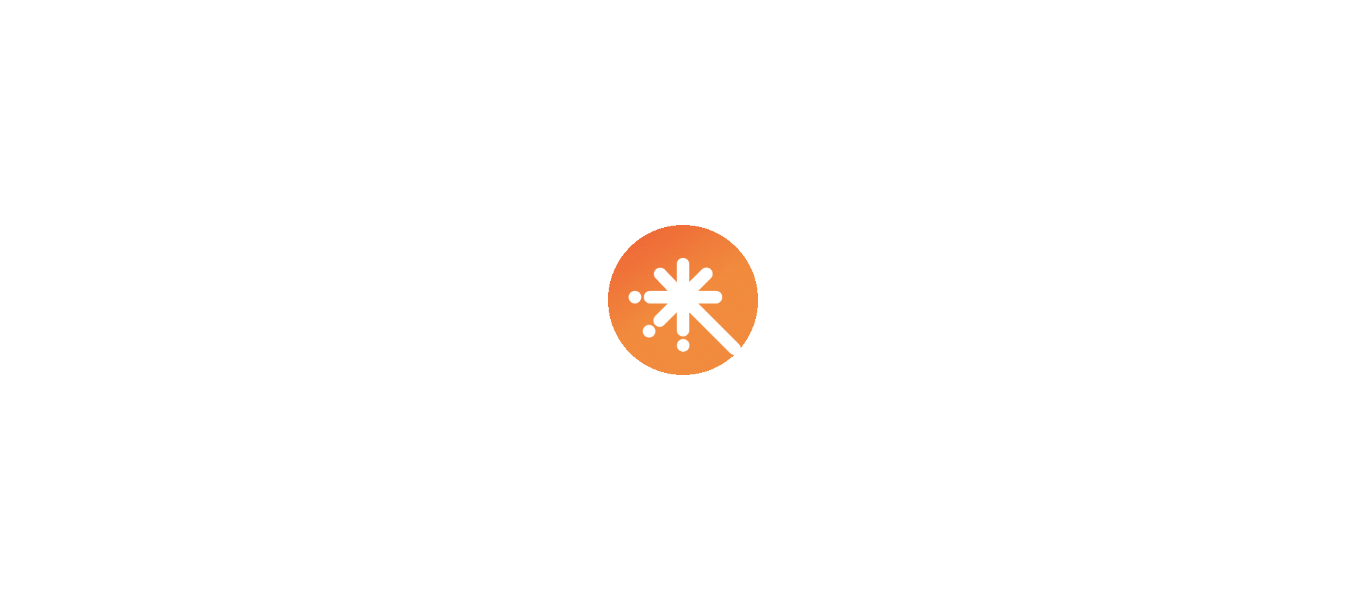 scroll, scrollTop: 0, scrollLeft: 0, axis: both 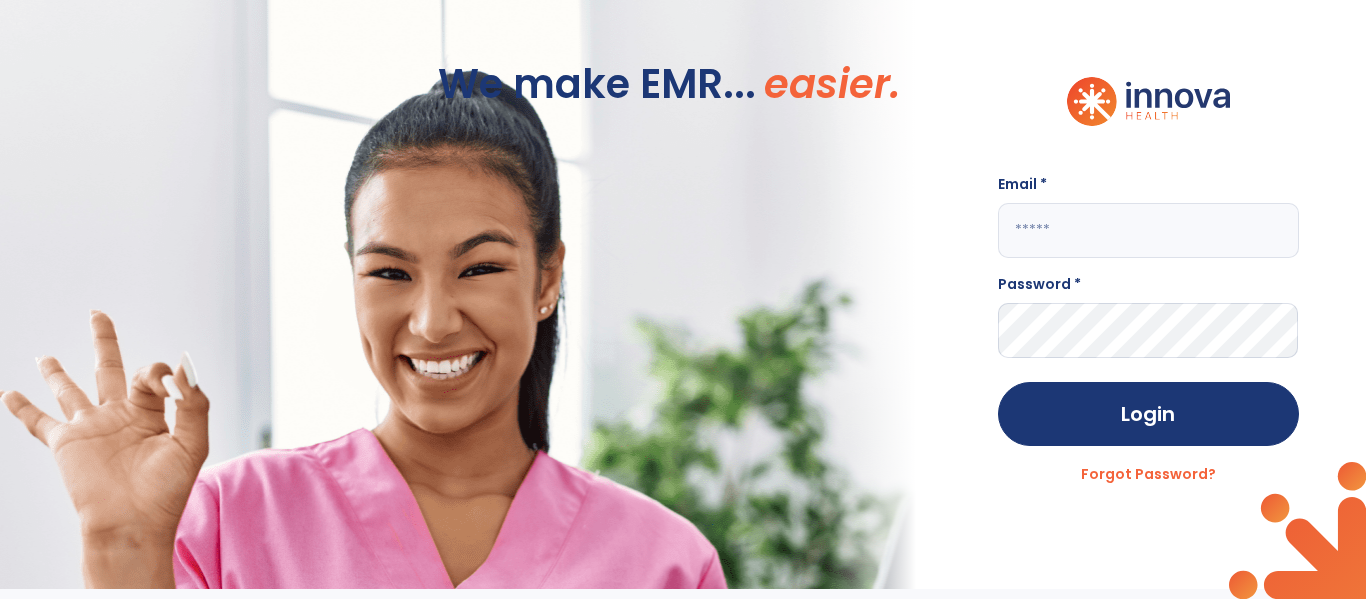 click 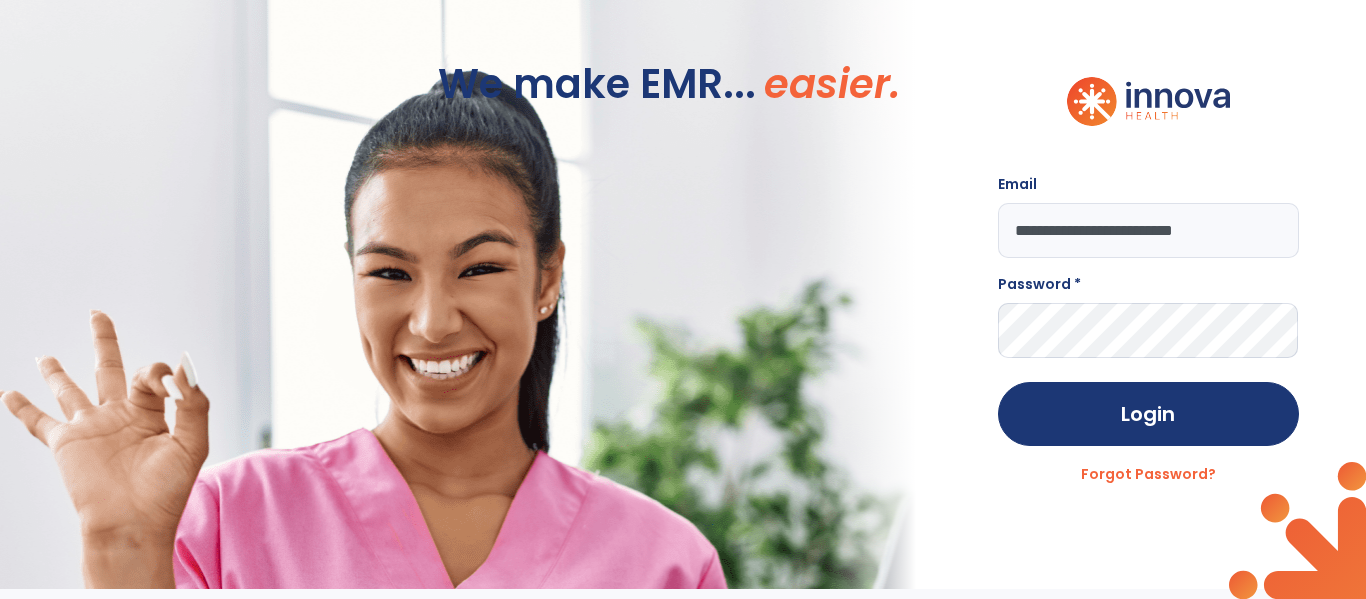 type on "**********" 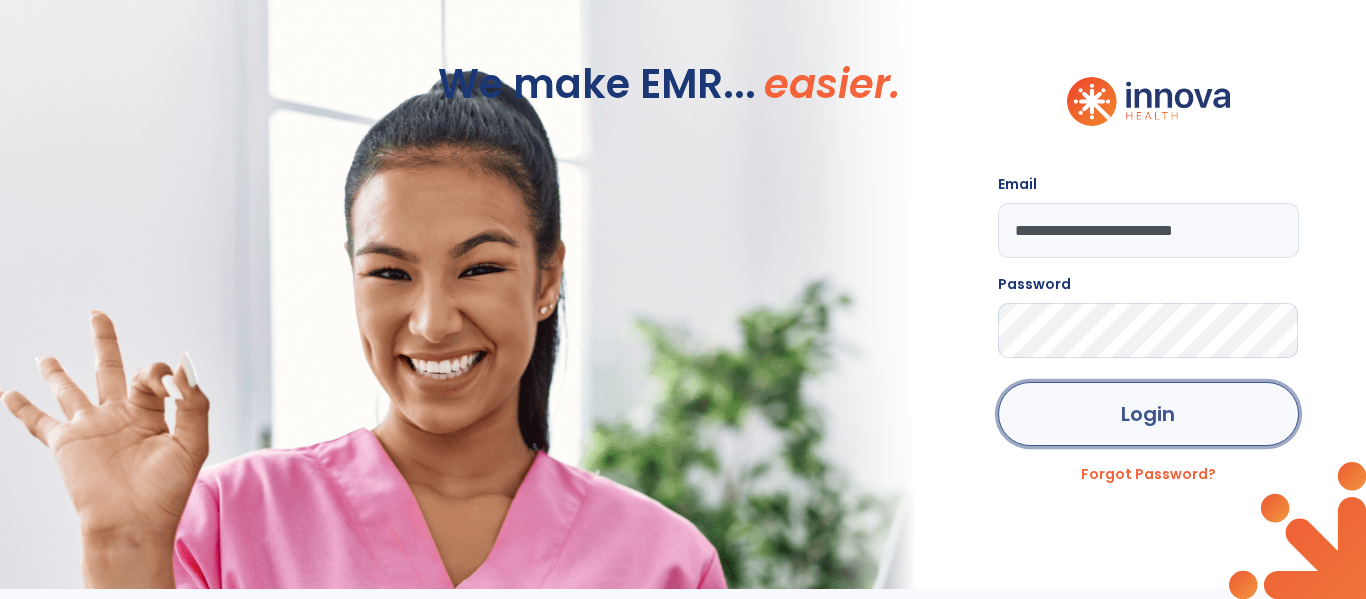 click on "Login" 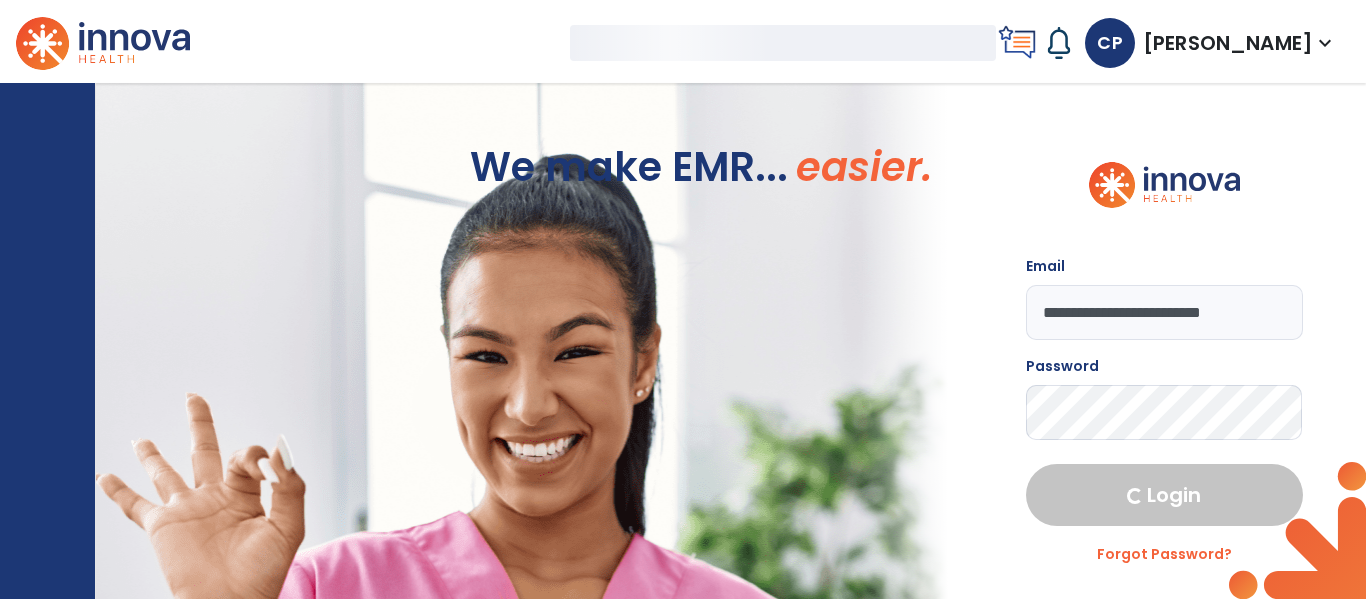select on "****" 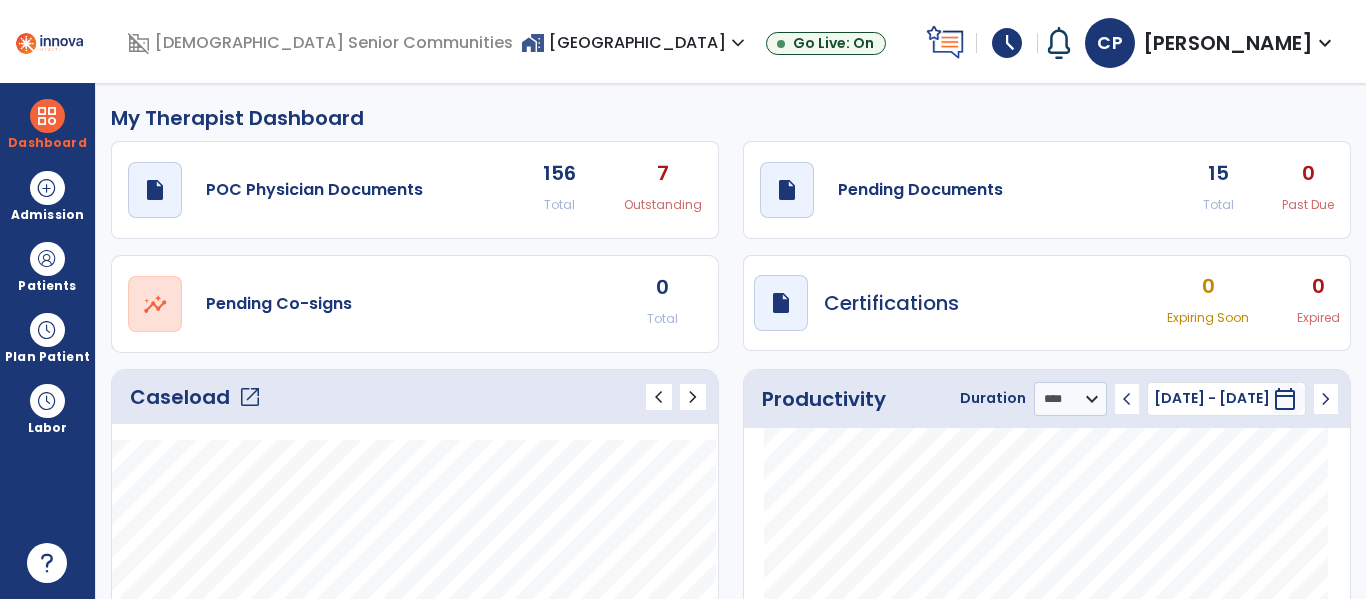click on "open_in_new" 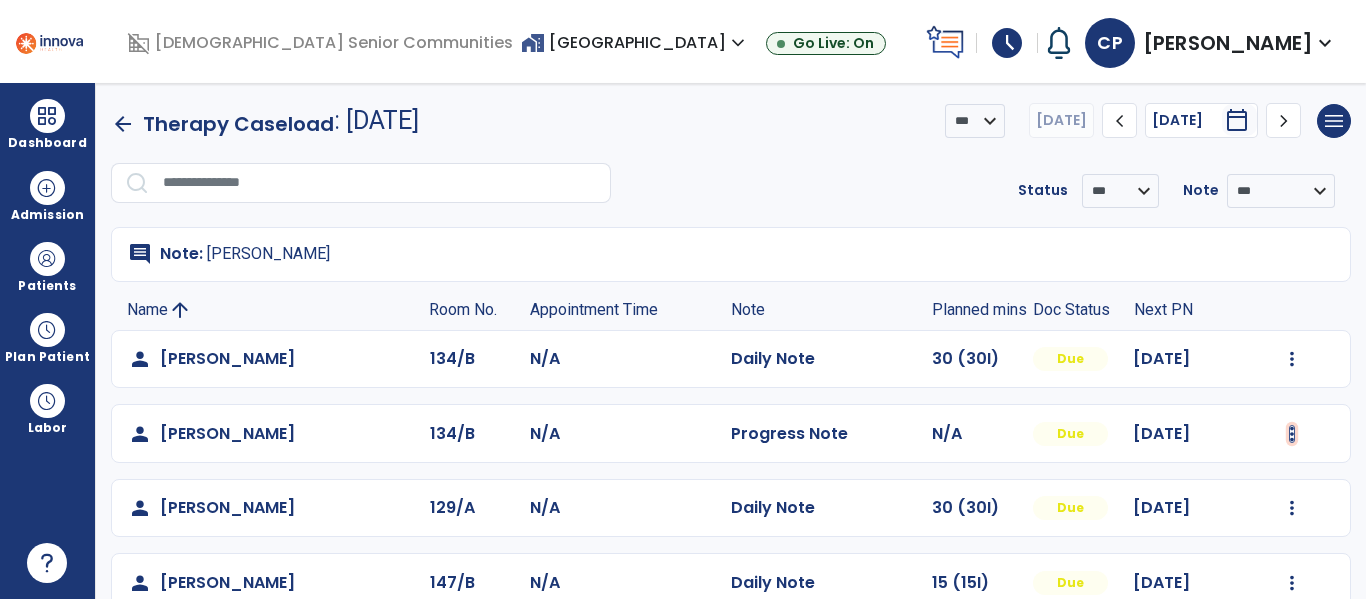 click at bounding box center (1292, 359) 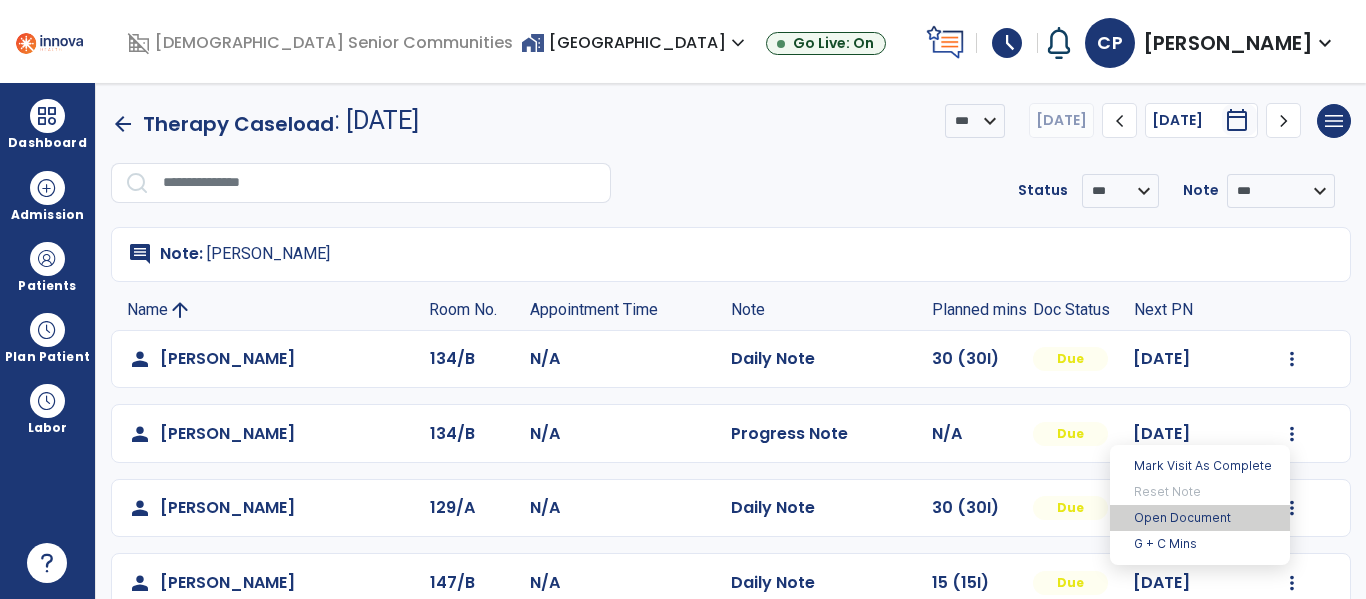 click on "Open Document" at bounding box center [1200, 518] 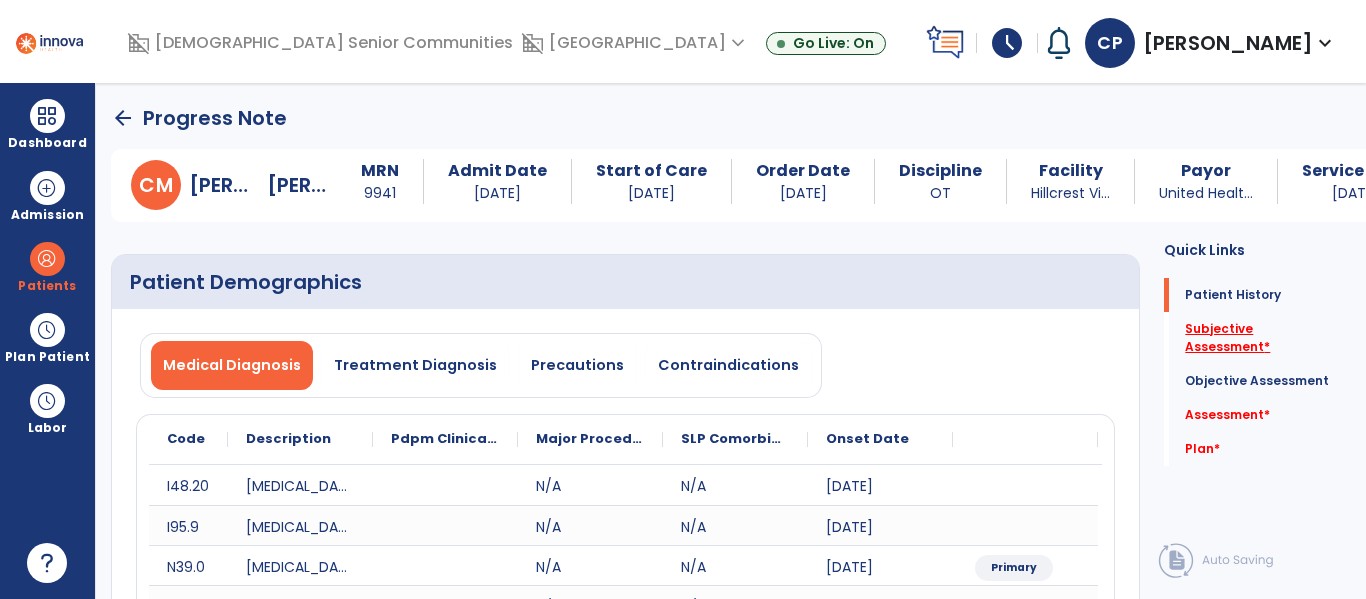 click on "Subjective Assessment   *" 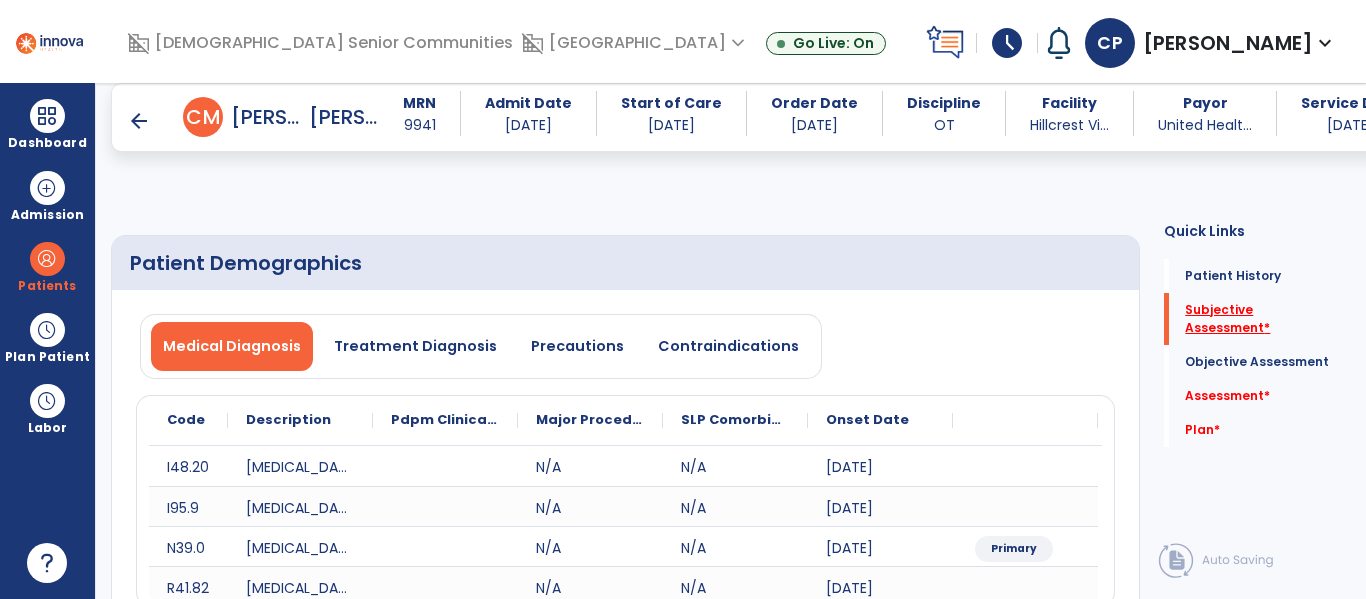 scroll, scrollTop: 375, scrollLeft: 0, axis: vertical 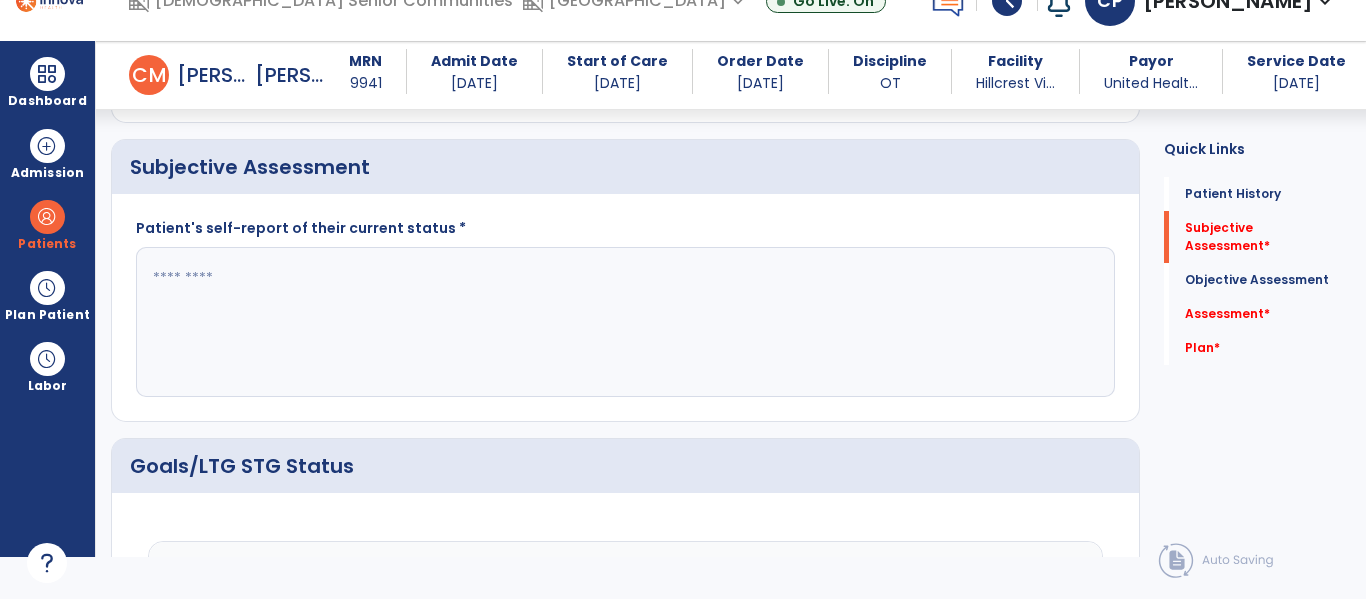 click 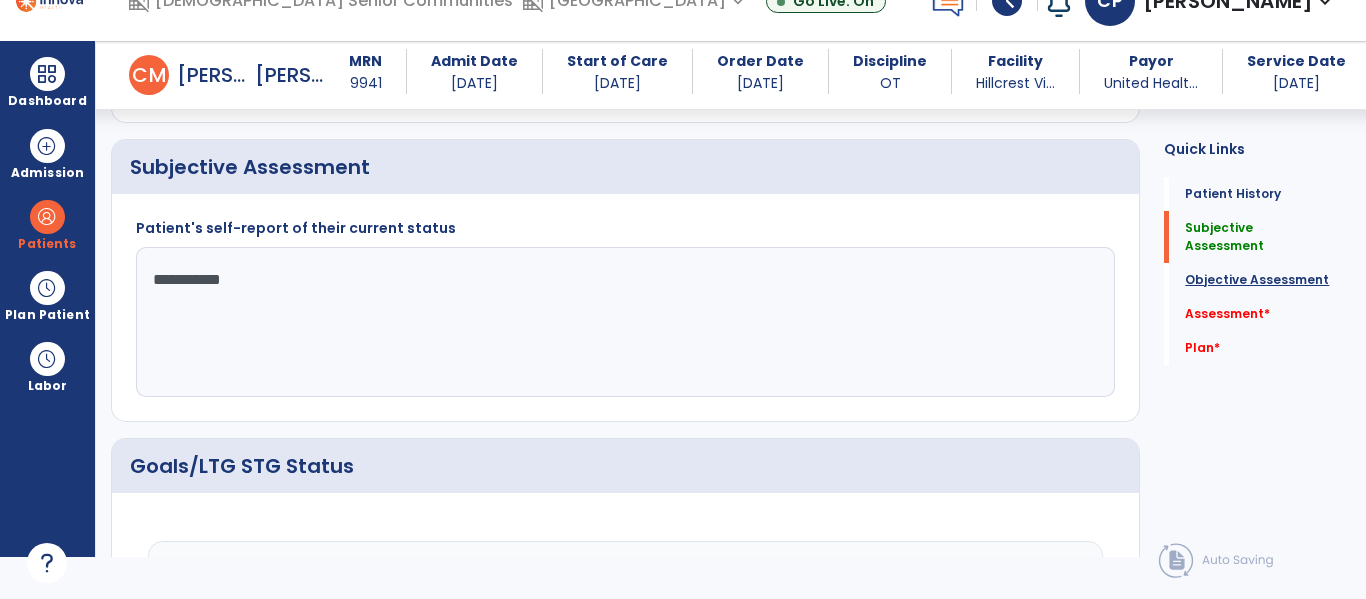 type on "**********" 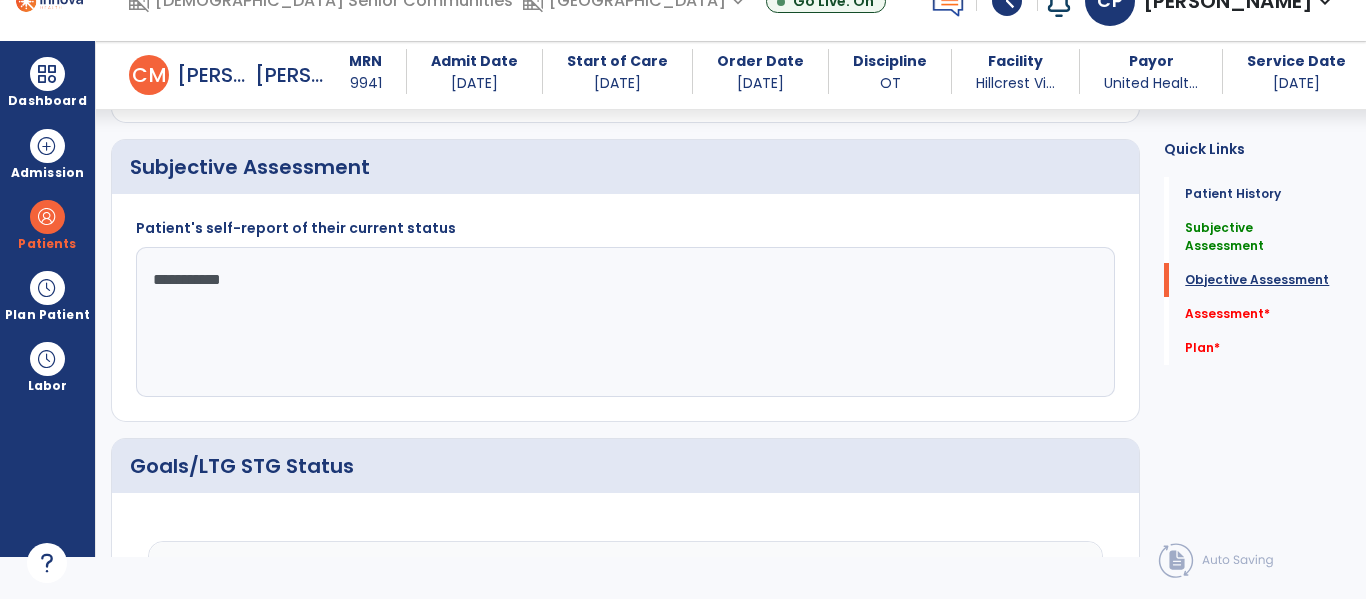 scroll, scrollTop: 869, scrollLeft: 0, axis: vertical 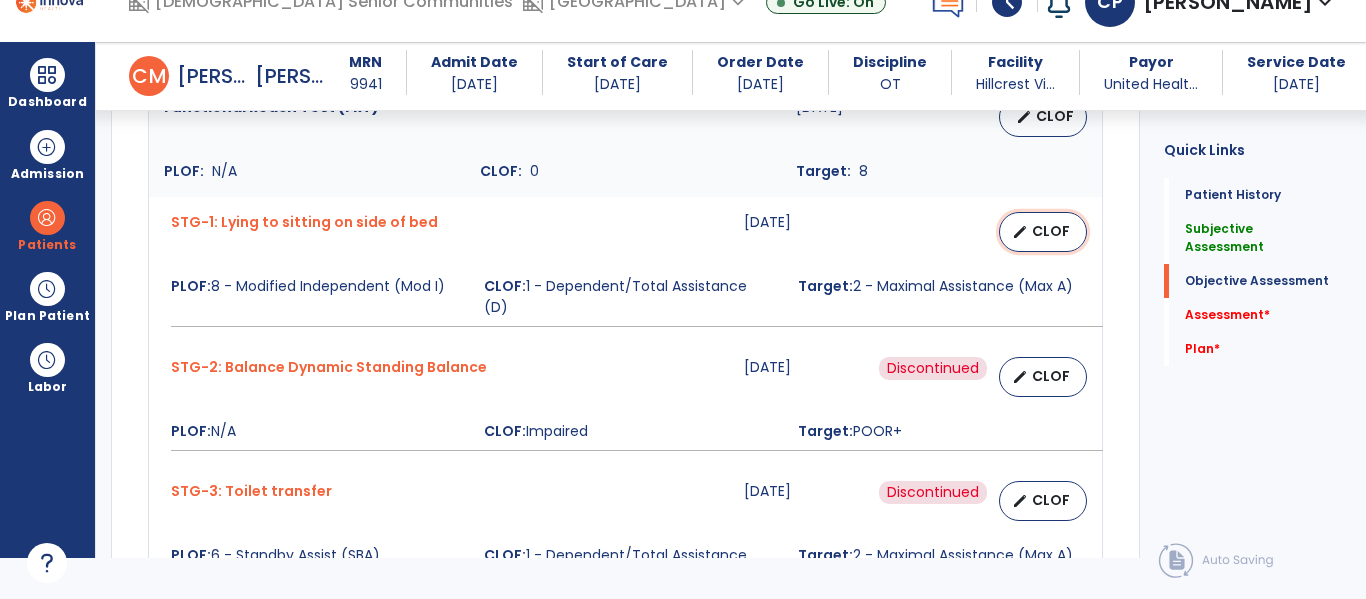 click on "CLOF" at bounding box center [1051, 231] 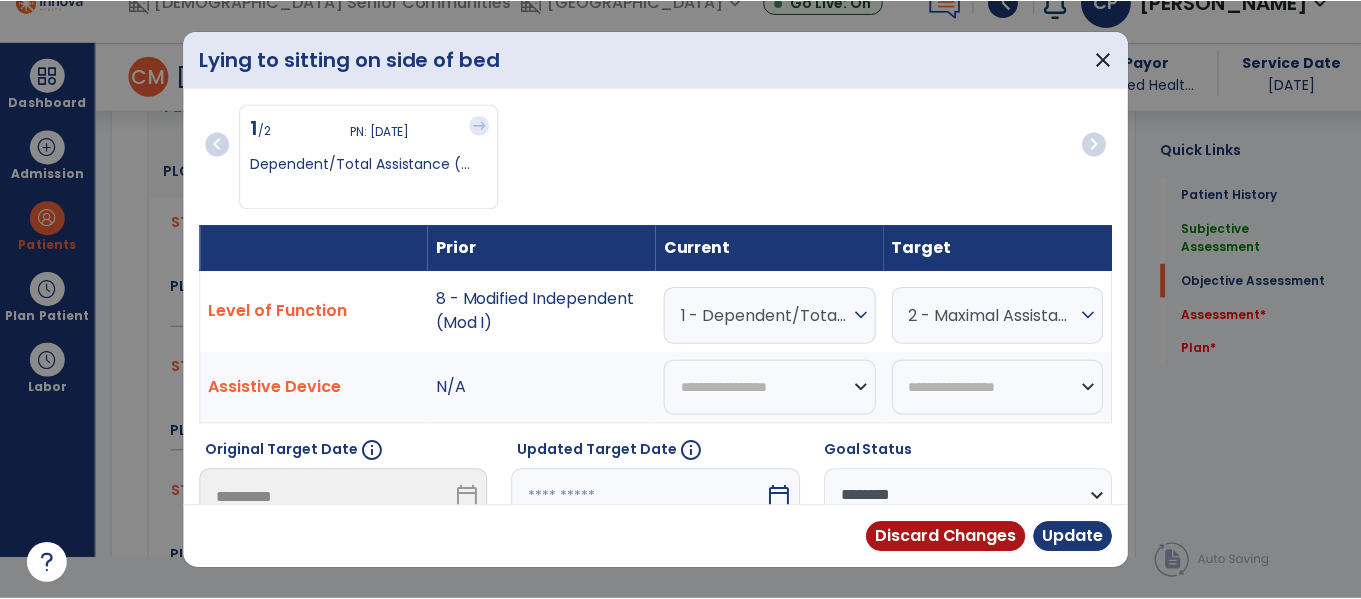 scroll, scrollTop: 0, scrollLeft: 0, axis: both 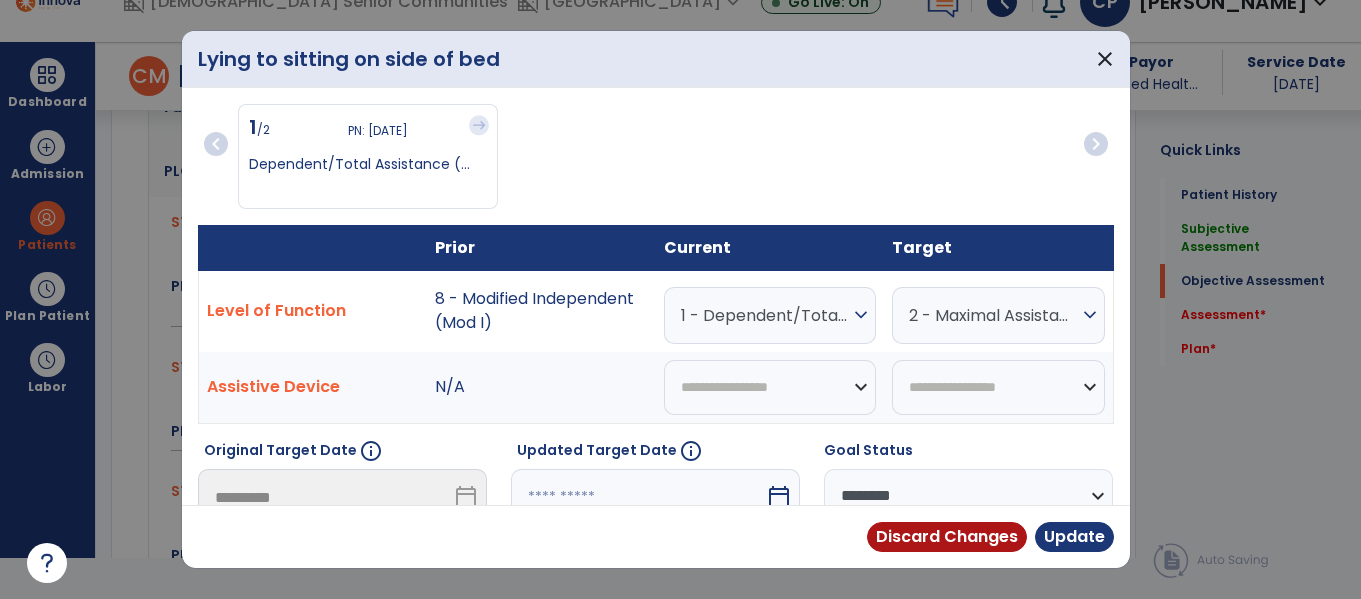 click on "Target" at bounding box center [998, 247] 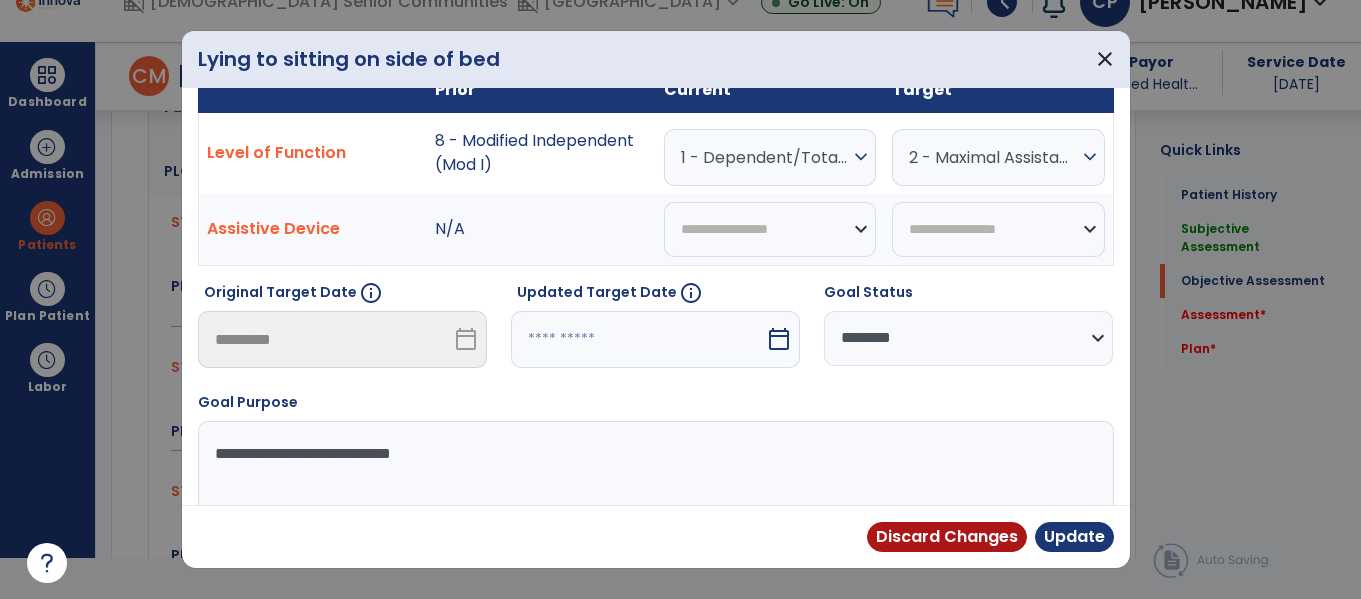 scroll, scrollTop: 168, scrollLeft: 0, axis: vertical 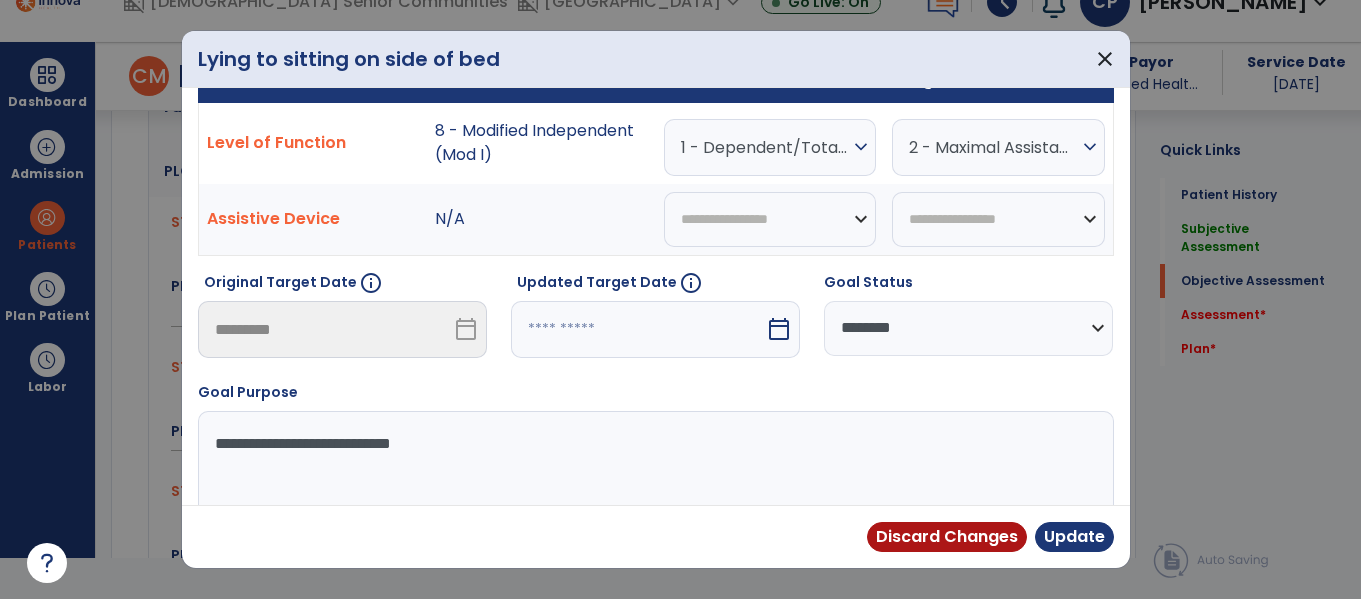 click on "calendar_today" at bounding box center (779, 329) 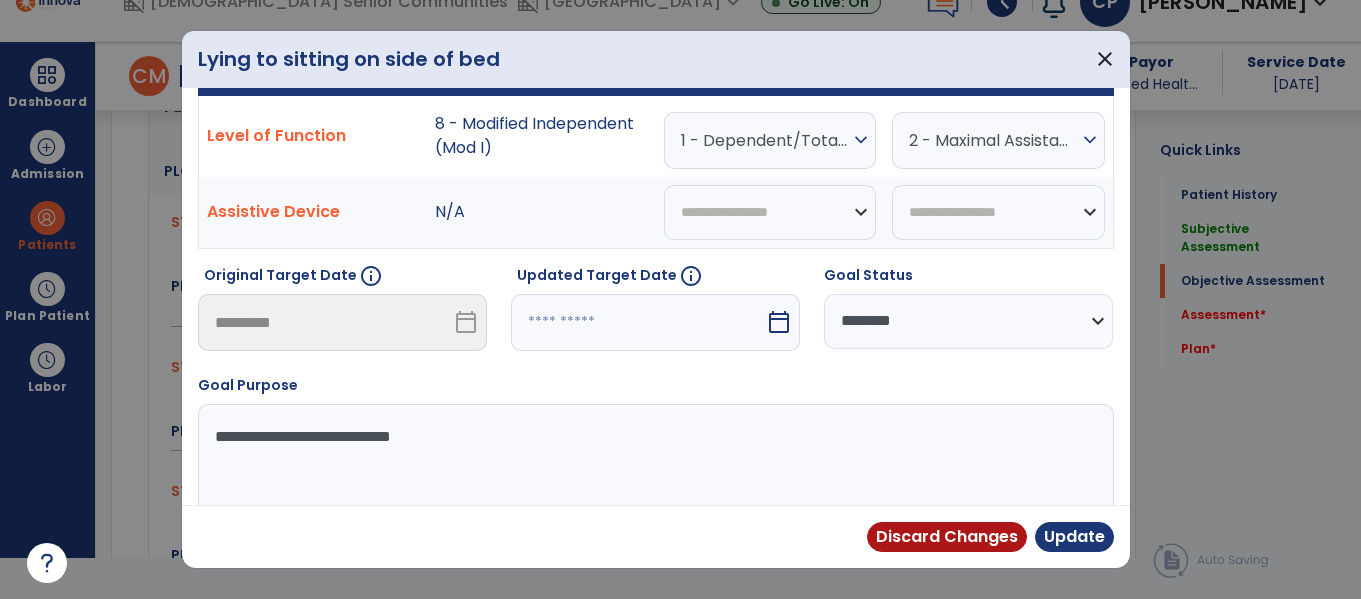 select on "*" 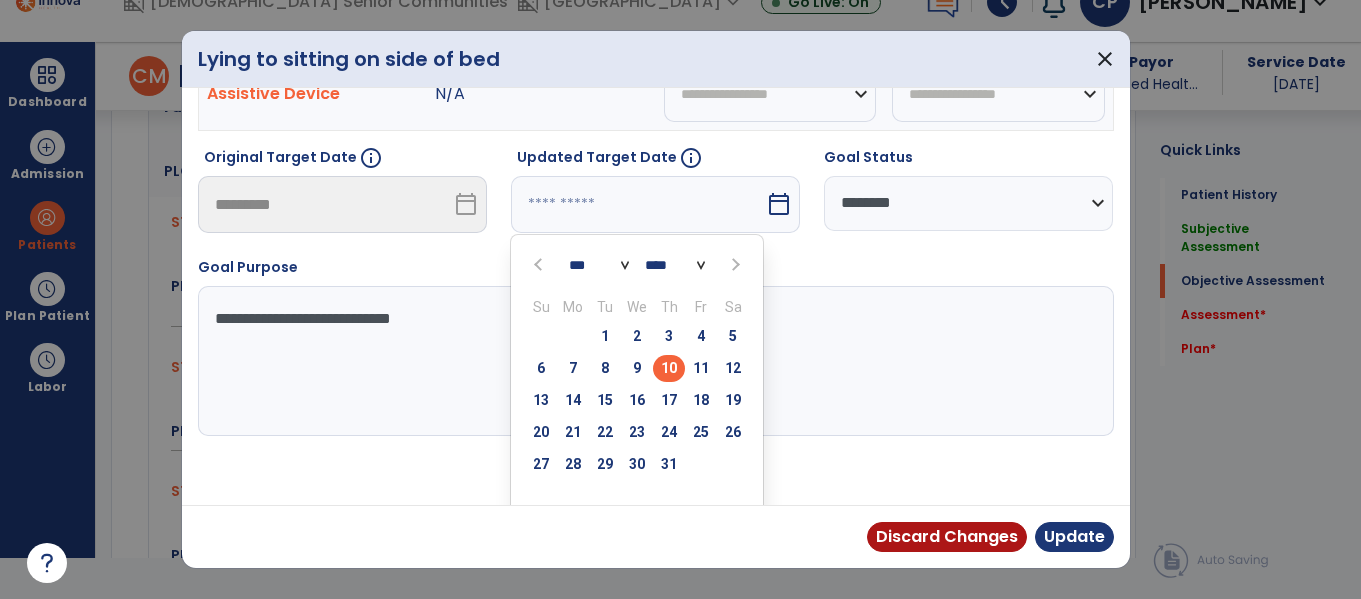 scroll, scrollTop: 318, scrollLeft: 0, axis: vertical 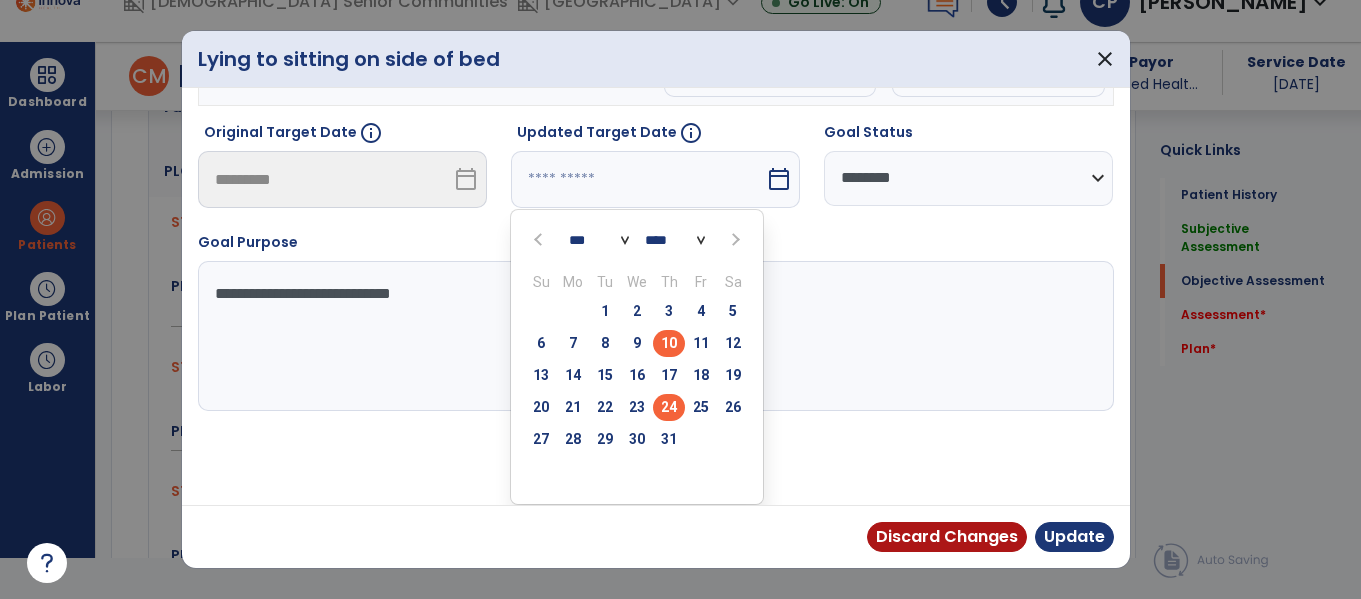 click on "24" at bounding box center [669, 407] 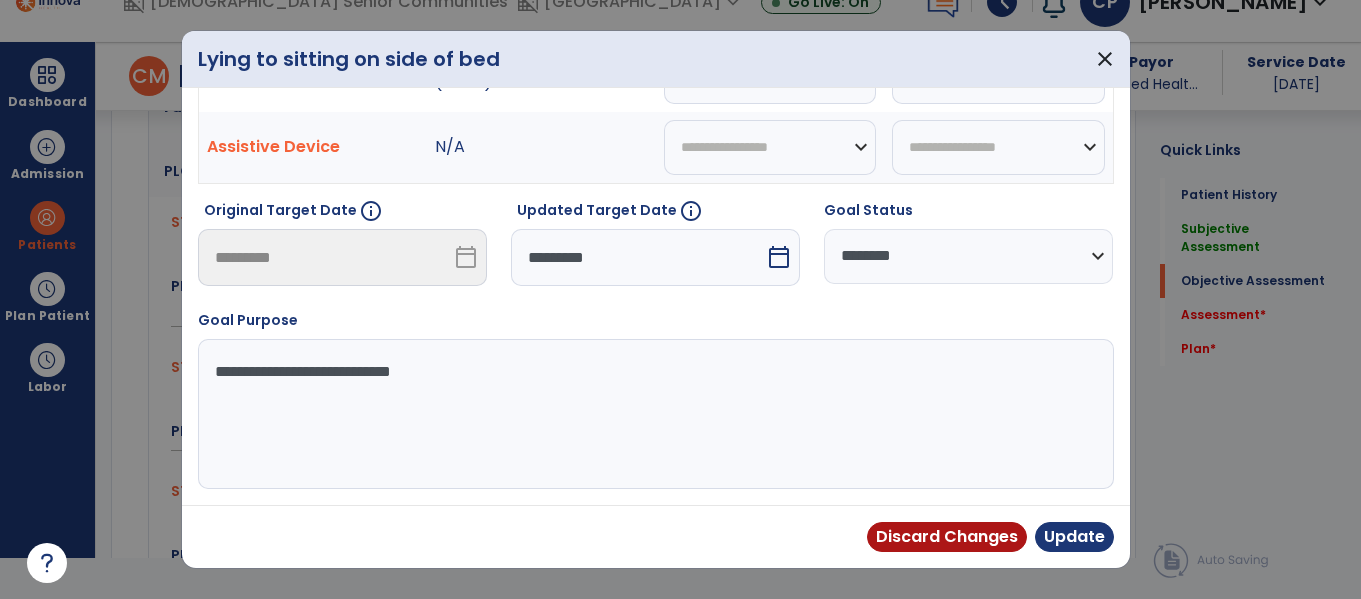 scroll, scrollTop: 240, scrollLeft: 0, axis: vertical 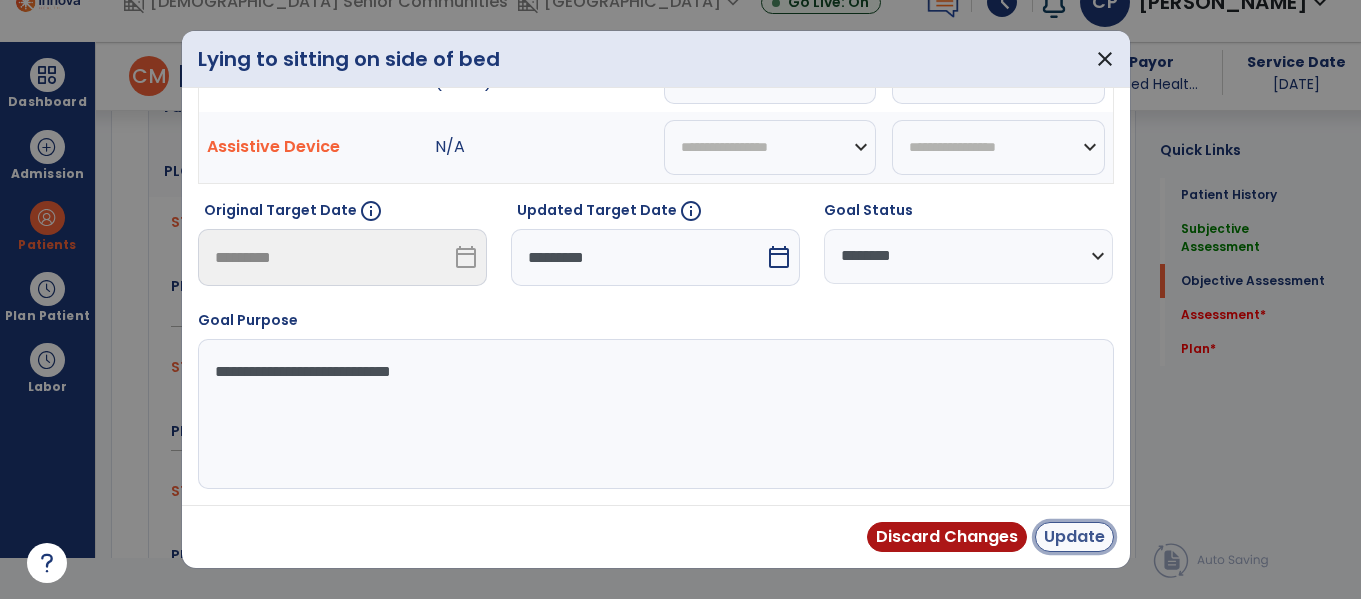 click on "Update" at bounding box center [1074, 537] 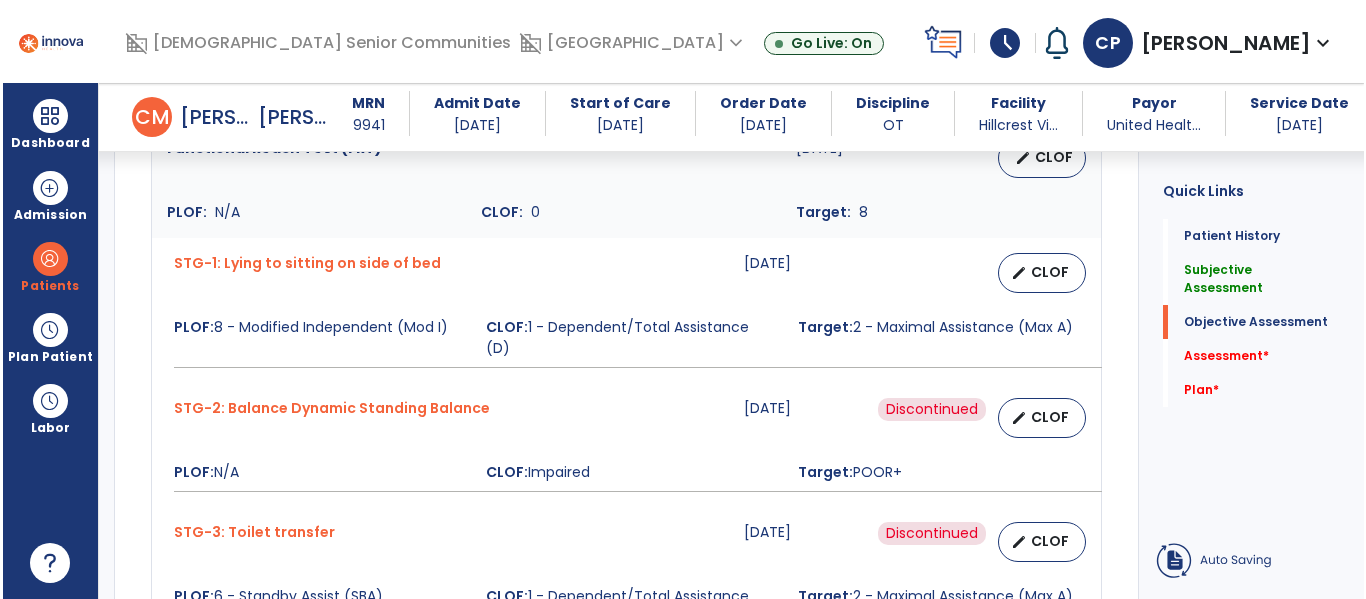 scroll, scrollTop: 41, scrollLeft: 0, axis: vertical 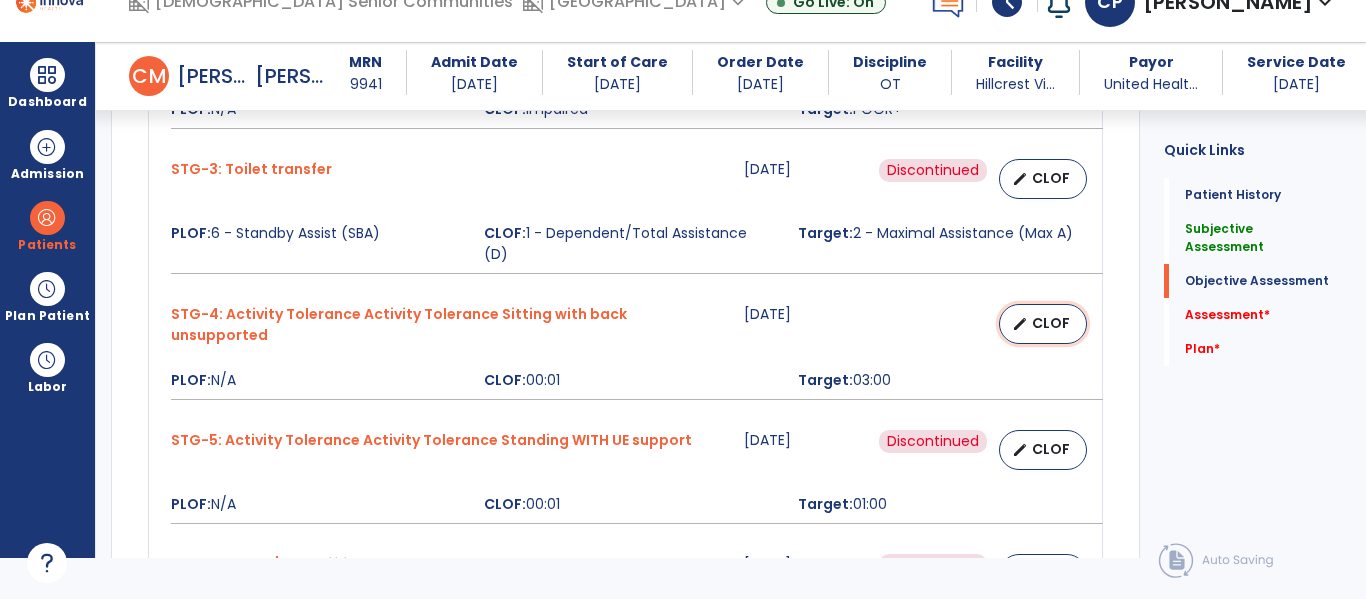 click on "CLOF" at bounding box center [1051, 323] 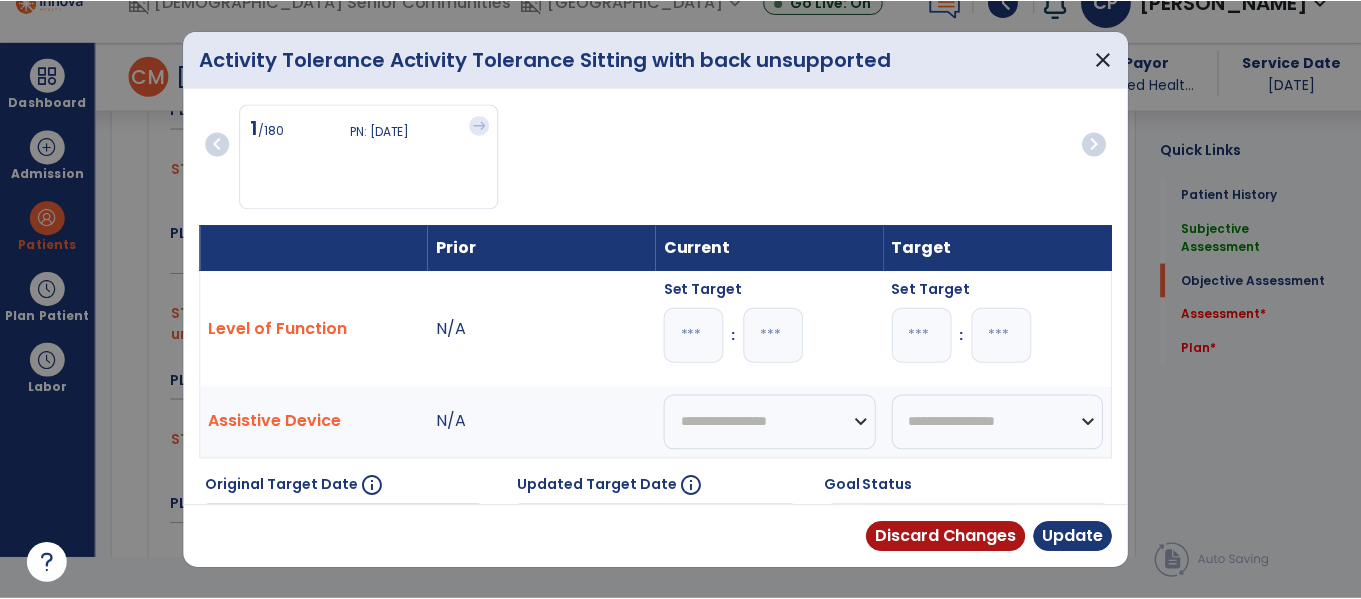 scroll, scrollTop: 0, scrollLeft: 0, axis: both 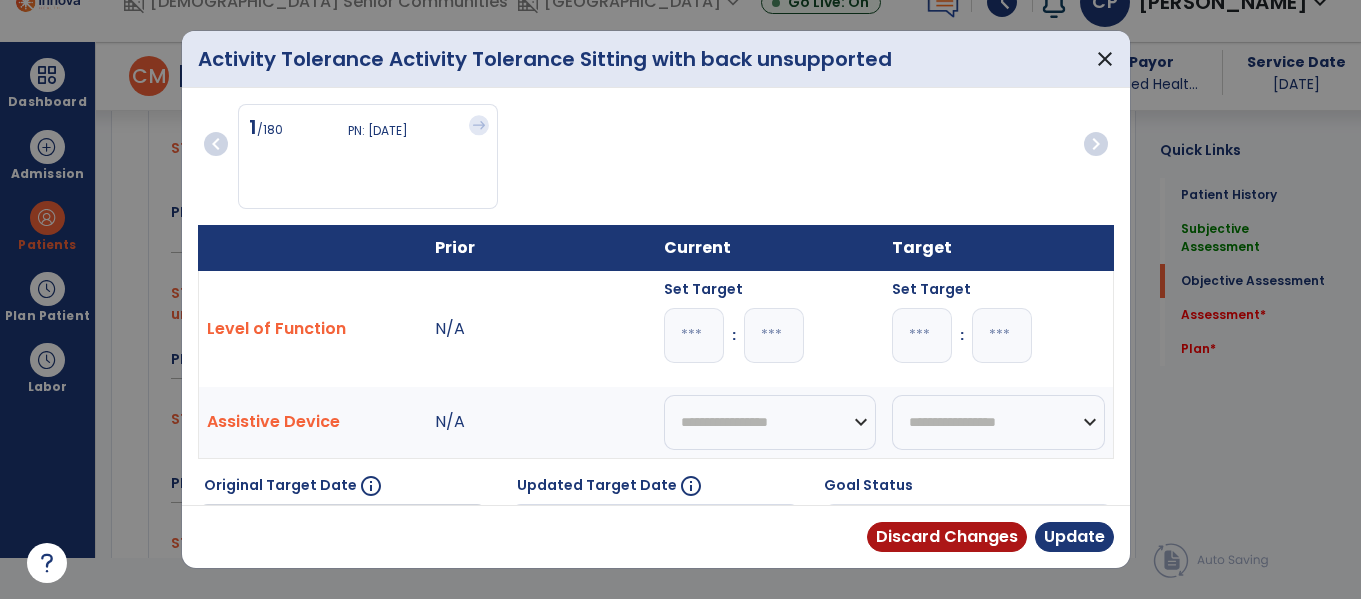 click on "*" at bounding box center (774, 335) 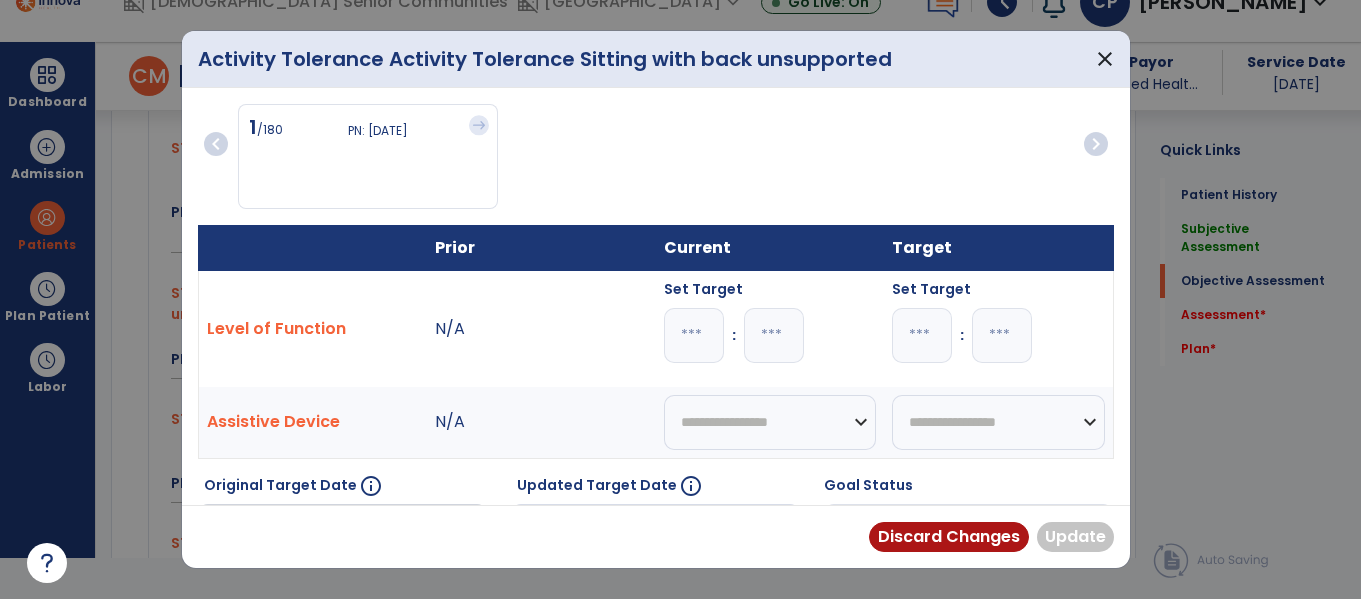 type on "*" 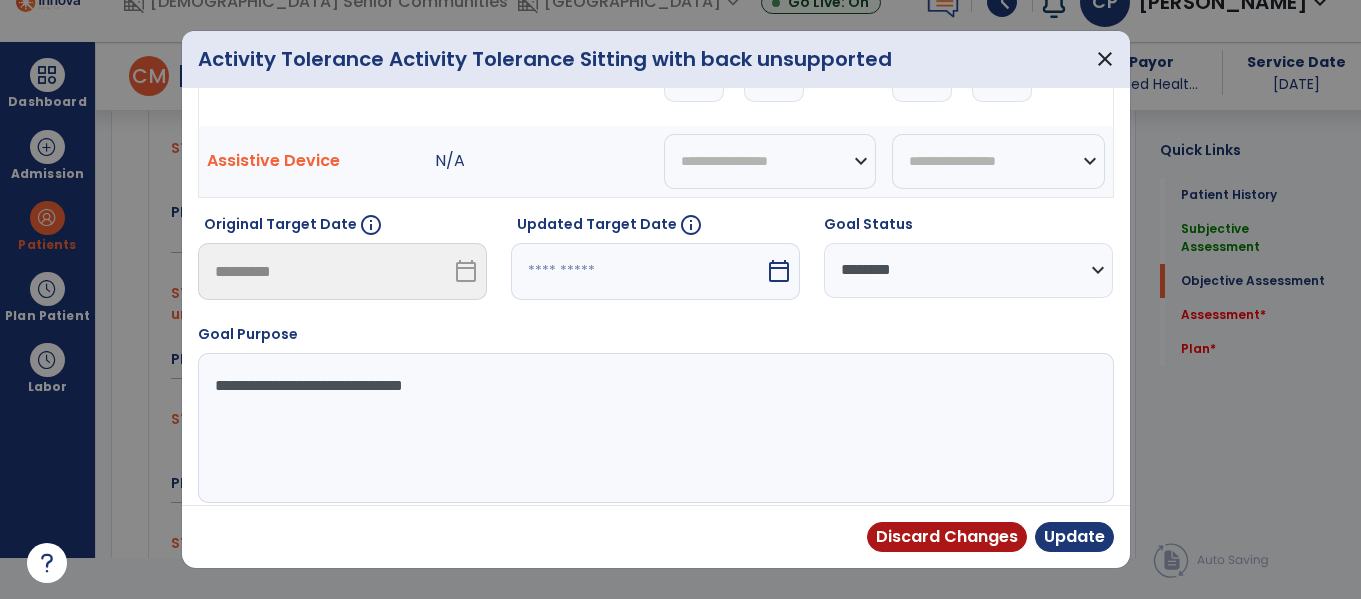 scroll, scrollTop: 275, scrollLeft: 0, axis: vertical 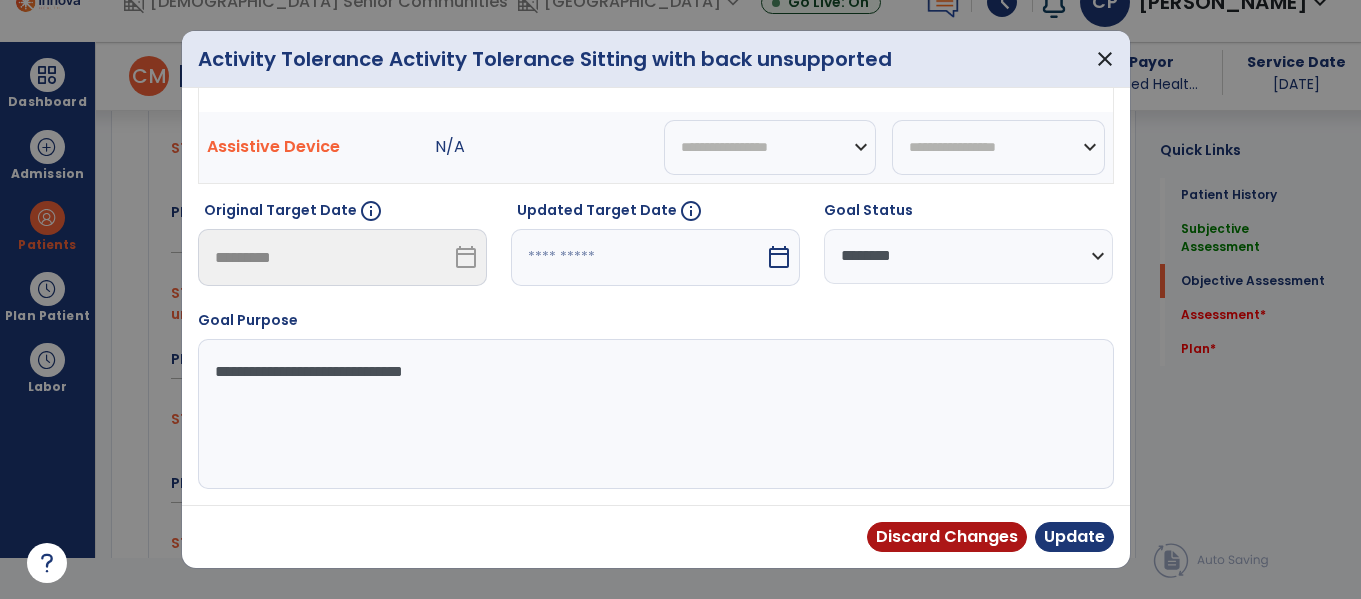 type on "**" 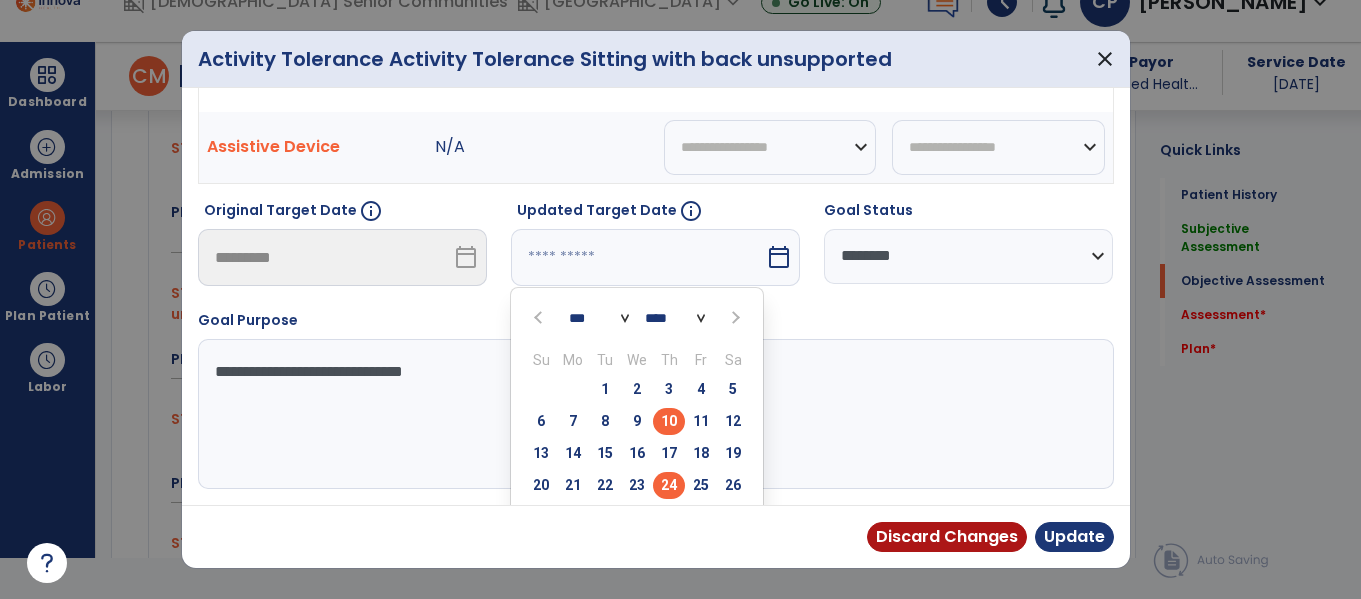 click on "24" at bounding box center [669, 485] 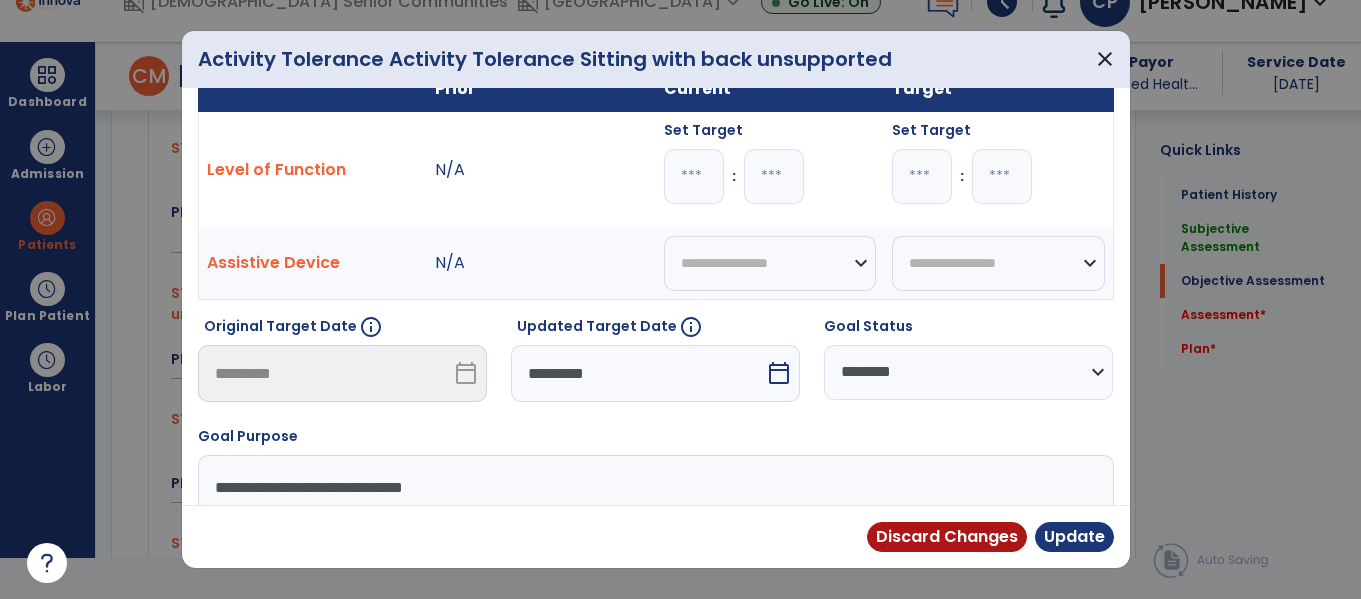 scroll, scrollTop: 158, scrollLeft: 0, axis: vertical 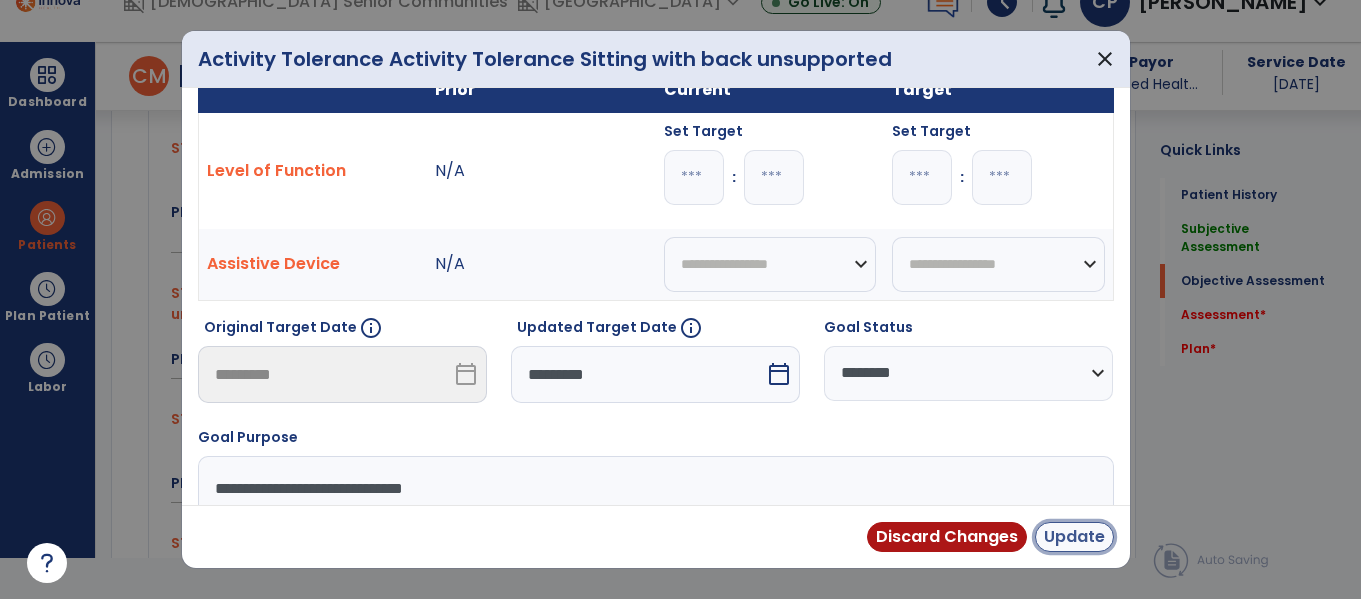 click on "Update" at bounding box center (1074, 537) 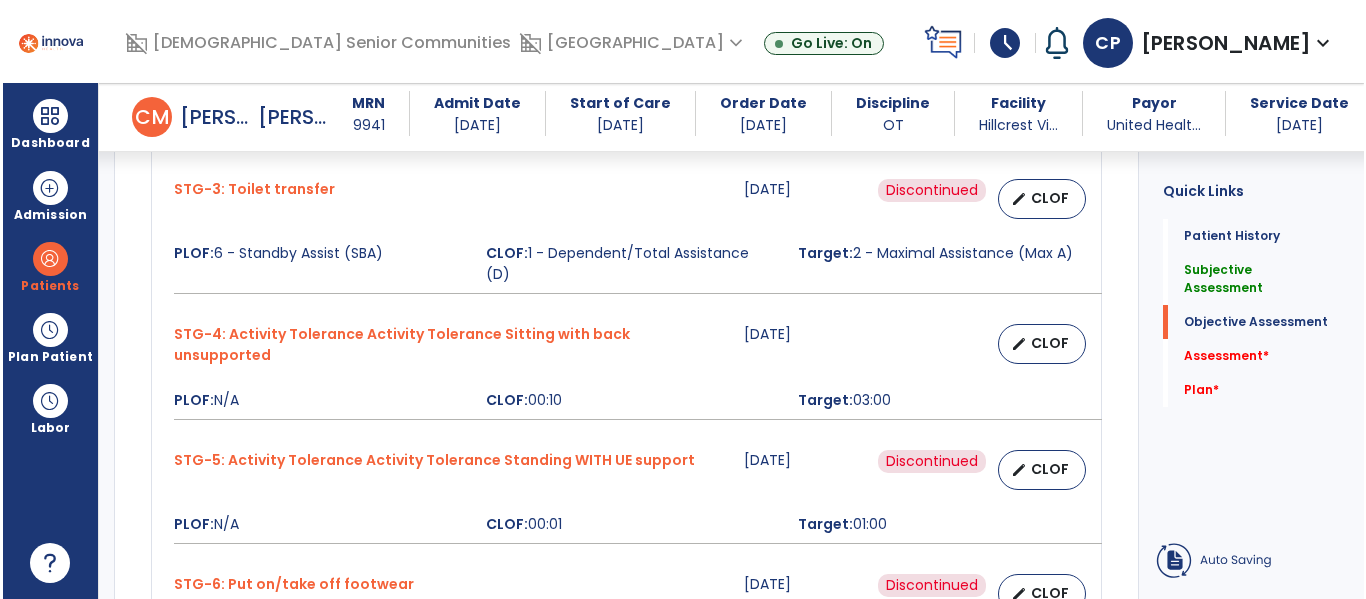 scroll, scrollTop: 41, scrollLeft: 0, axis: vertical 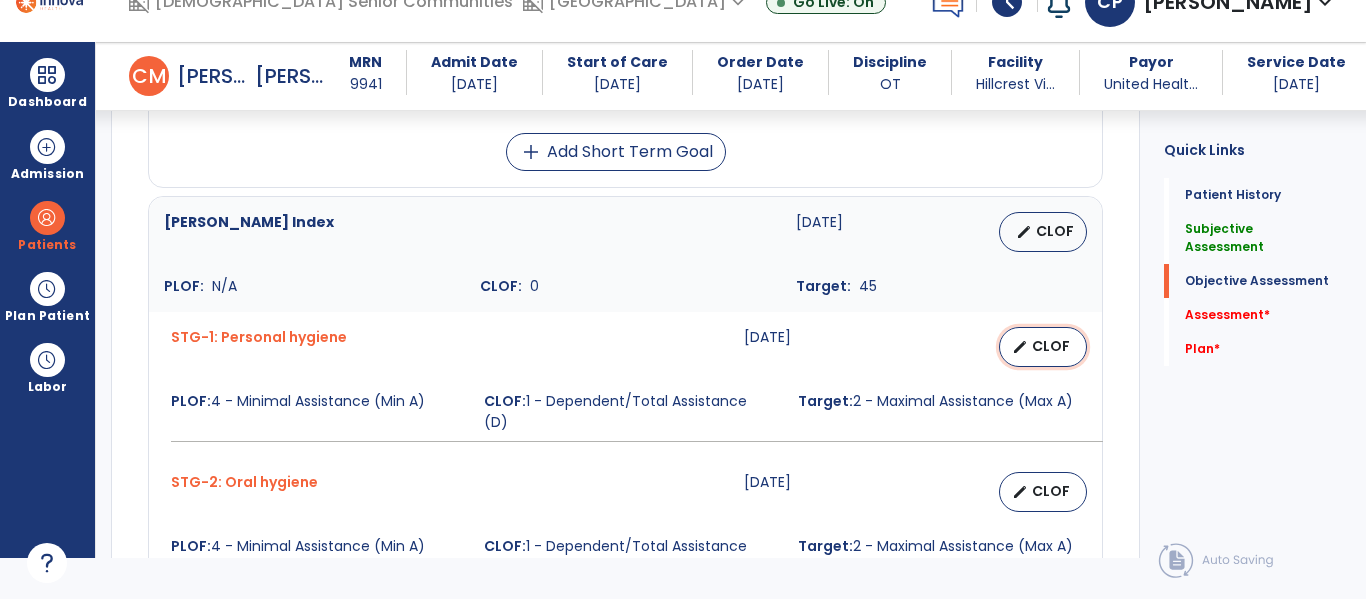 click on "edit" at bounding box center (1020, 347) 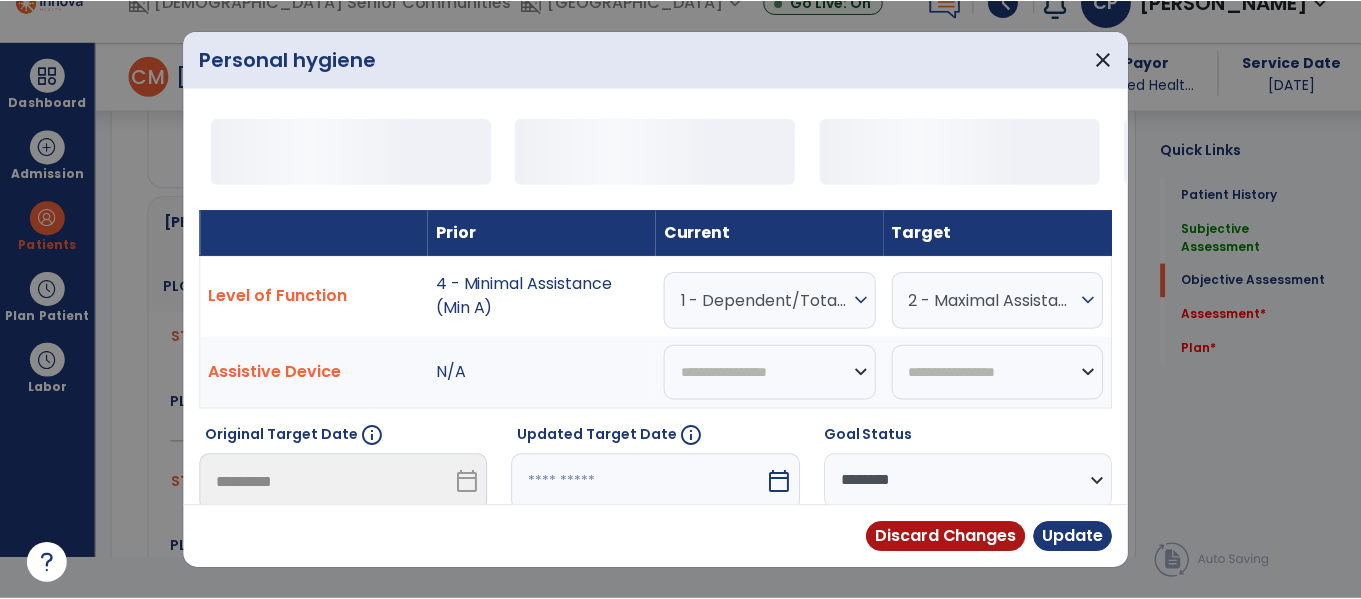 scroll, scrollTop: 0, scrollLeft: 0, axis: both 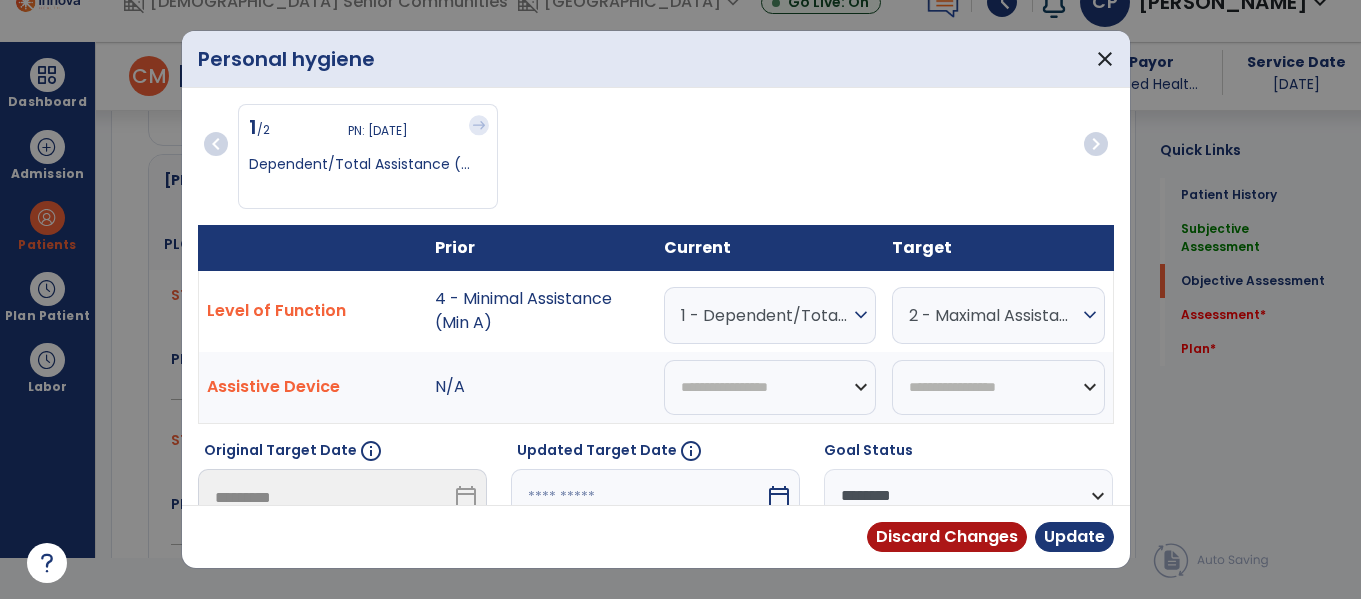 click on "expand_more" at bounding box center [861, 315] 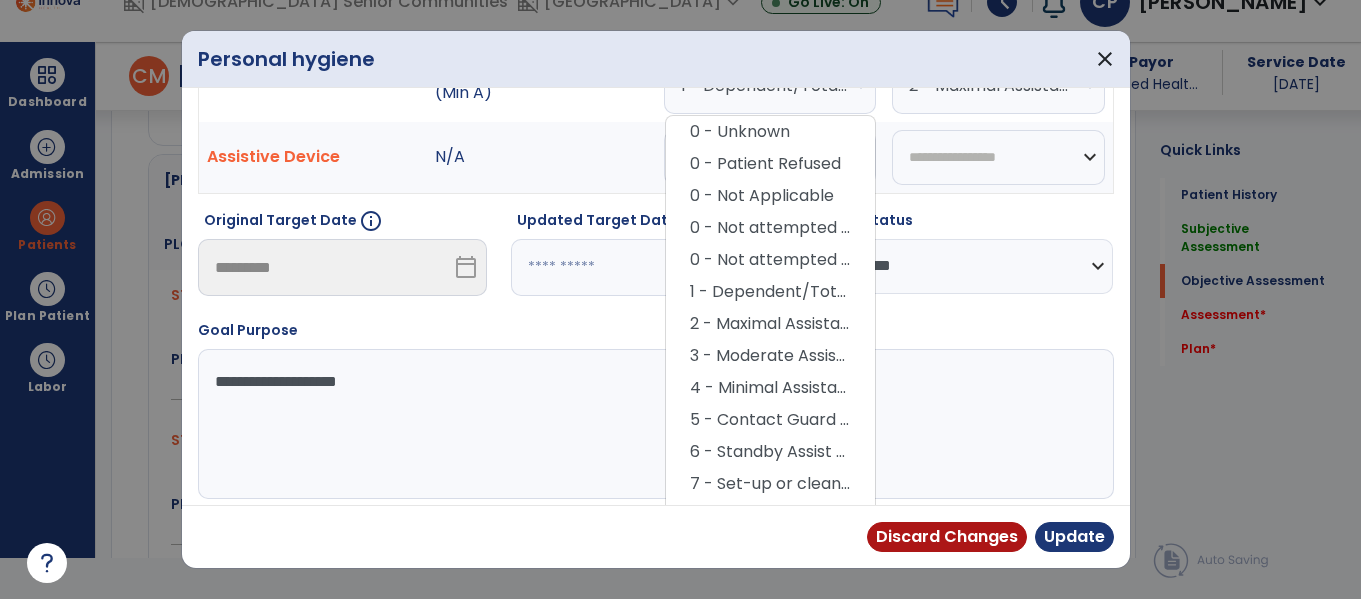 scroll, scrollTop: 244, scrollLeft: 0, axis: vertical 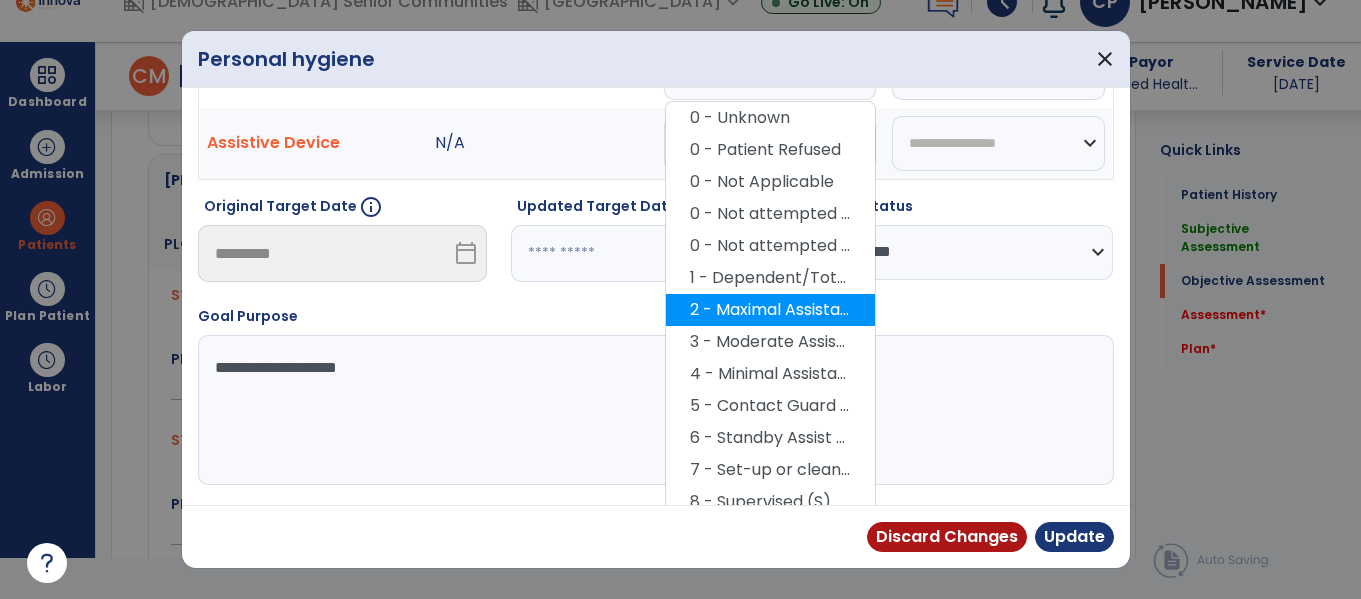 click on "2 - Maximal Assistance (Max A)" at bounding box center (770, 310) 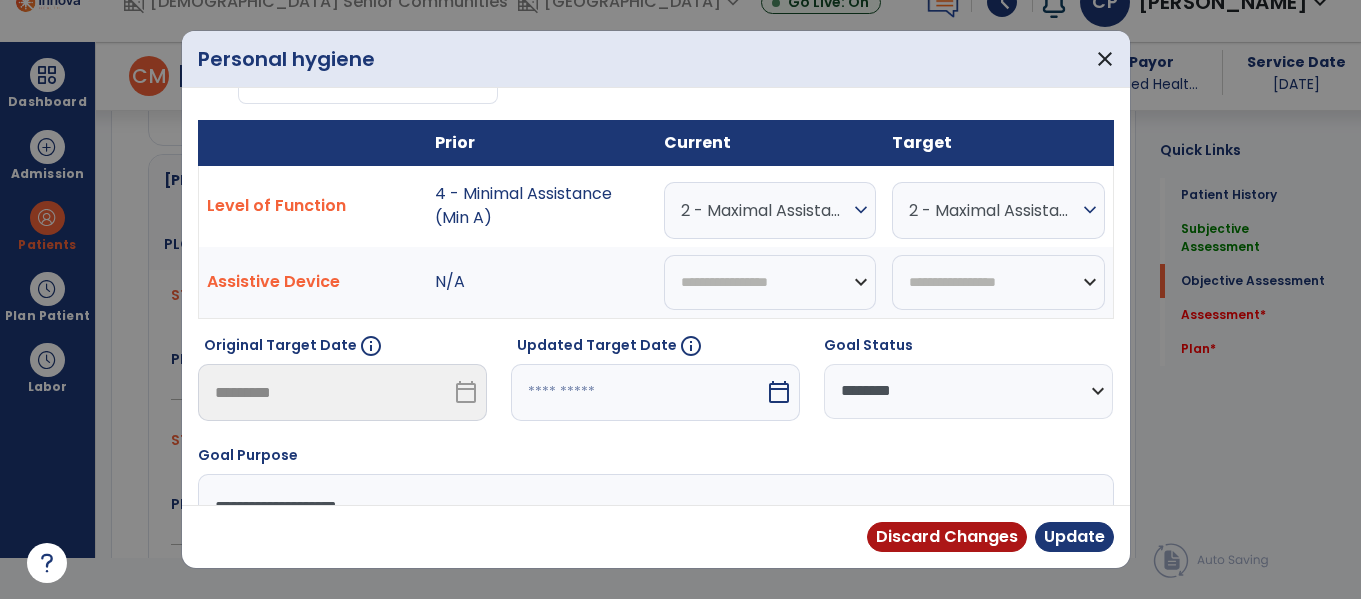 scroll, scrollTop: 94, scrollLeft: 0, axis: vertical 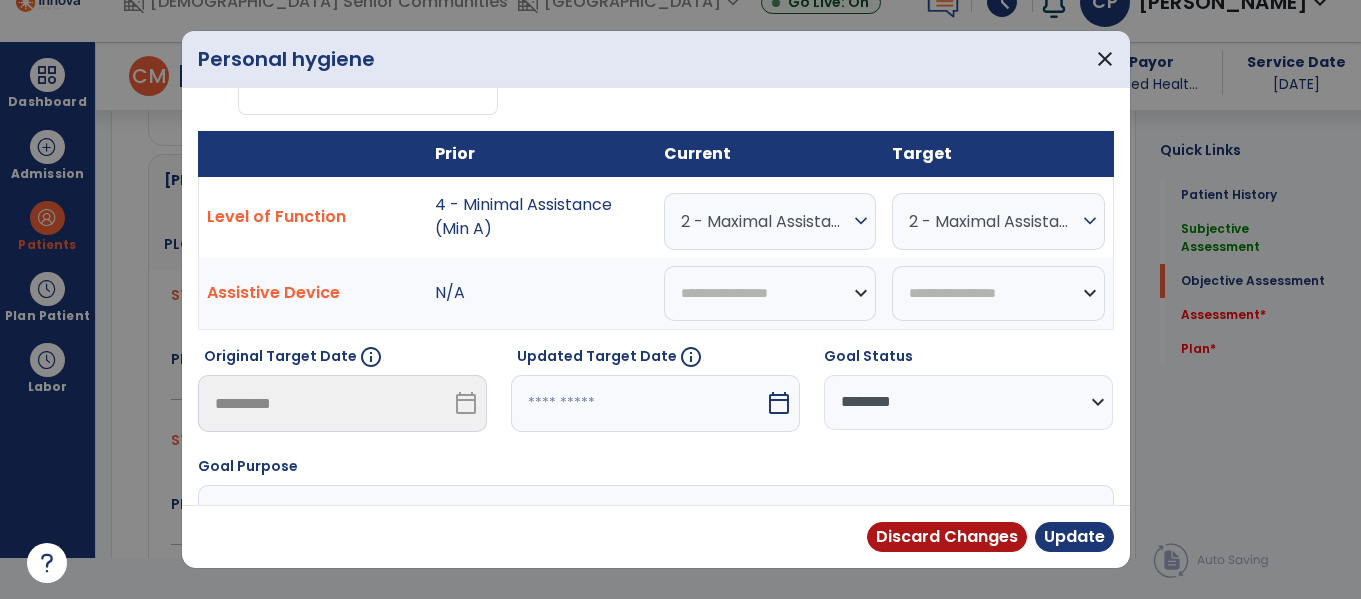 click on "expand_more" at bounding box center (1090, 221) 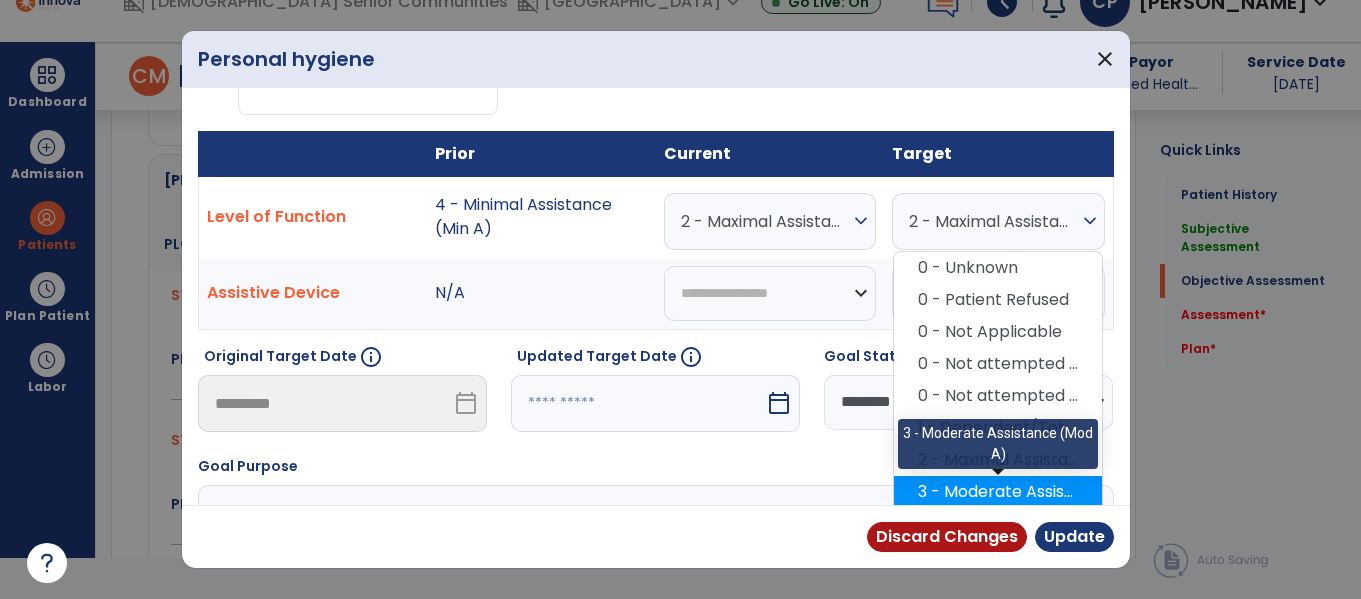click on "3 - Moderate Assistance (Mod A)" at bounding box center (998, 492) 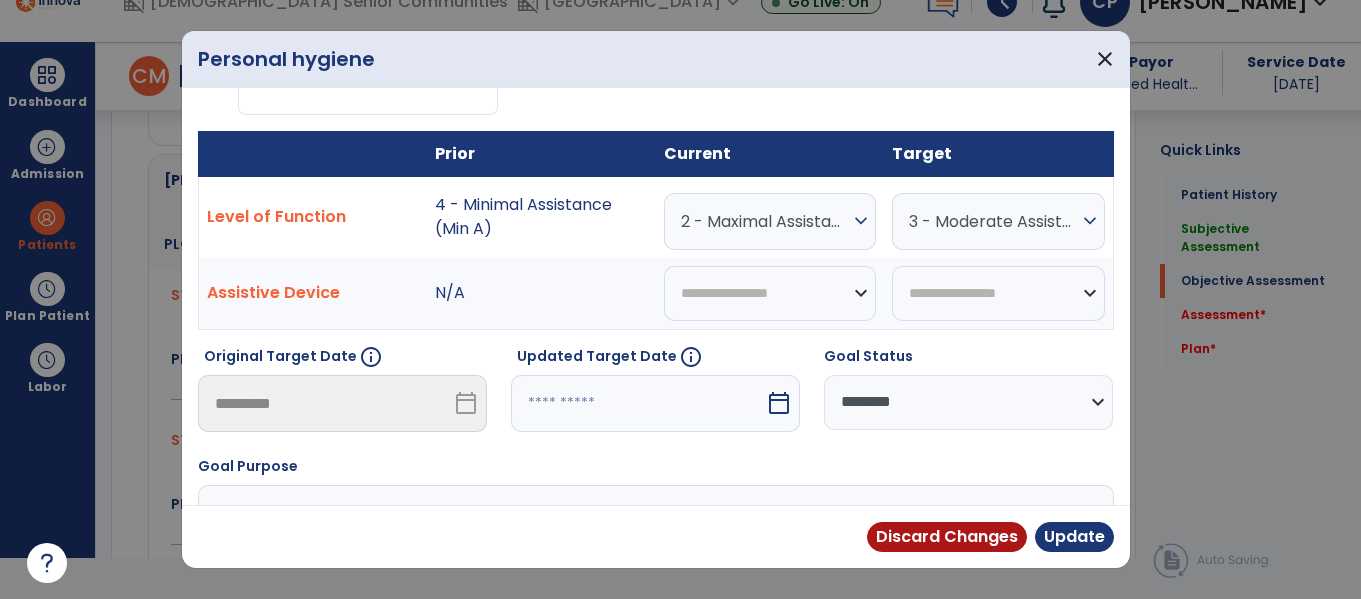 click on "calendar_today" at bounding box center [779, 403] 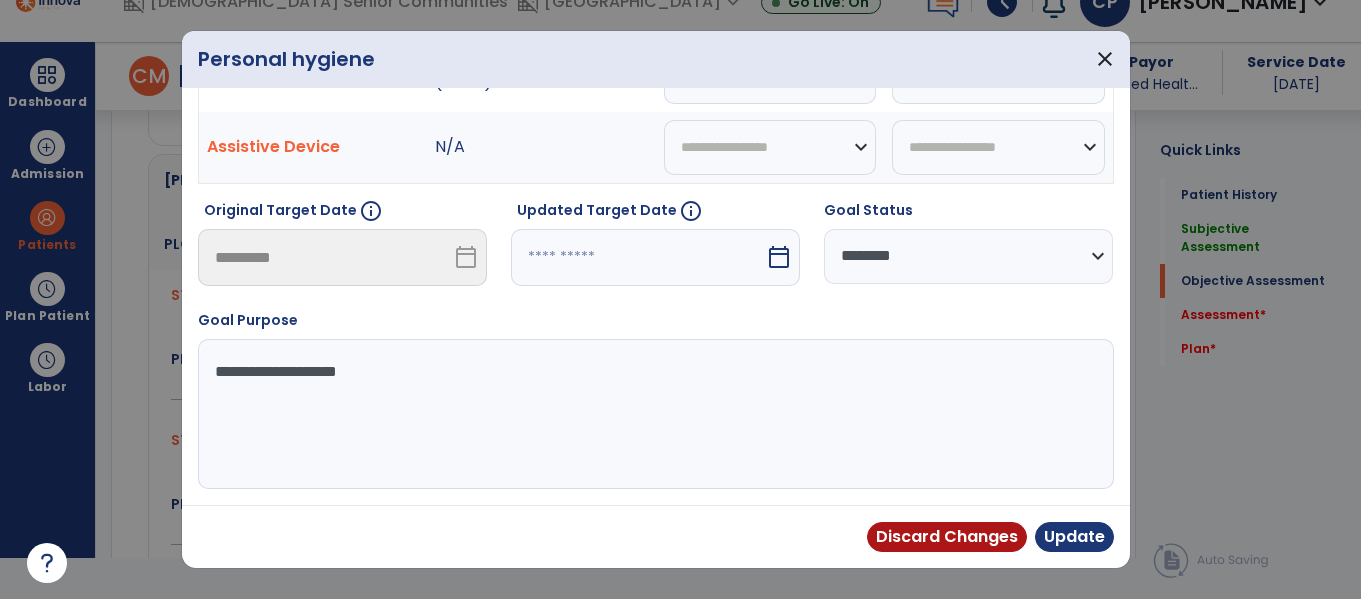 select on "*" 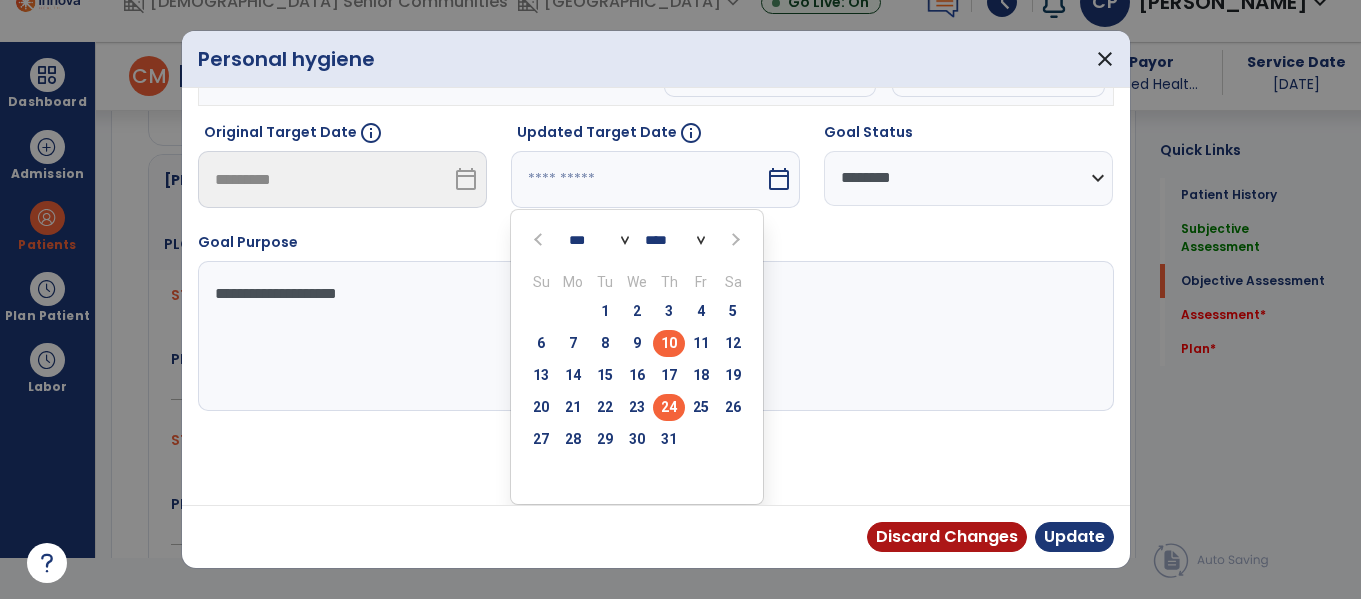 click on "24" at bounding box center (669, 407) 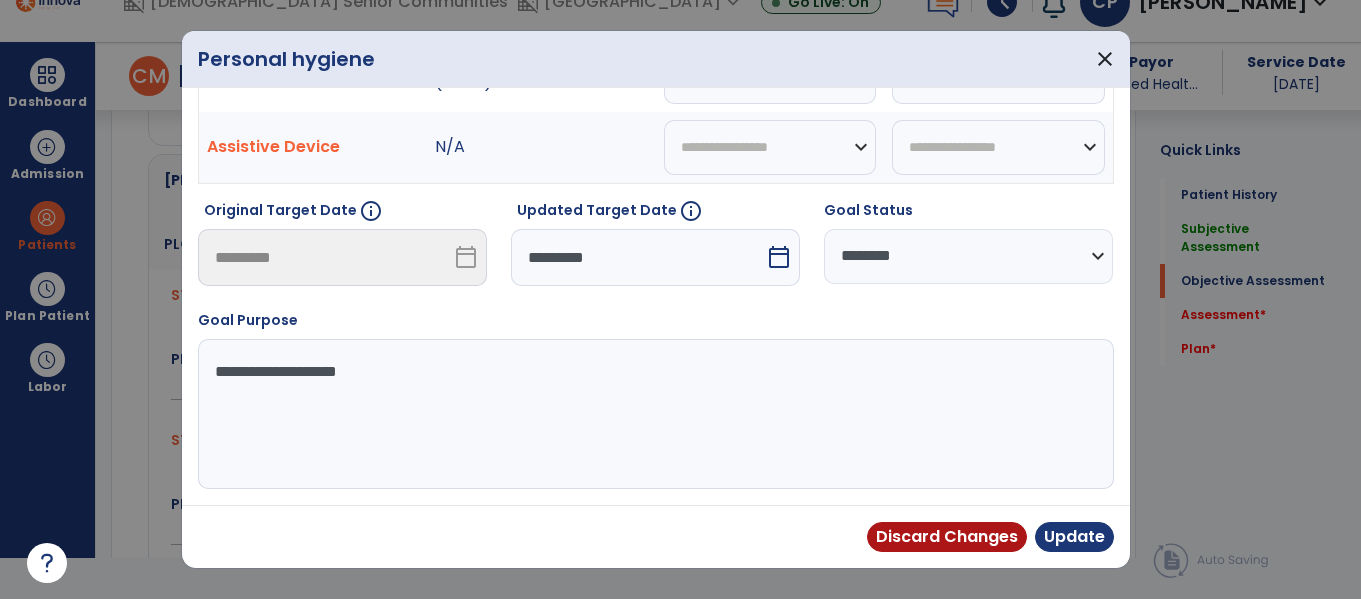 scroll, scrollTop: 240, scrollLeft: 0, axis: vertical 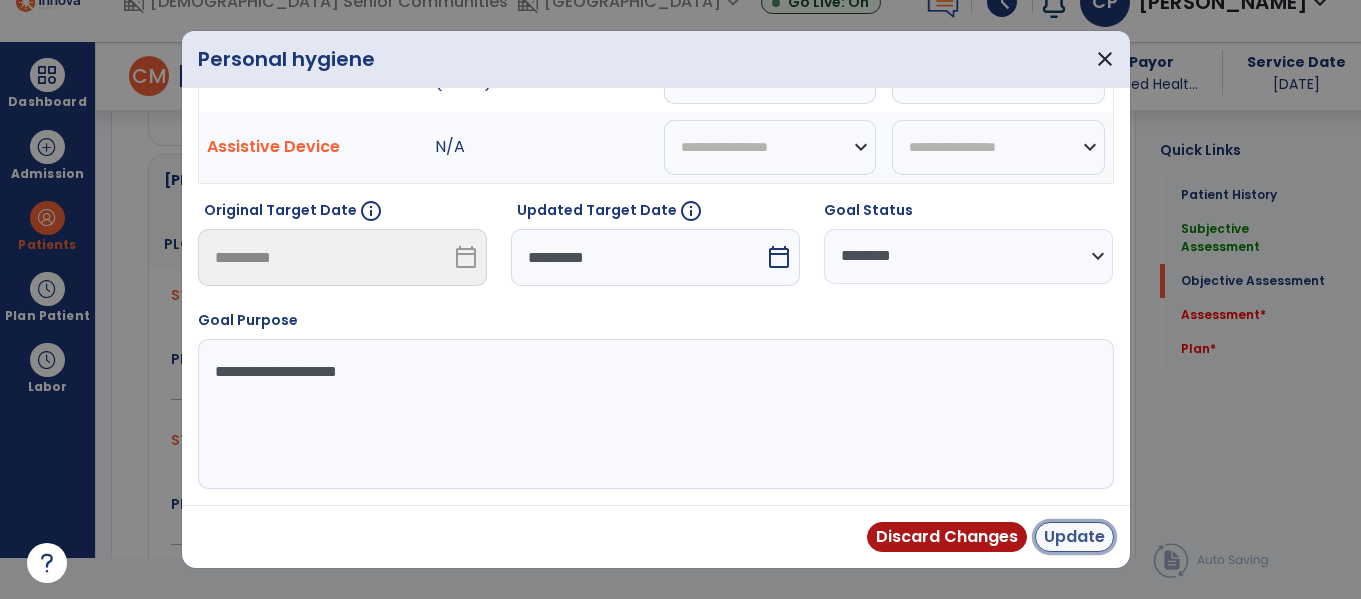 click on "Update" at bounding box center (1074, 537) 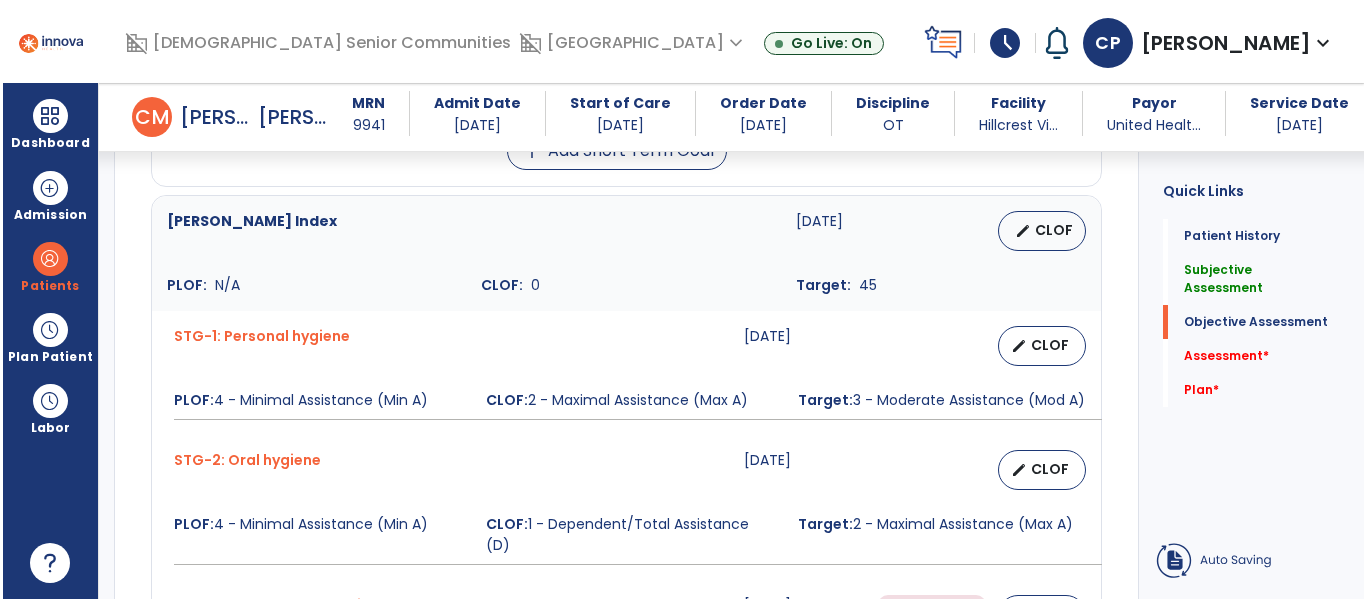 scroll, scrollTop: 41, scrollLeft: 0, axis: vertical 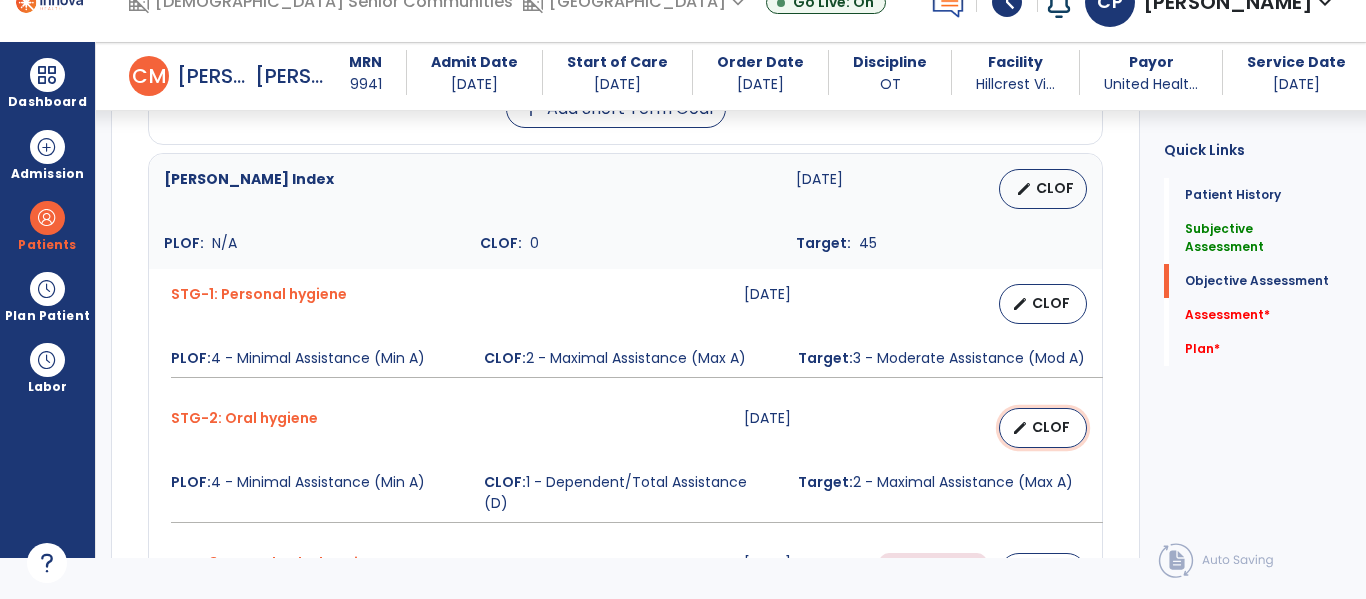 click on "edit" at bounding box center [1020, 428] 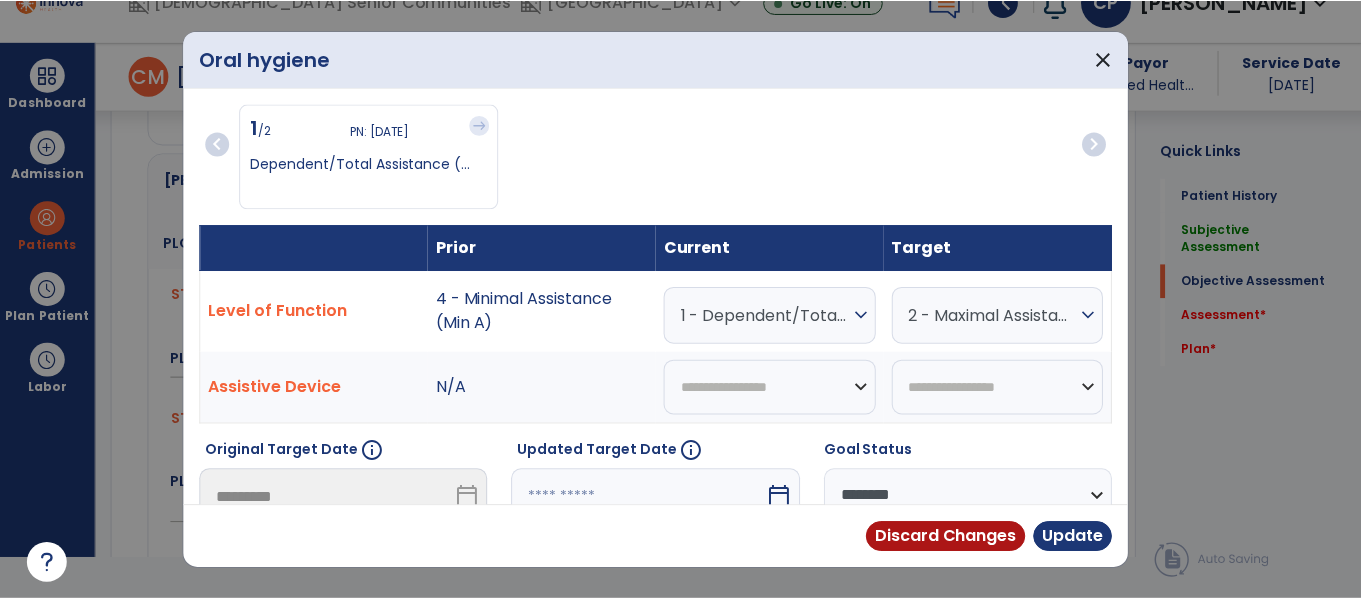 scroll, scrollTop: 0, scrollLeft: 0, axis: both 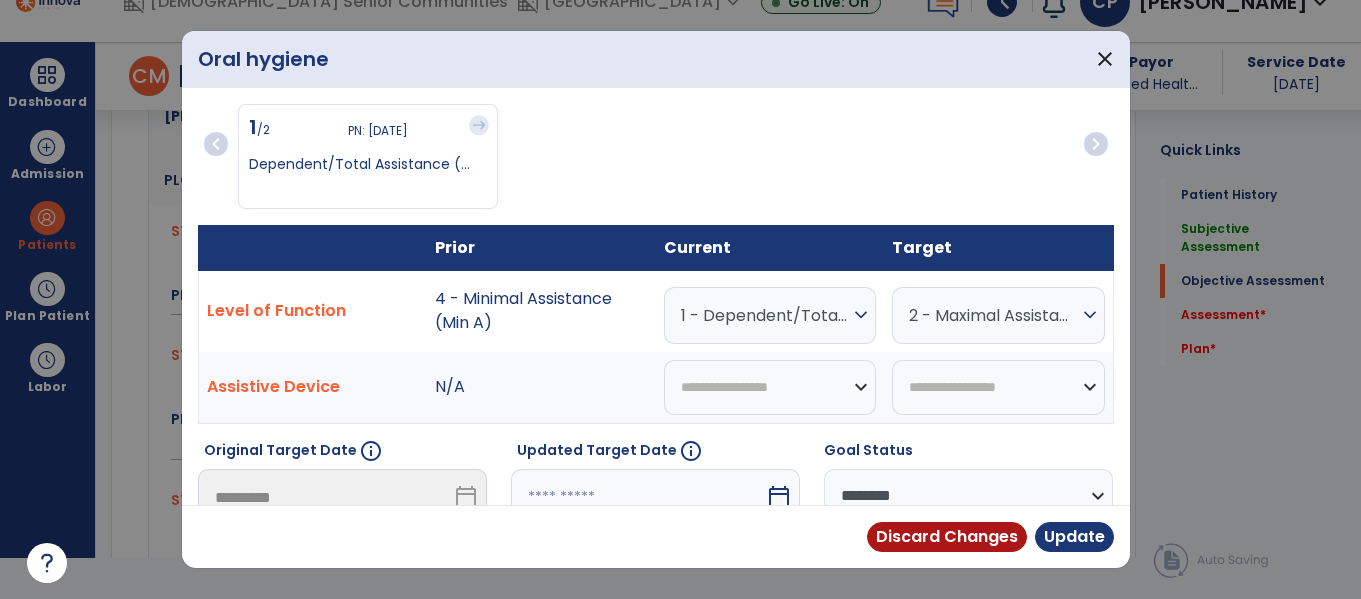 click on "expand_more" at bounding box center (861, 315) 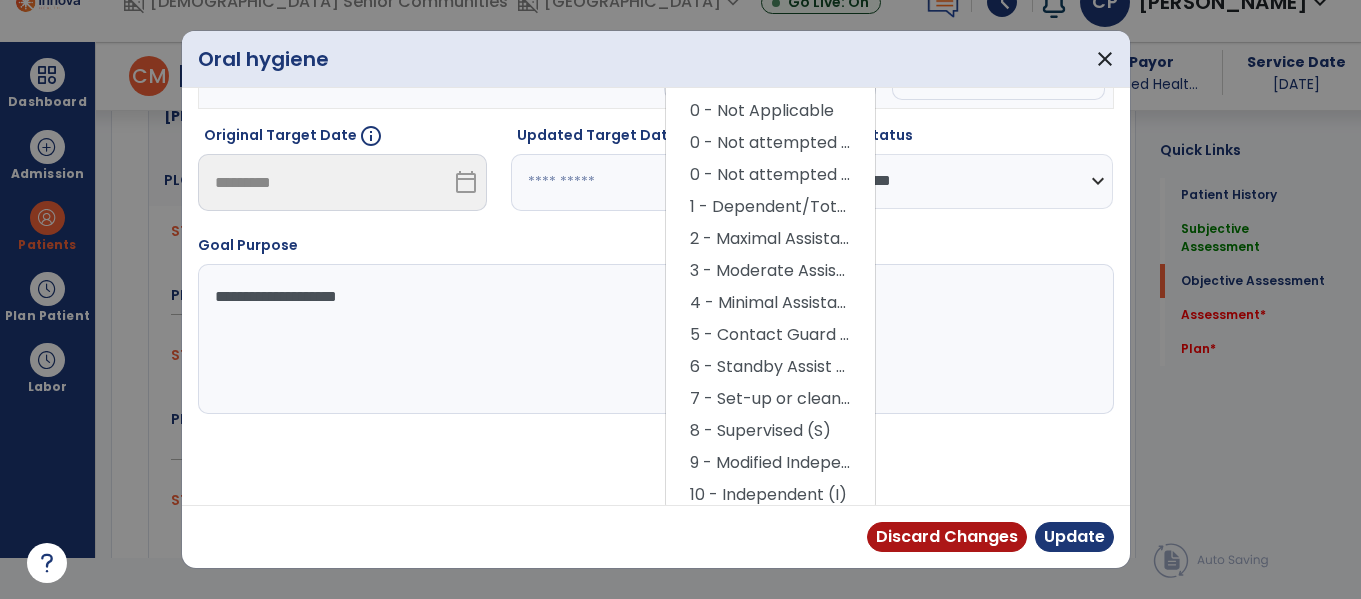 scroll, scrollTop: 322, scrollLeft: 0, axis: vertical 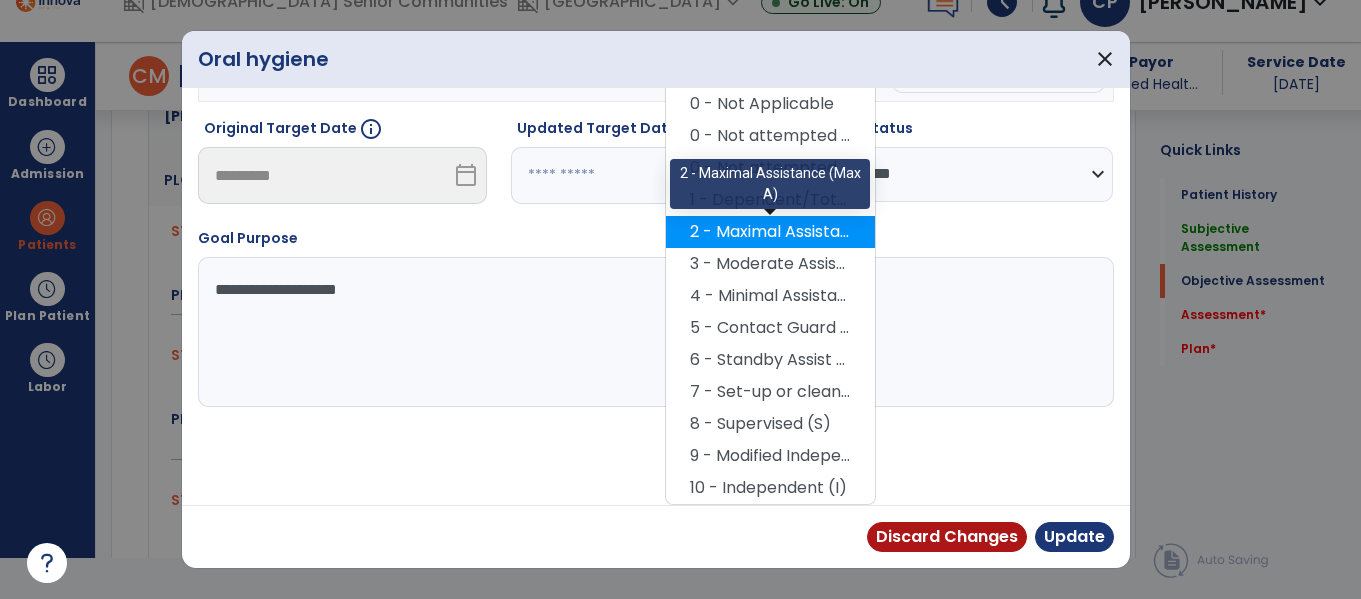 click on "2 - Maximal Assistance (Max A)" at bounding box center [770, 232] 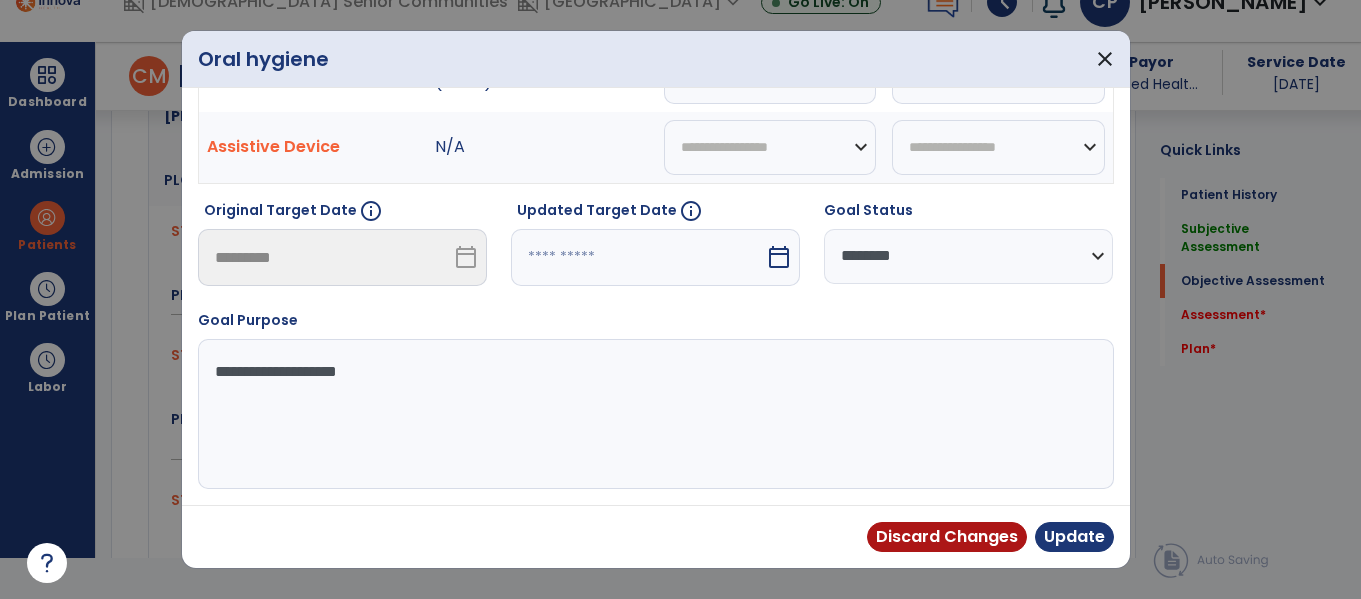 click on "calendar_today" at bounding box center [779, 257] 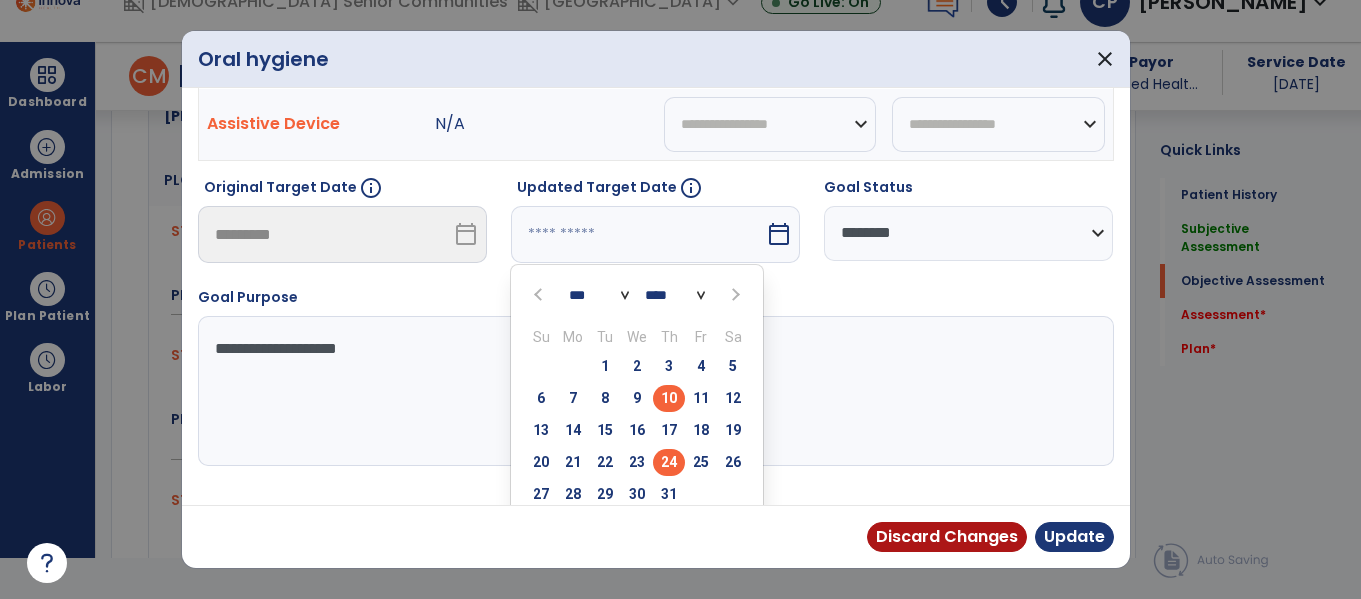 click on "24" at bounding box center (669, 462) 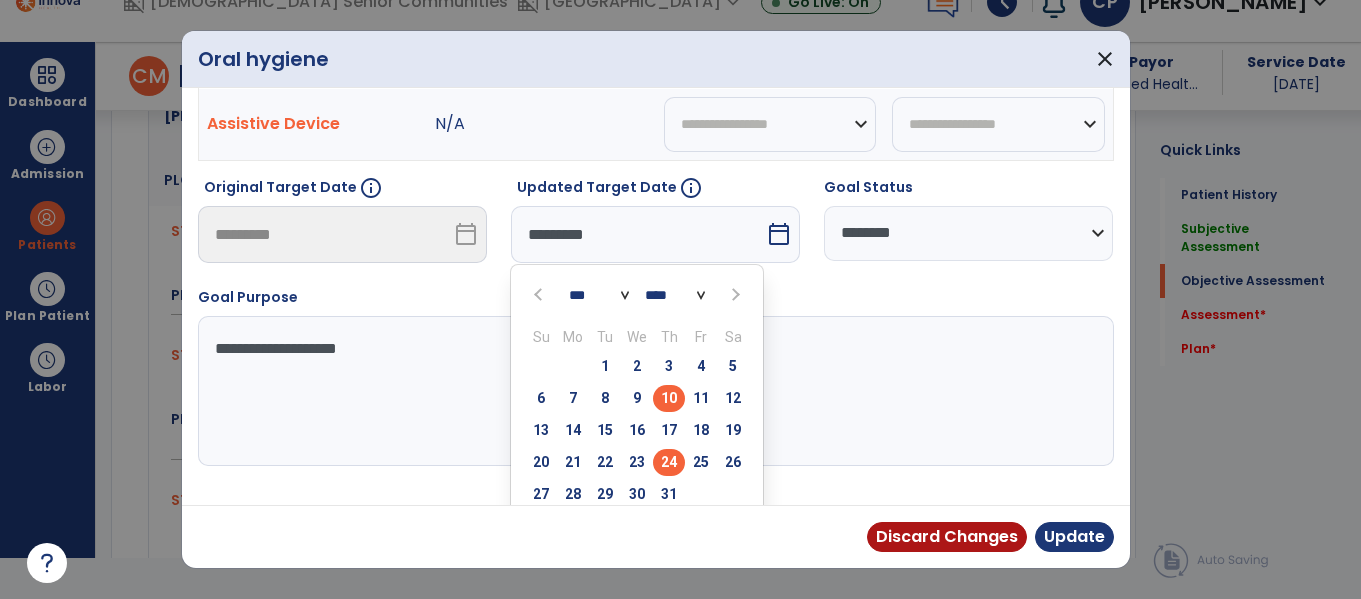scroll, scrollTop: 240, scrollLeft: 0, axis: vertical 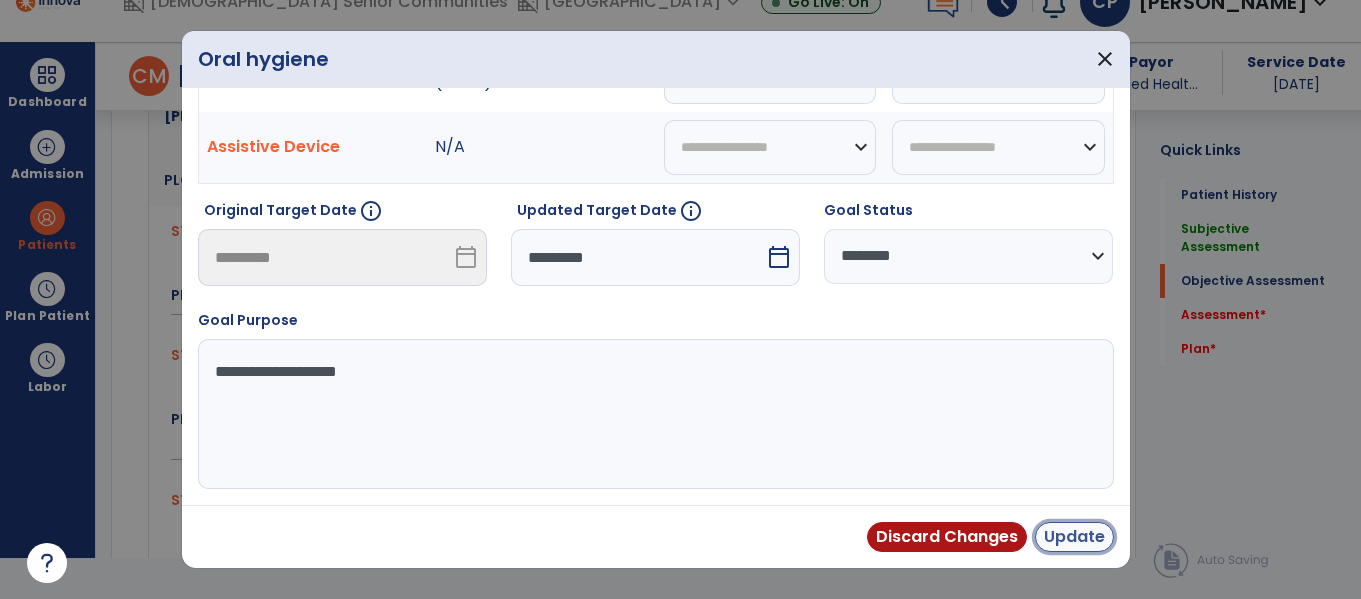 click on "Update" at bounding box center (1074, 537) 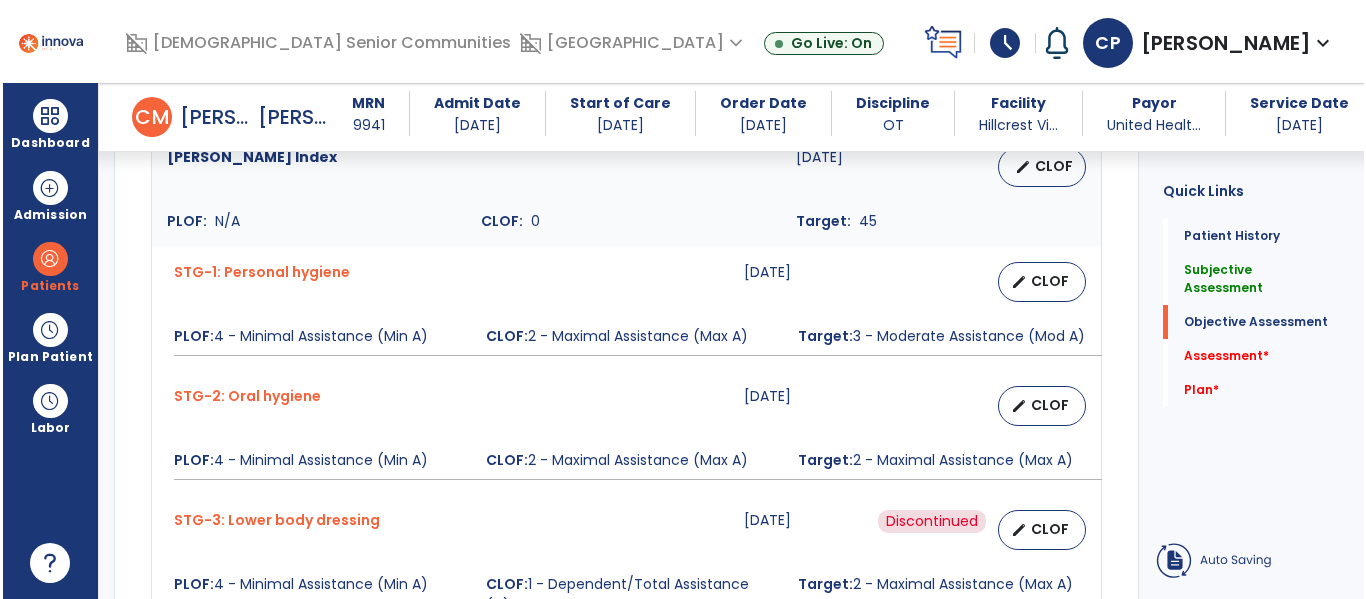 scroll, scrollTop: 41, scrollLeft: 0, axis: vertical 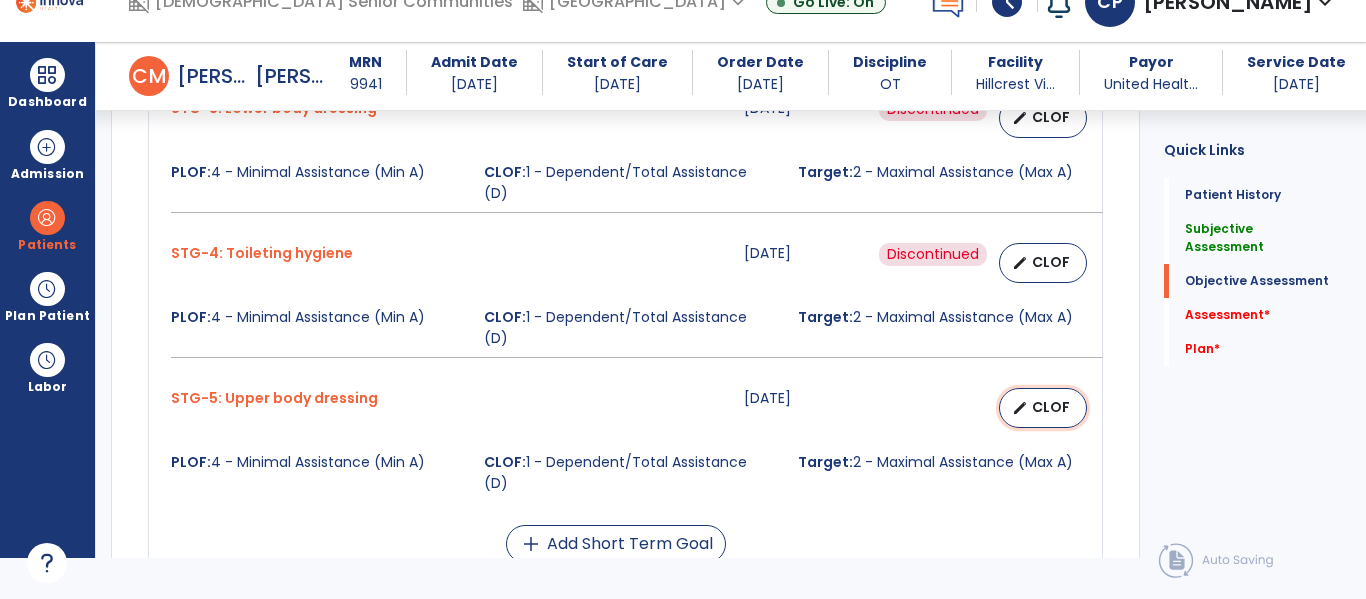 click on "edit" at bounding box center [1020, 408] 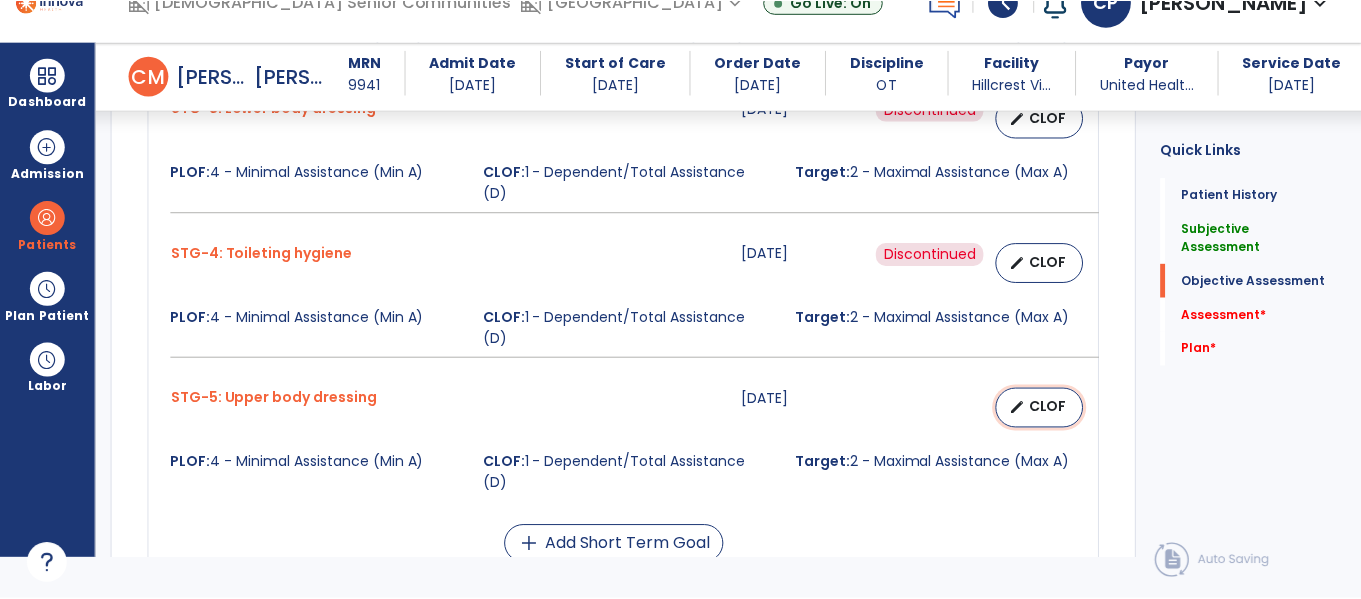 scroll, scrollTop: 0, scrollLeft: 0, axis: both 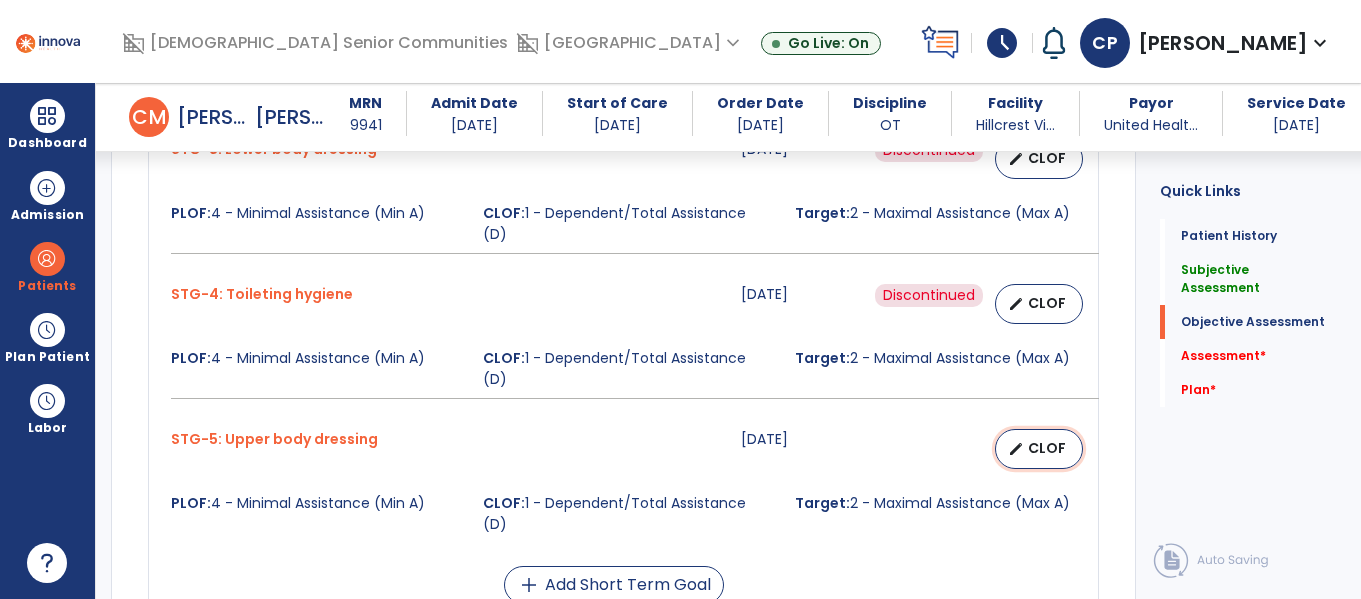 select on "********" 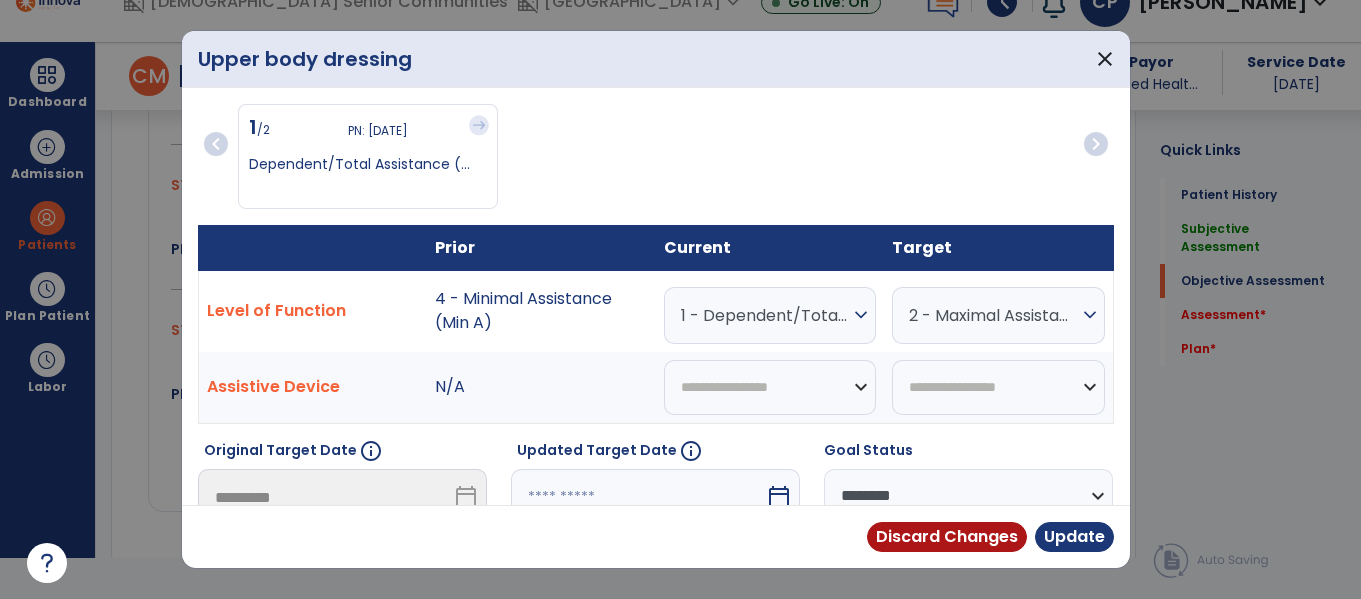 scroll, scrollTop: 2348, scrollLeft: 0, axis: vertical 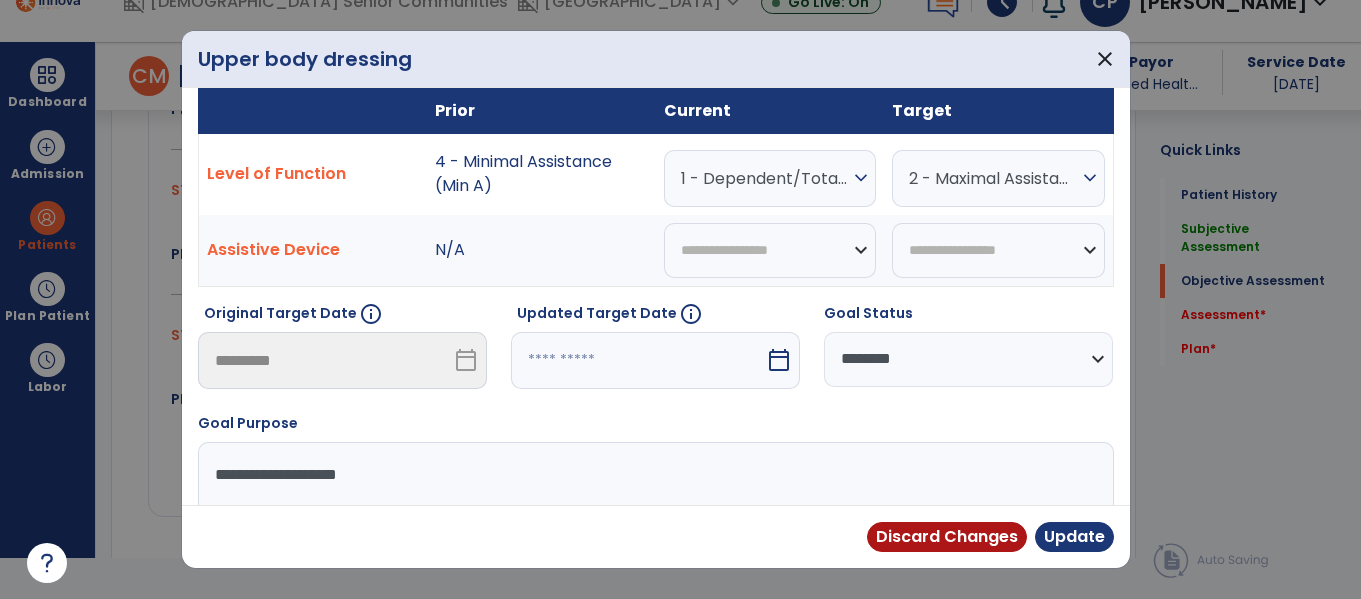 click on "calendar_today" at bounding box center (779, 360) 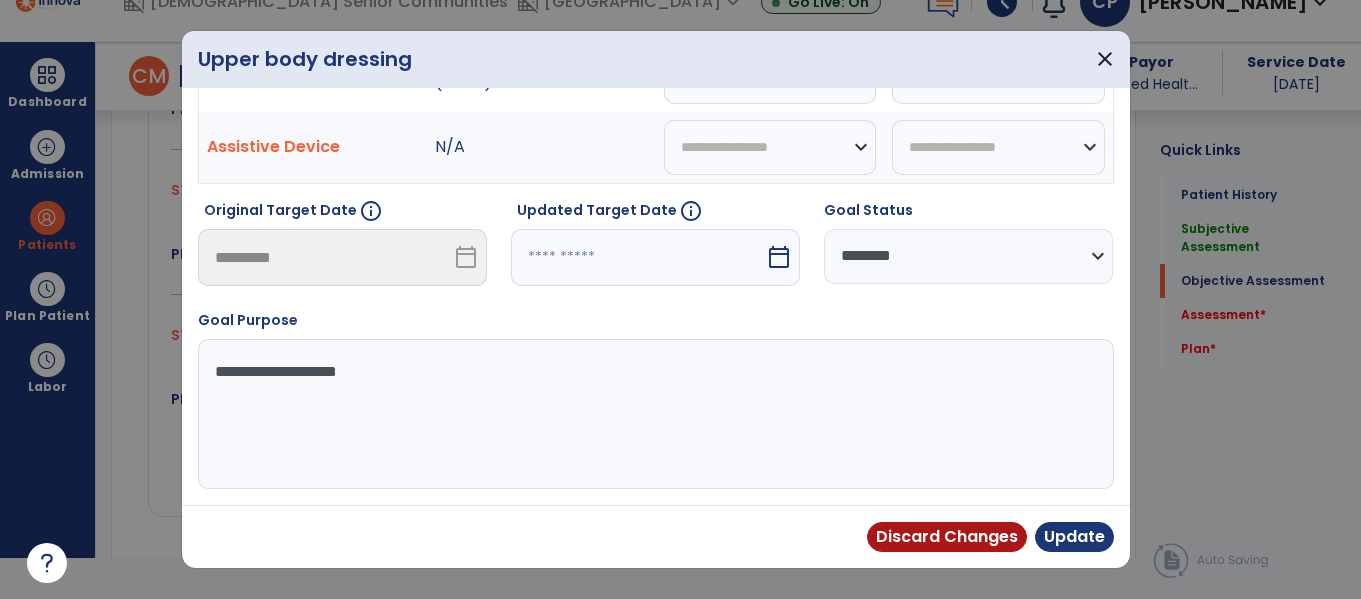 select on "*" 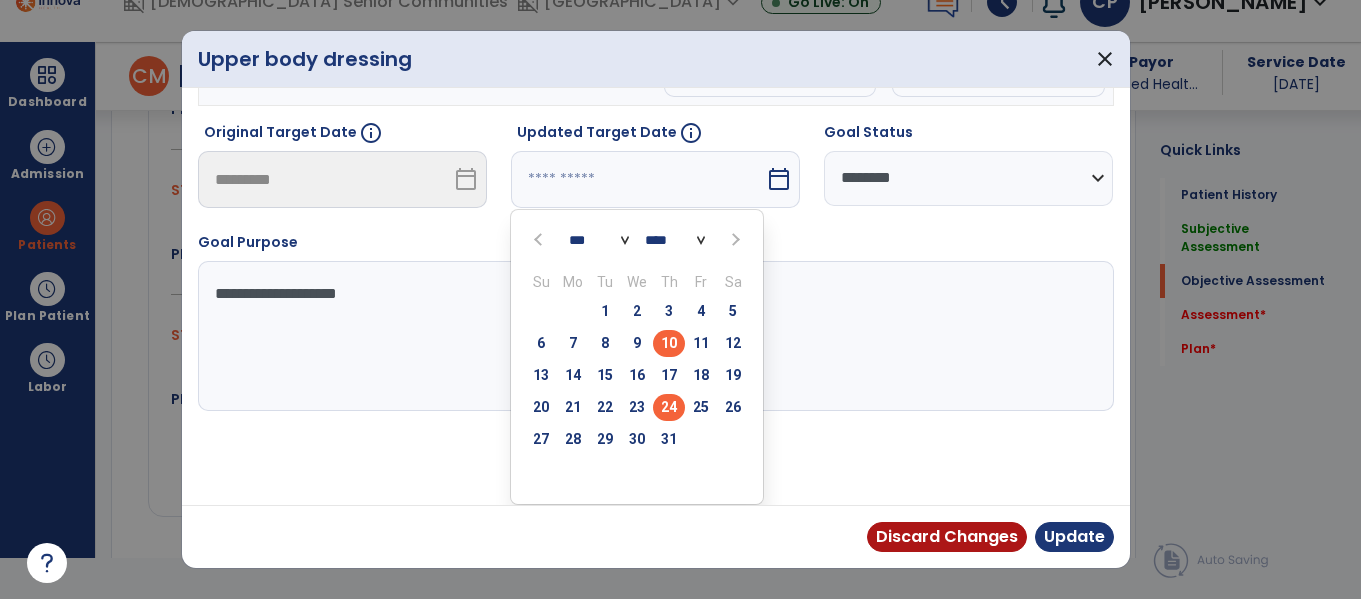 click on "24" at bounding box center (669, 407) 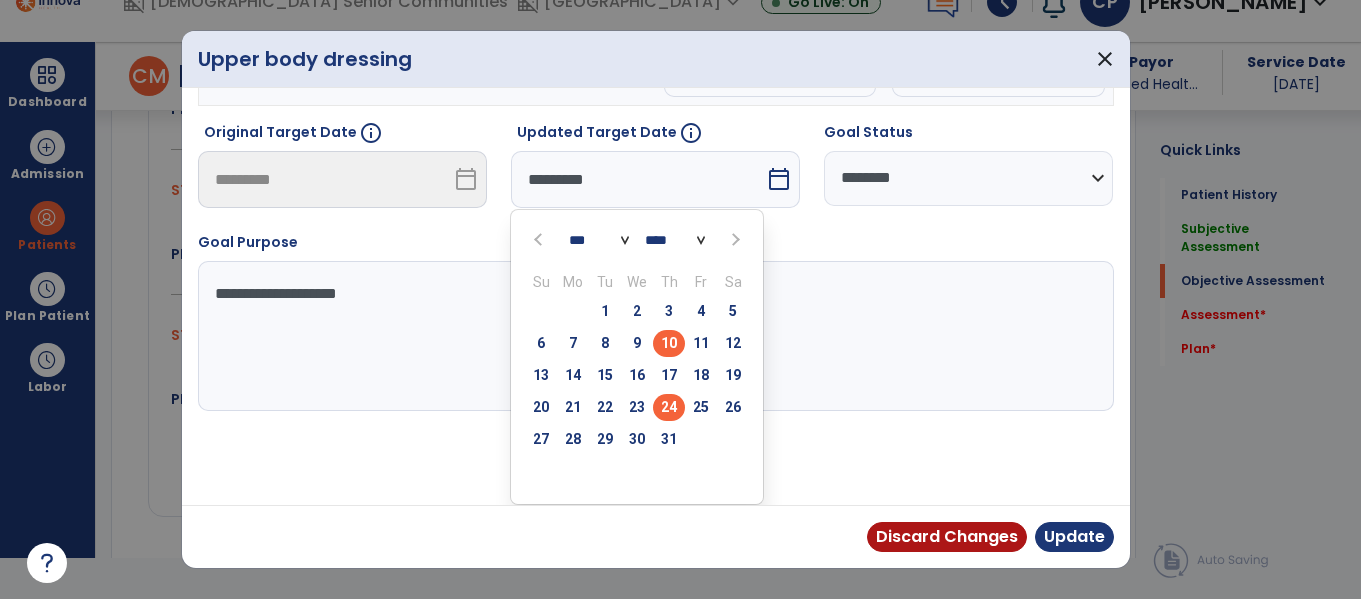 scroll, scrollTop: 240, scrollLeft: 0, axis: vertical 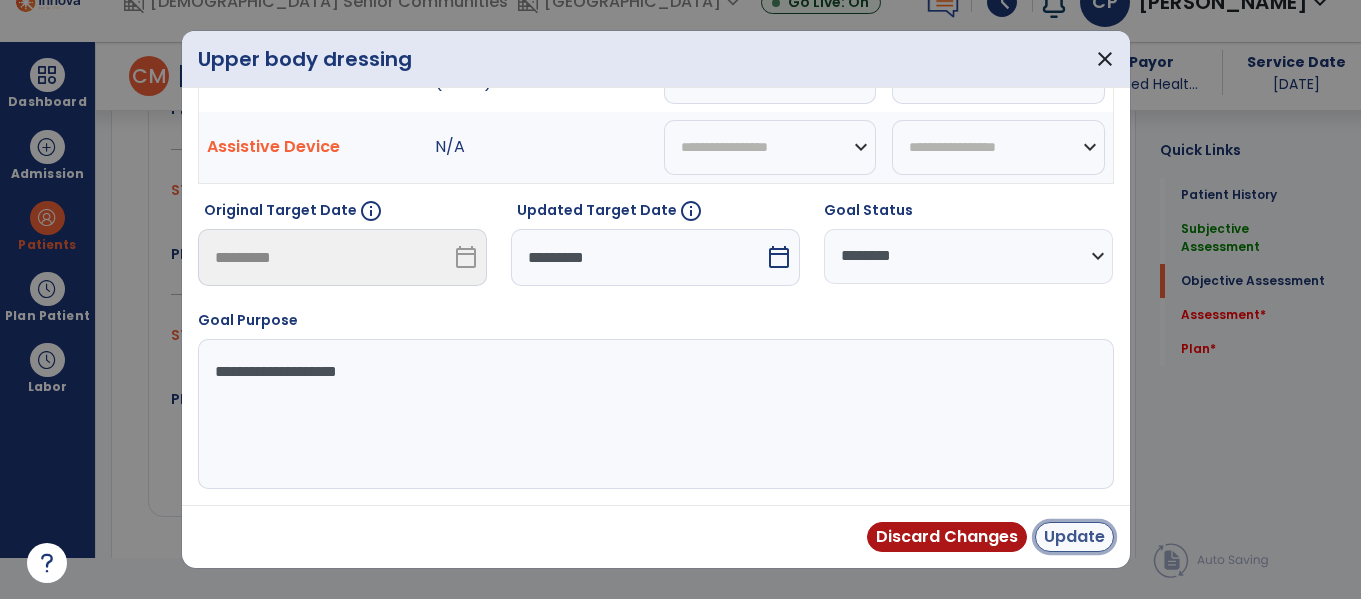 click on "Update" at bounding box center [1074, 537] 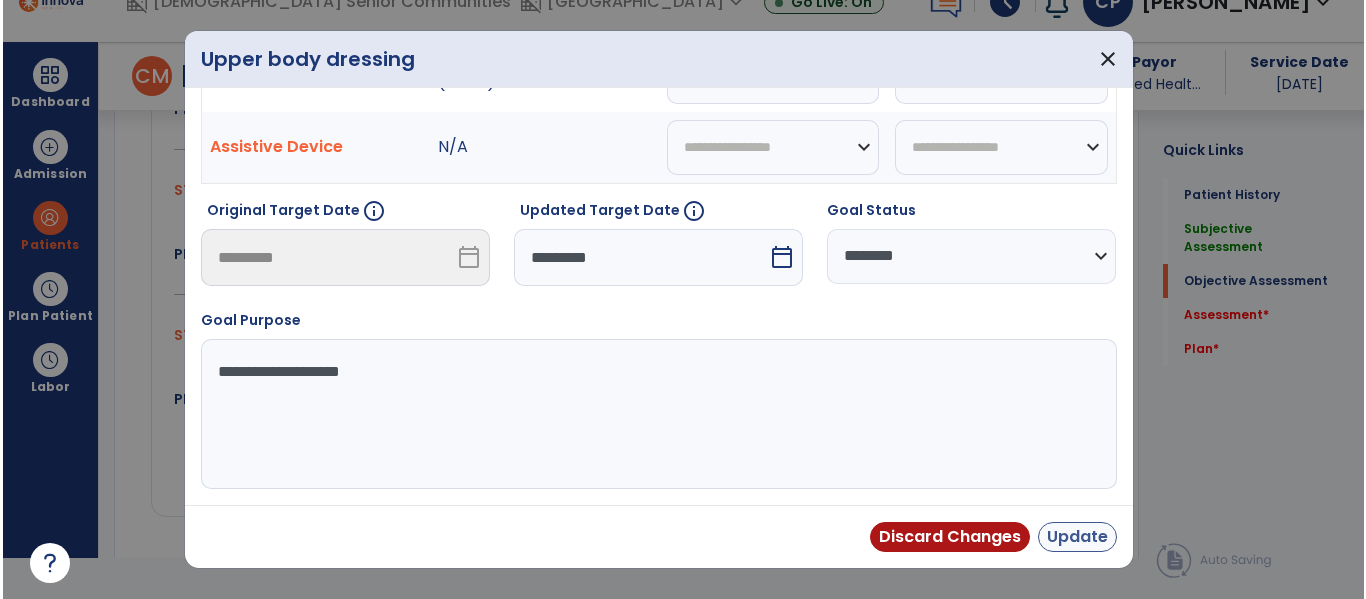 scroll, scrollTop: 41, scrollLeft: 0, axis: vertical 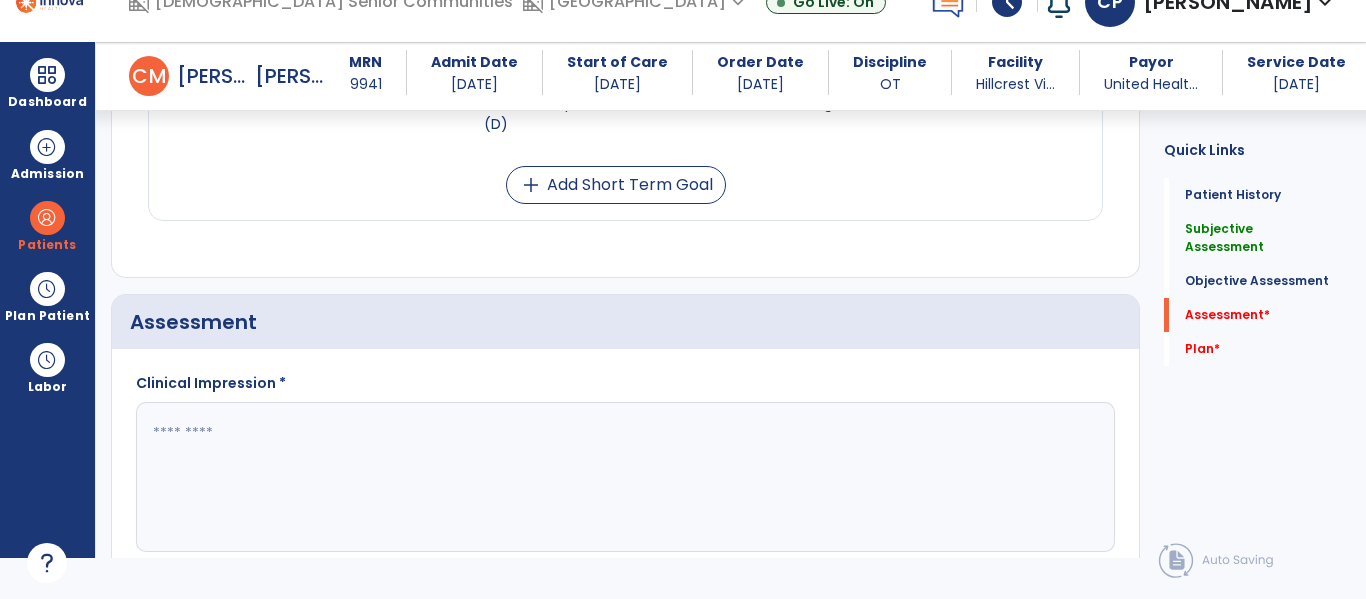 click 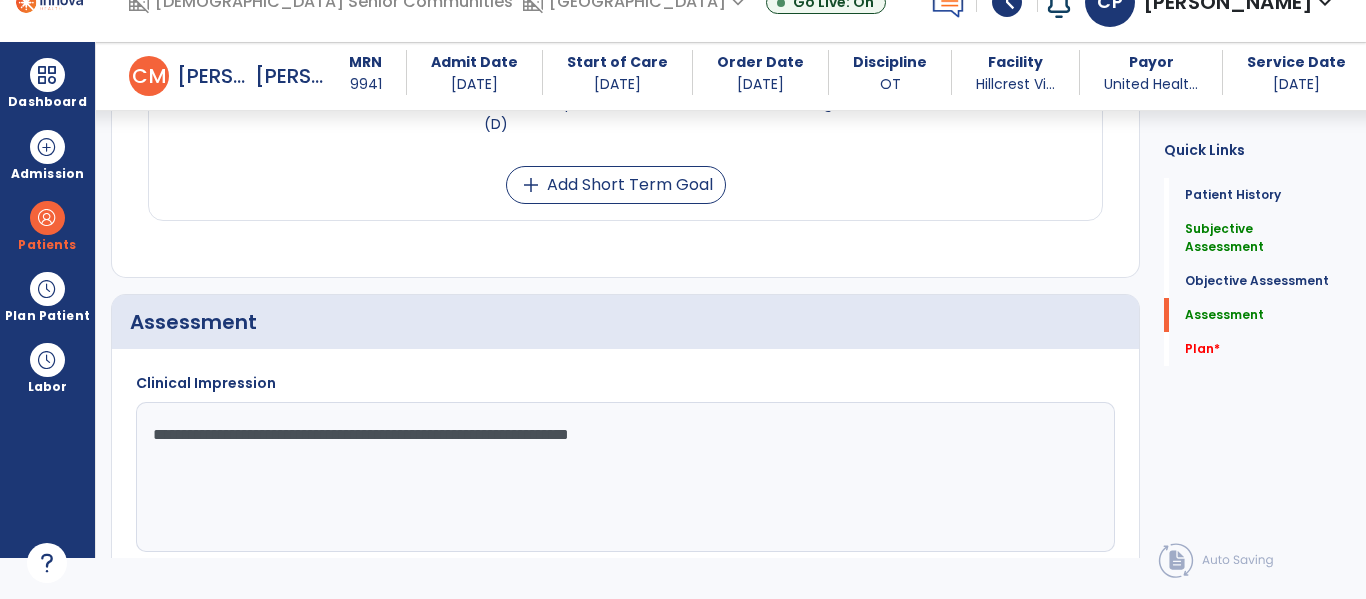 click on "**********" 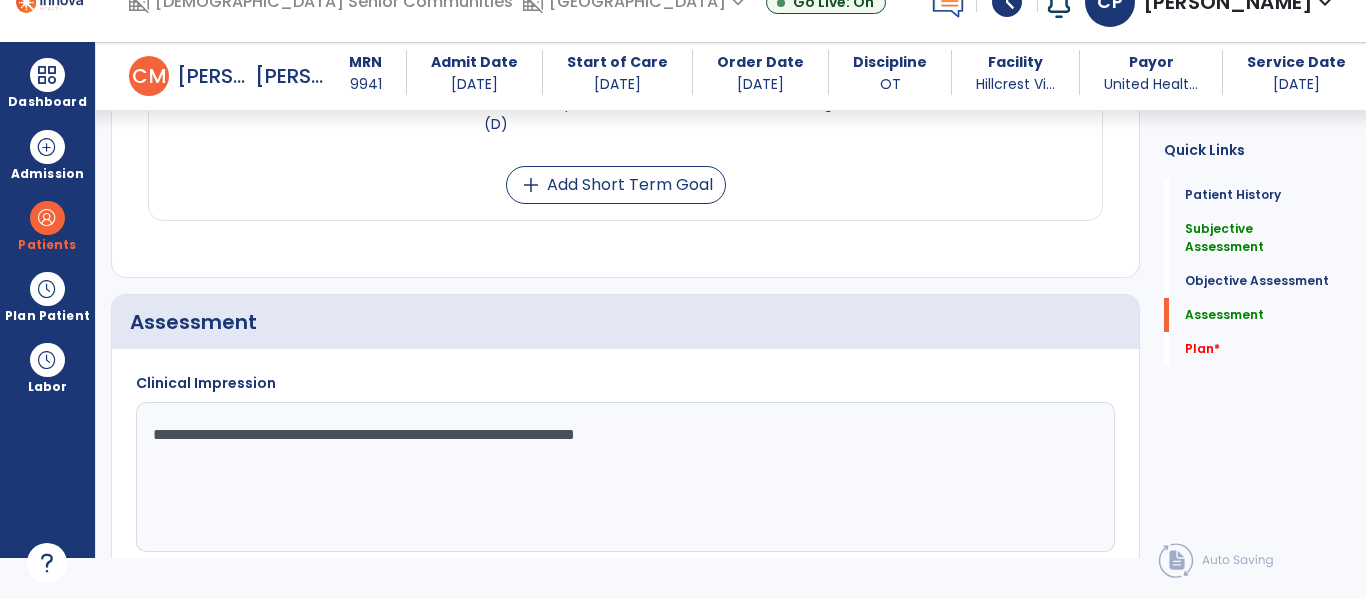 click on "**********" 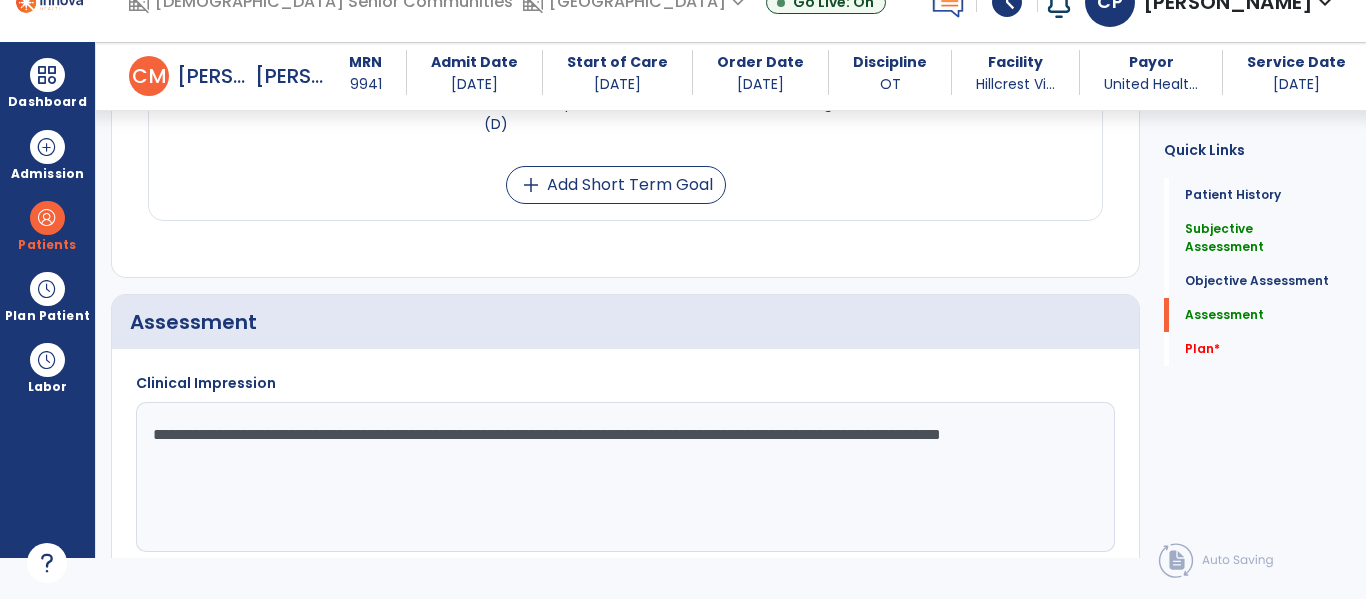 click on "**********" 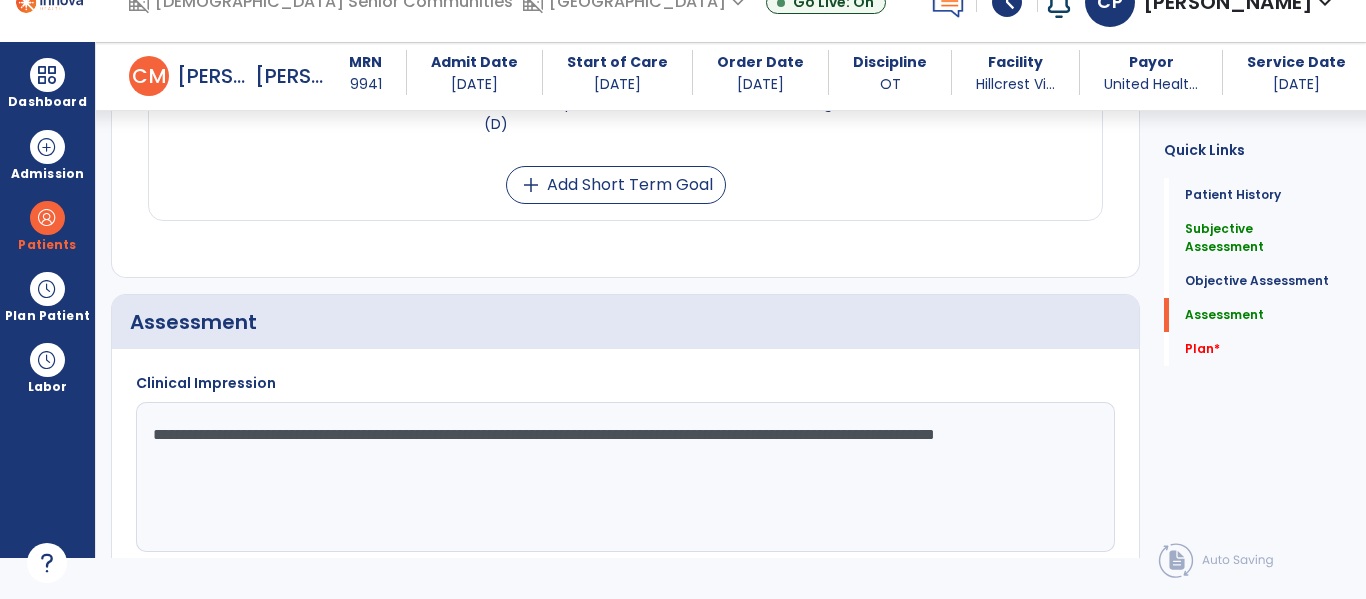 click on "**********" 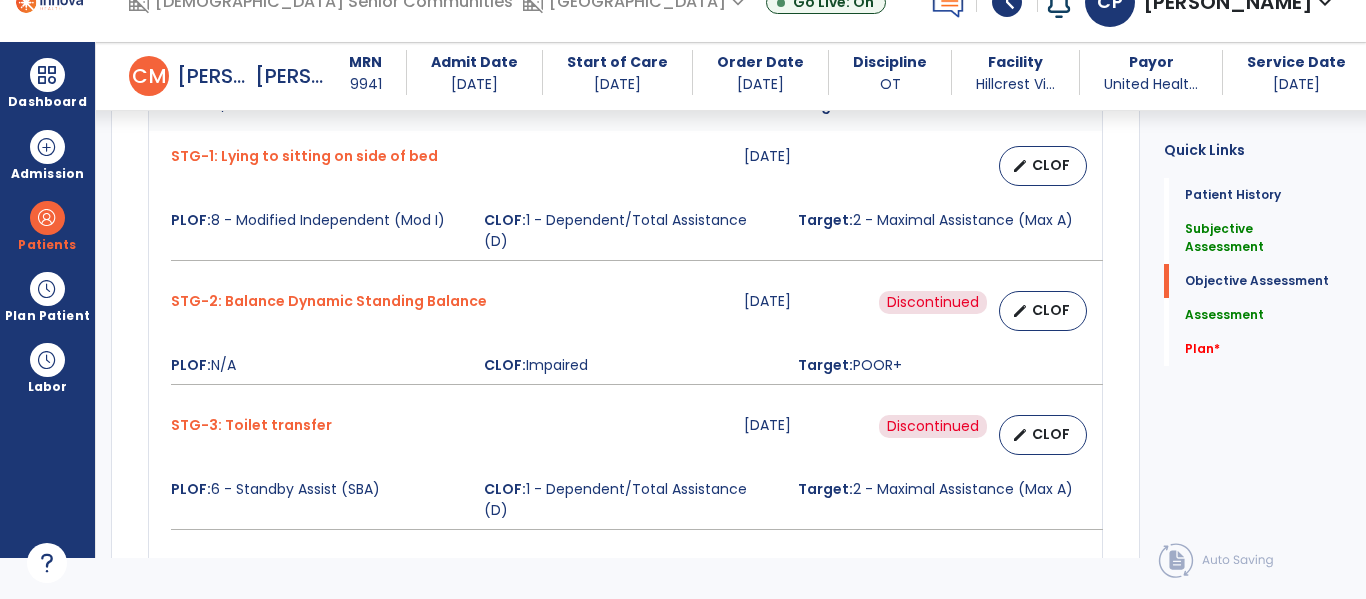 scroll, scrollTop: 999, scrollLeft: 0, axis: vertical 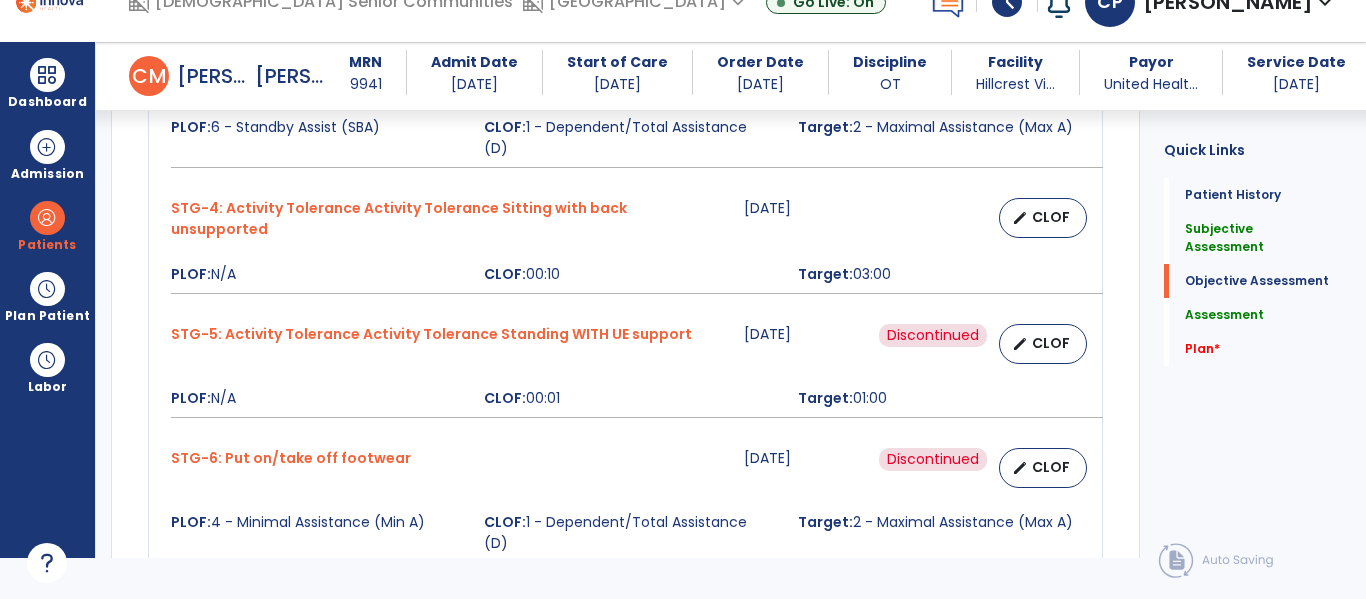 click on "Quick Links  Patient History   Patient History   Subjective Assessment   Subjective Assessment   Objective Assessment   Objective Assessment   Assessment   Assessment   Plan   *  Plan   *" 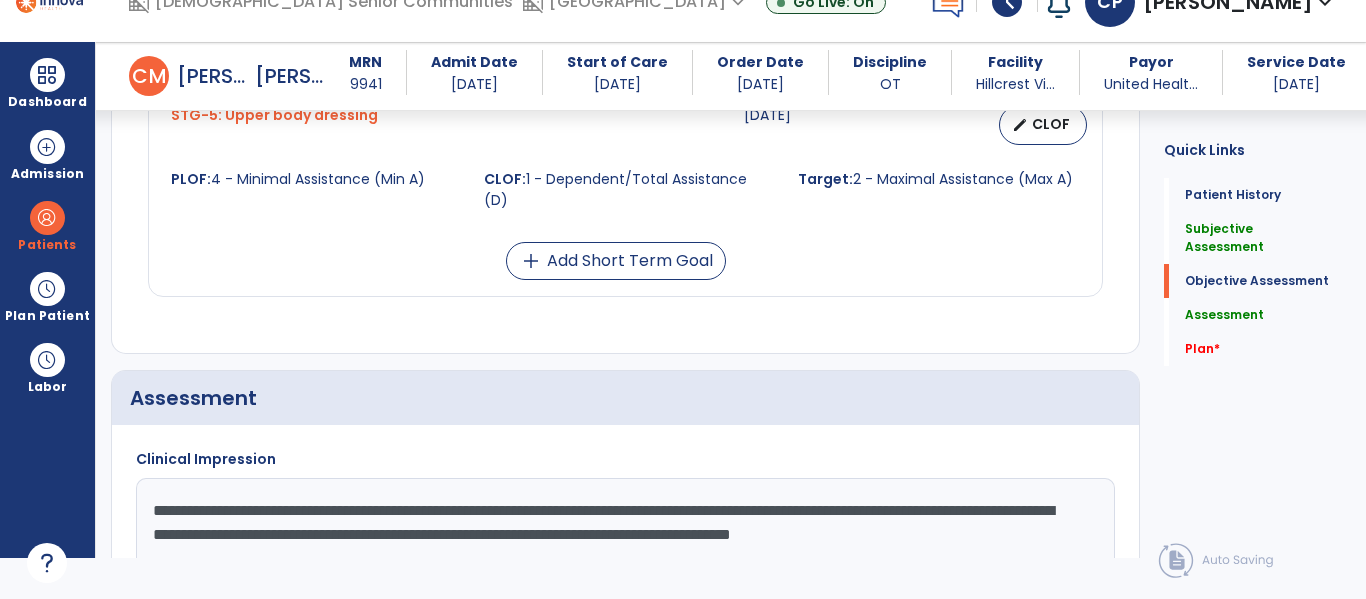 scroll, scrollTop: 2579, scrollLeft: 0, axis: vertical 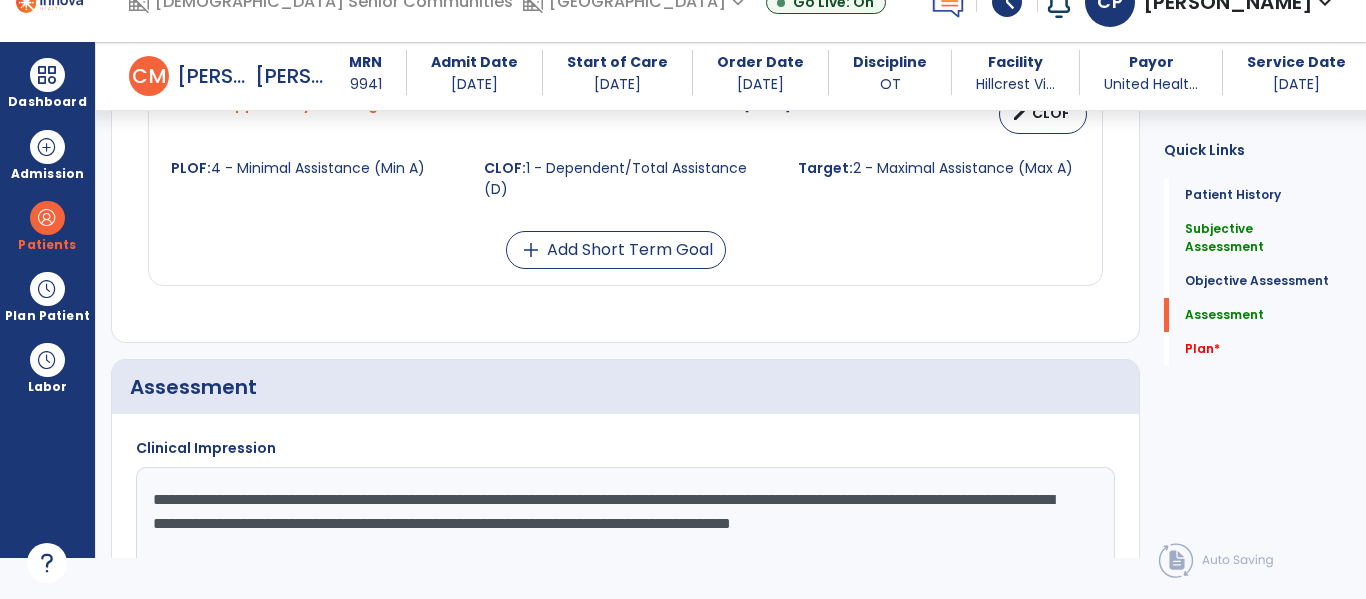click on "**********" 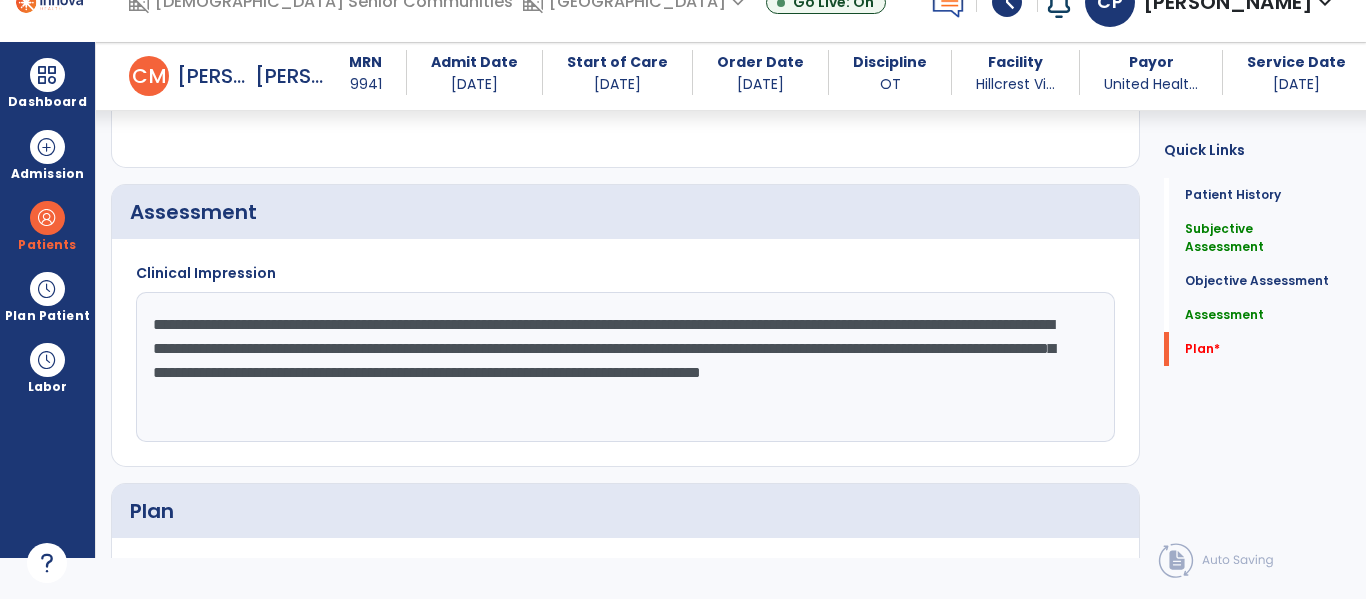 scroll, scrollTop: 2858, scrollLeft: 0, axis: vertical 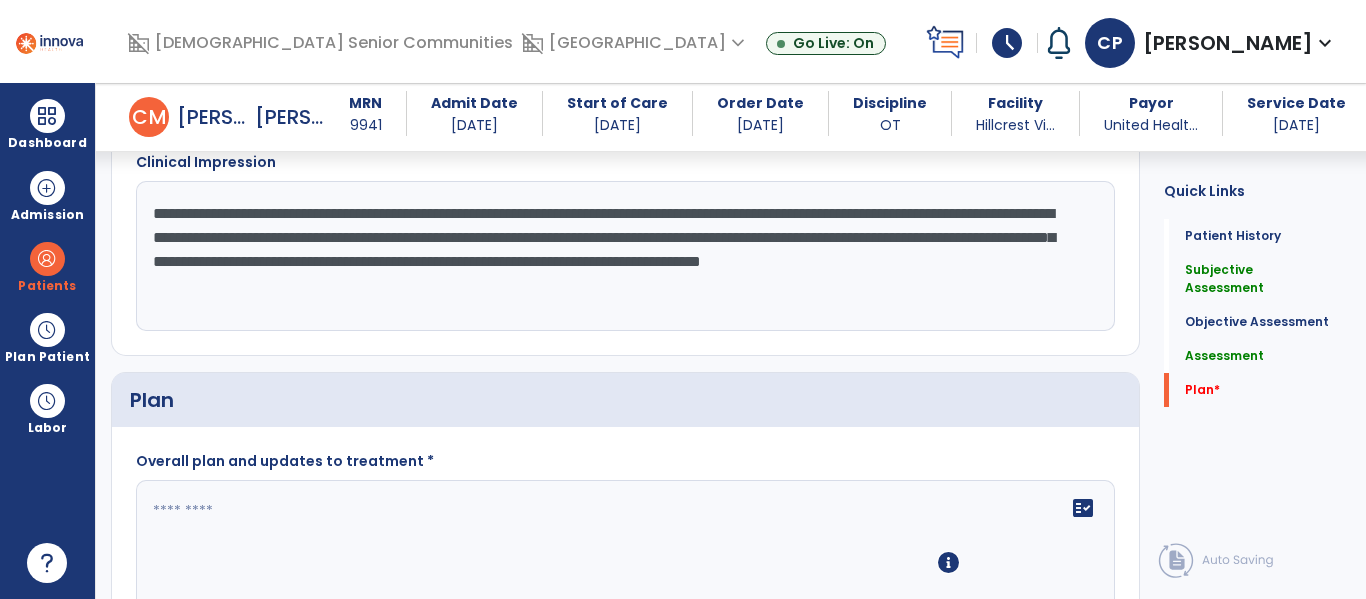 type on "**********" 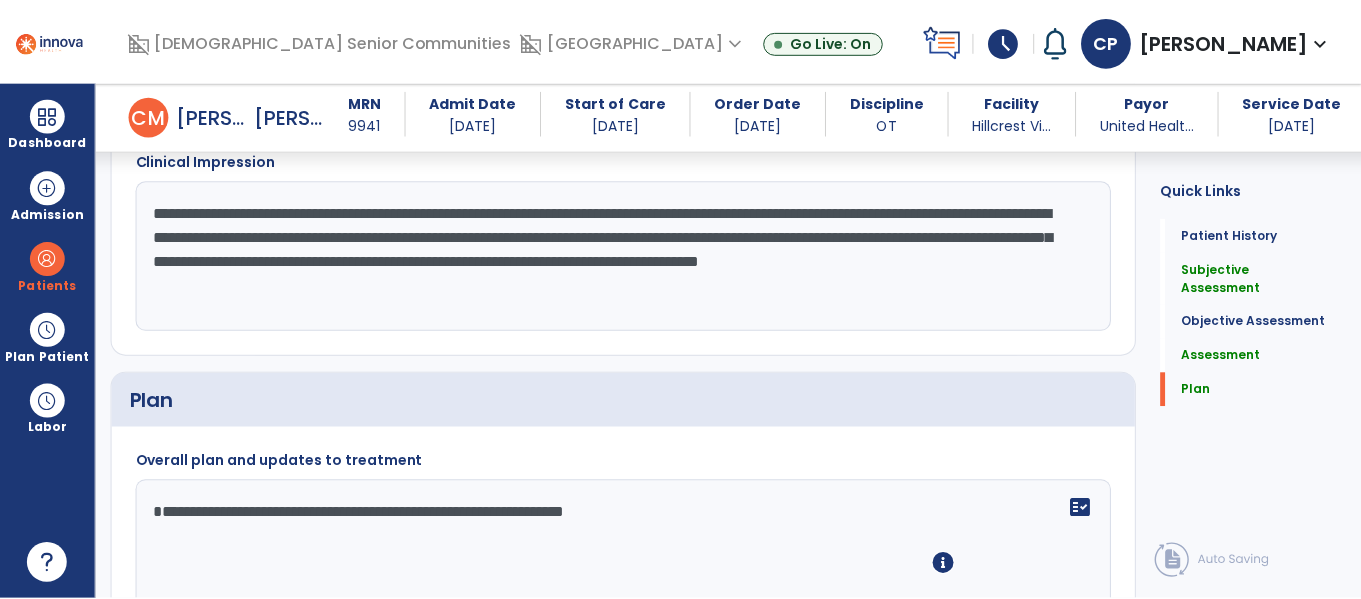 scroll, scrollTop: 2908, scrollLeft: 0, axis: vertical 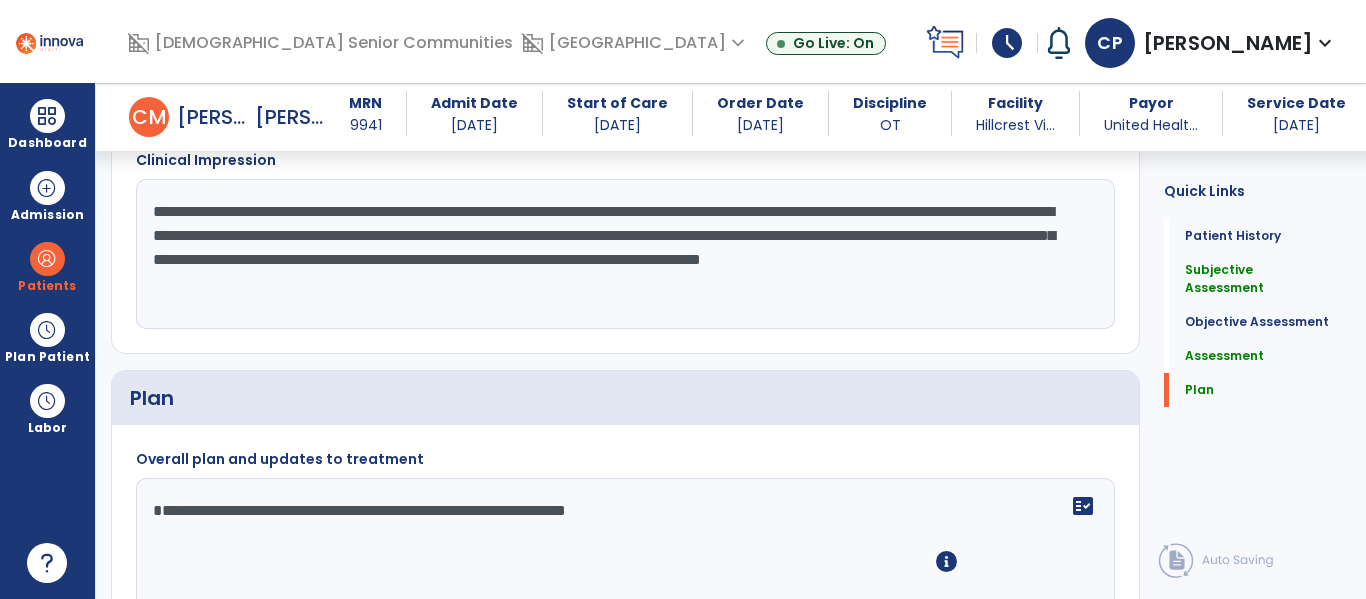 type on "**********" 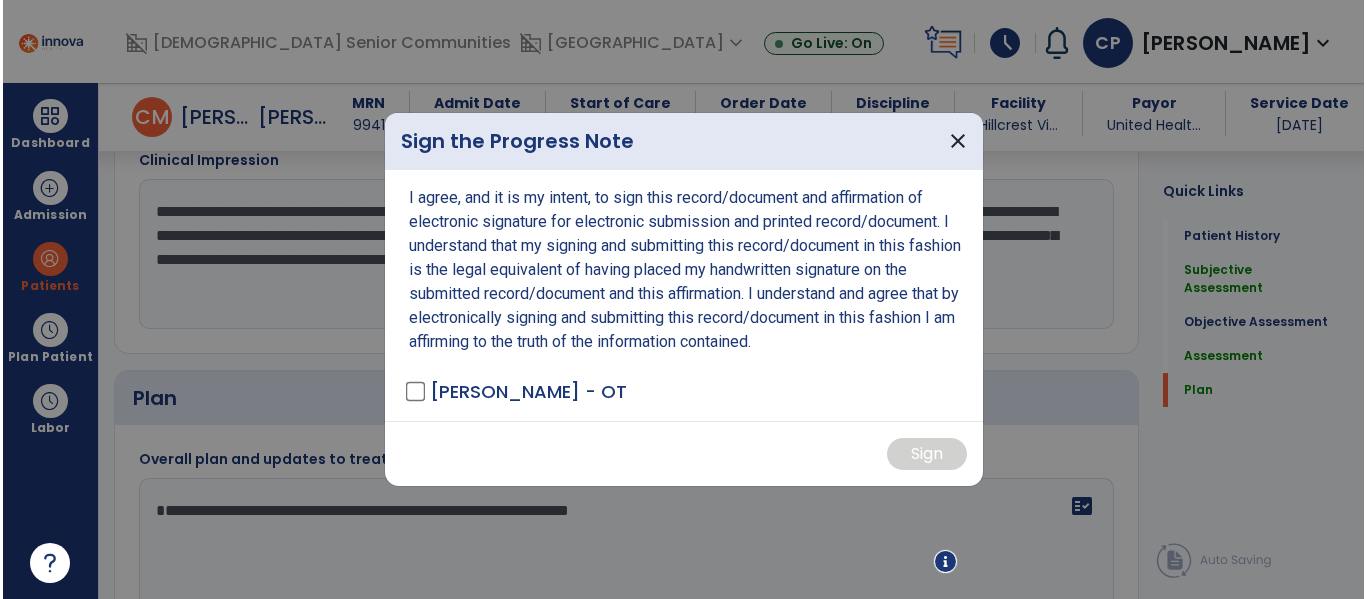 scroll, scrollTop: 3034, scrollLeft: 0, axis: vertical 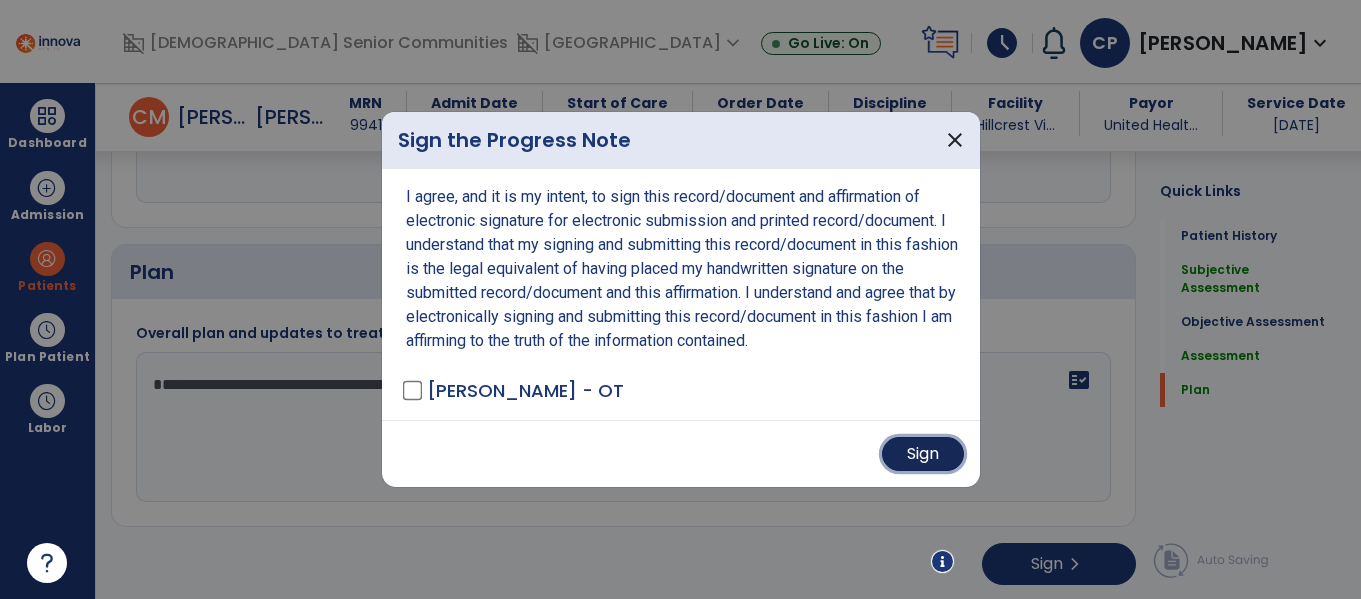 click on "Sign" at bounding box center [923, 454] 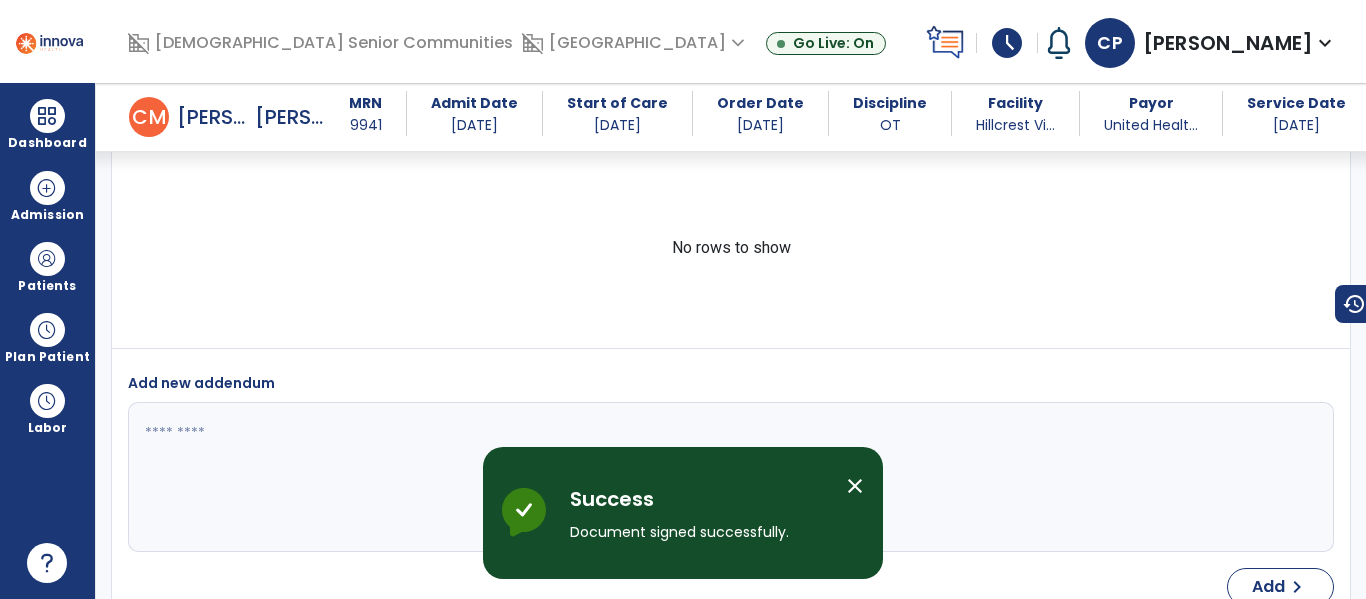 scroll, scrollTop: 4054, scrollLeft: 0, axis: vertical 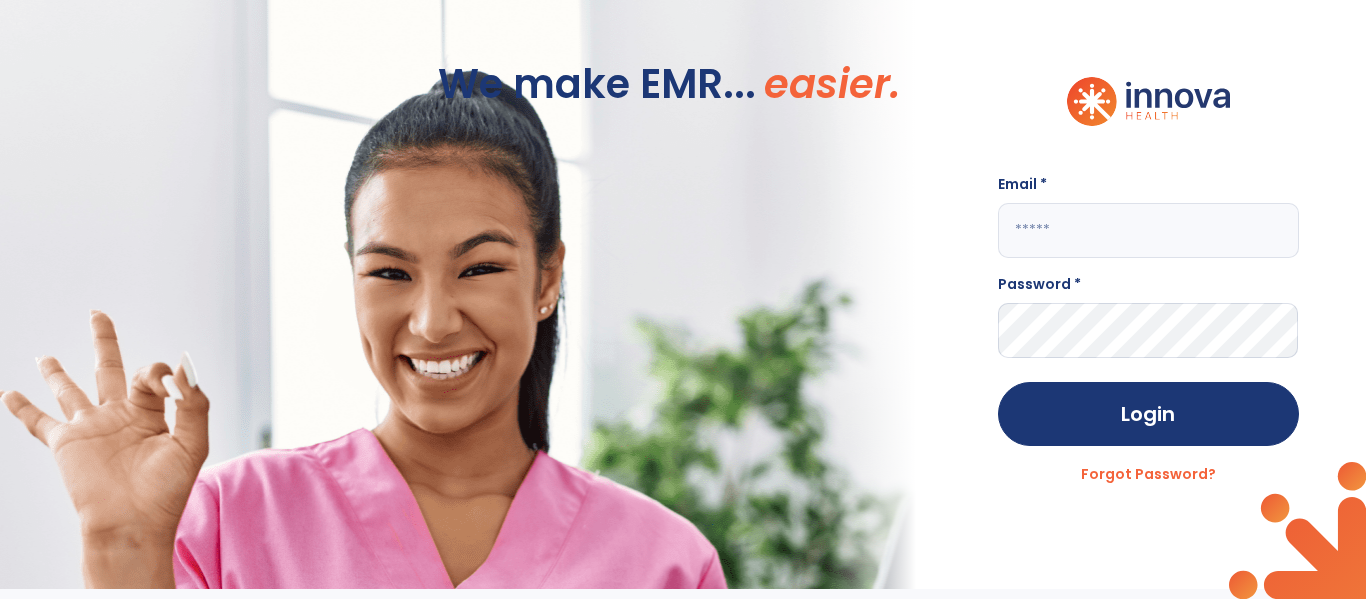 click 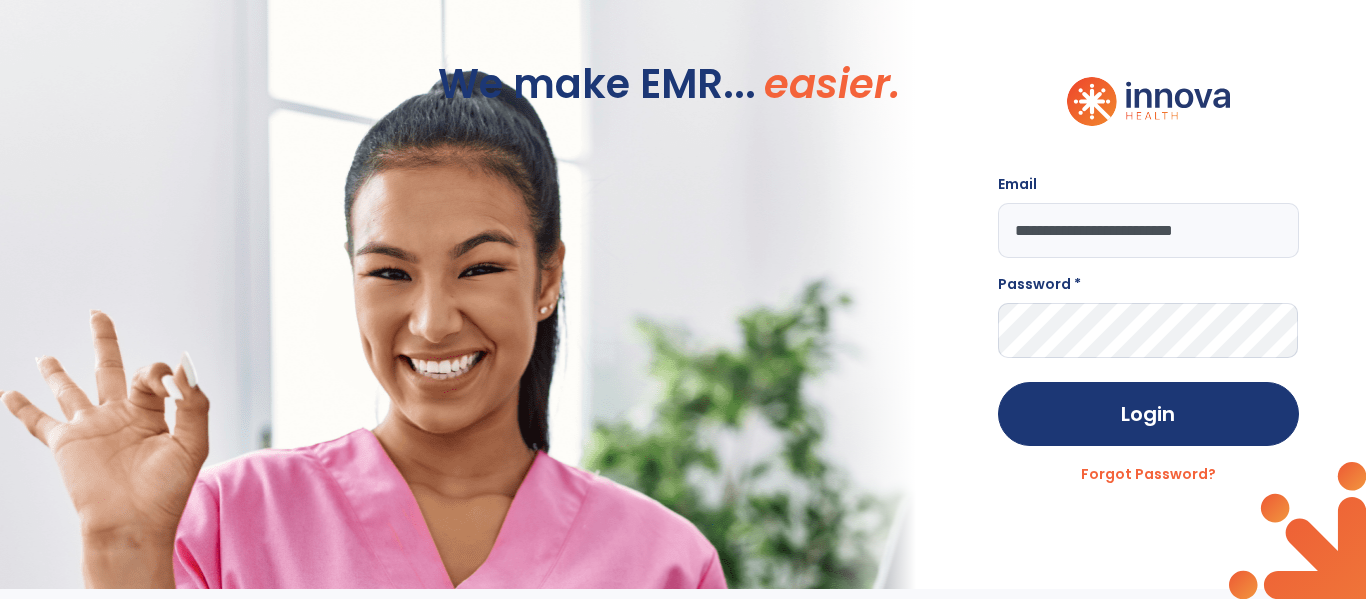 type on "**********" 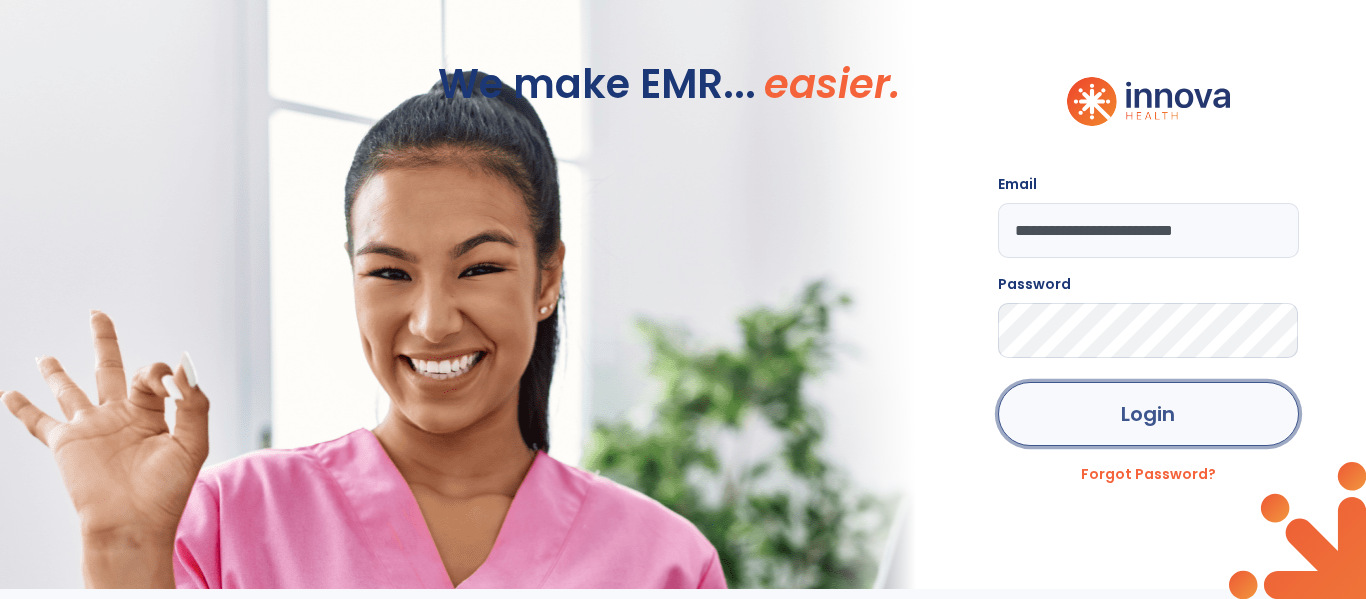 click on "Login" 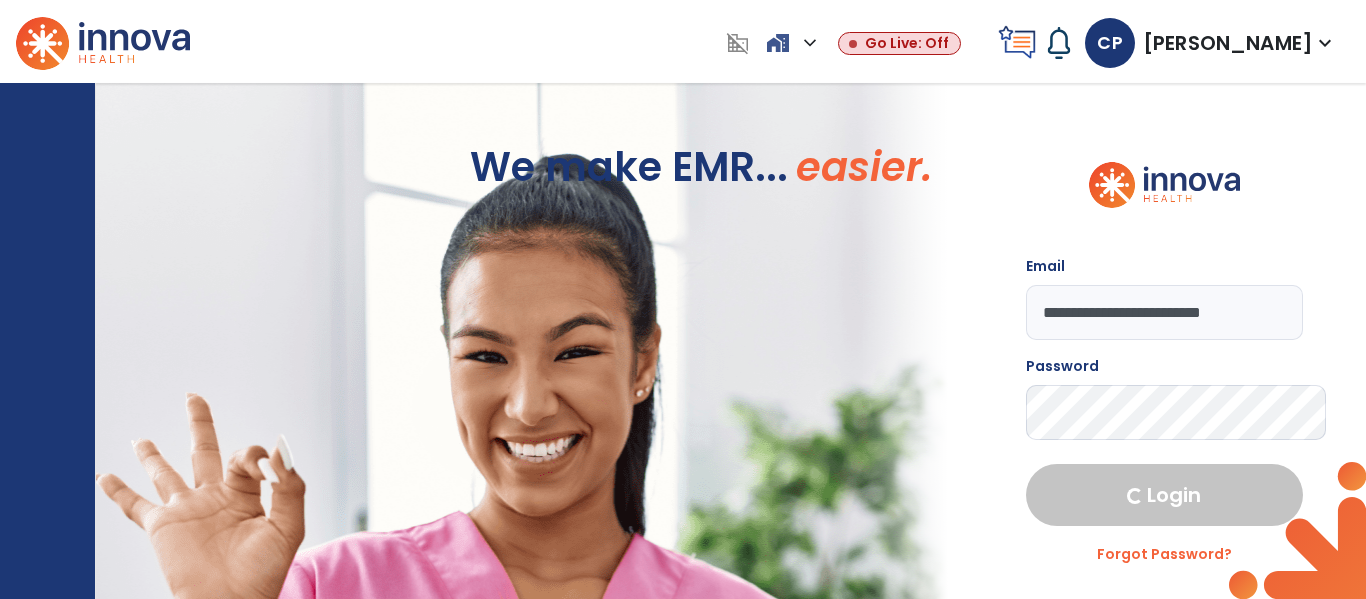 select on "****" 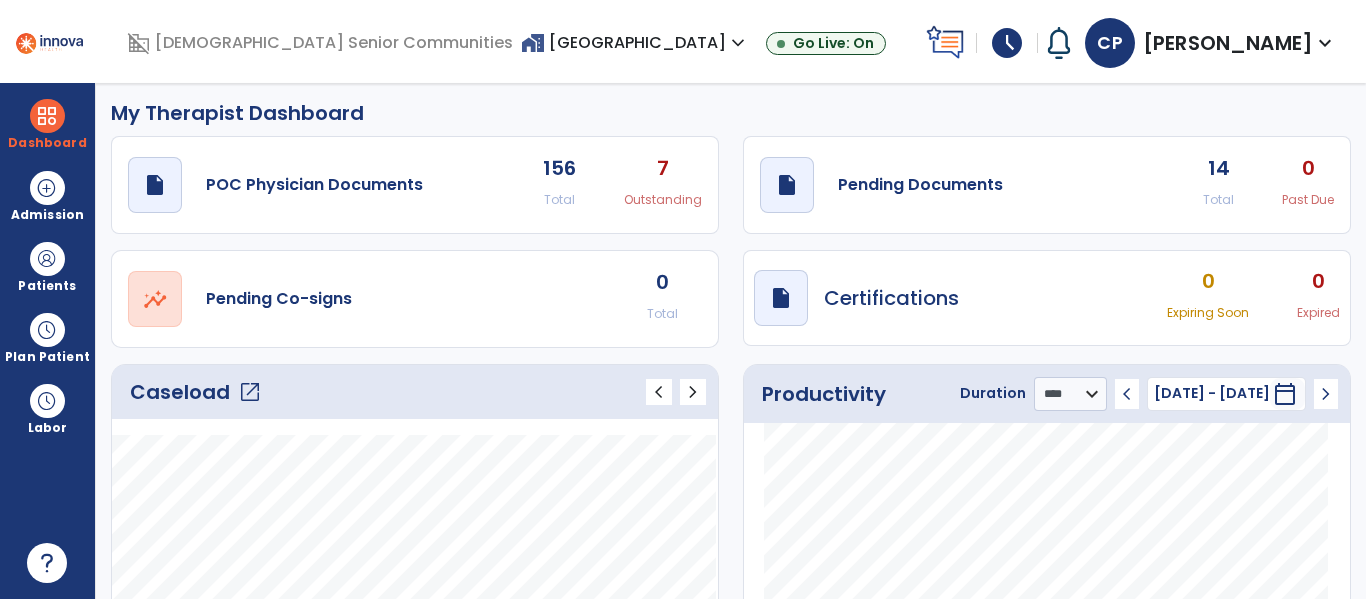 scroll, scrollTop: 0, scrollLeft: 0, axis: both 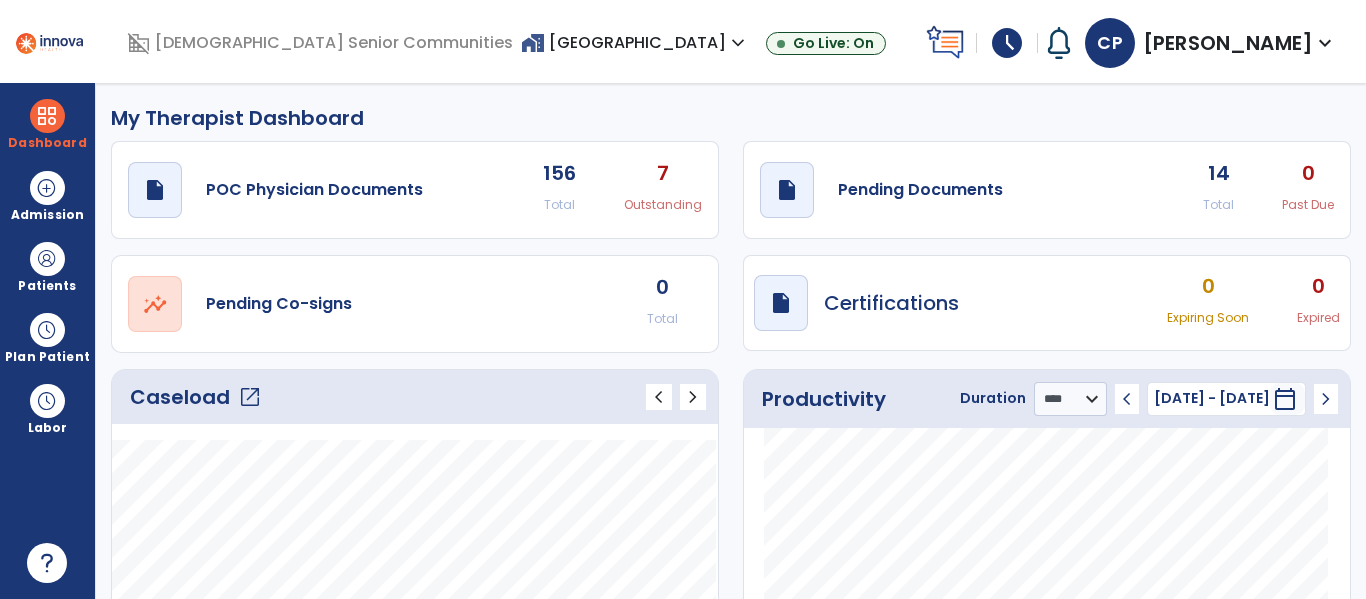 click on "open_in_new" 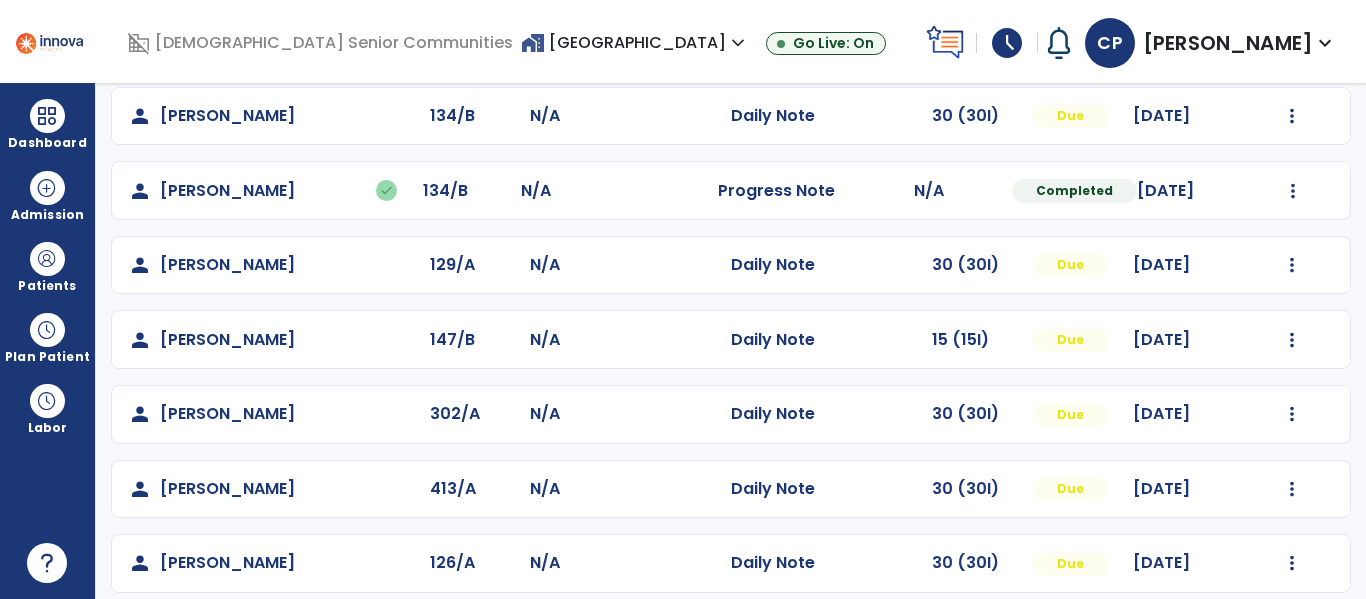 scroll, scrollTop: 239, scrollLeft: 0, axis: vertical 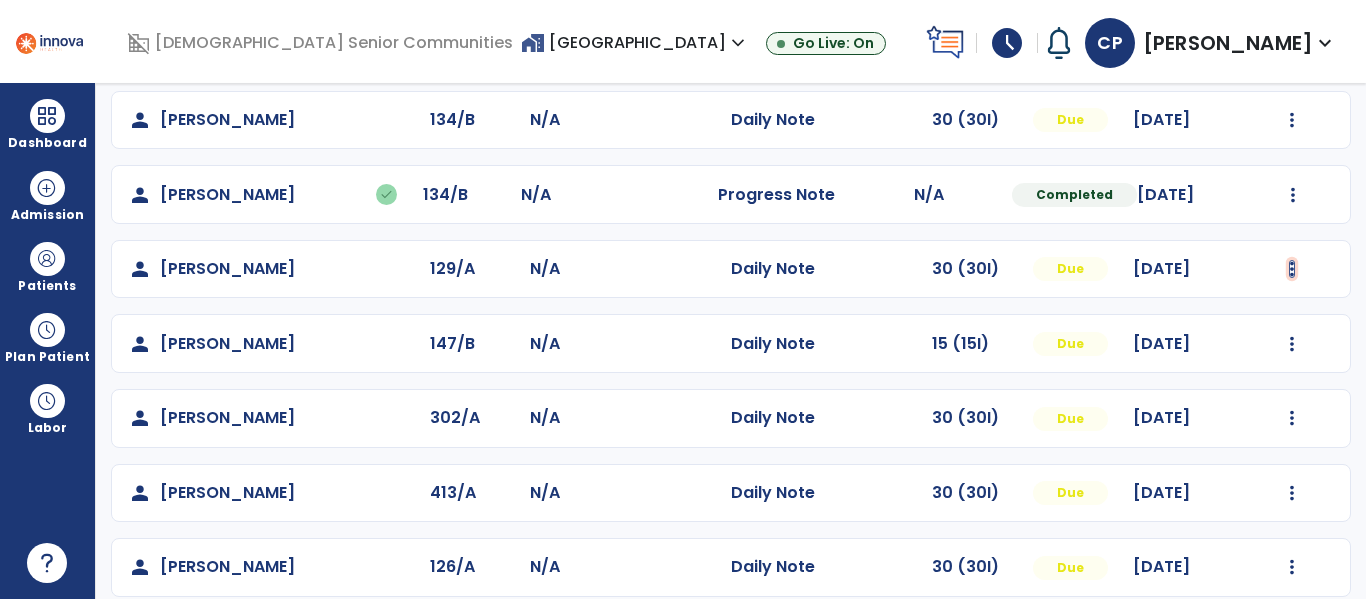 click at bounding box center (1292, 120) 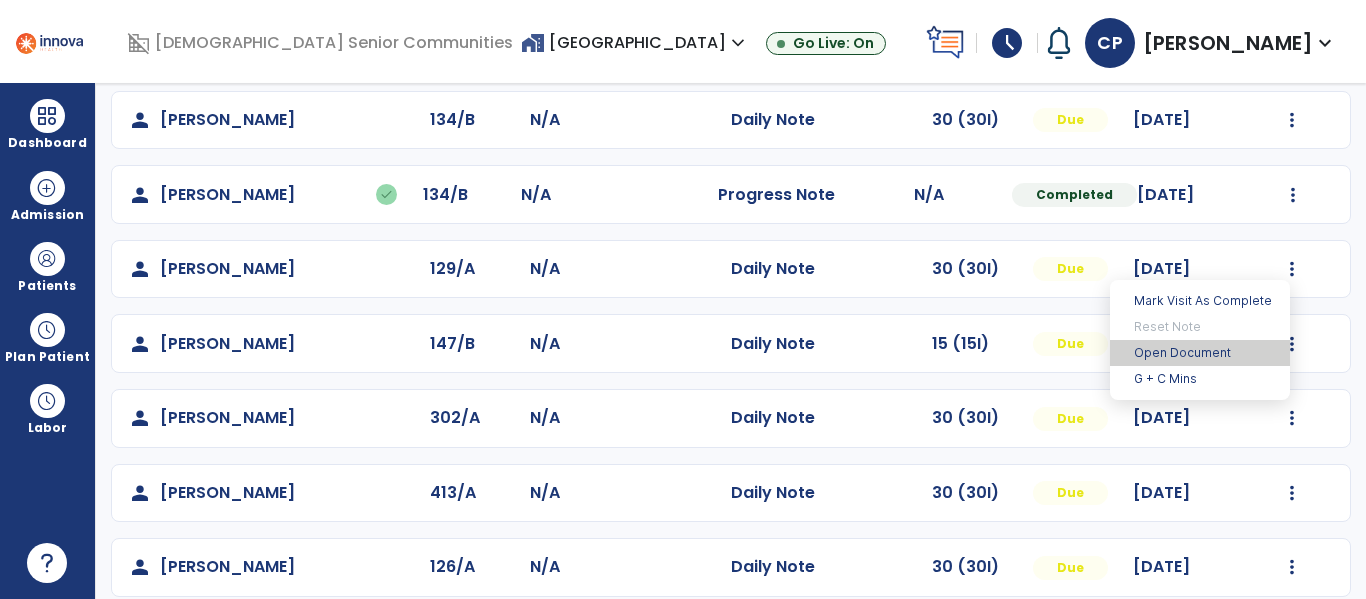 click on "Open Document" at bounding box center [1200, 353] 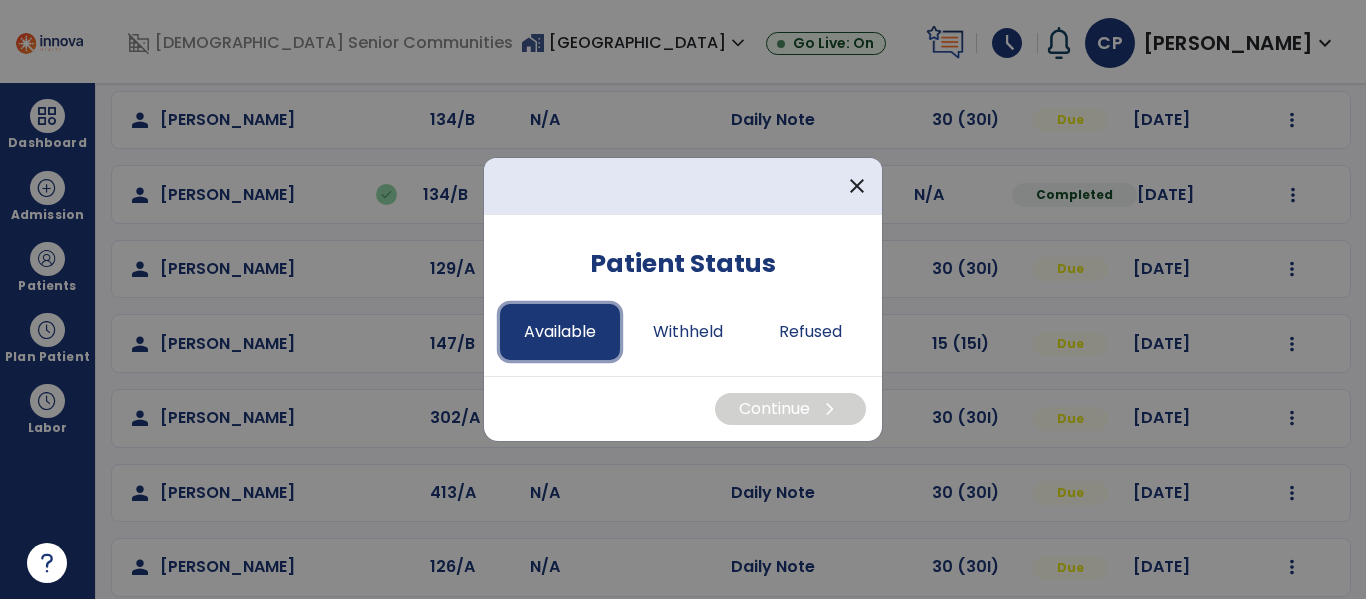 click on "Available" at bounding box center [560, 332] 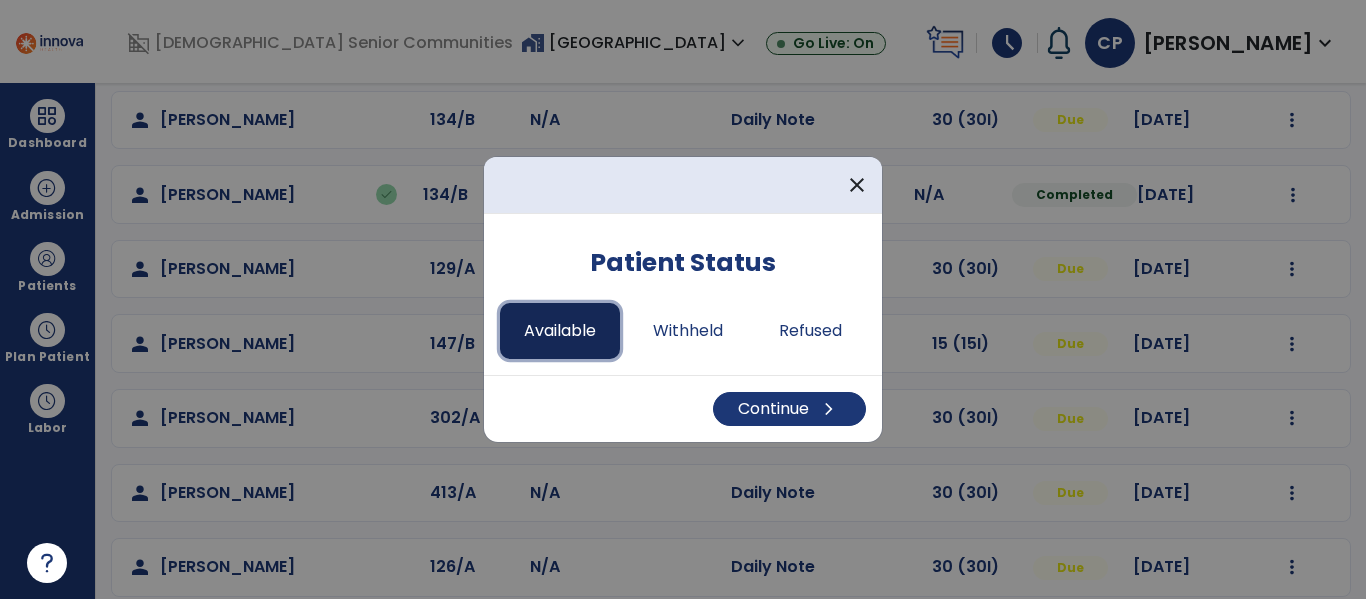 click on "Available" at bounding box center (560, 331) 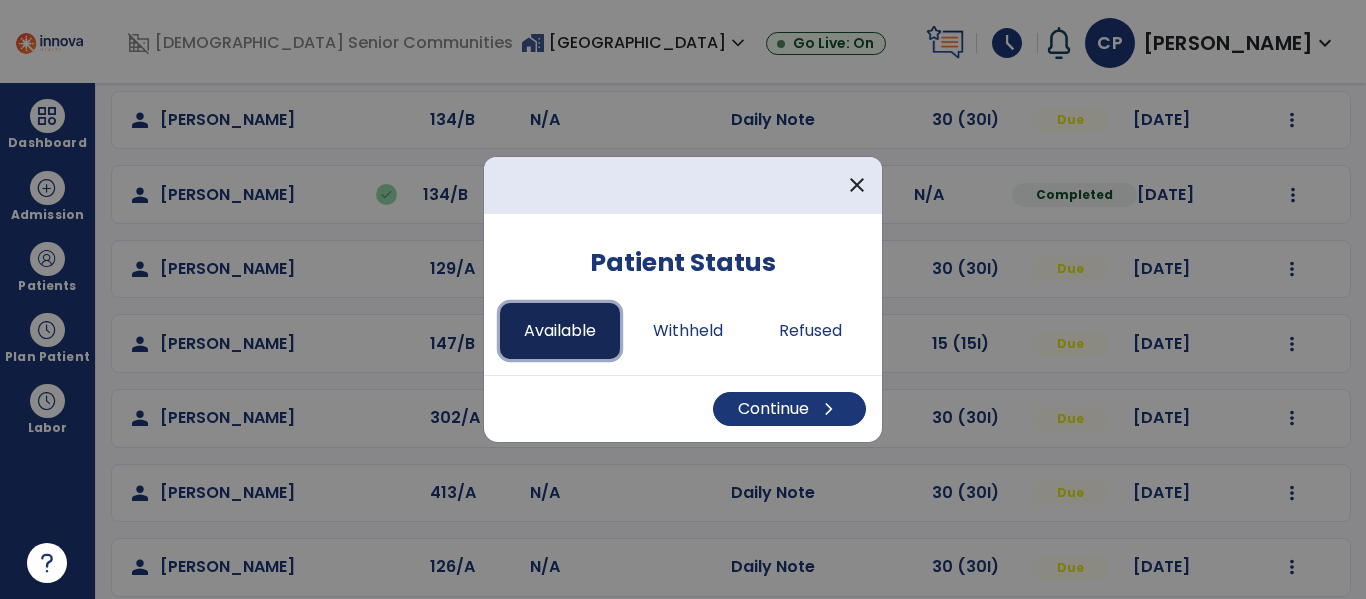 click on "Available" at bounding box center (560, 331) 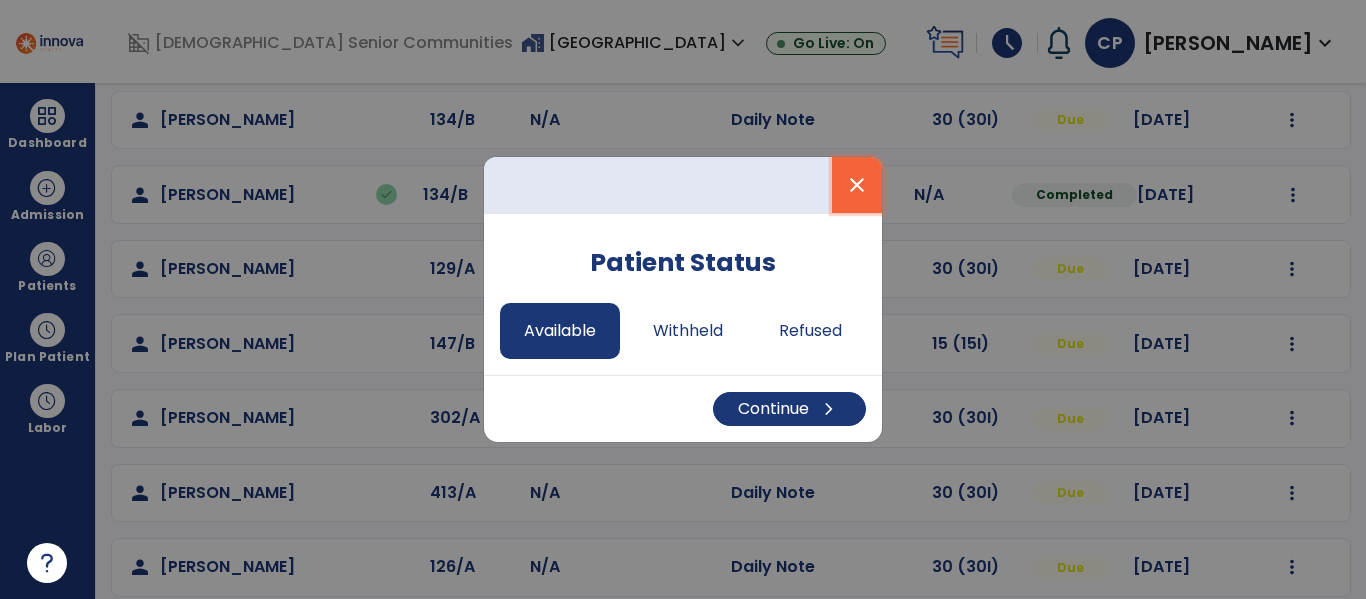 click on "close" at bounding box center (857, 185) 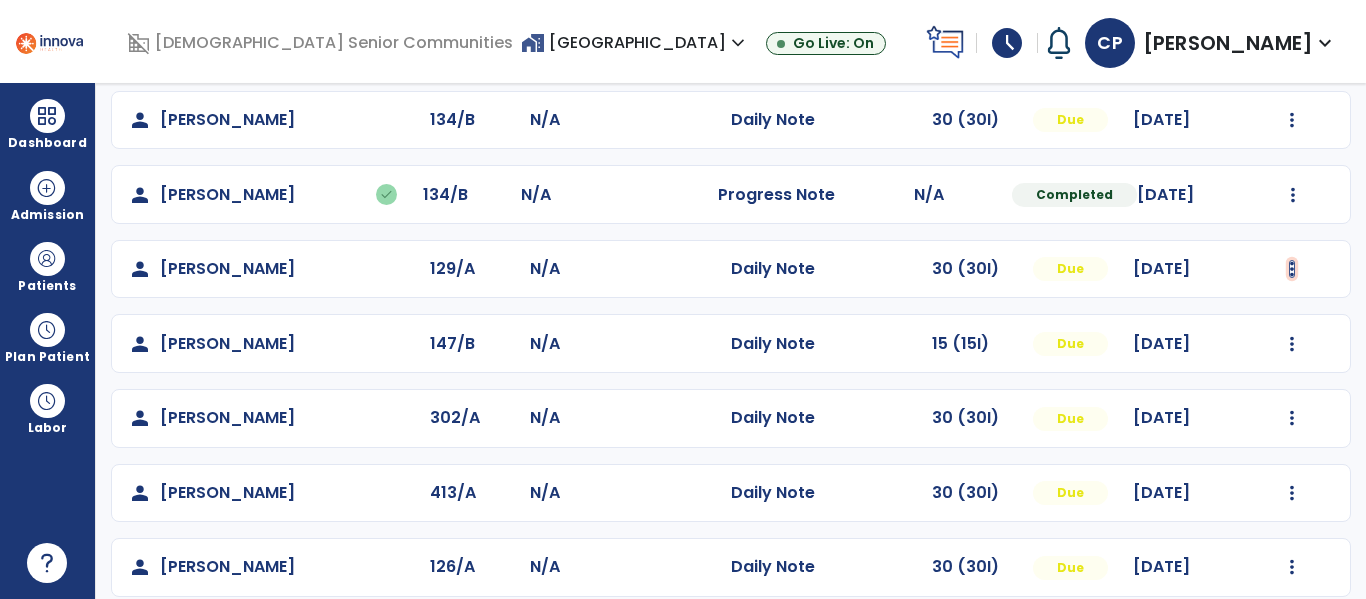 click at bounding box center (1292, 120) 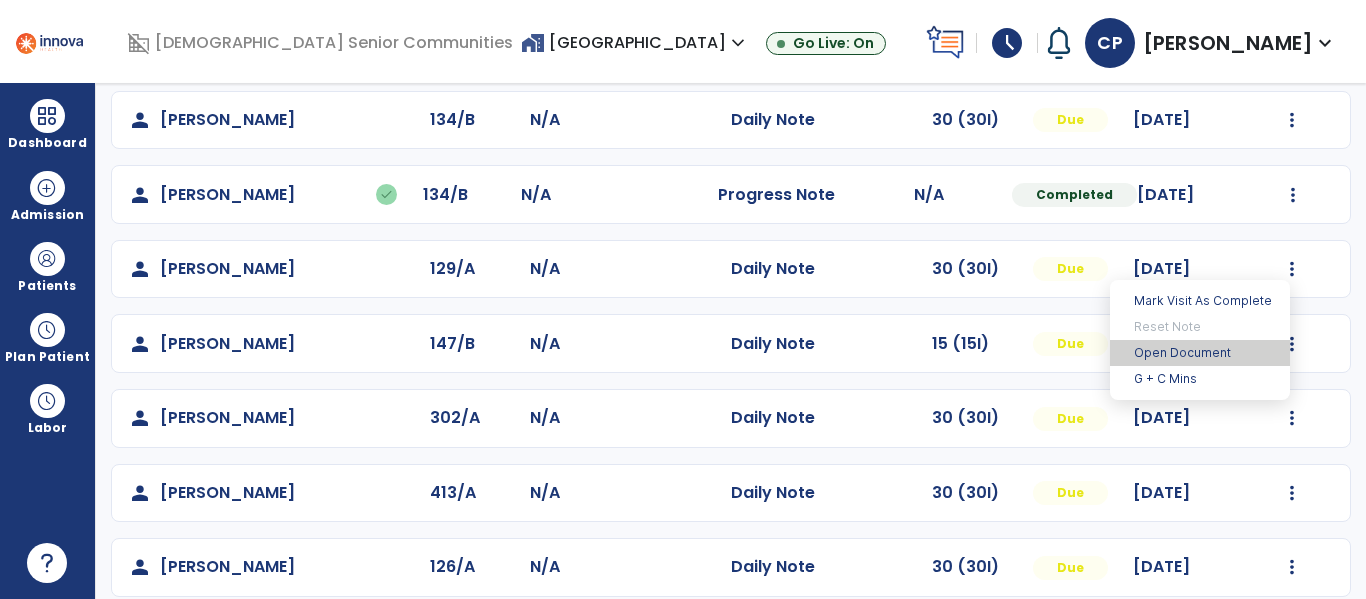 click on "Open Document" at bounding box center (1200, 353) 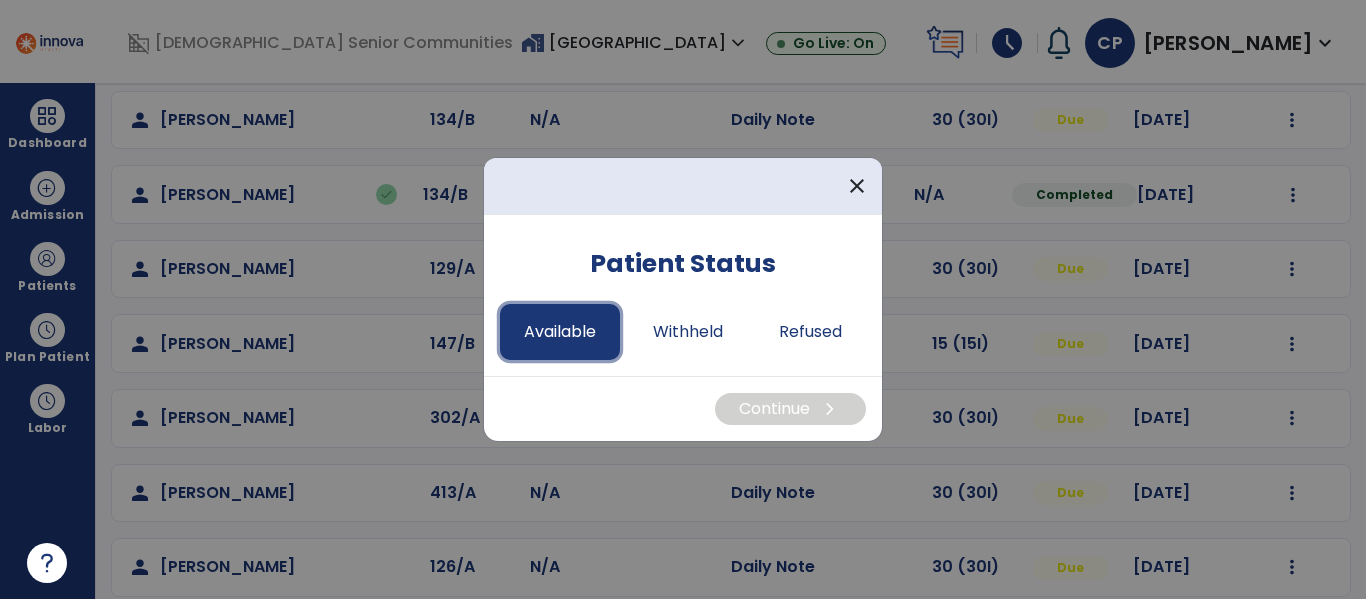 click on "Available" at bounding box center [560, 332] 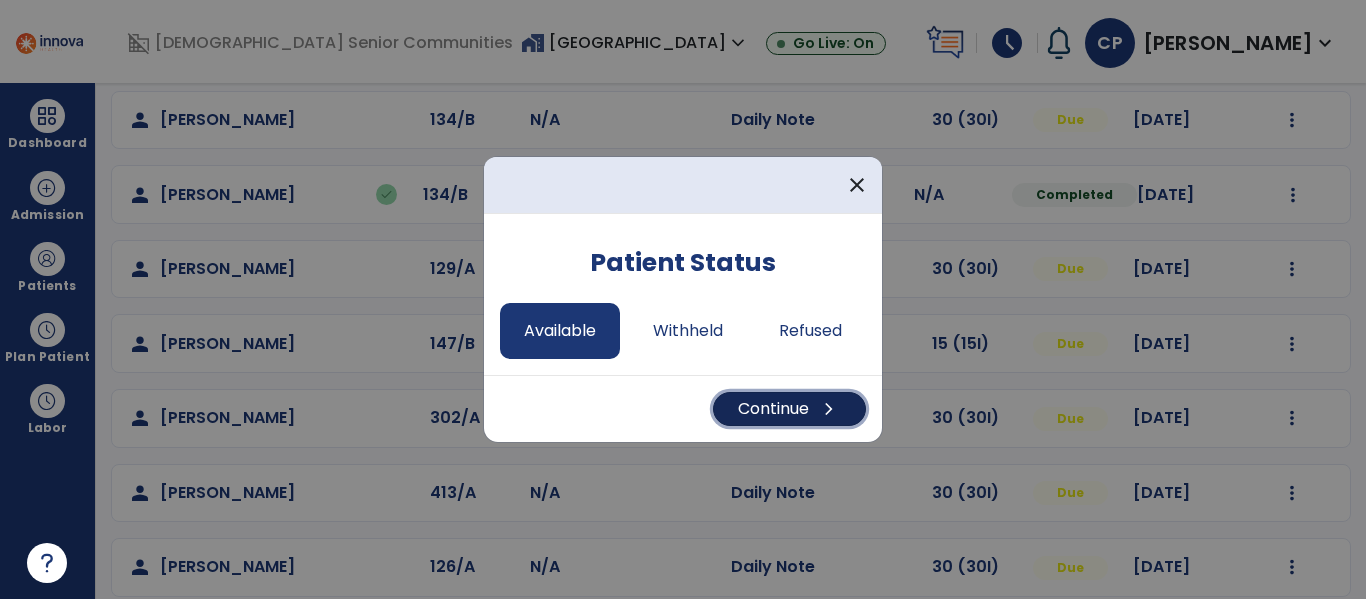 click on "Continue   chevron_right" at bounding box center [789, 409] 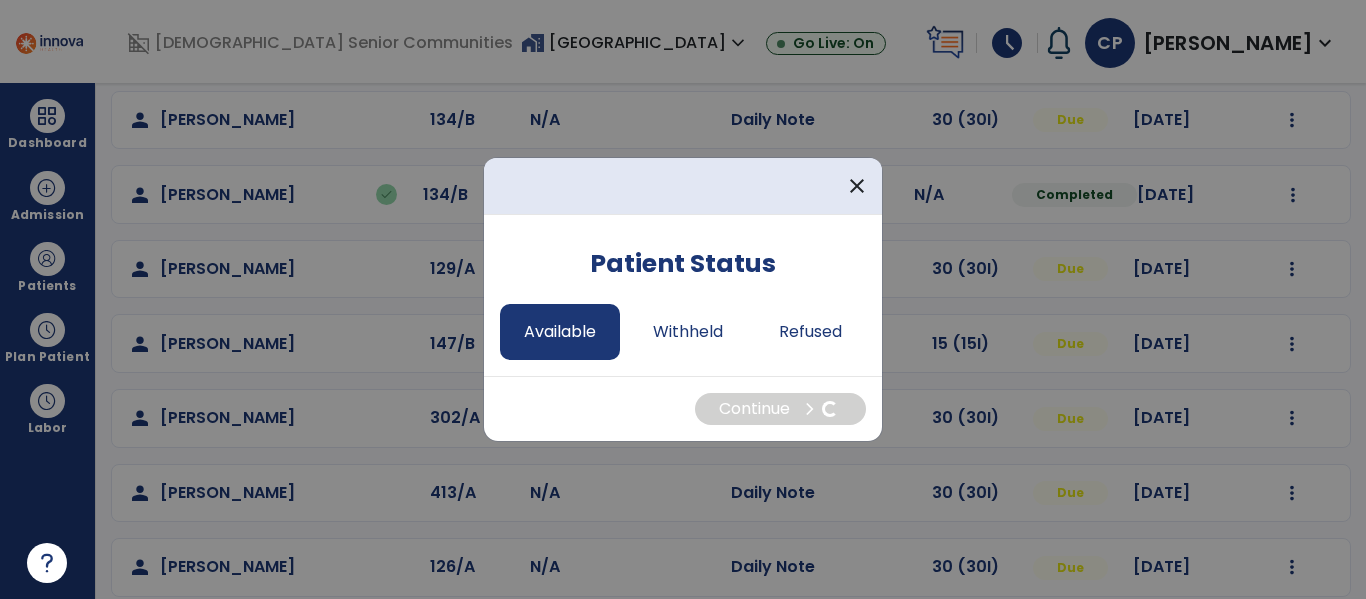 select on "*" 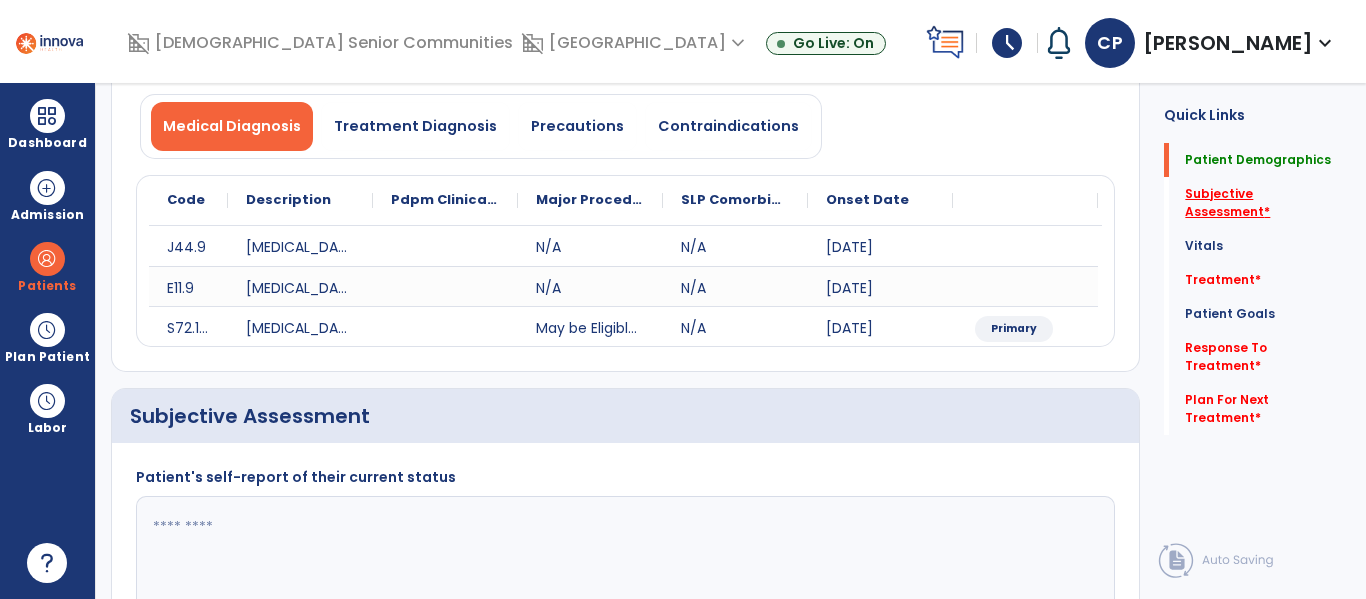 click on "Subjective Assessment   *" 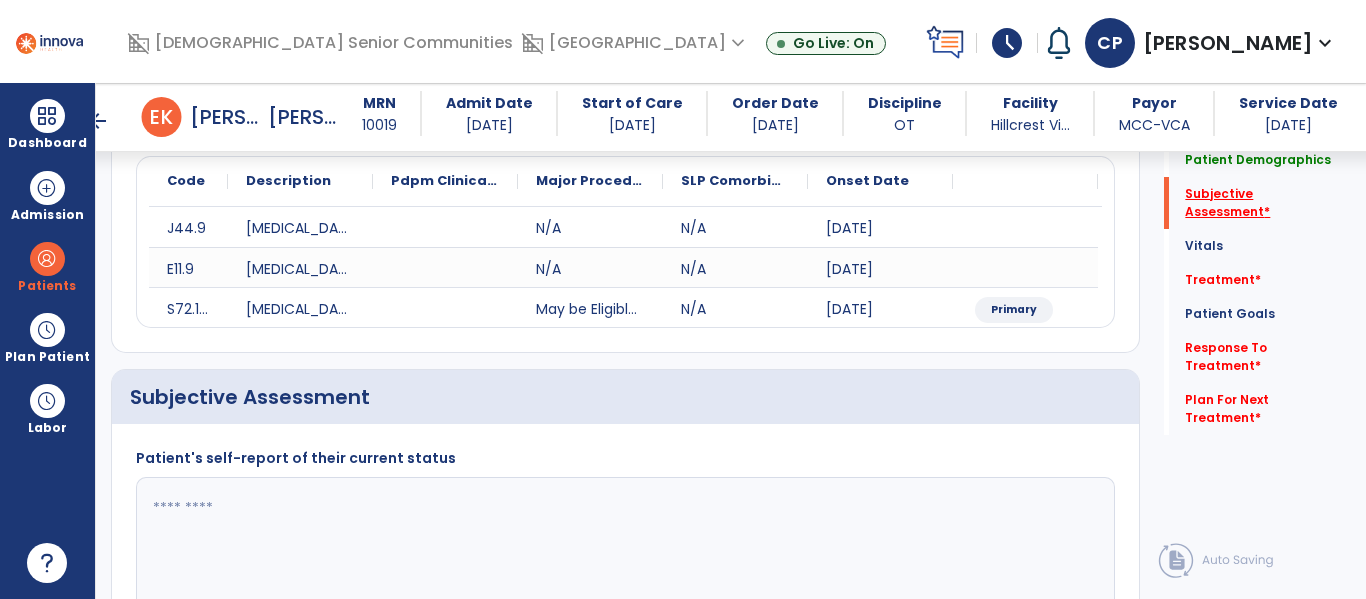 scroll, scrollTop: 427, scrollLeft: 0, axis: vertical 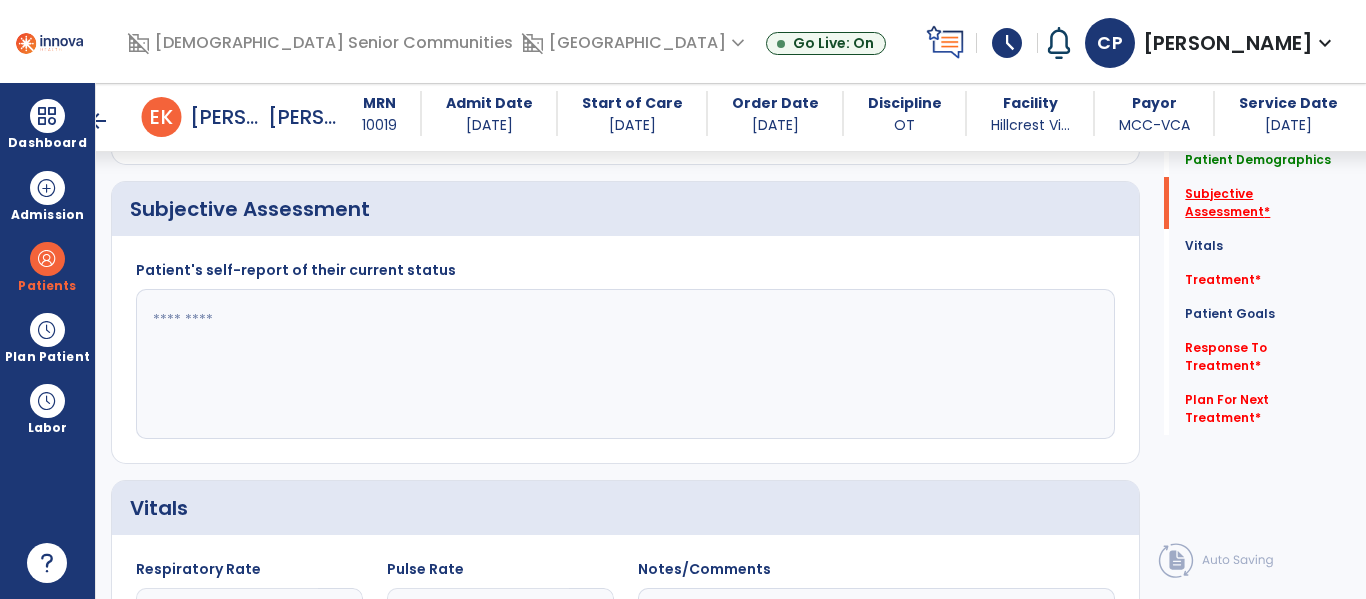 click on "Subjective Assessment   *" 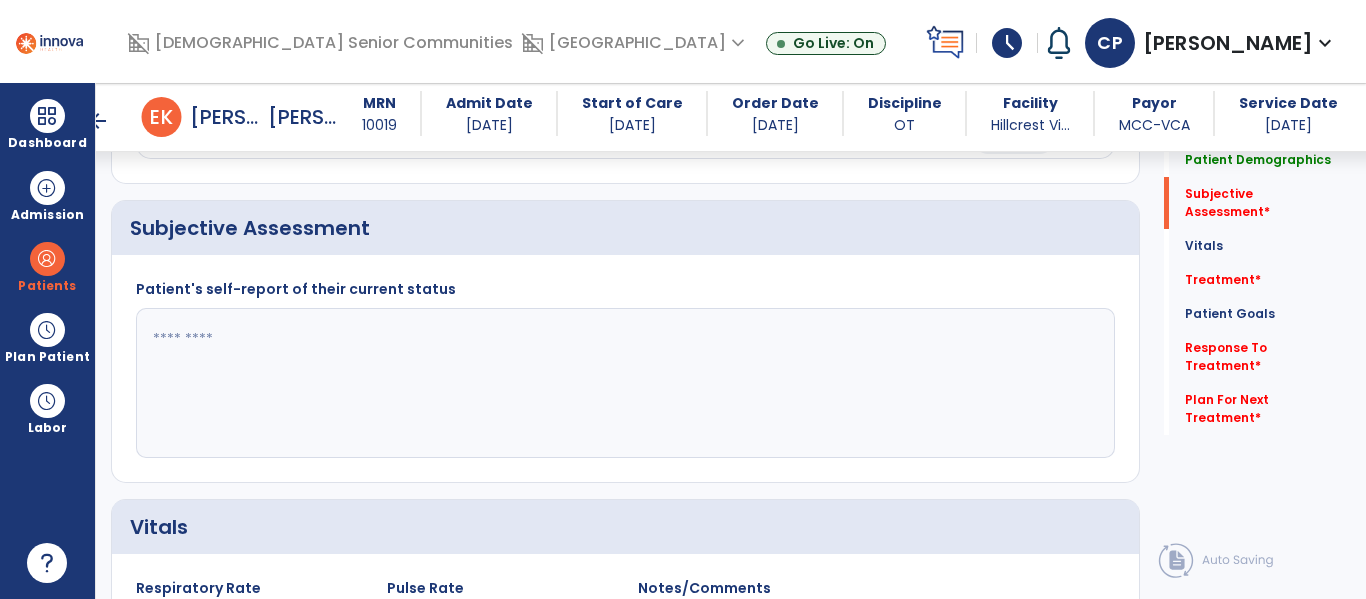 click 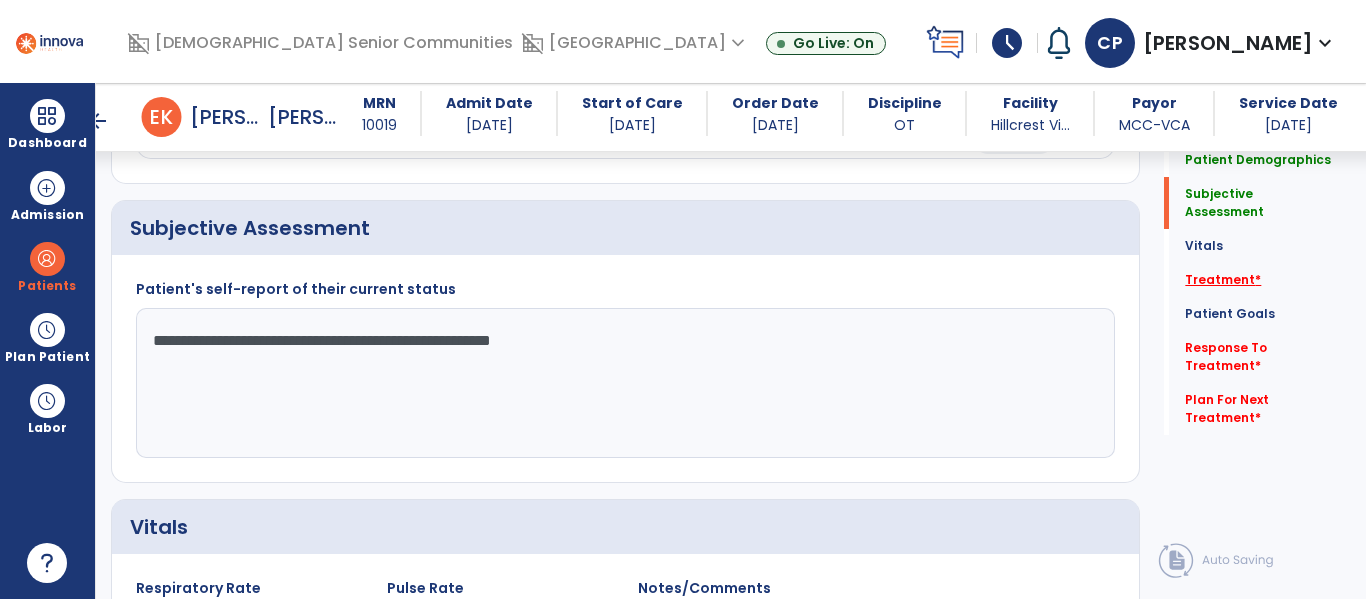type on "**********" 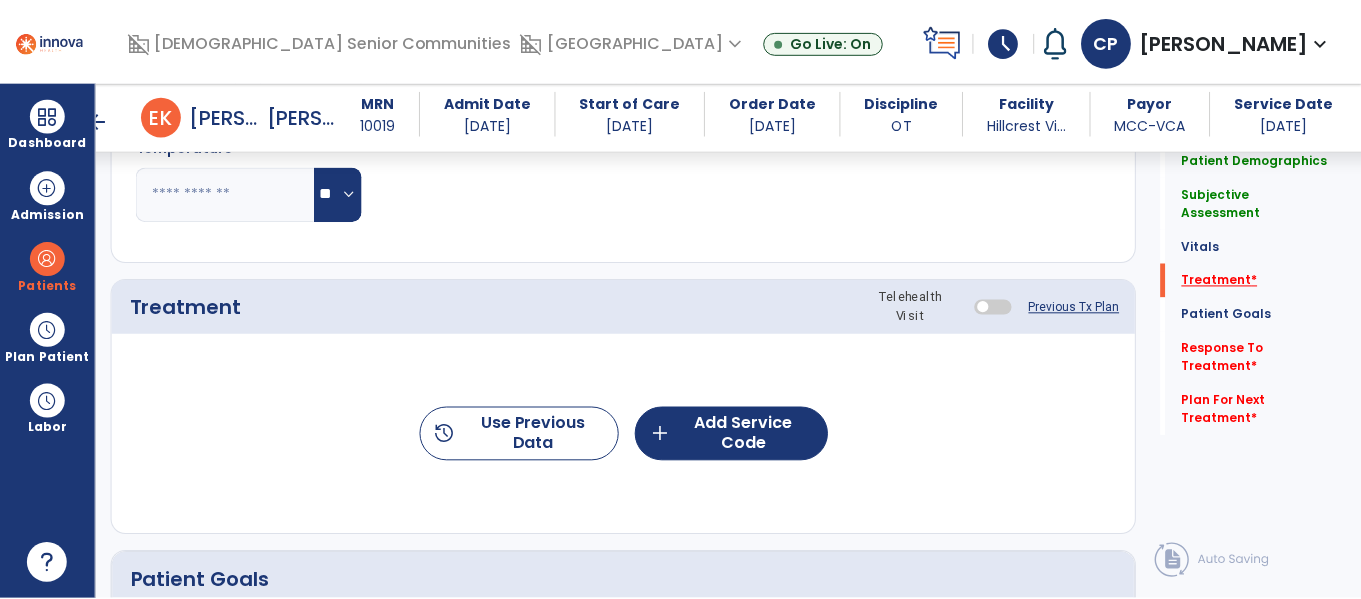 scroll, scrollTop: 1116, scrollLeft: 0, axis: vertical 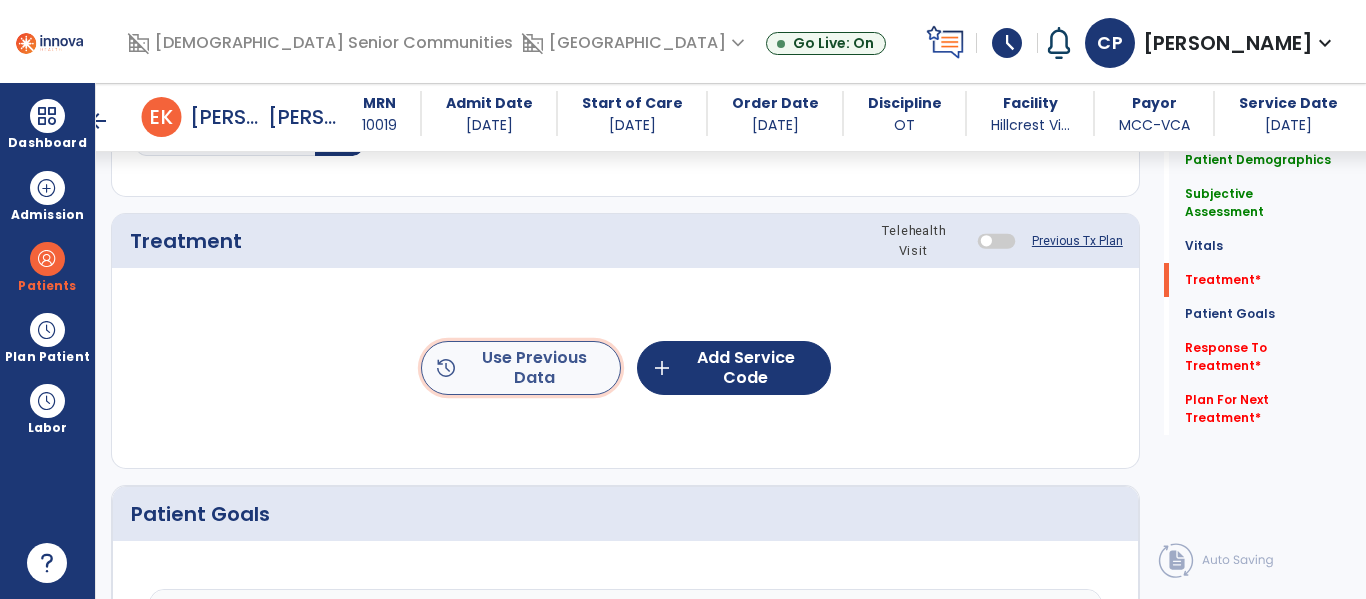 click on "history  Use Previous Data" 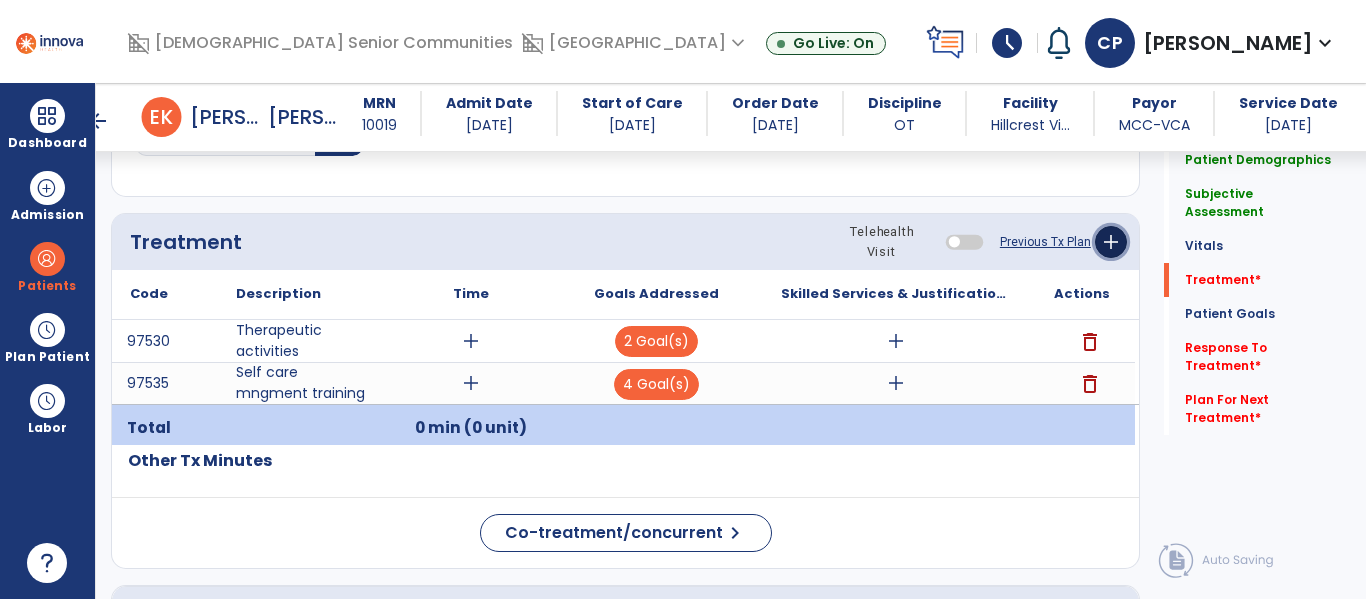 click on "add" 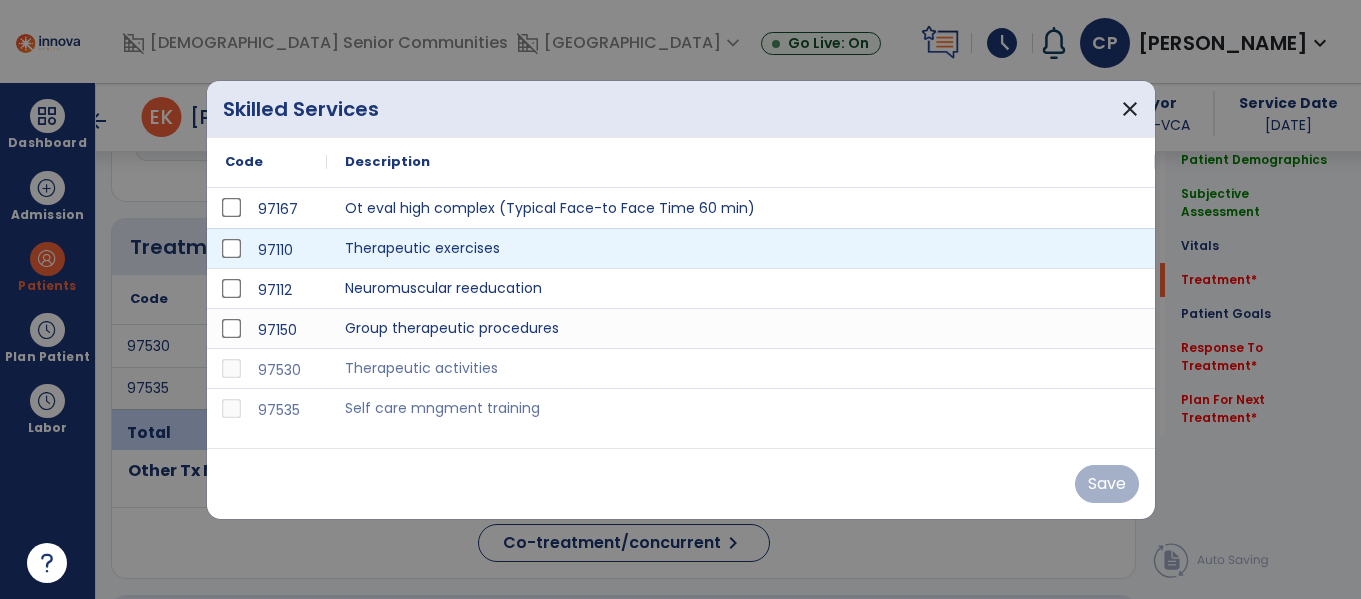 scroll, scrollTop: 1116, scrollLeft: 0, axis: vertical 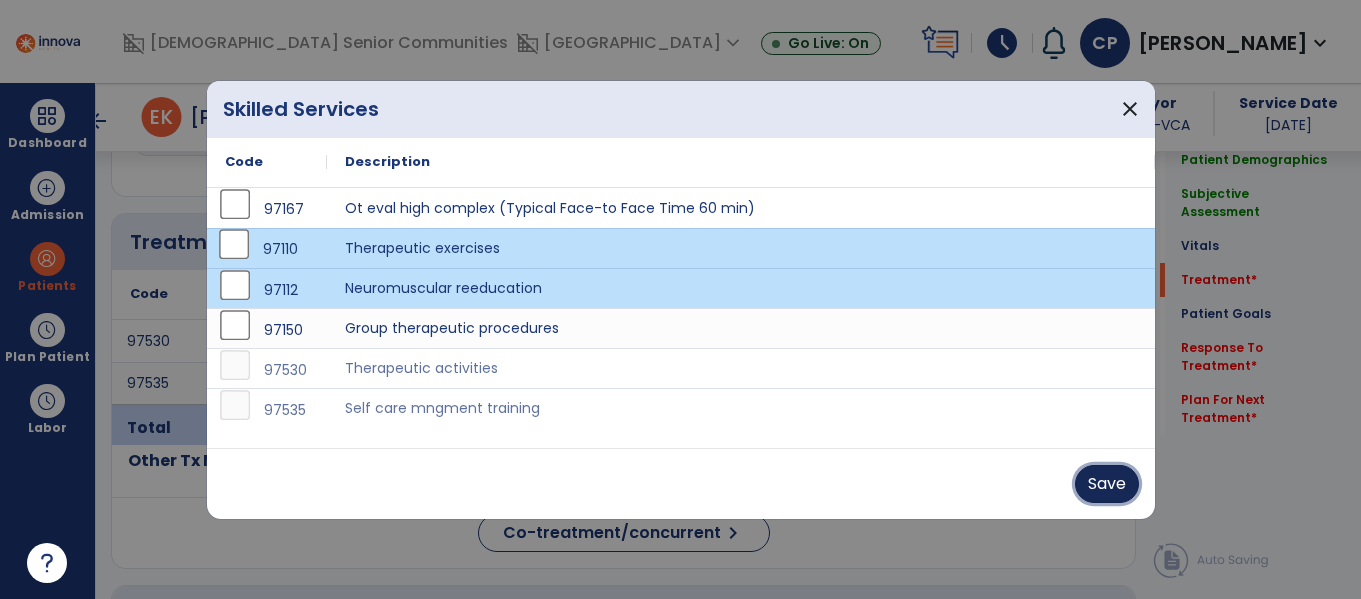 click on "Save" at bounding box center (1107, 484) 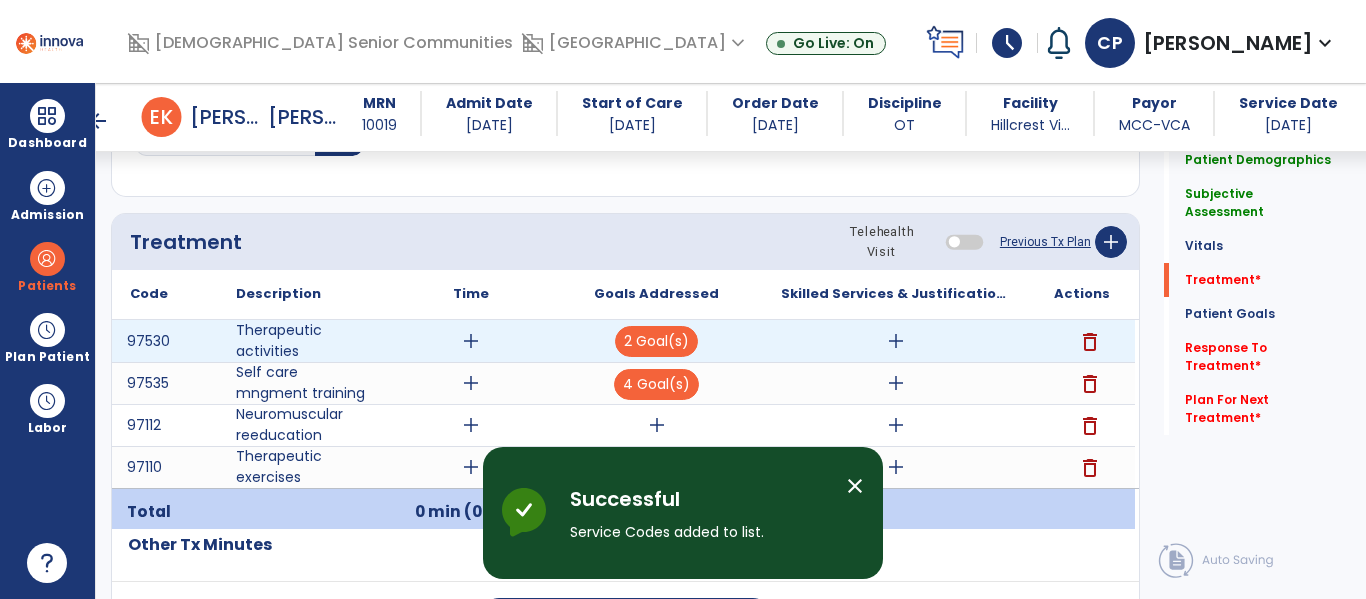 click on "delete" at bounding box center [1090, 342] 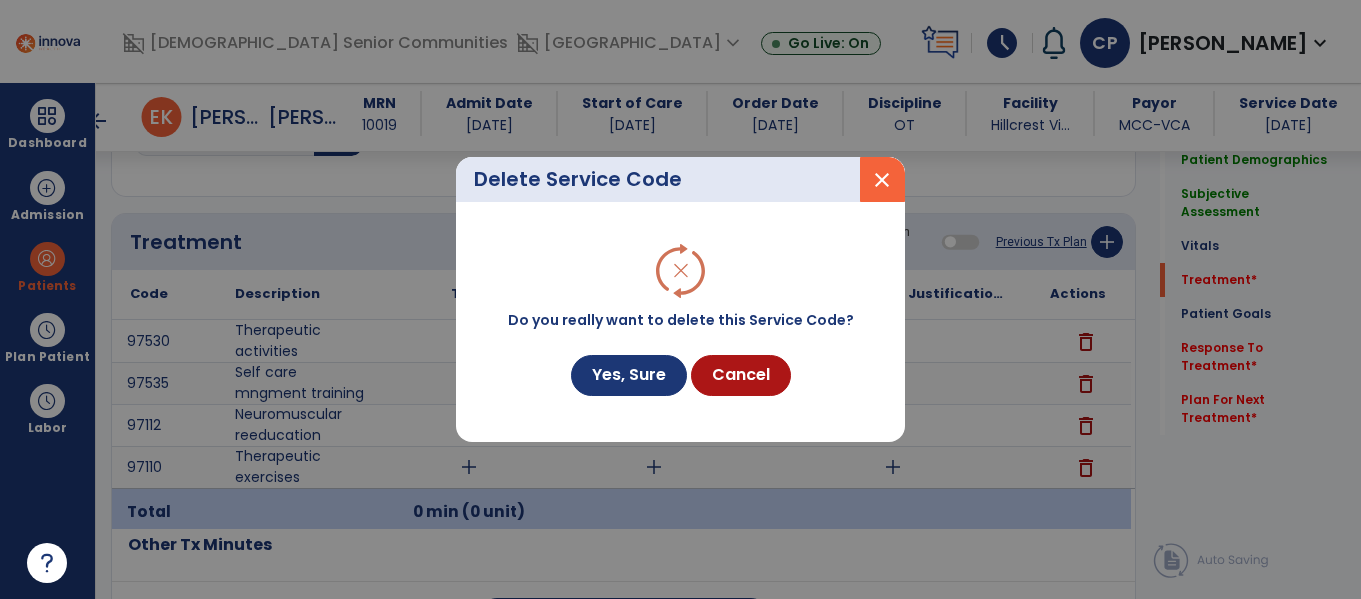 scroll, scrollTop: 1116, scrollLeft: 0, axis: vertical 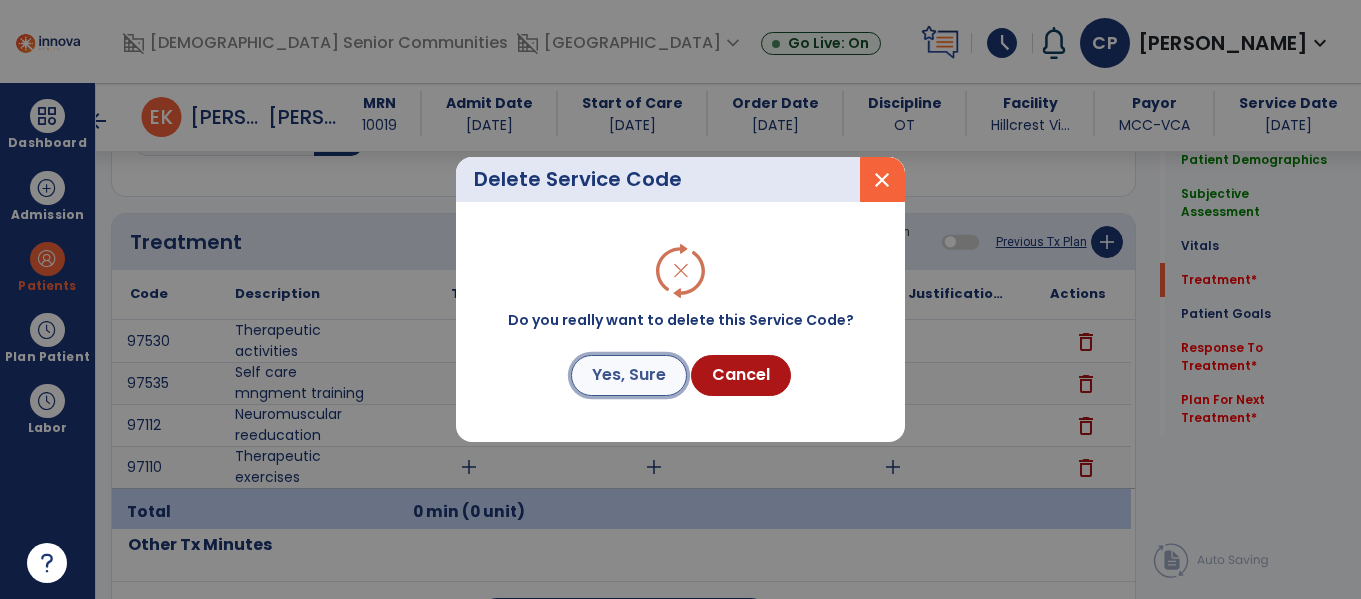 click on "Yes, Sure" at bounding box center (629, 375) 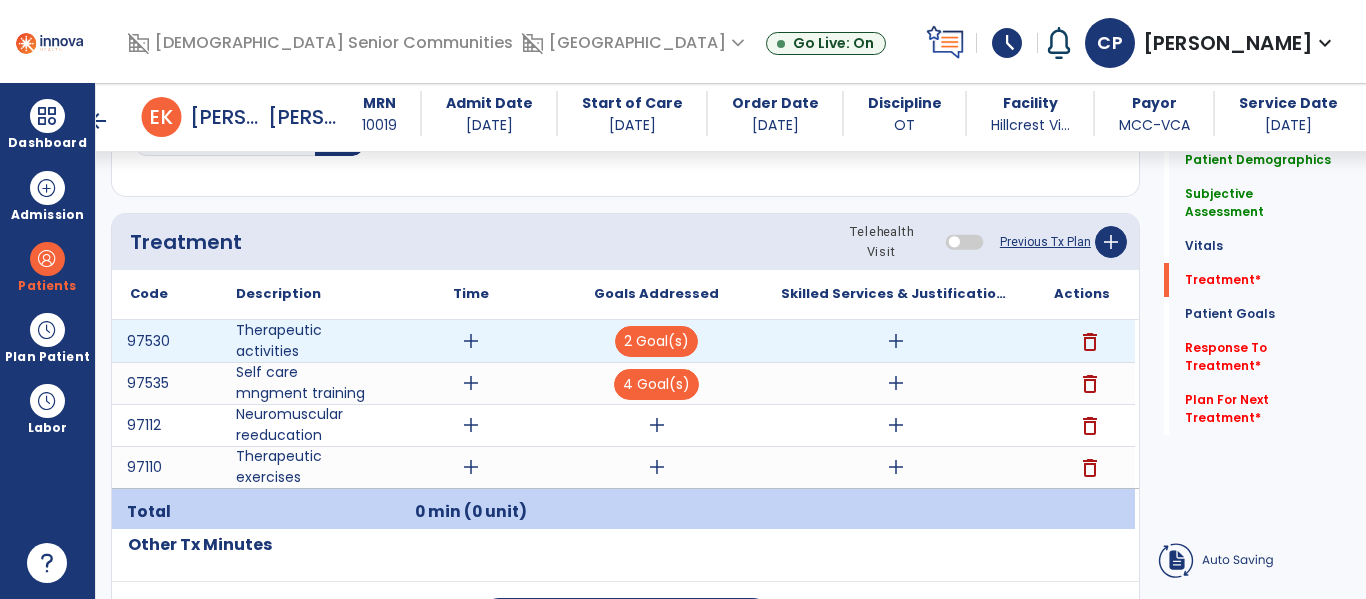 click on "delete" at bounding box center (1090, 342) 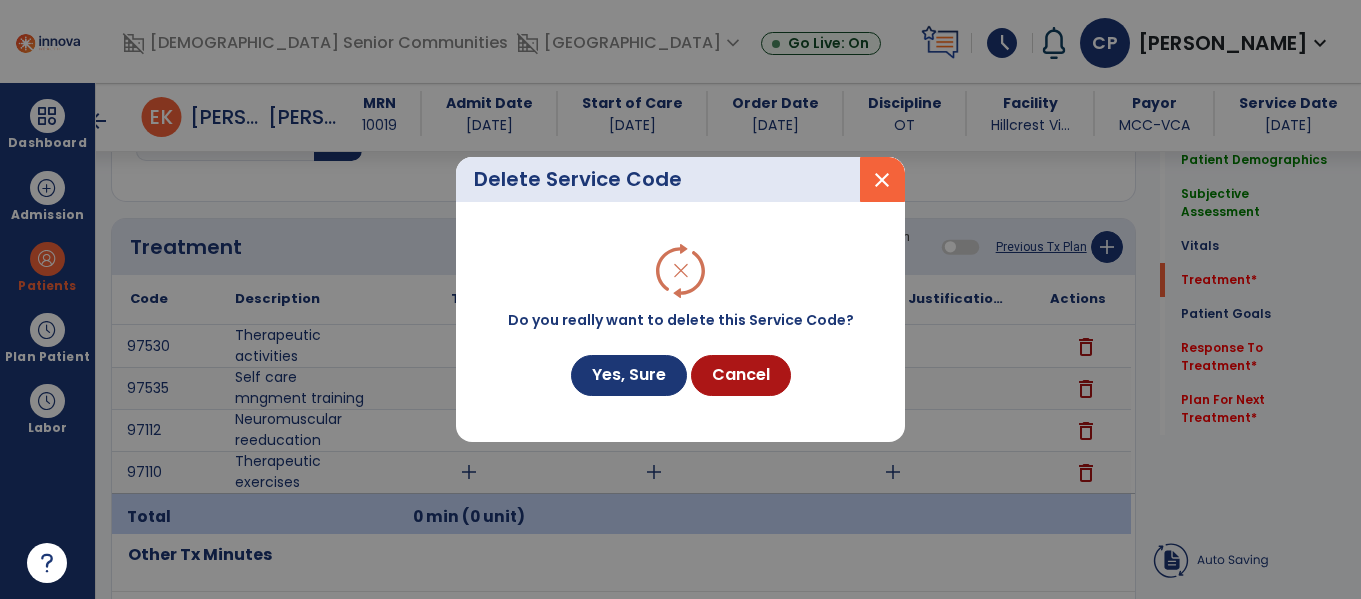 scroll, scrollTop: 1116, scrollLeft: 0, axis: vertical 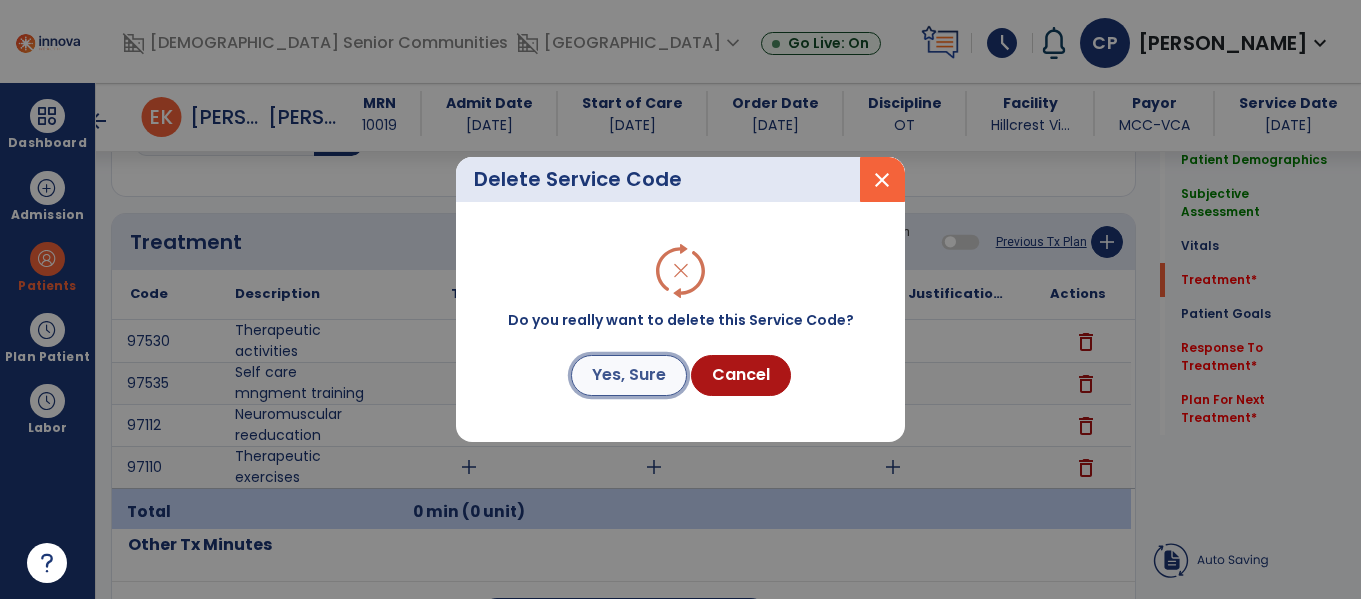 click on "Yes, Sure" at bounding box center (629, 375) 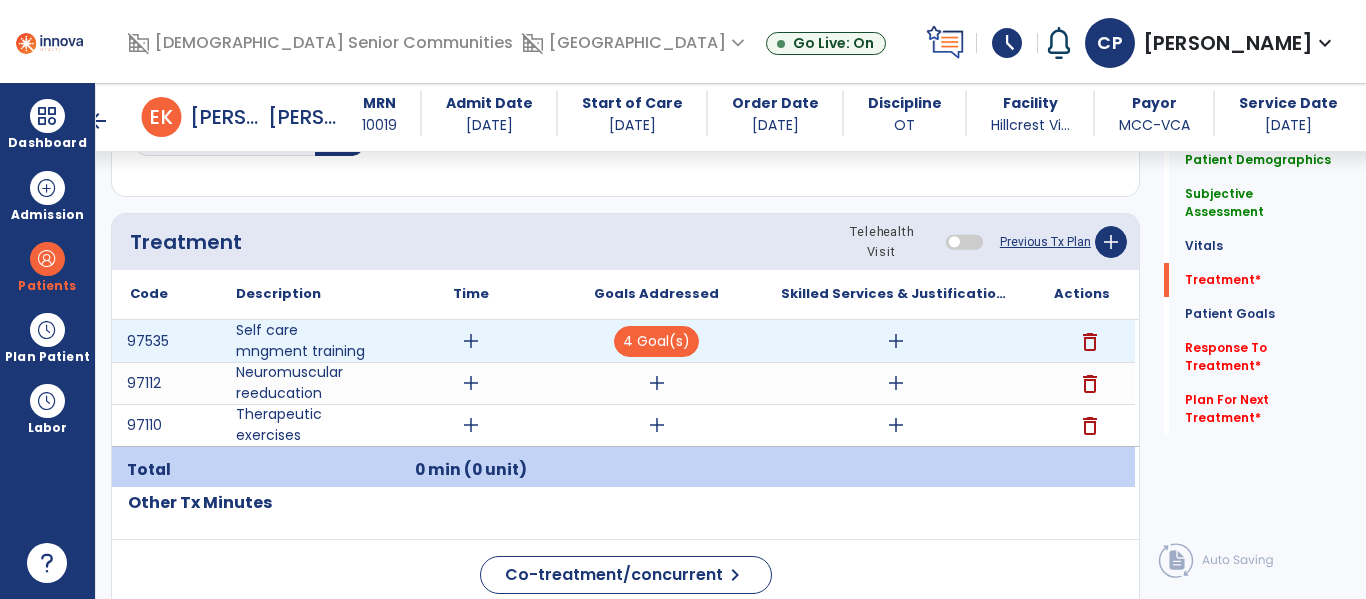 click on "delete" at bounding box center (1090, 342) 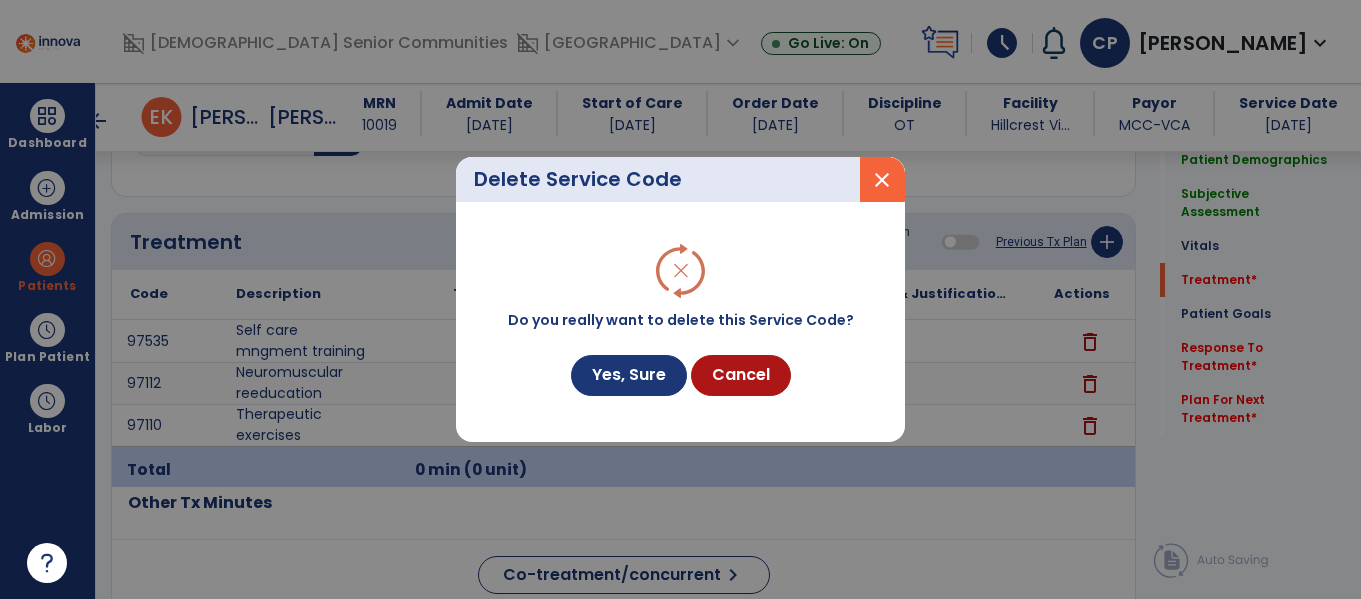 scroll, scrollTop: 1116, scrollLeft: 0, axis: vertical 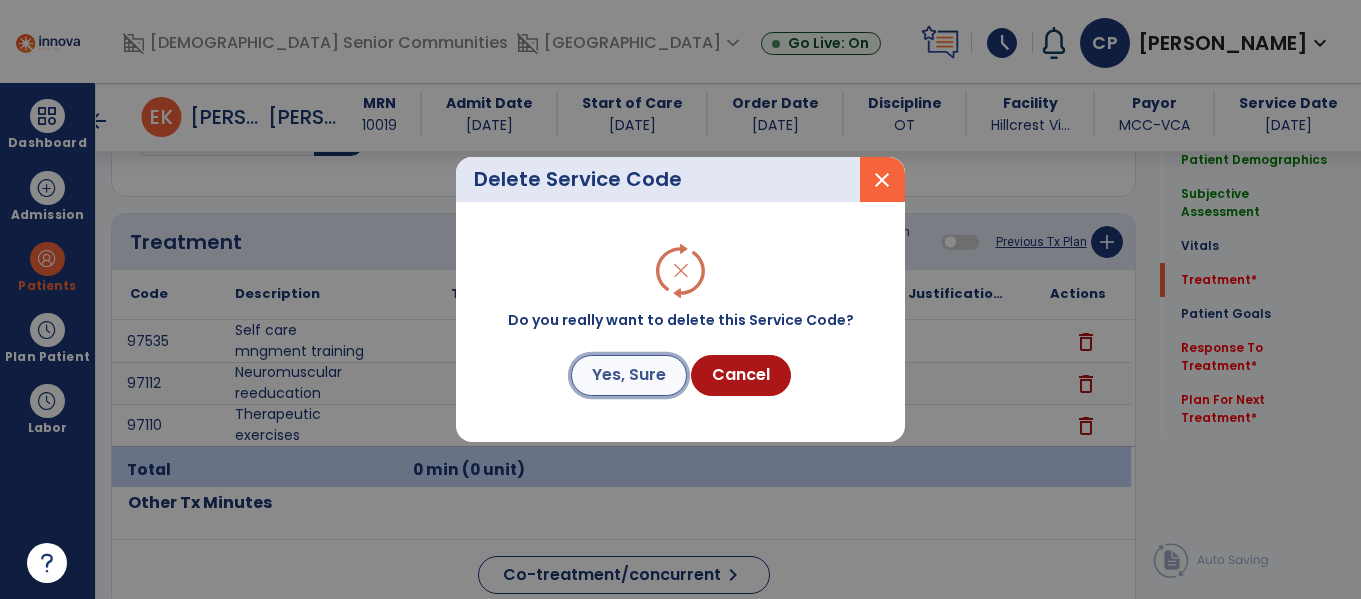 click on "Yes, Sure" at bounding box center [629, 375] 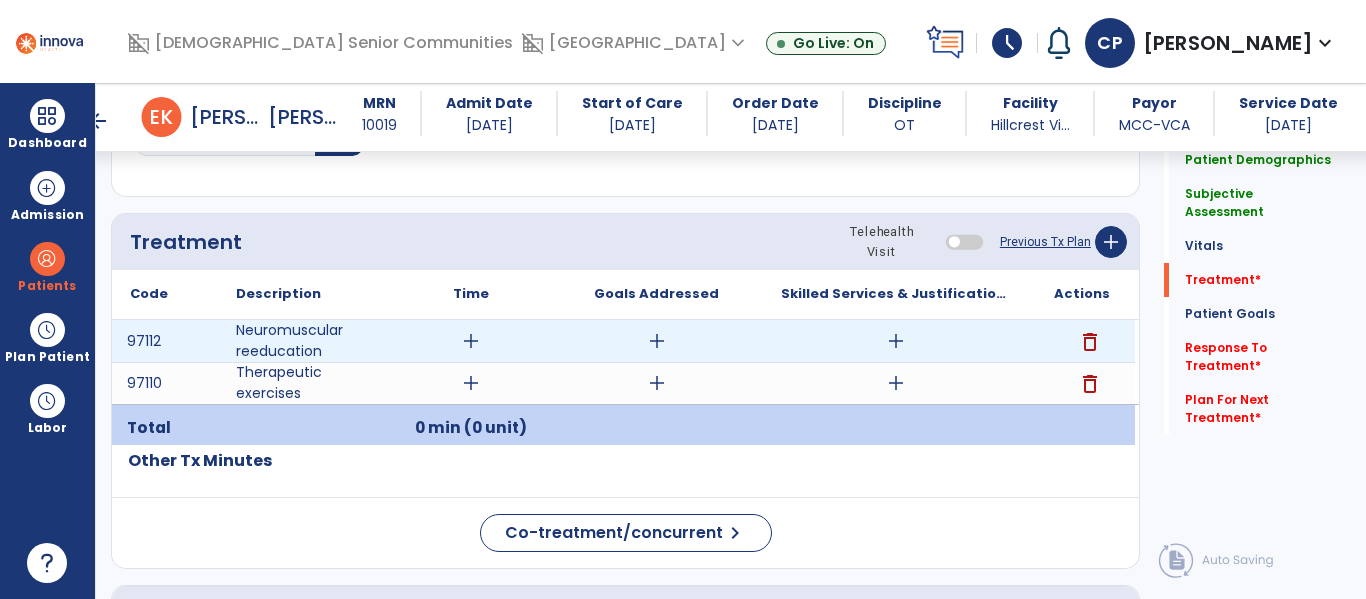click on "add" at bounding box center [471, 341] 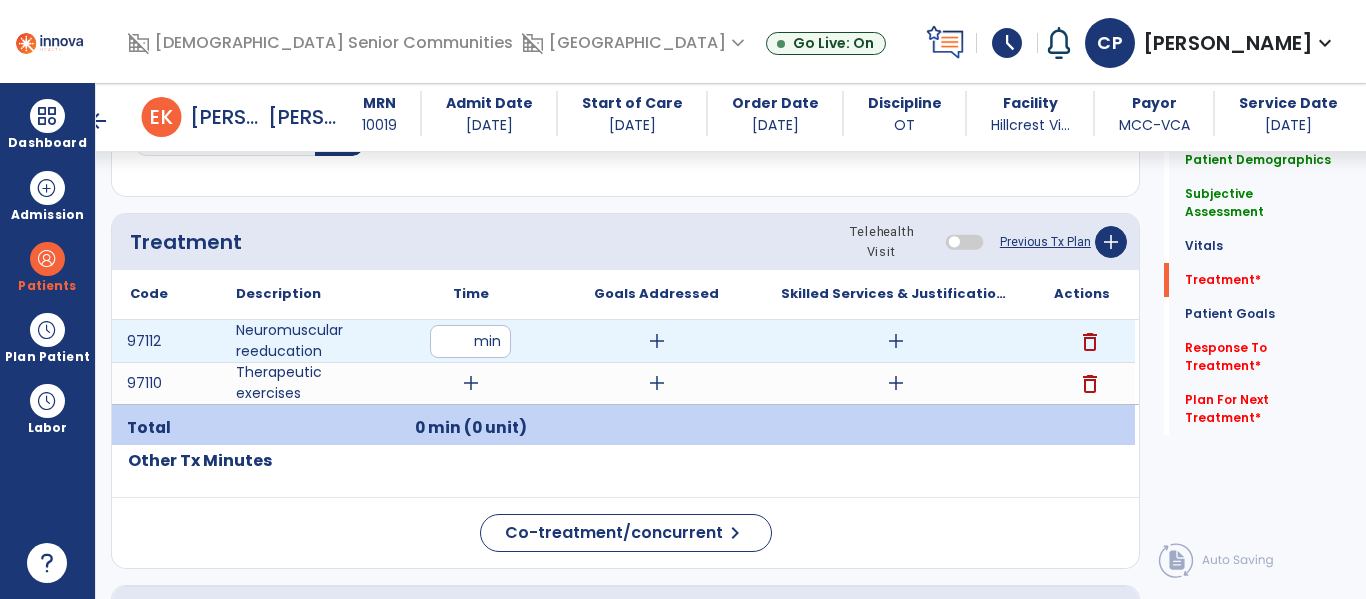type on "**" 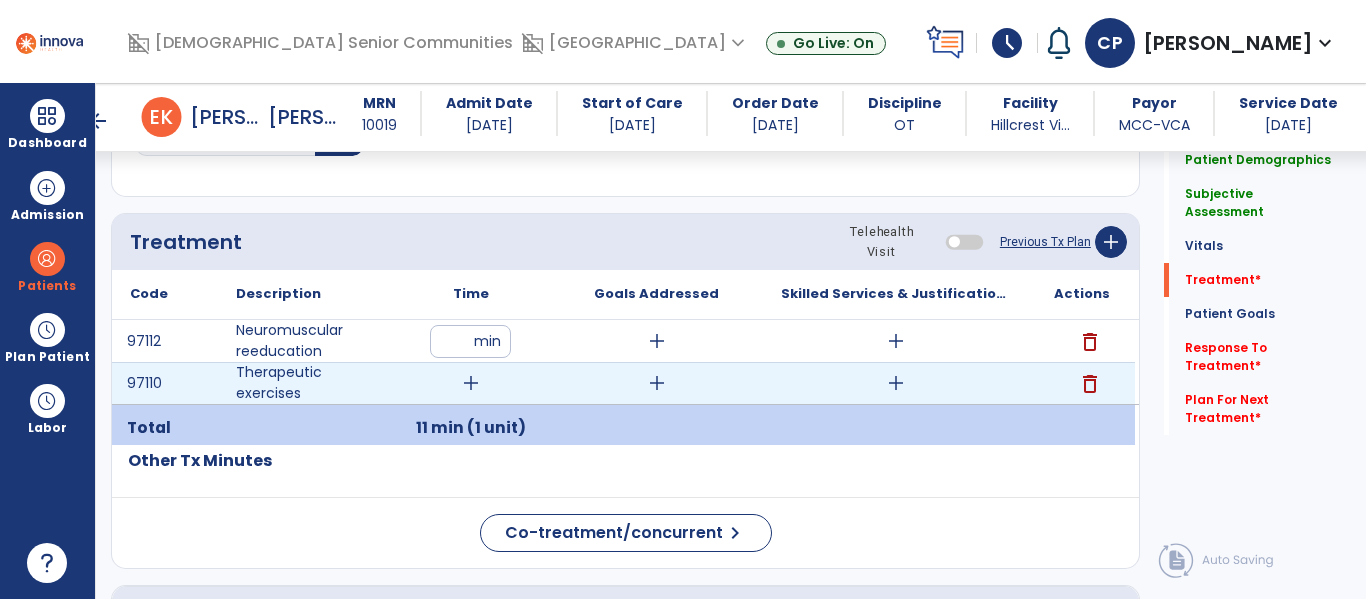 click on "add" at bounding box center (471, 383) 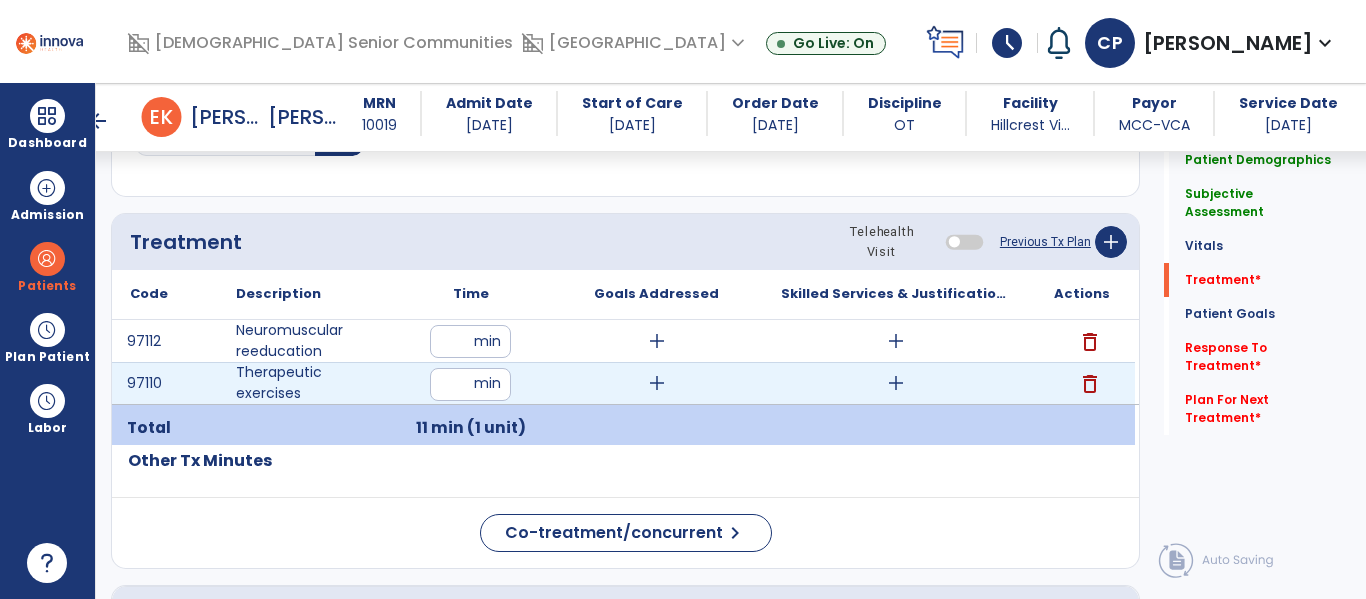 type on "**" 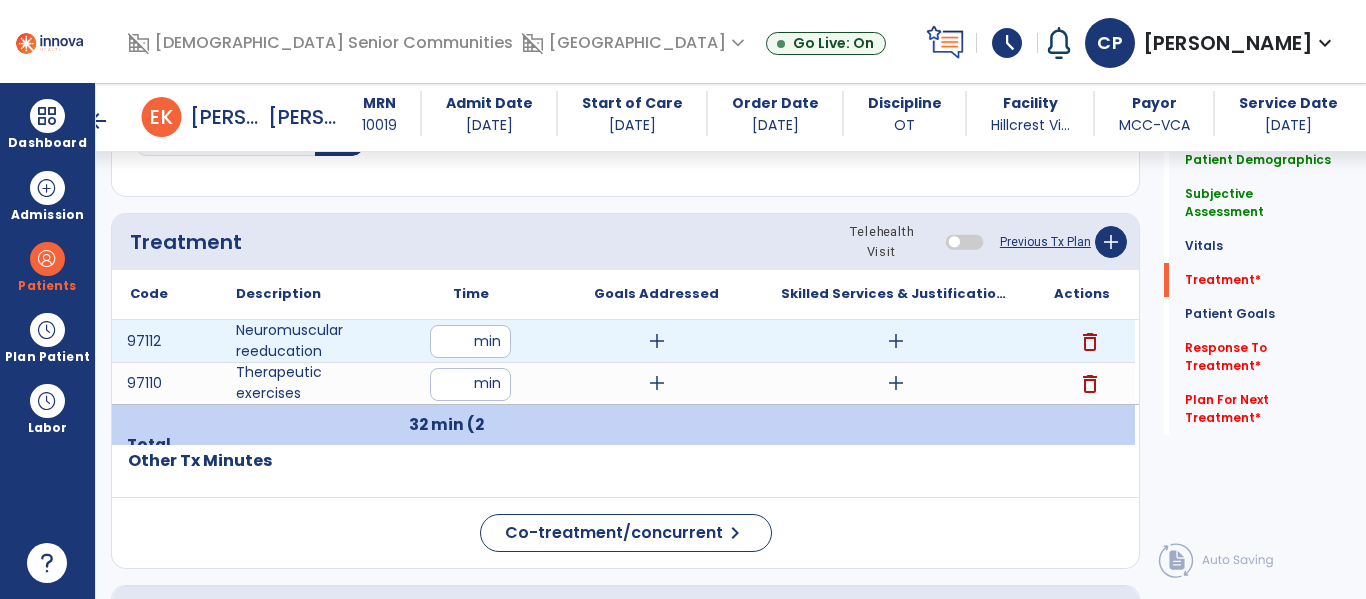 click on "add" at bounding box center [657, 341] 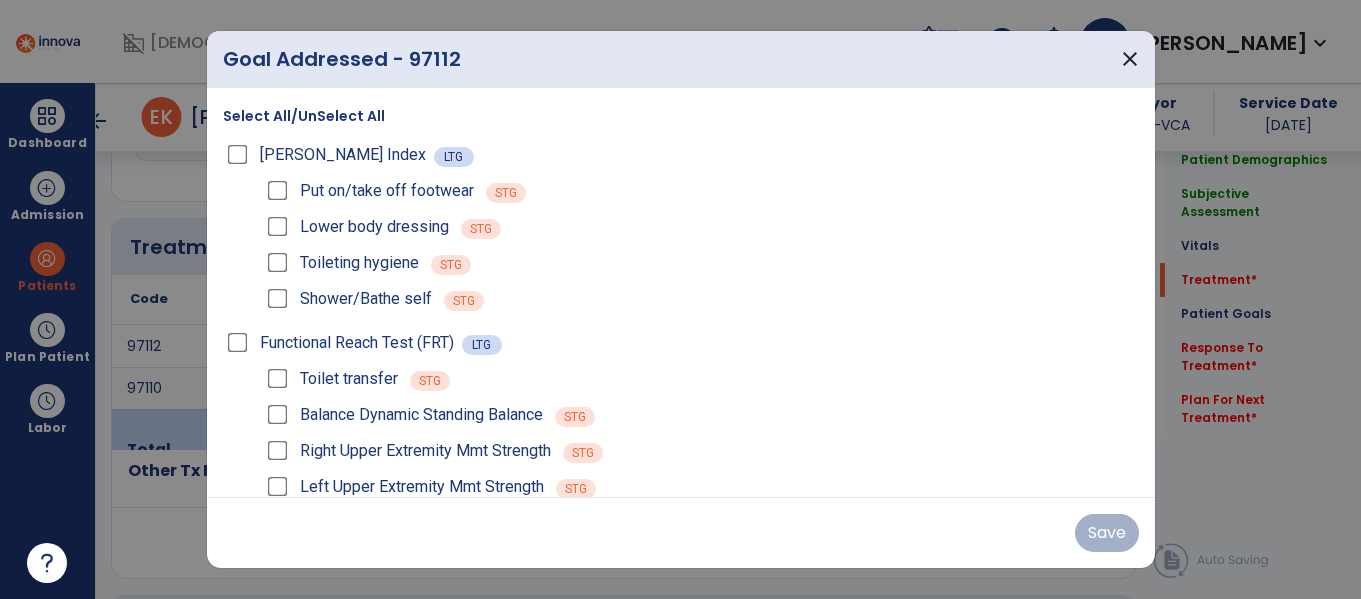 scroll, scrollTop: 1116, scrollLeft: 0, axis: vertical 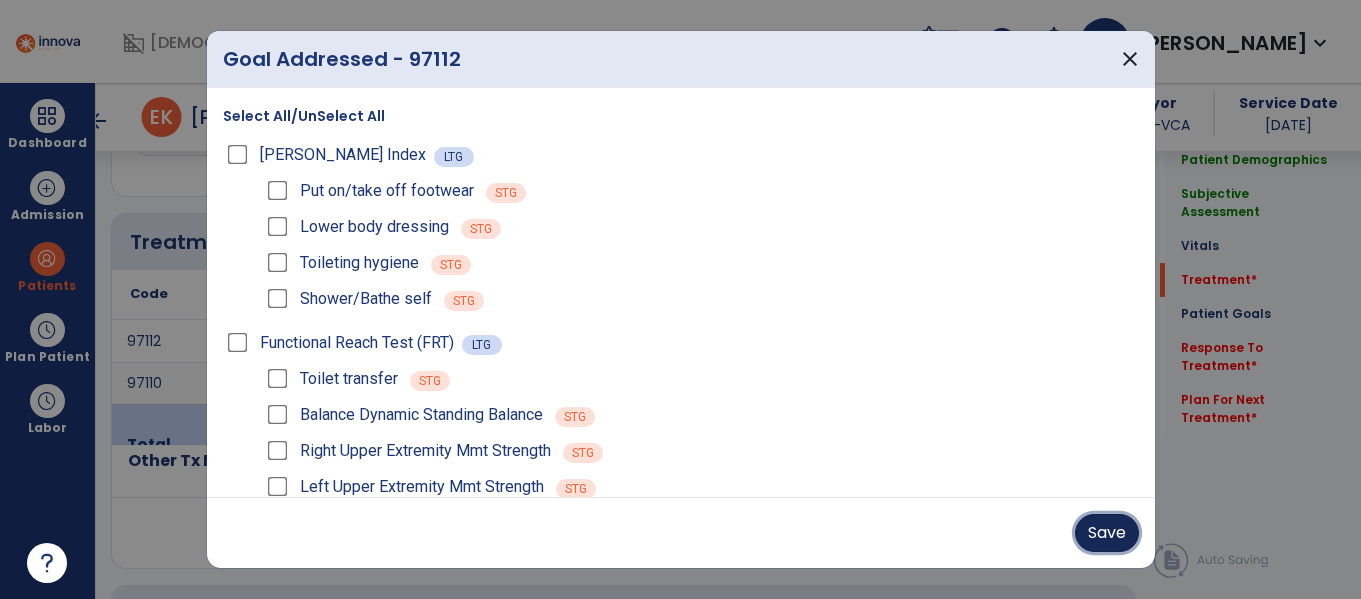 click on "Save" at bounding box center [1107, 533] 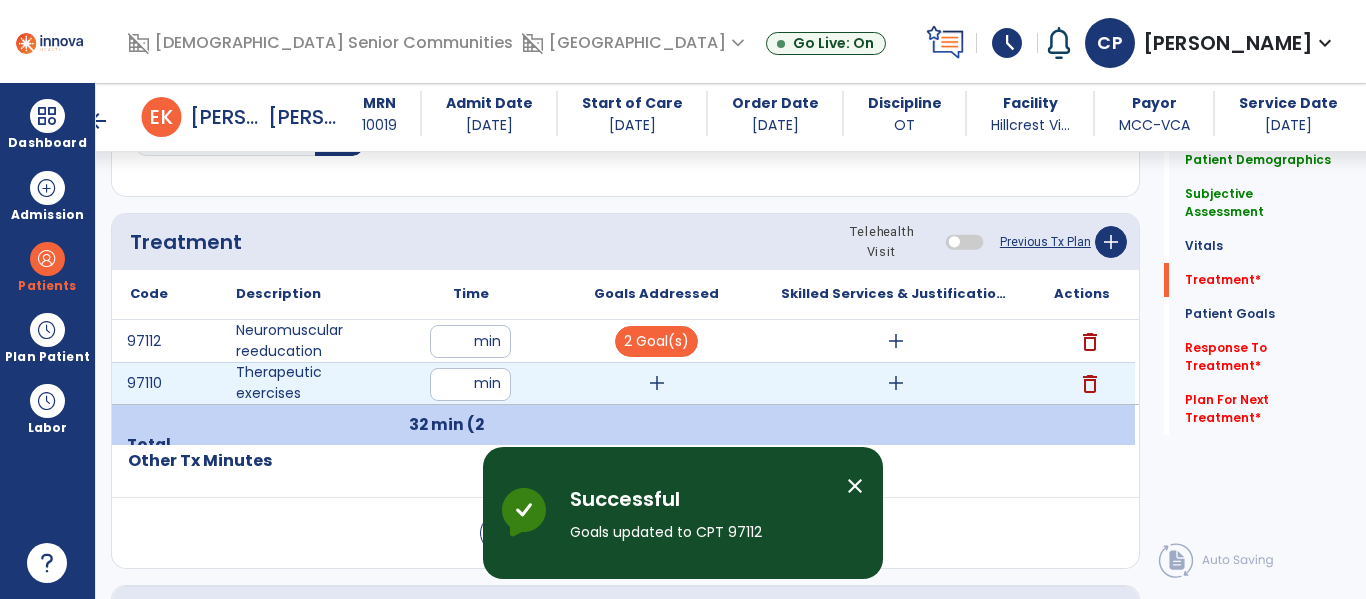 click on "add" at bounding box center (657, 383) 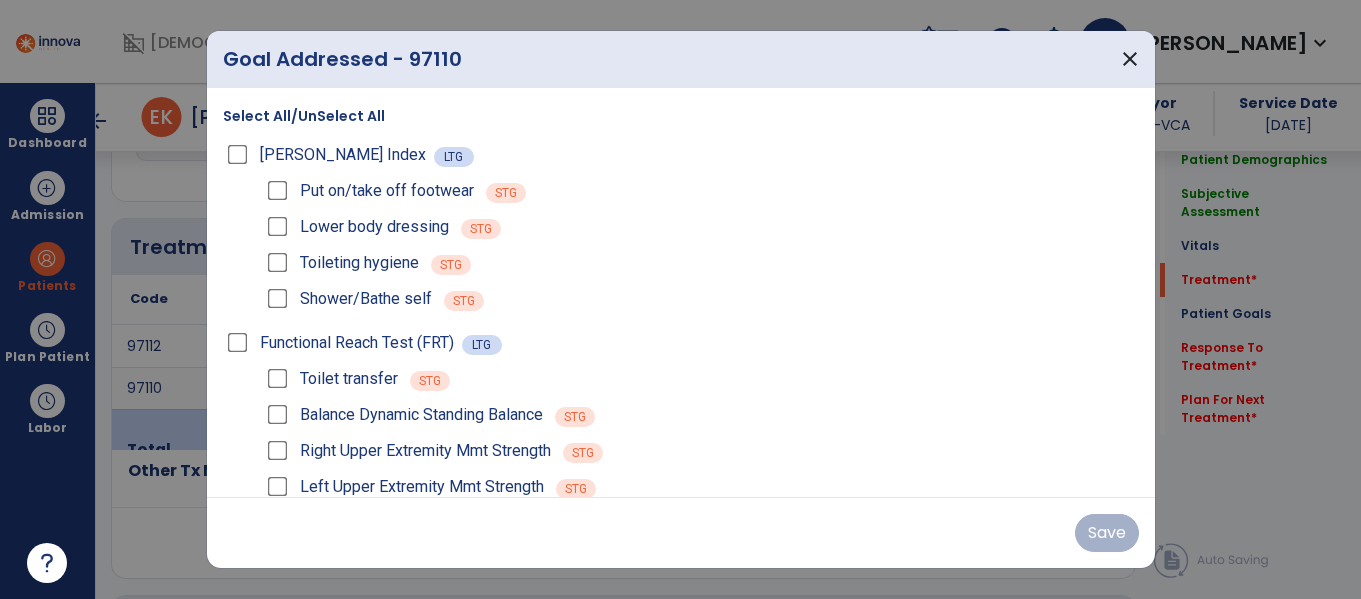 scroll, scrollTop: 1116, scrollLeft: 0, axis: vertical 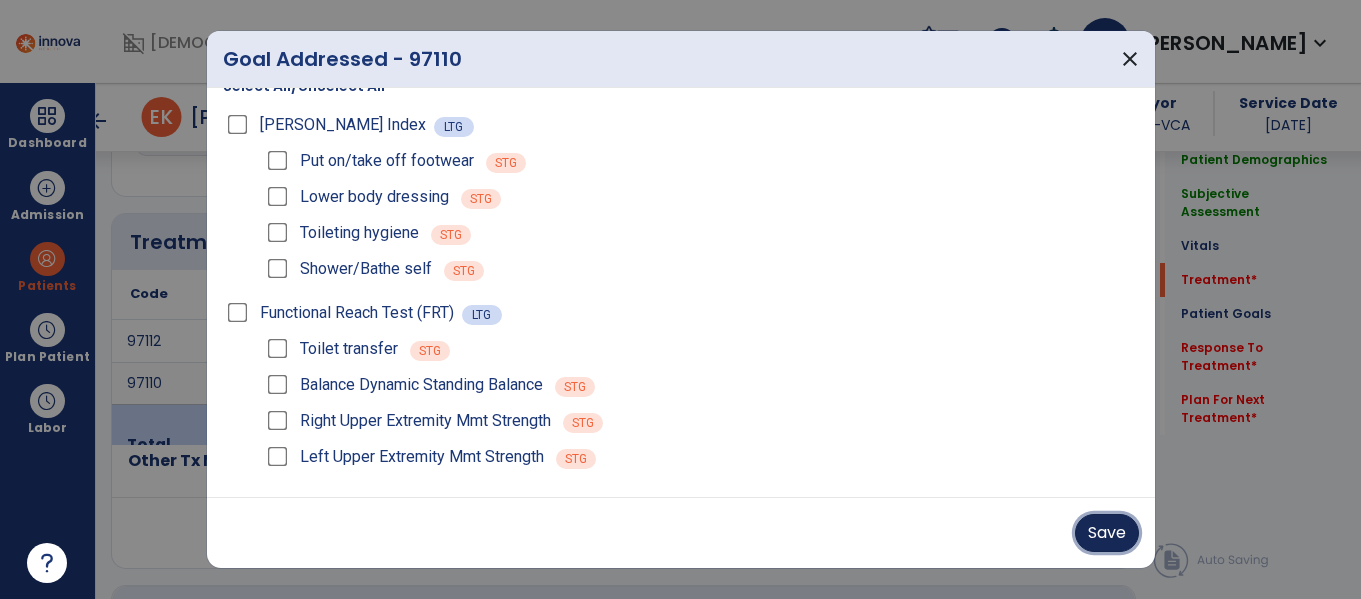 click on "Save" at bounding box center (1107, 533) 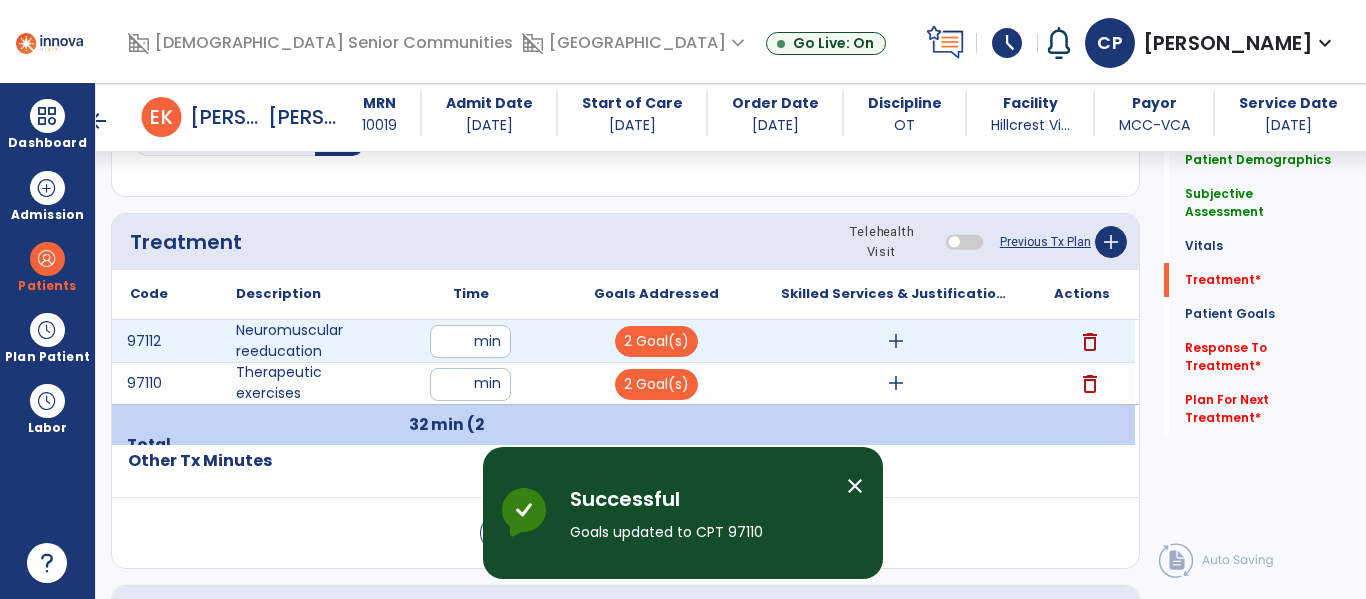 click on "add" at bounding box center (896, 341) 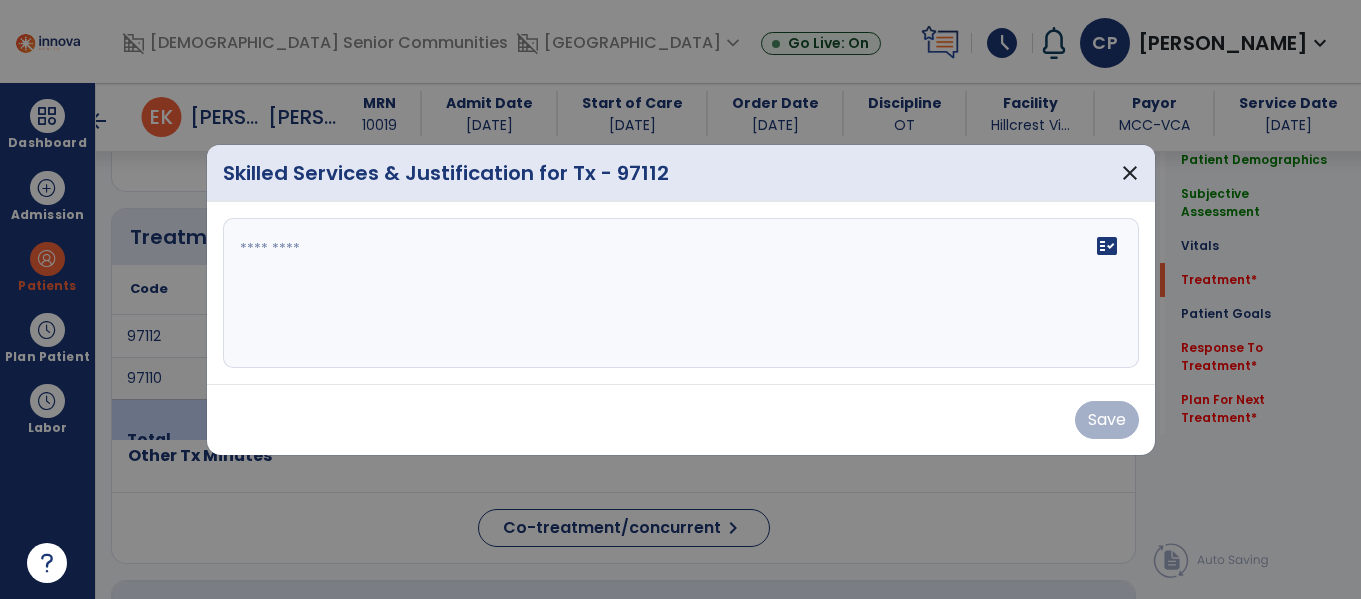 scroll, scrollTop: 1116, scrollLeft: 0, axis: vertical 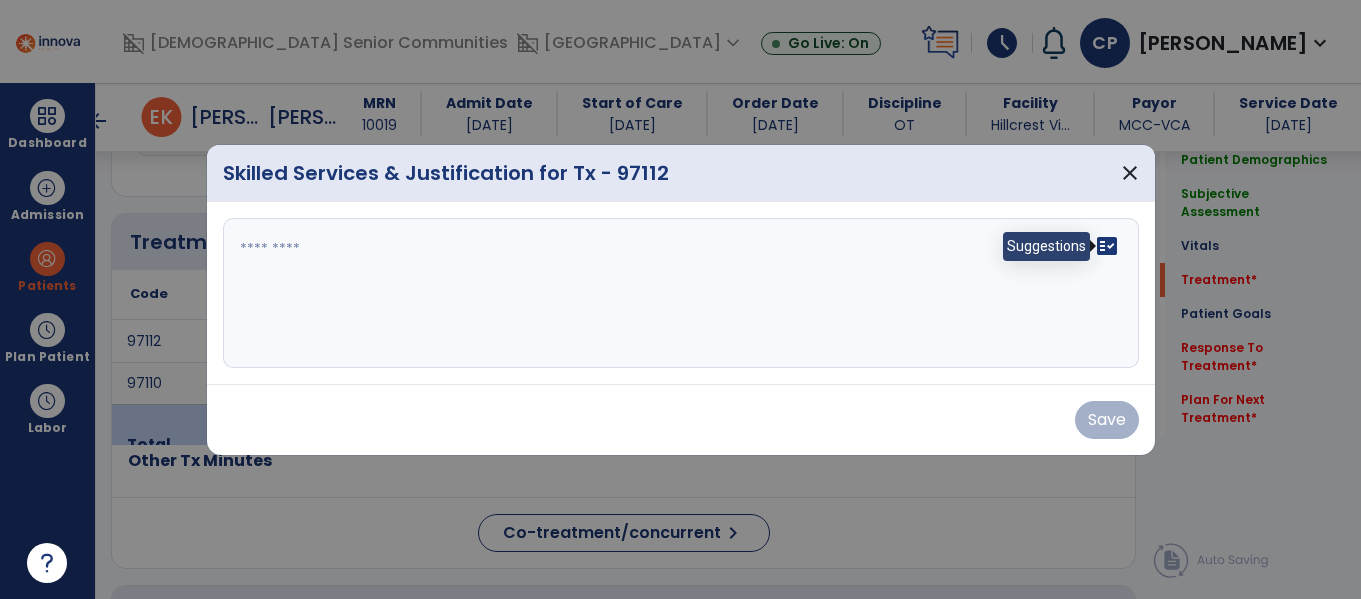 click on "fact_check" at bounding box center [1107, 246] 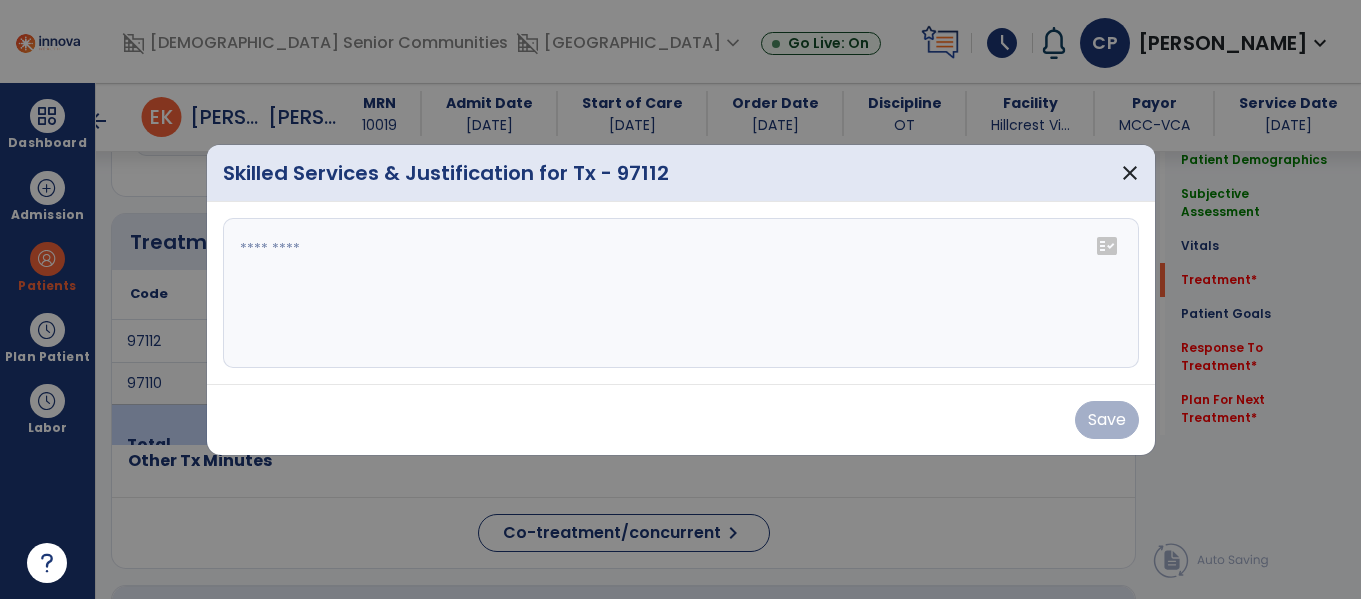 click on "fact_check" at bounding box center (1107, 246) 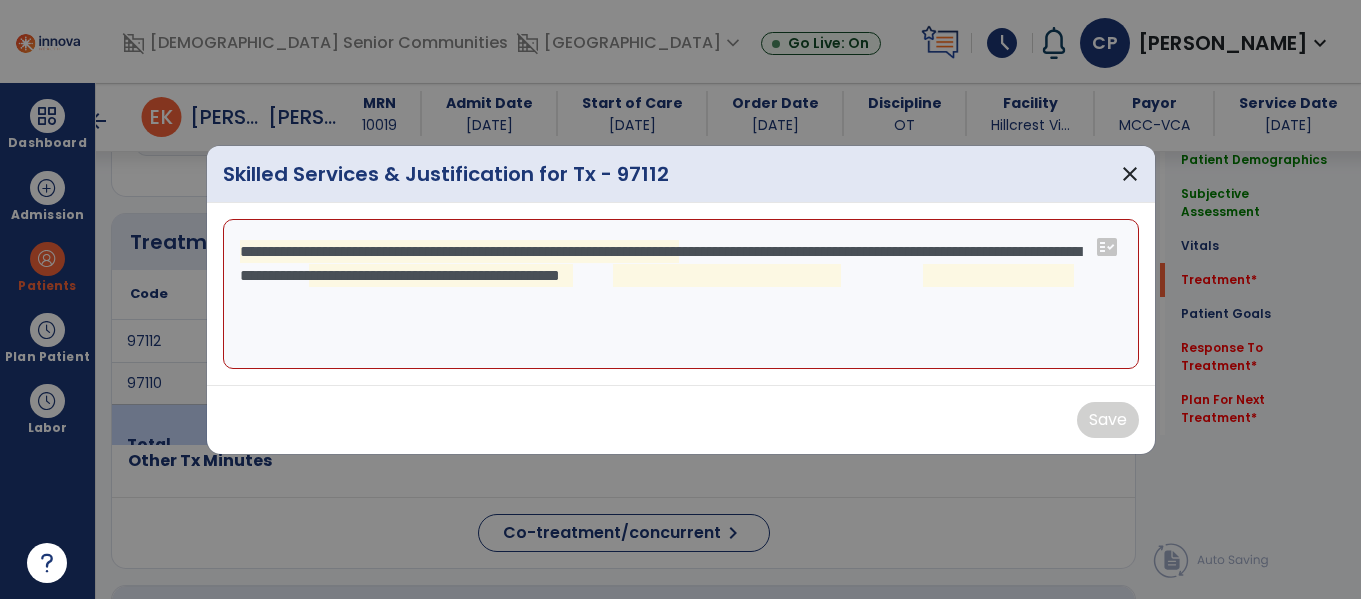 click on "**********" at bounding box center (681, 294) 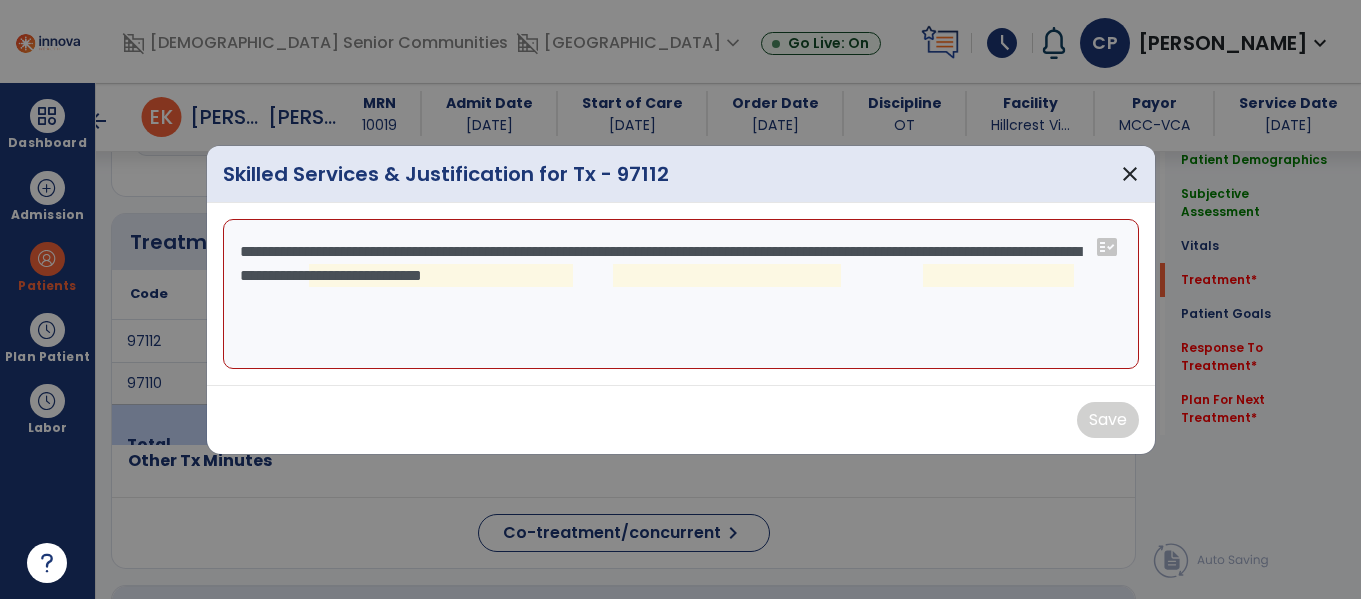 click on "**********" at bounding box center (681, 294) 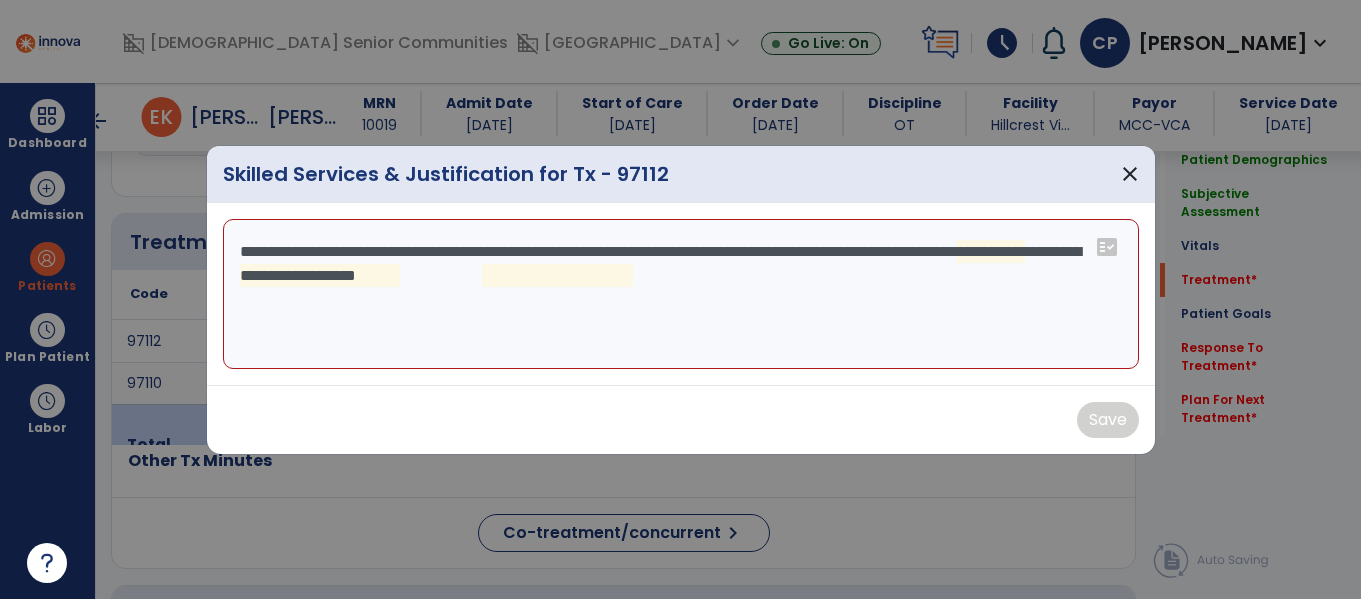 click on "**********" at bounding box center [681, 294] 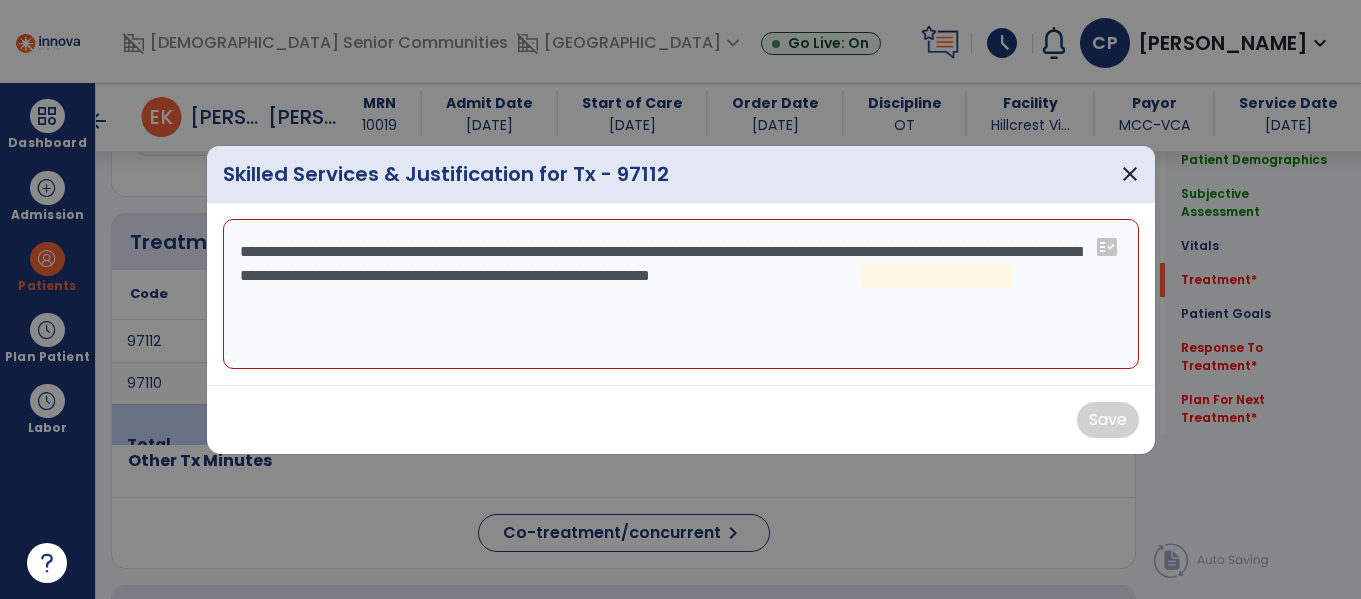 click on "**********" at bounding box center [681, 294] 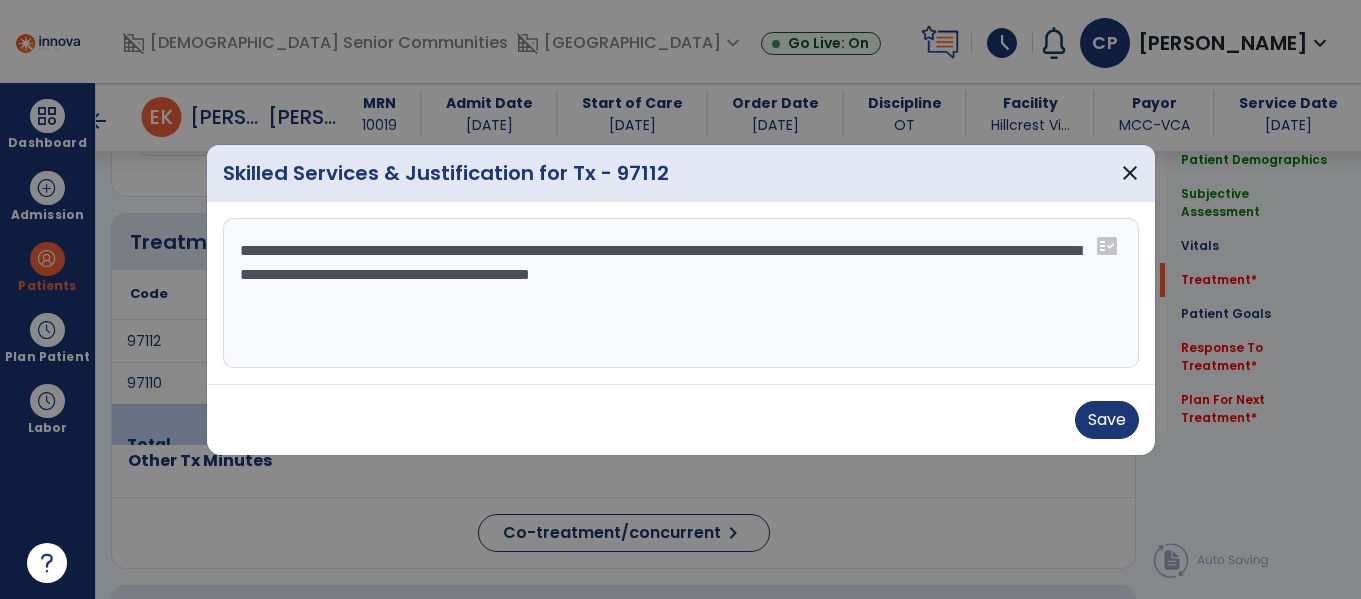 click on "**********" at bounding box center (681, 293) 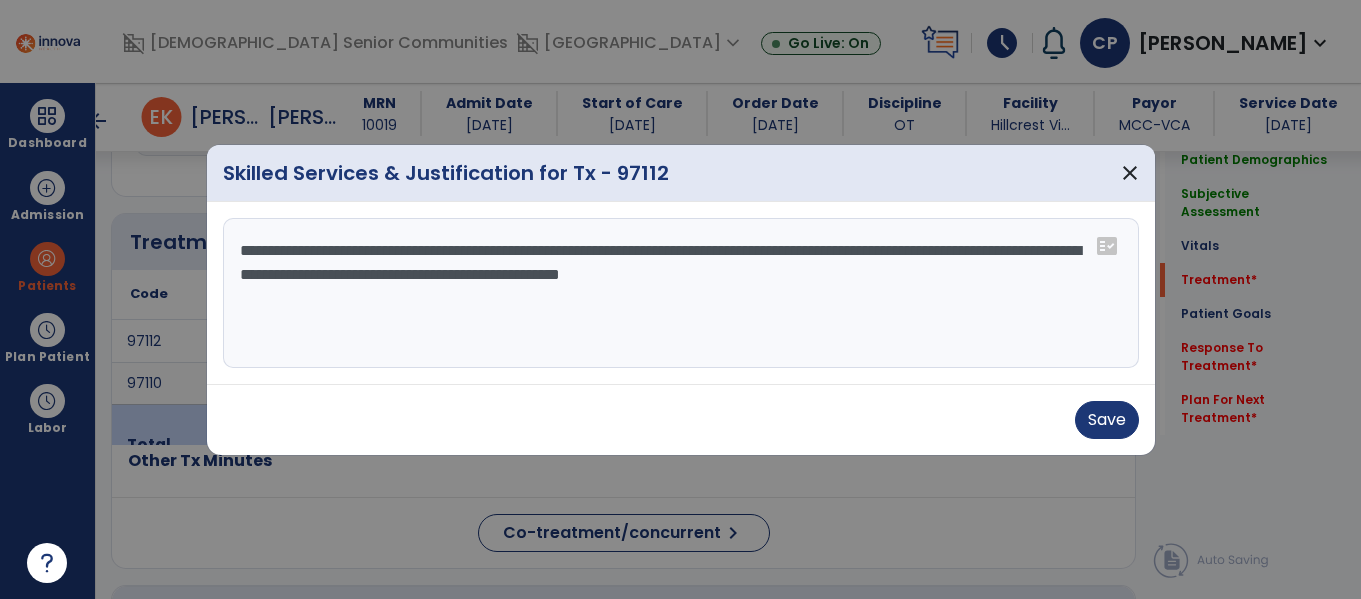 click on "**********" at bounding box center (681, 293) 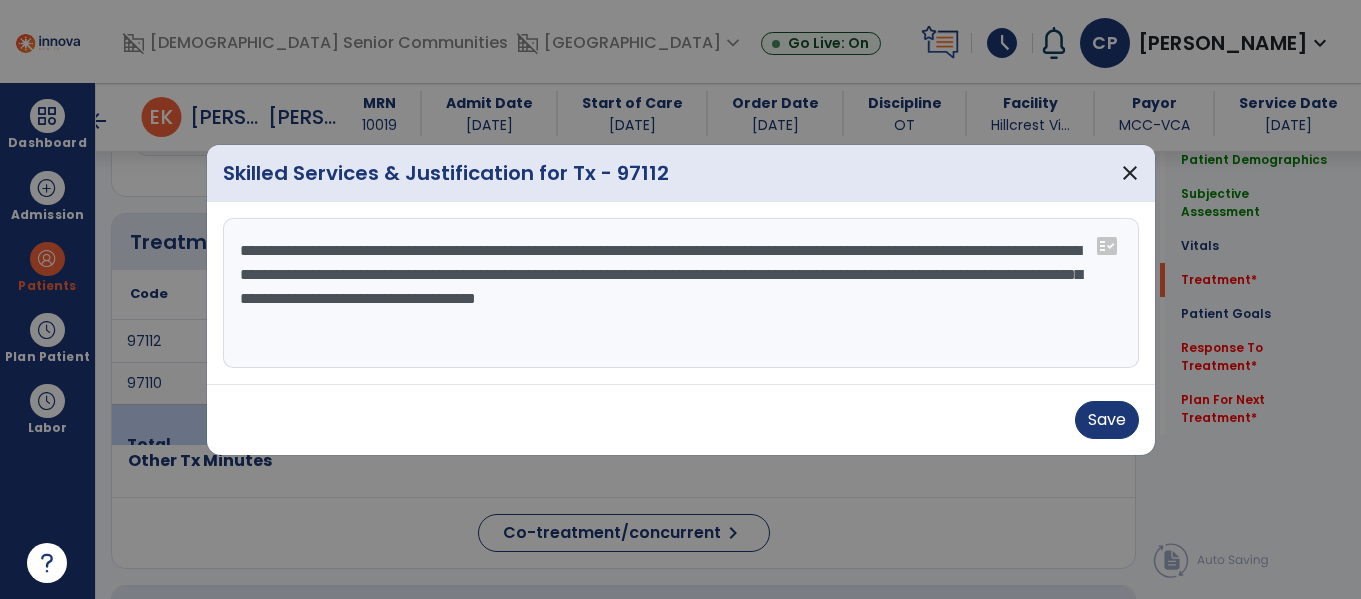 click on "**********" at bounding box center (681, 293) 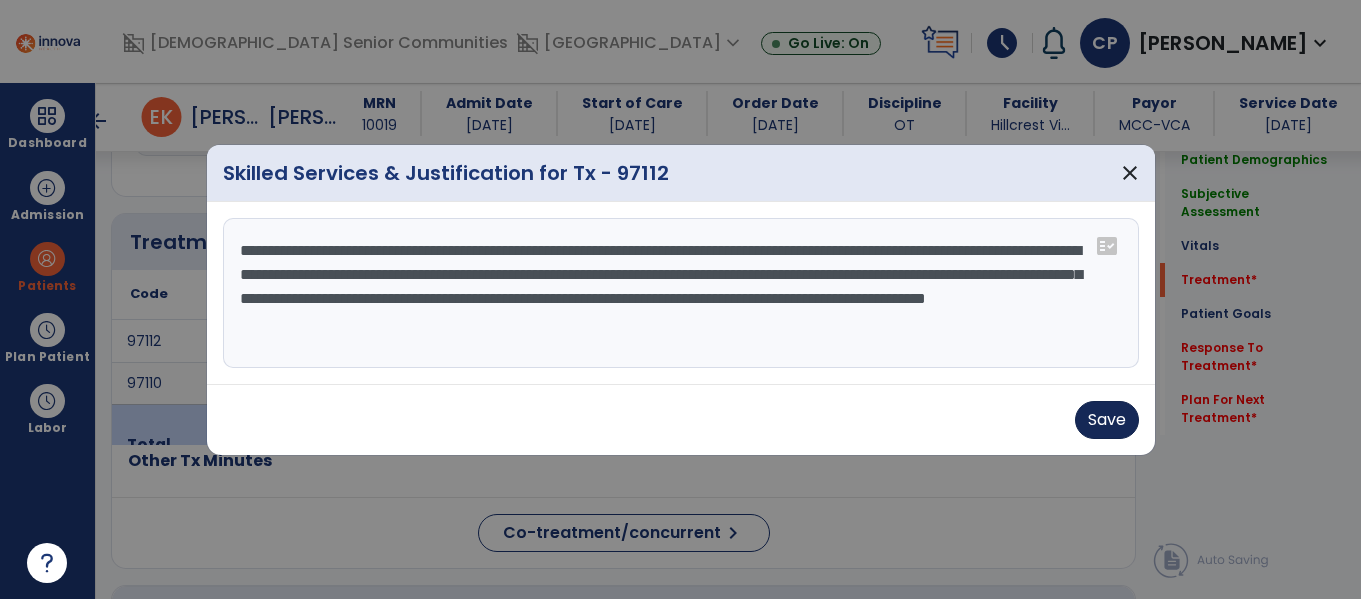 type on "**********" 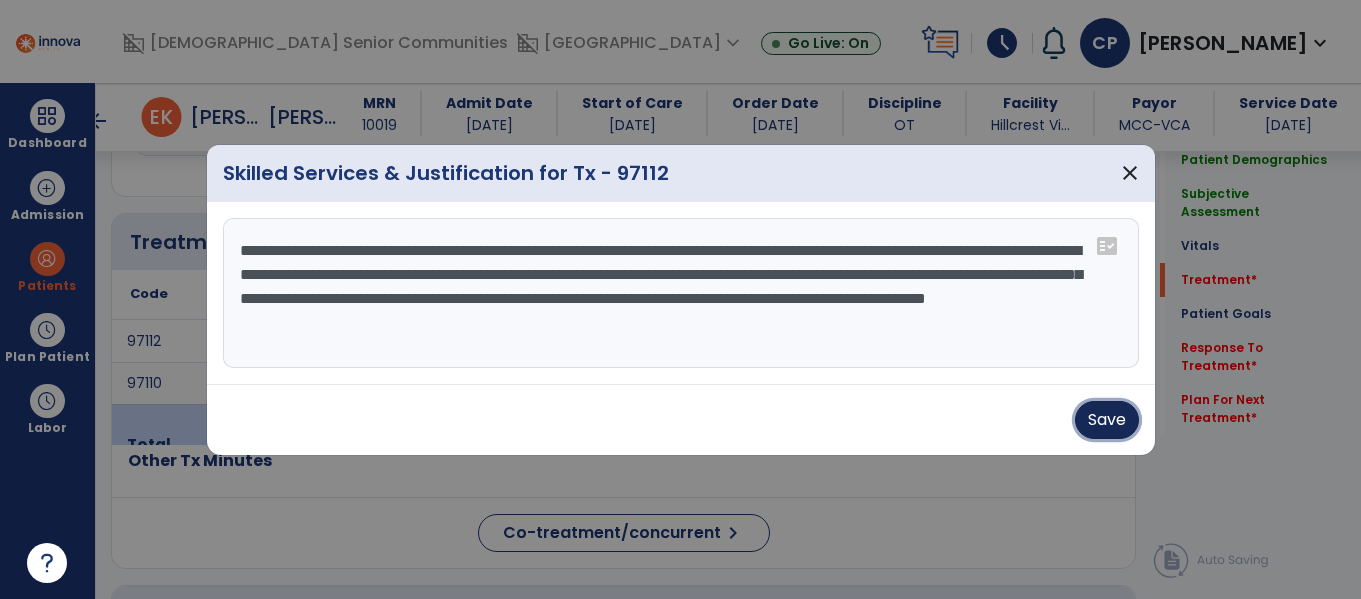 click on "Save" at bounding box center [1107, 420] 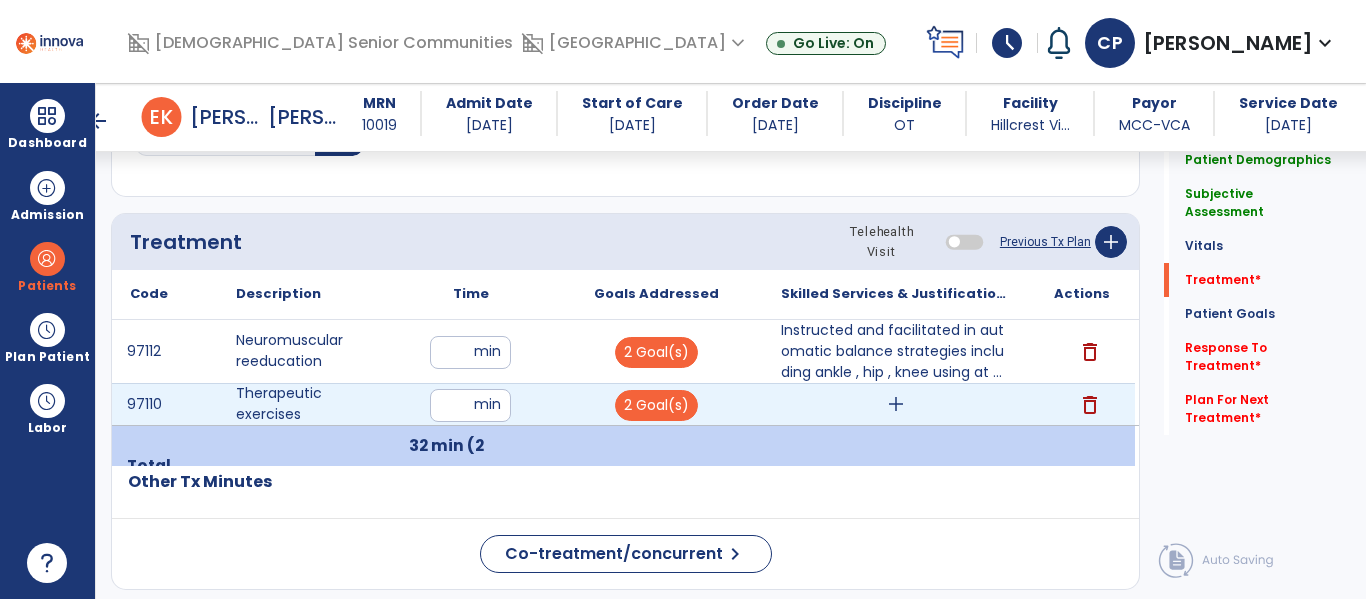 click on "add" at bounding box center [896, 404] 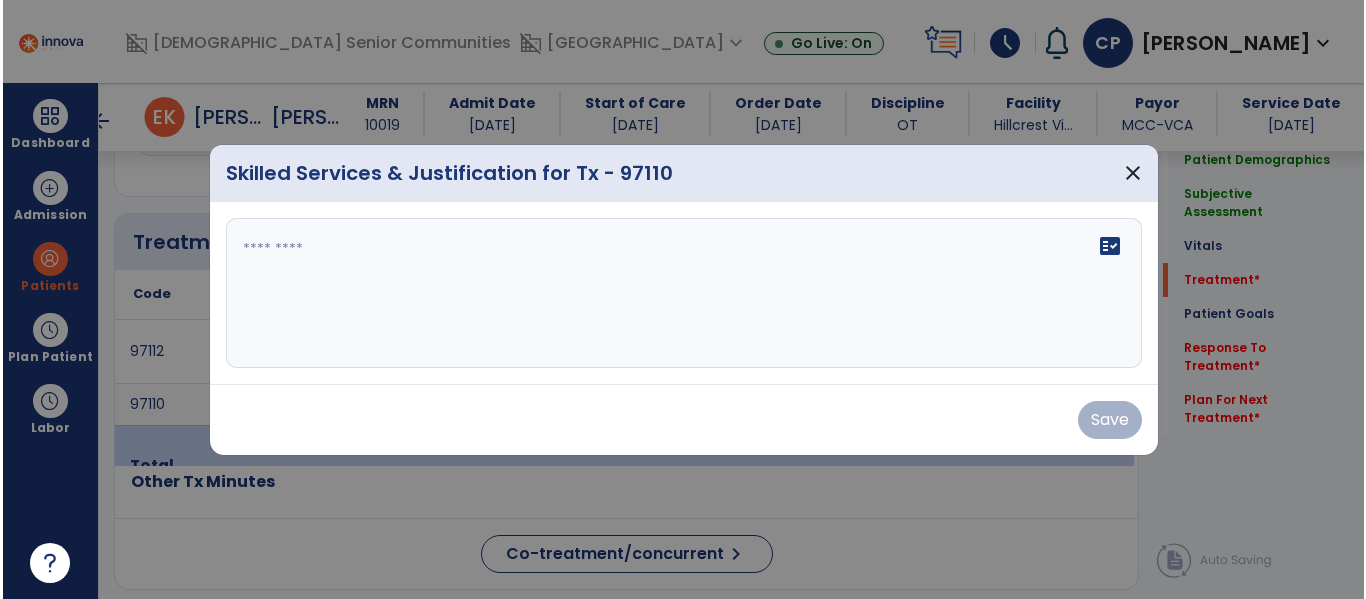 scroll, scrollTop: 1116, scrollLeft: 0, axis: vertical 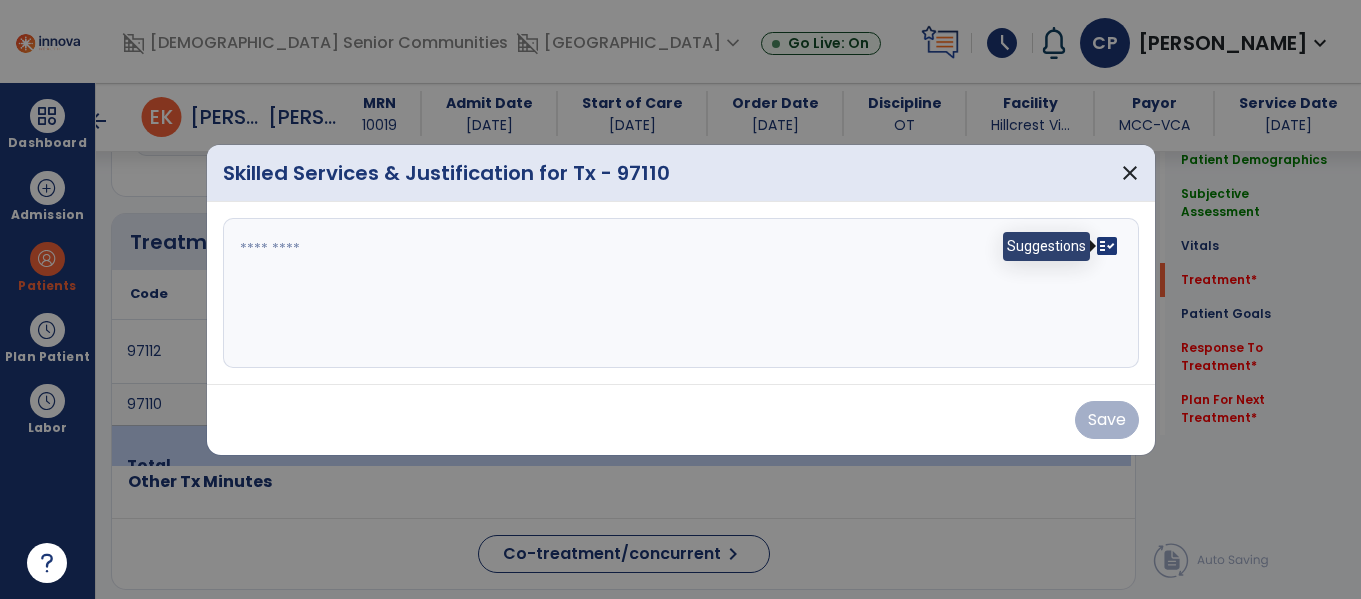 click on "fact_check" at bounding box center (1107, 246) 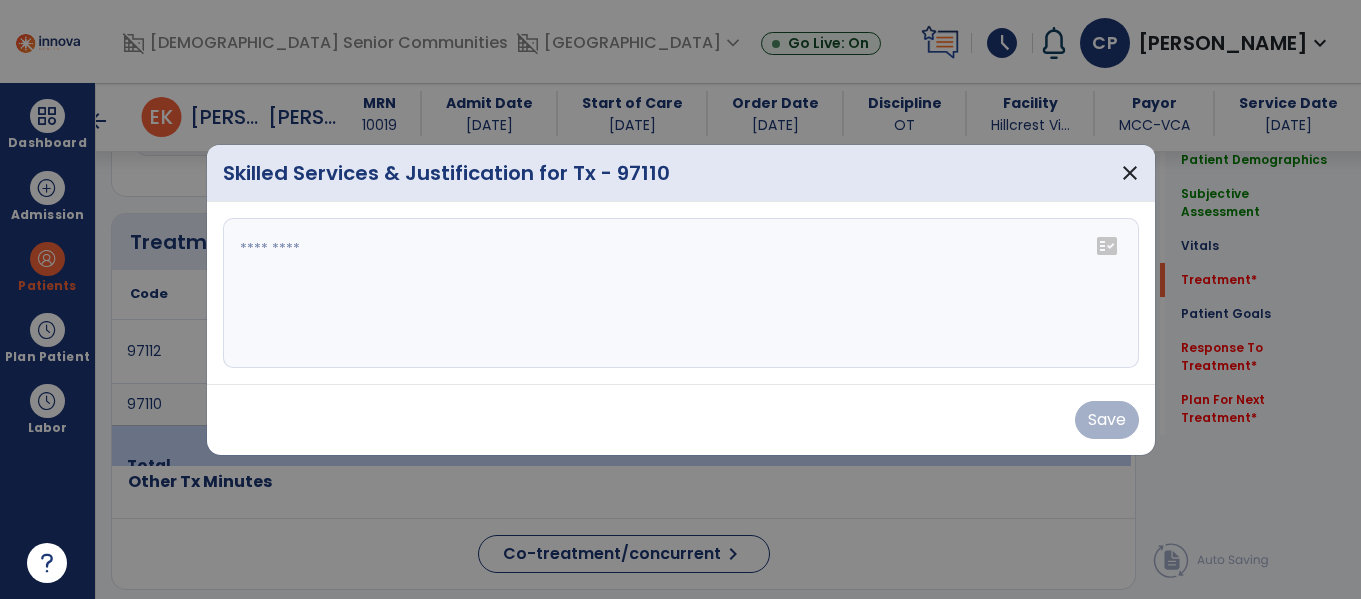 click on "fact_check" at bounding box center [1107, 246] 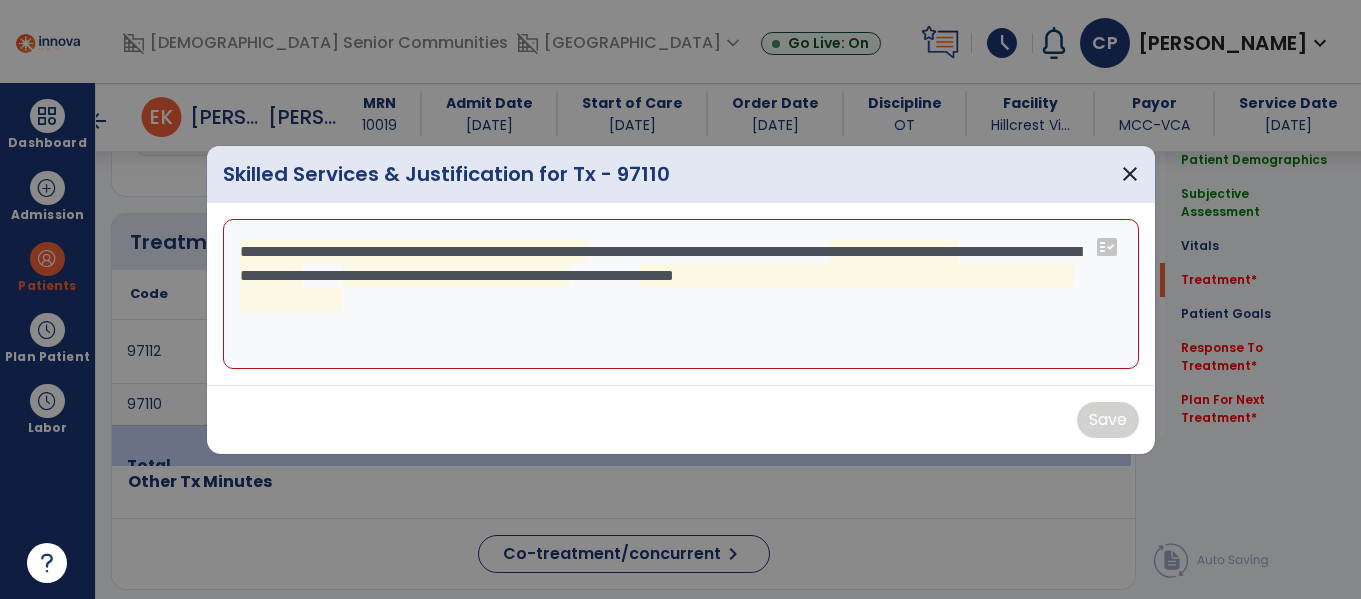 click on "**********" at bounding box center (681, 294) 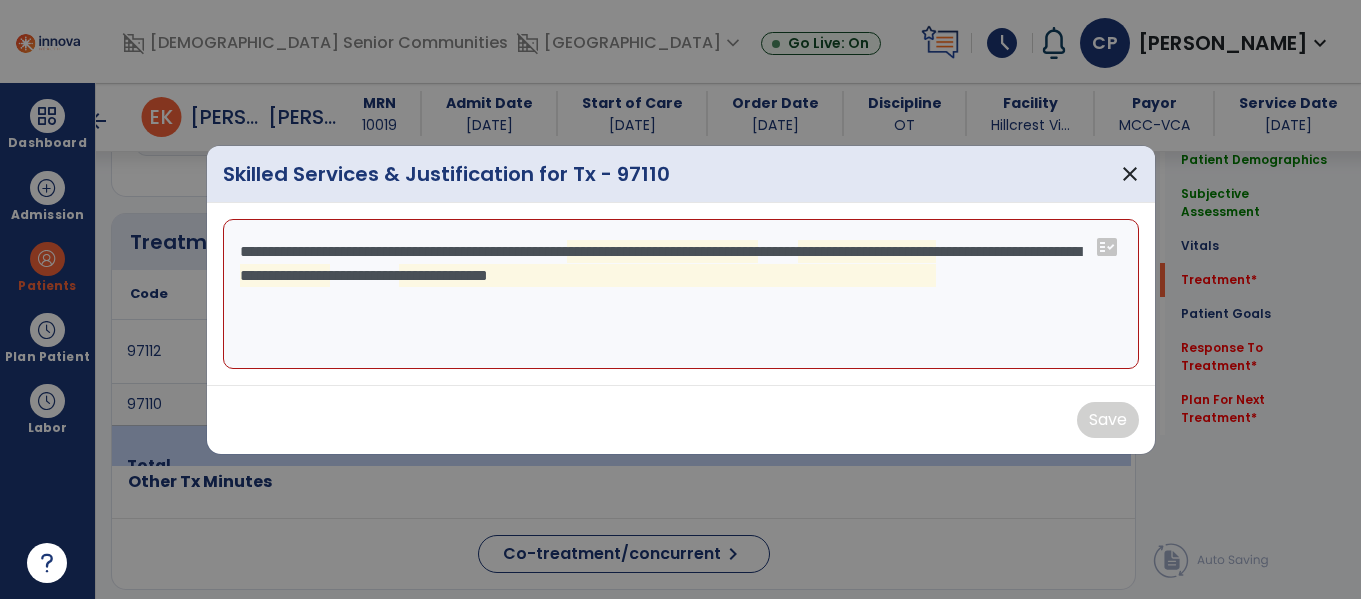 click on "**********" at bounding box center (681, 294) 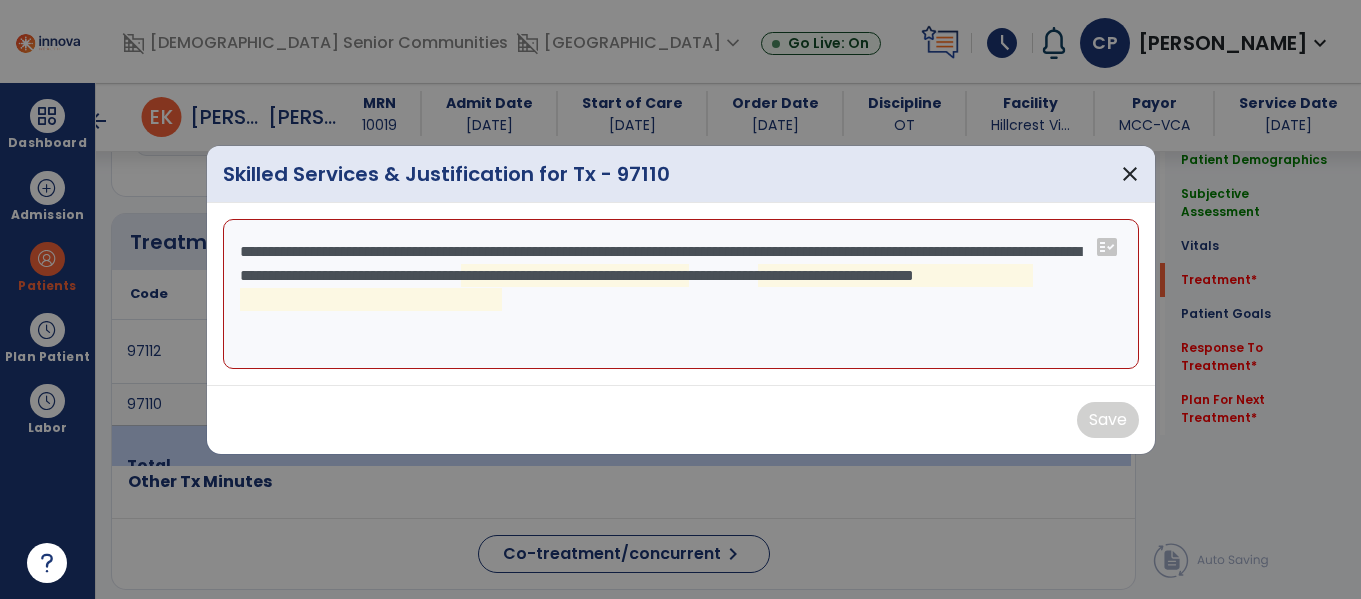 click on "**********" at bounding box center (681, 294) 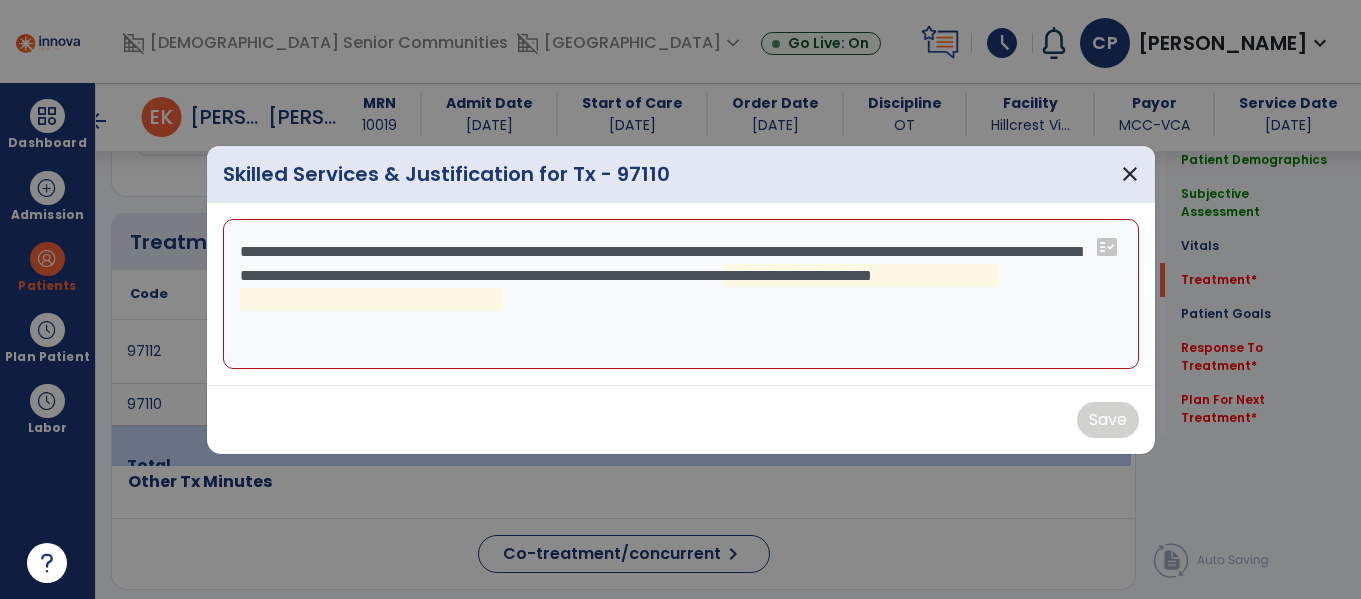 click on "**********" at bounding box center [681, 294] 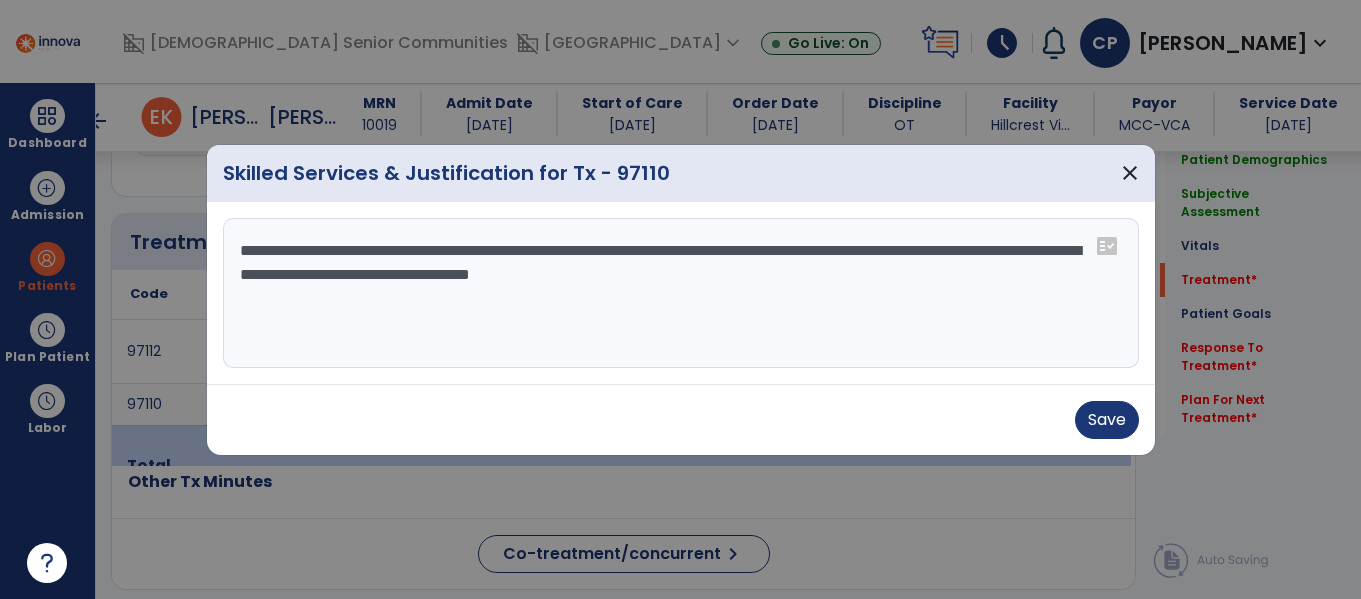 click on "**********" at bounding box center [681, 293] 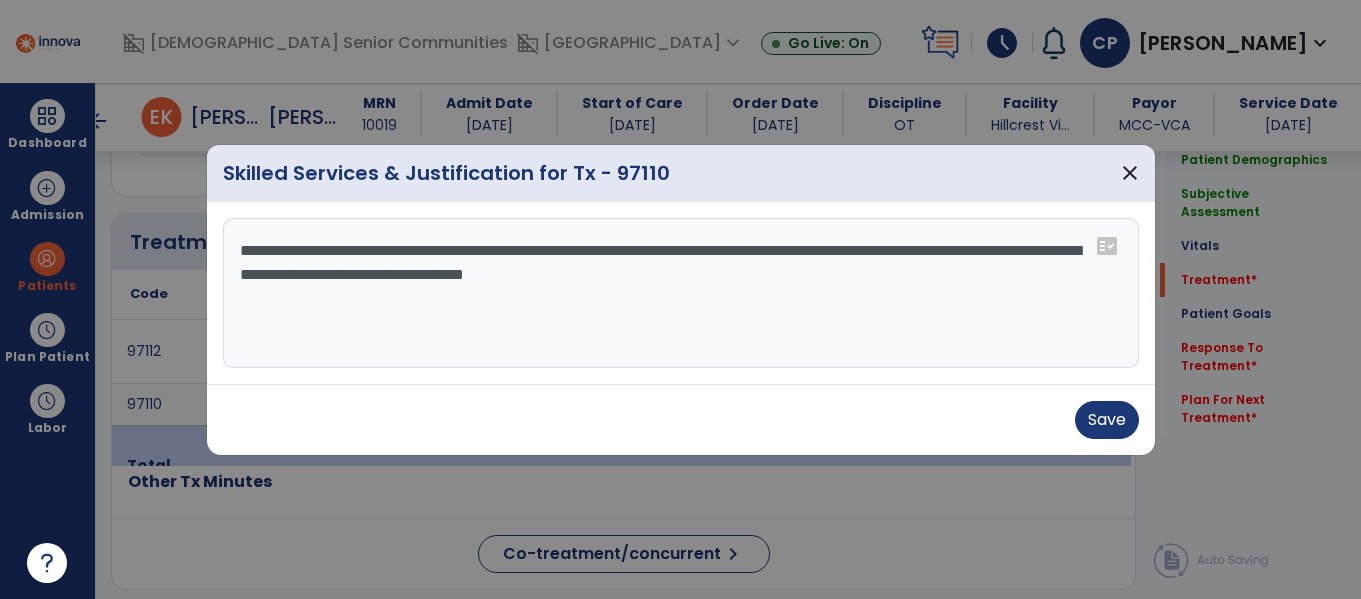 click on "**********" at bounding box center [681, 293] 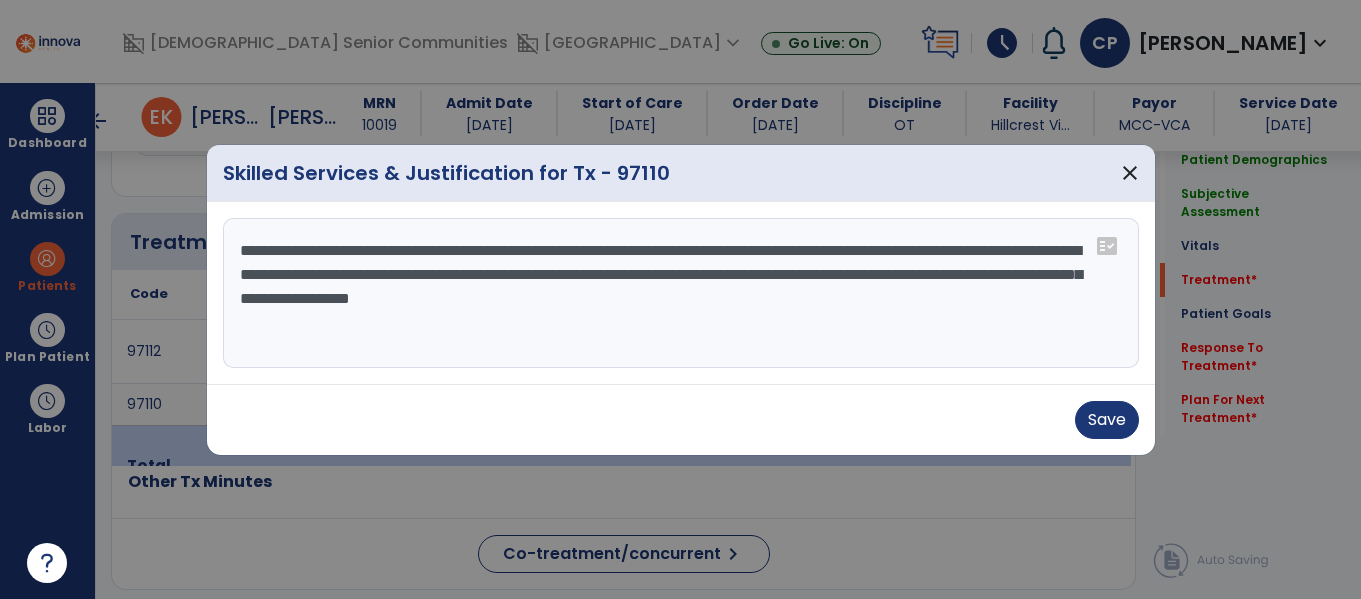 click on "**********" at bounding box center (681, 293) 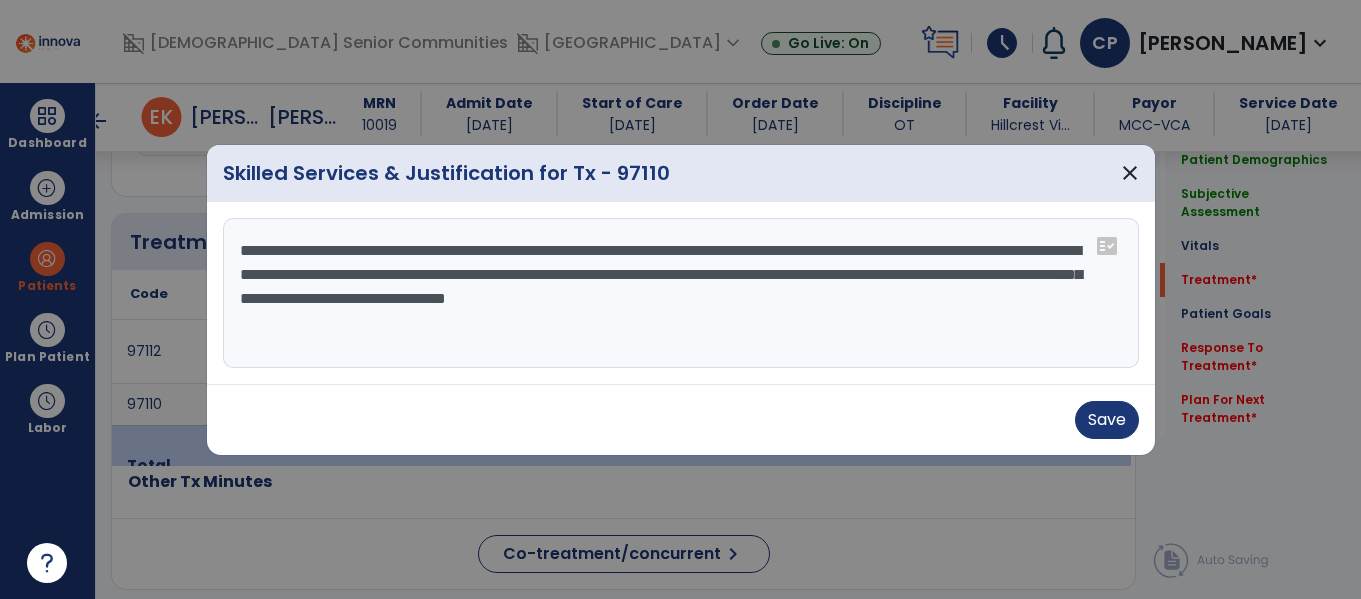click on "**********" at bounding box center [681, 293] 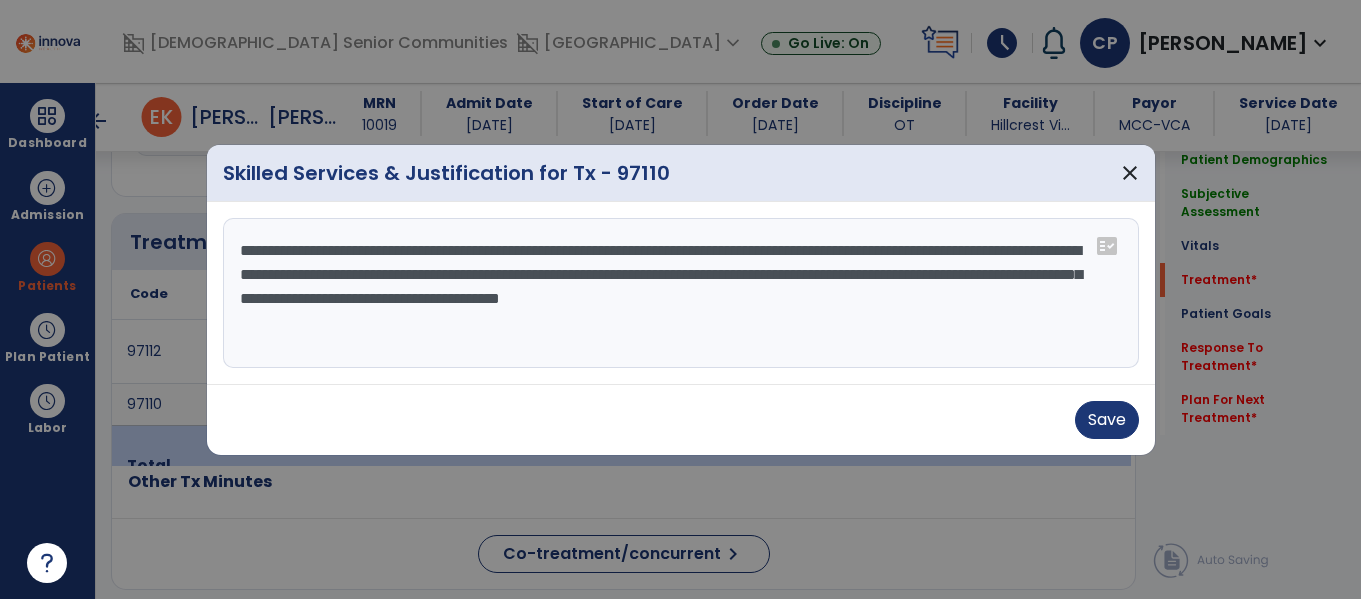 click on "**********" at bounding box center (681, 293) 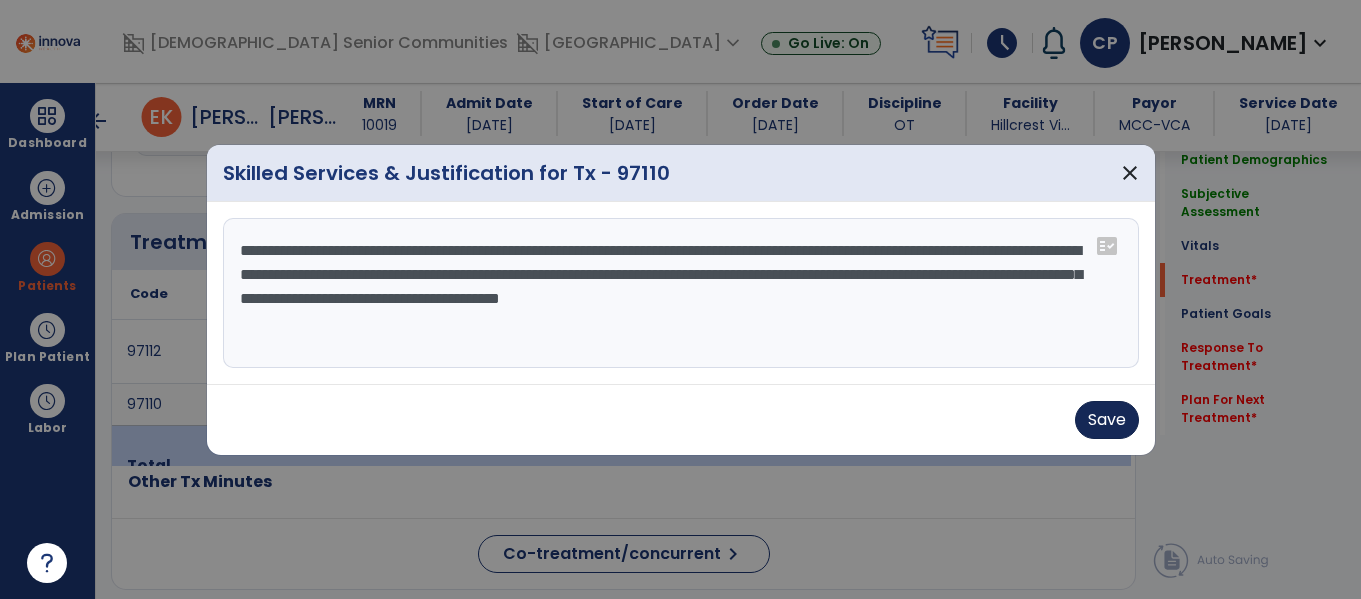 type on "**********" 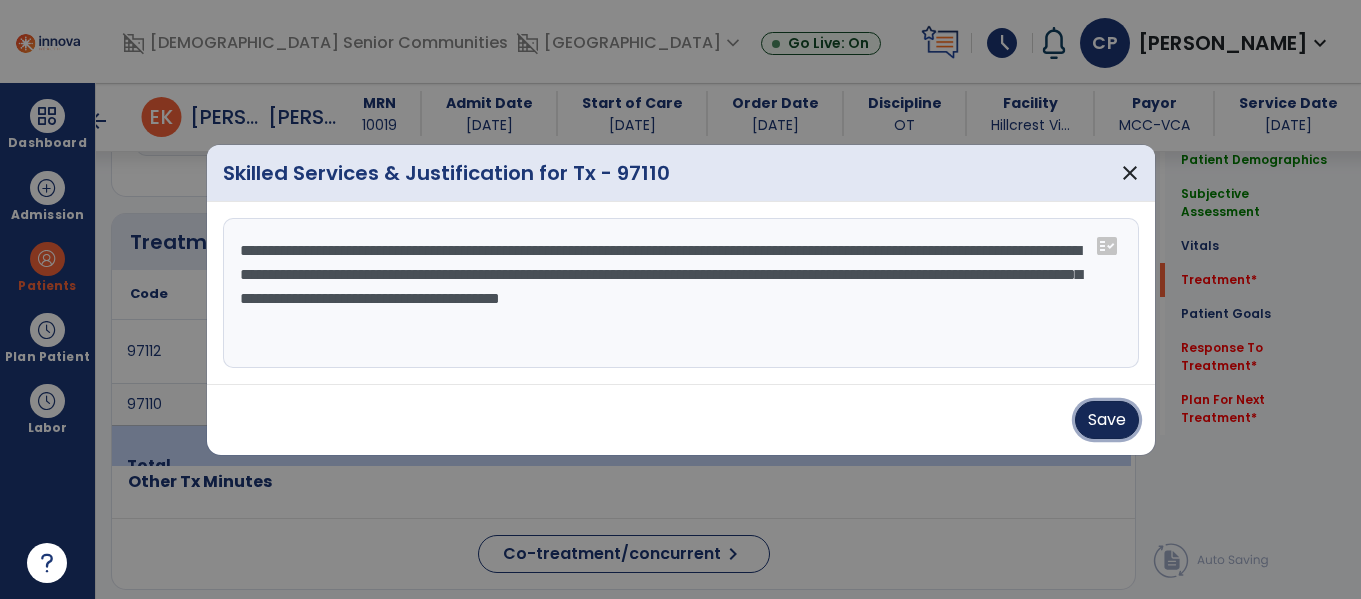 click on "Save" at bounding box center (1107, 420) 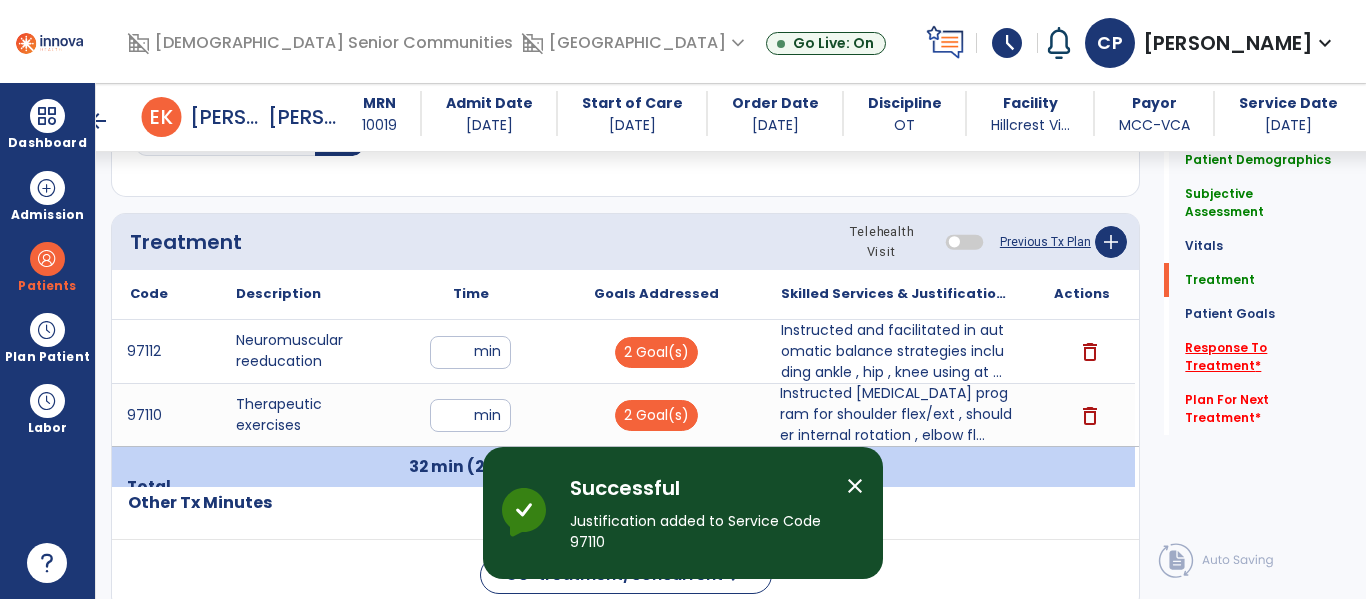 click on "Response To Treatment   *" 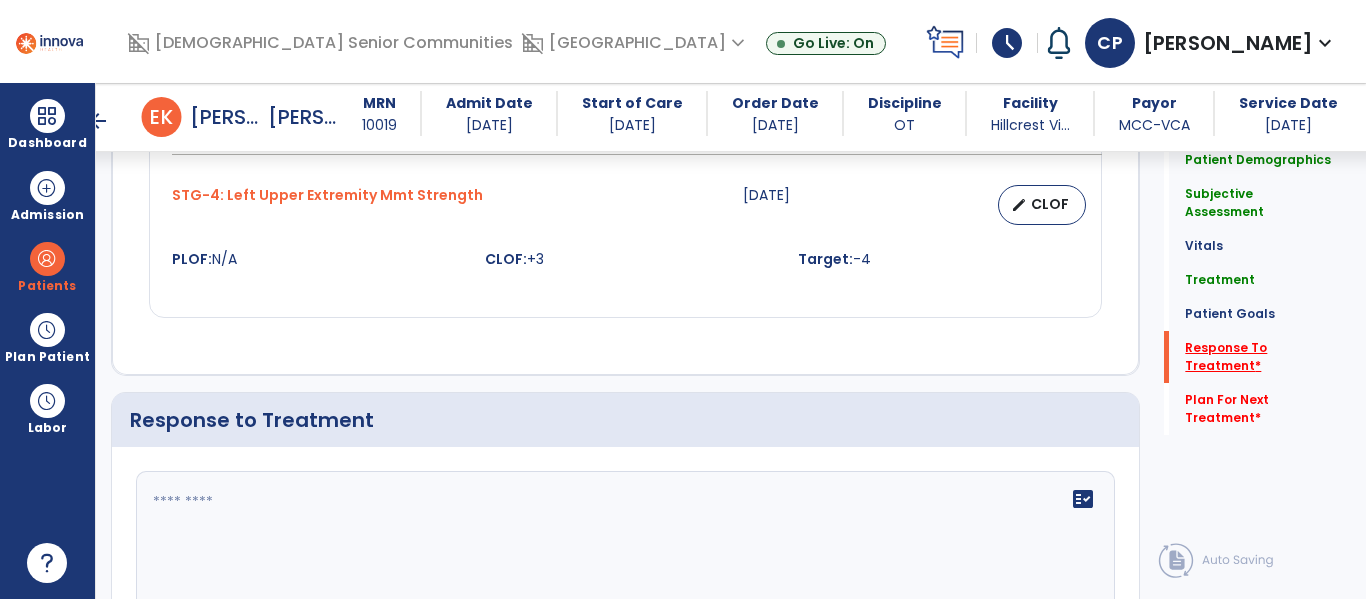 scroll, scrollTop: 2987, scrollLeft: 0, axis: vertical 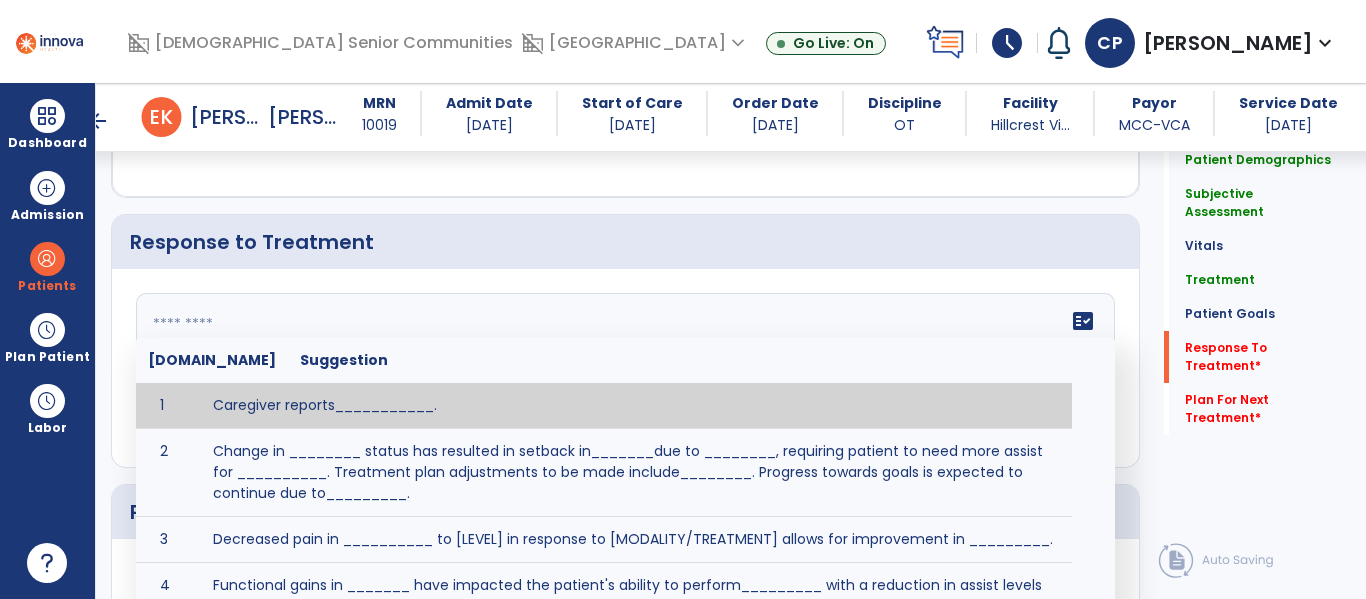 click 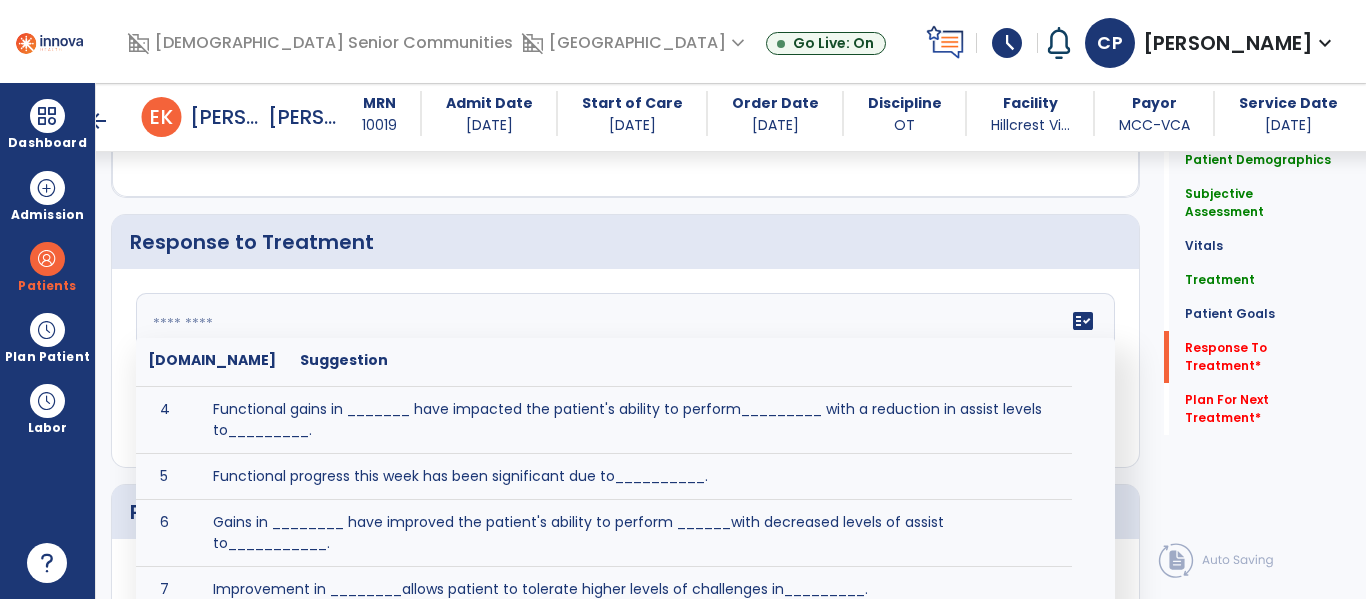 scroll, scrollTop: 174, scrollLeft: 0, axis: vertical 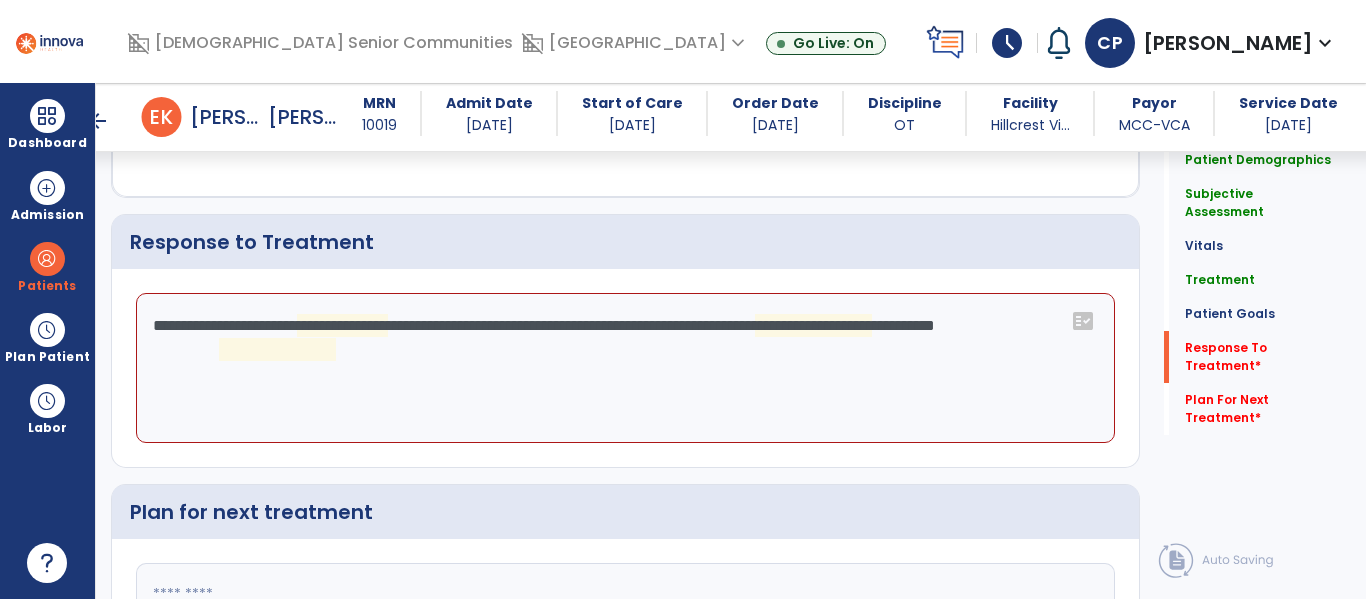 click on "**********" 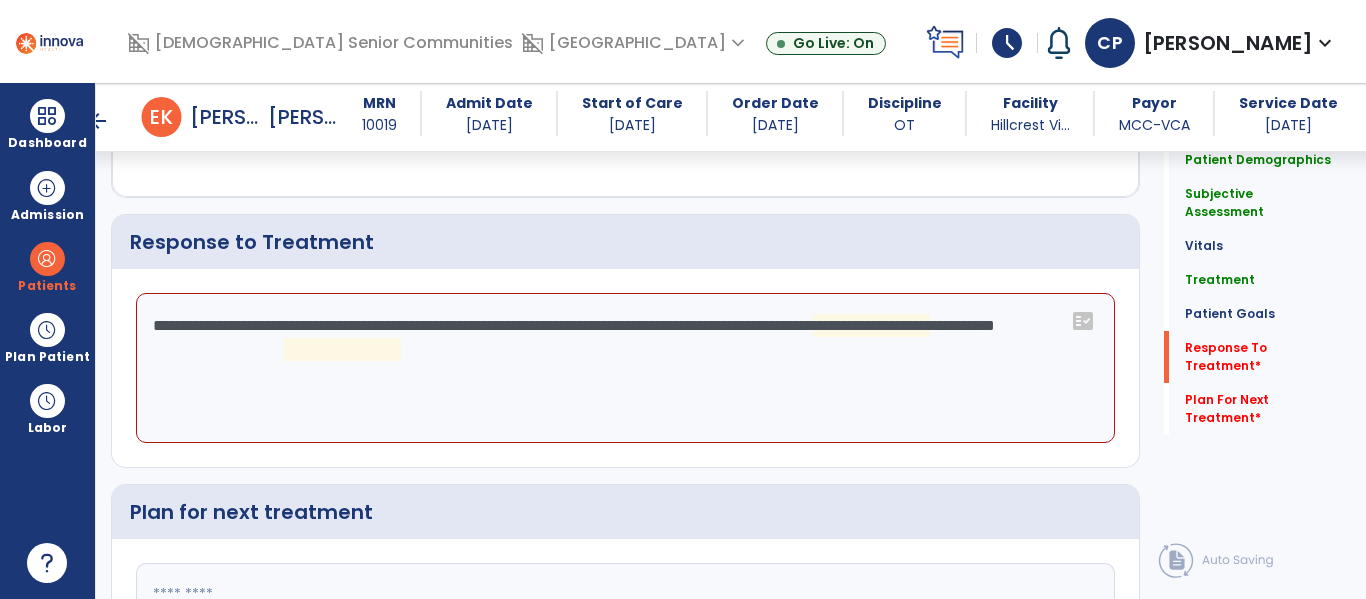 click on "**********" 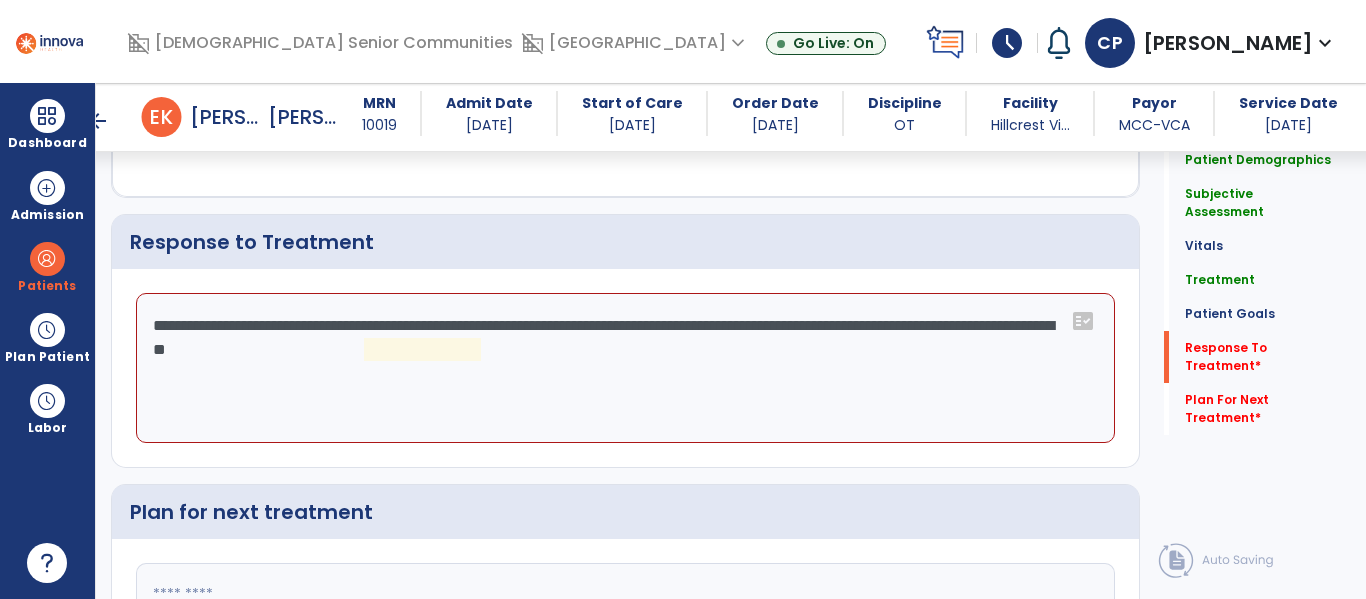 click on "**********" 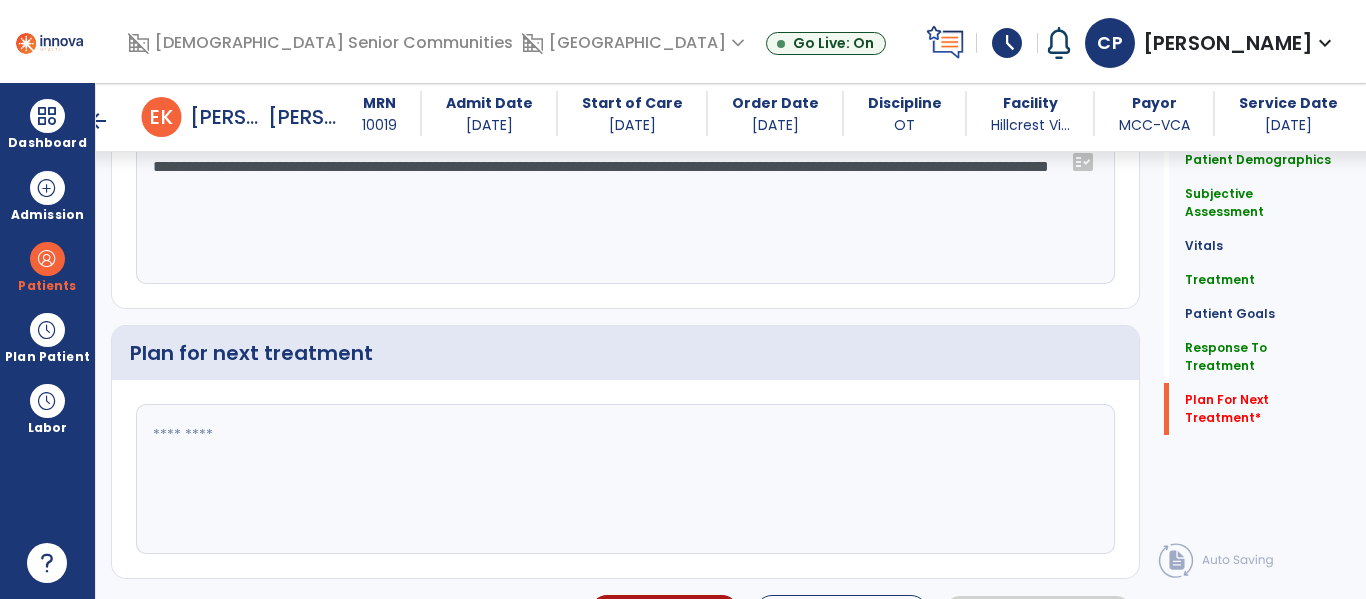 scroll, scrollTop: 3192, scrollLeft: 0, axis: vertical 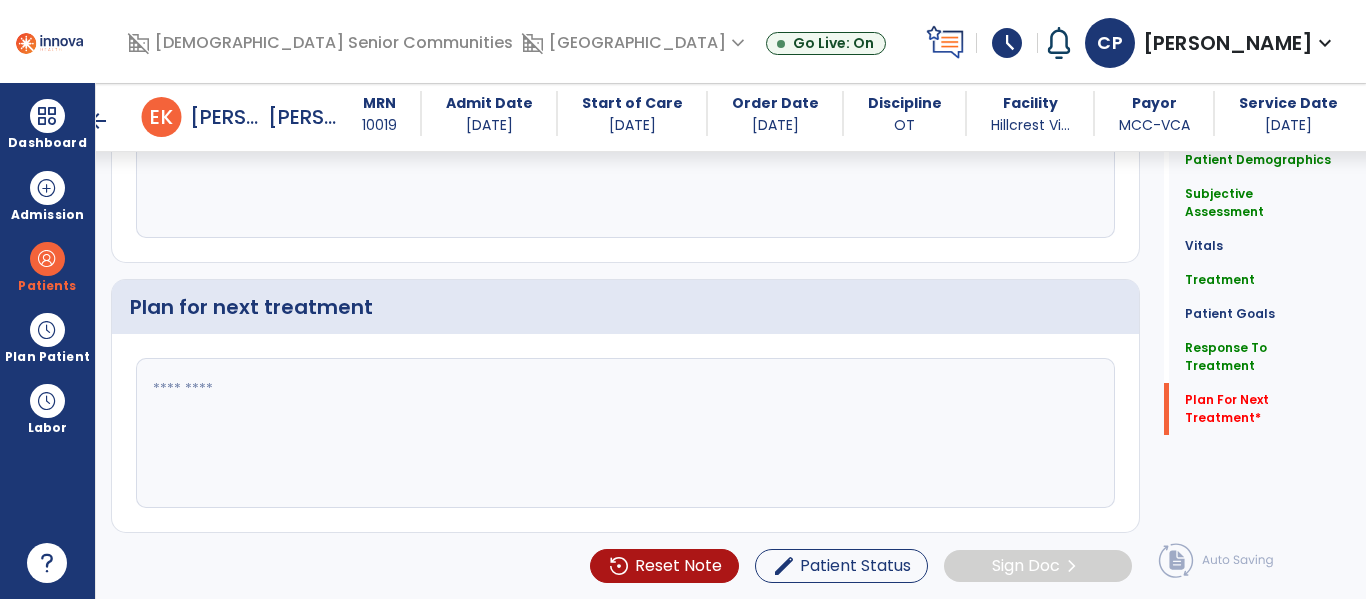 type on "**********" 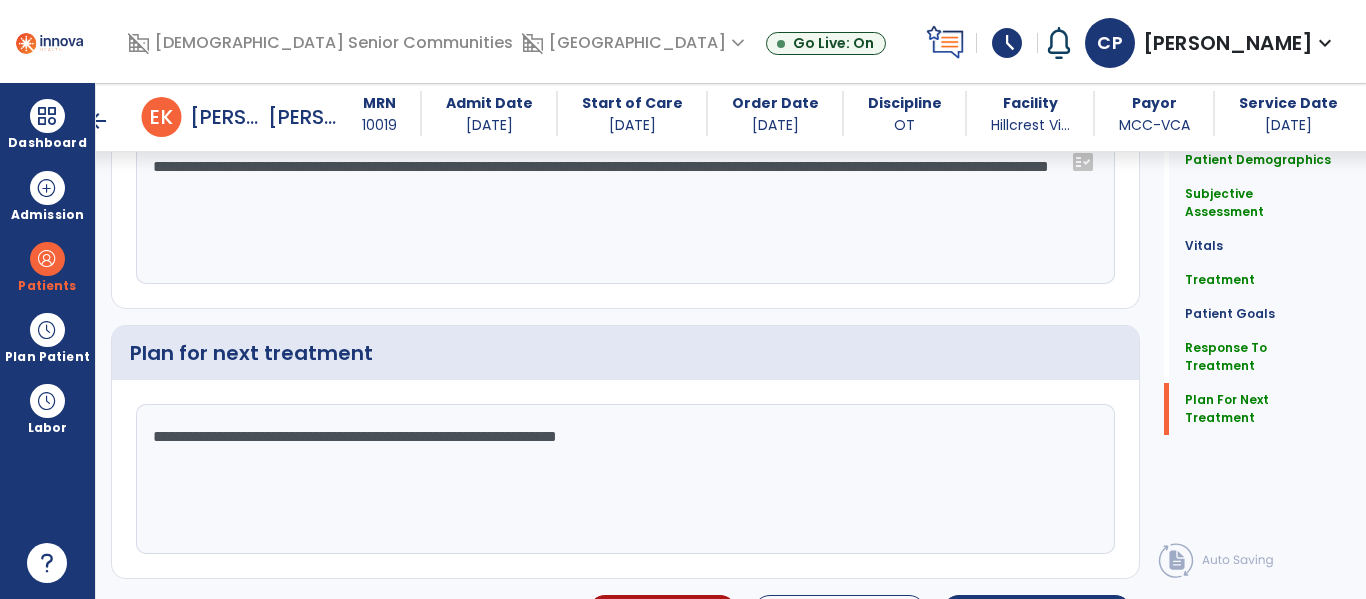 click on "**********" 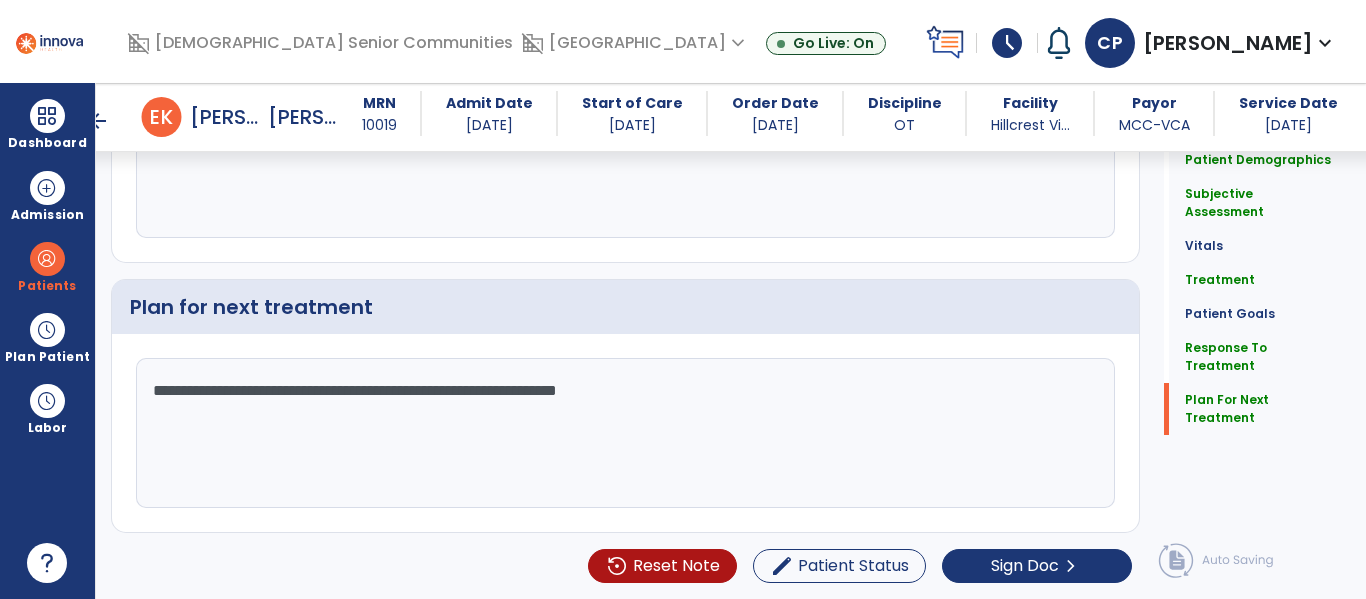 click on "**********" 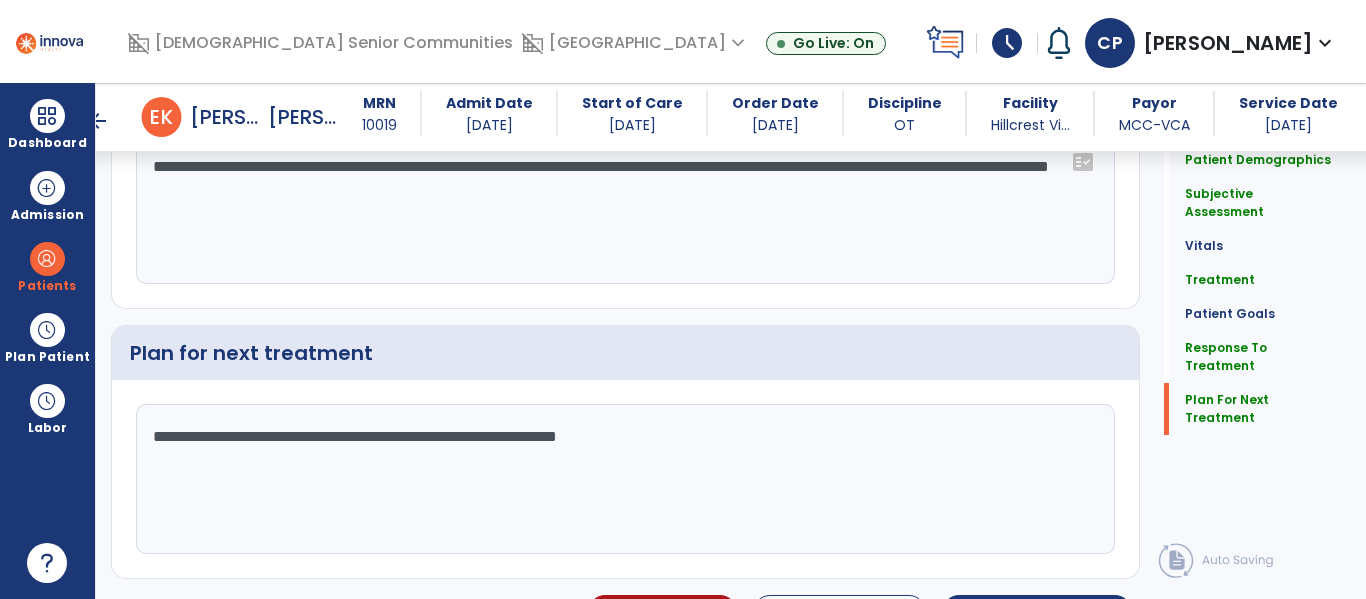 scroll, scrollTop: 3192, scrollLeft: 0, axis: vertical 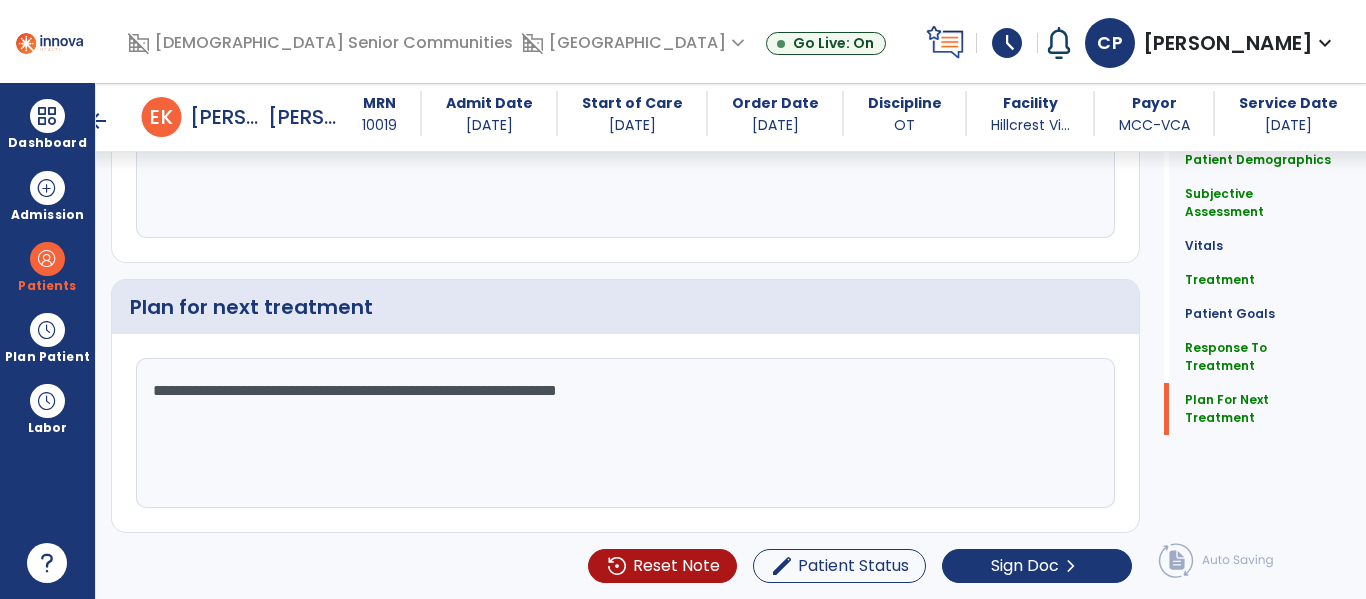 click on "**********" 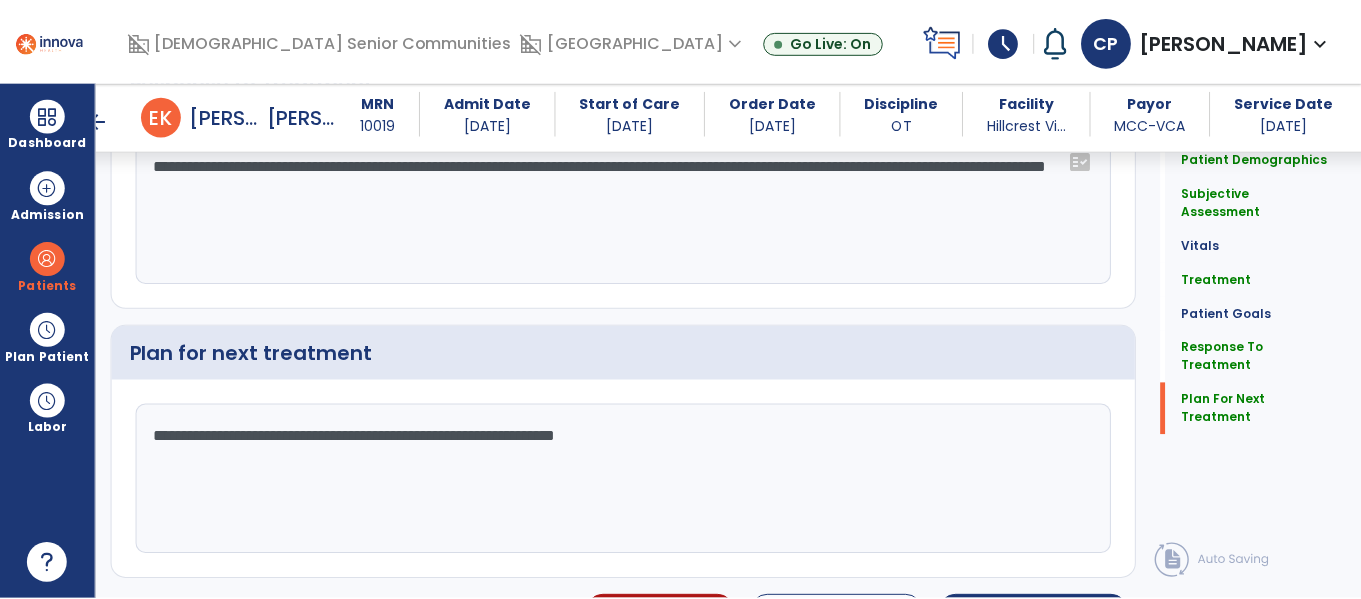 scroll, scrollTop: 3192, scrollLeft: 0, axis: vertical 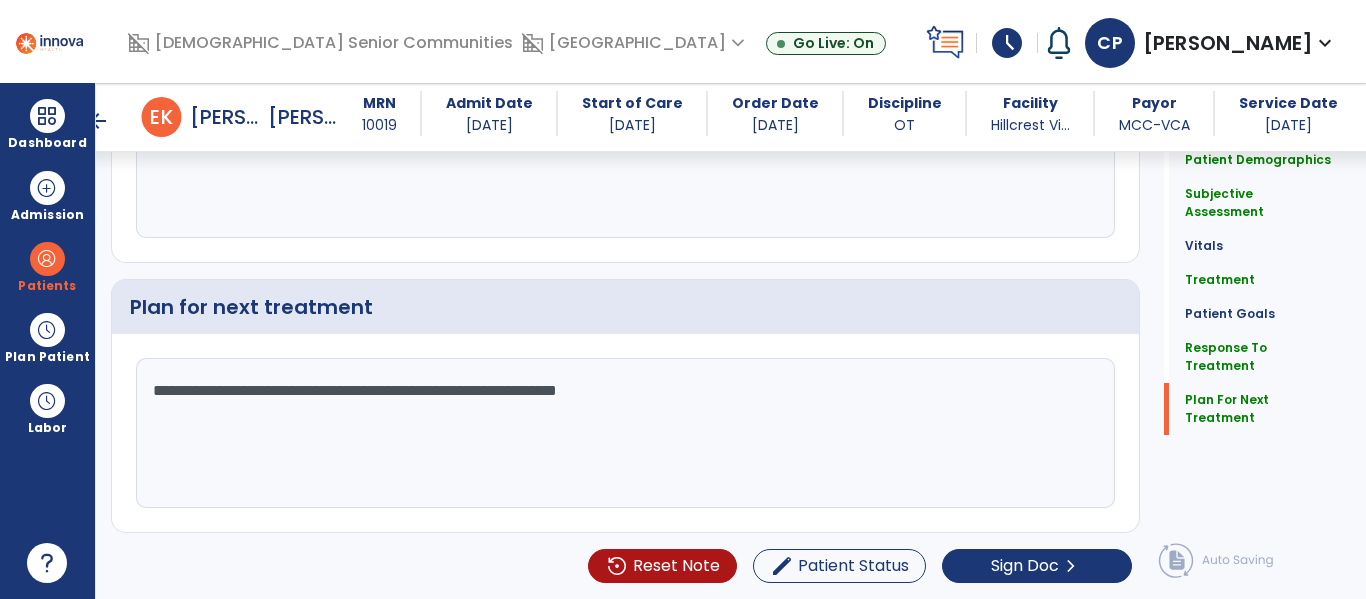 click on "Patient Demographics  Medical Diagnosis   Treatment Diagnosis   Precautions   Contraindications
Code
Description
Pdpm Clinical Category
J44.9 to" 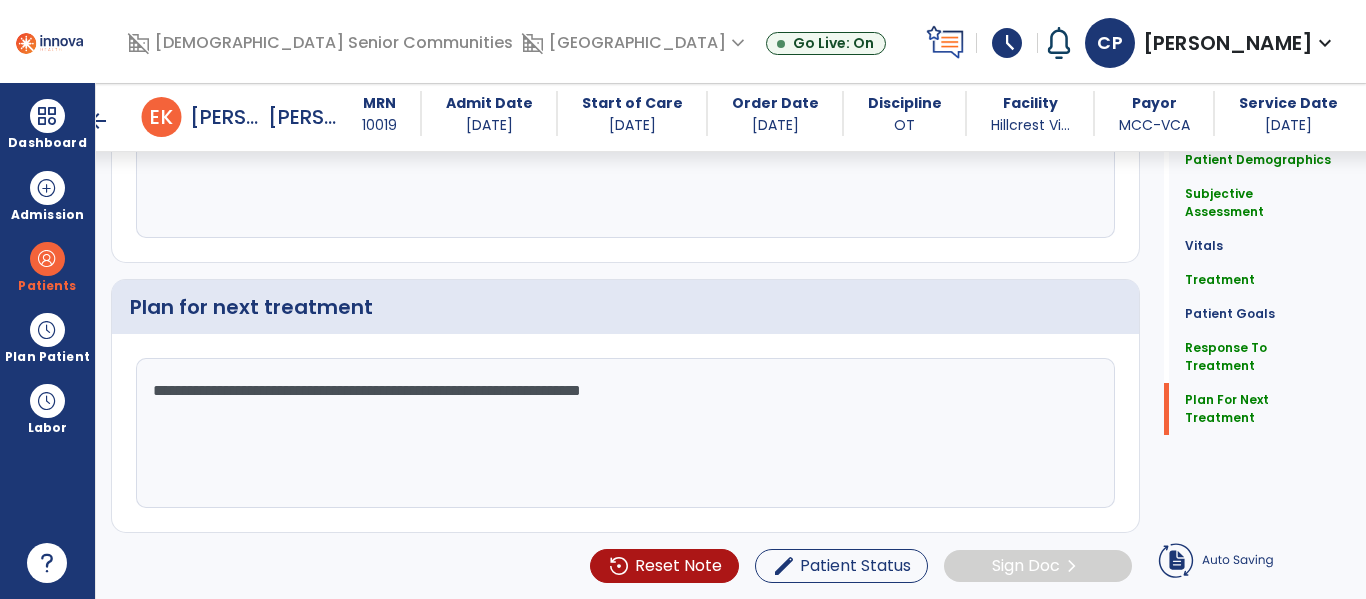 type on "**********" 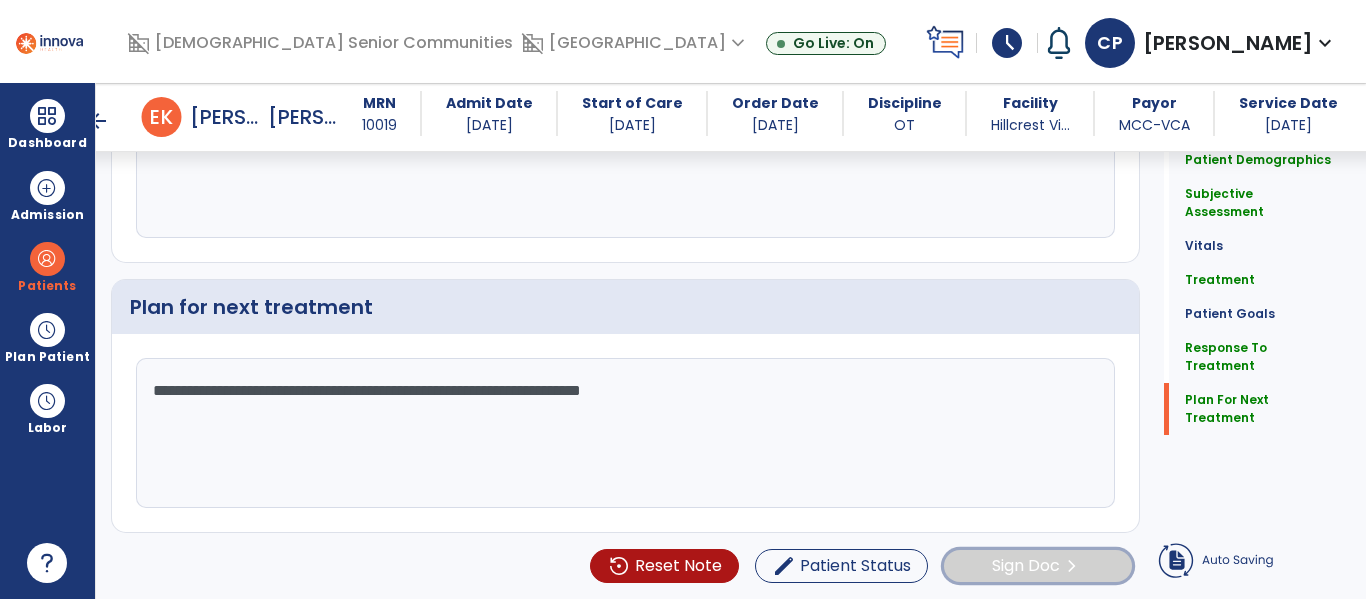 click on "Sign Doc" 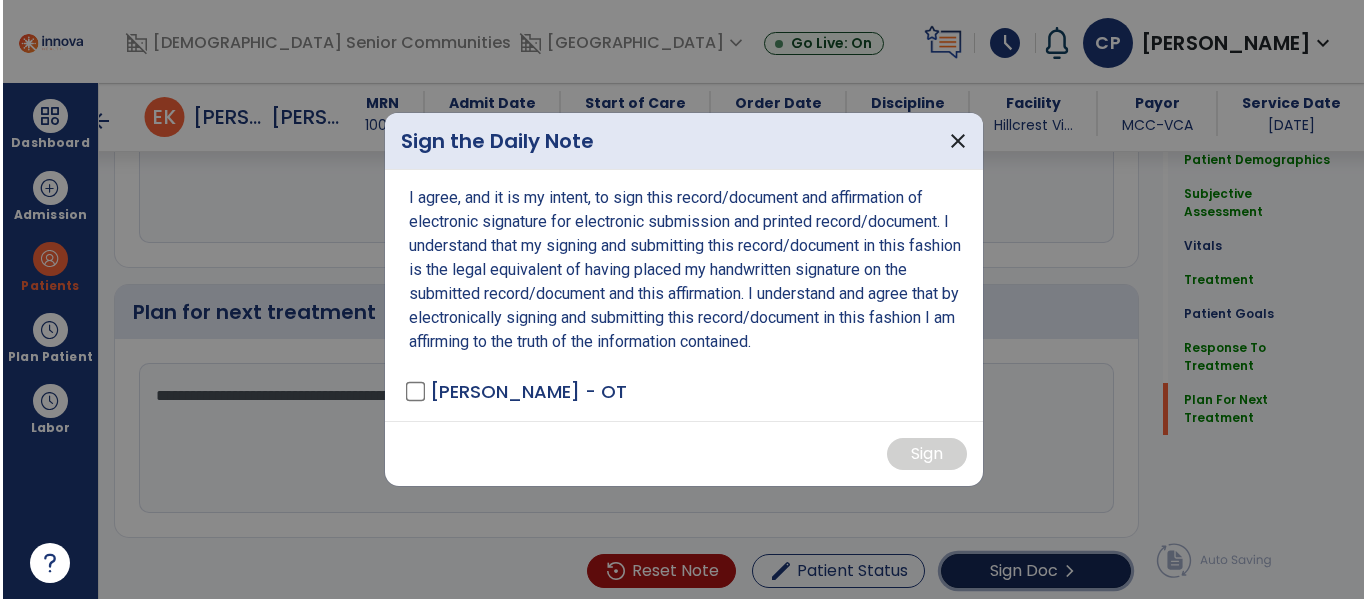 scroll, scrollTop: 3192, scrollLeft: 0, axis: vertical 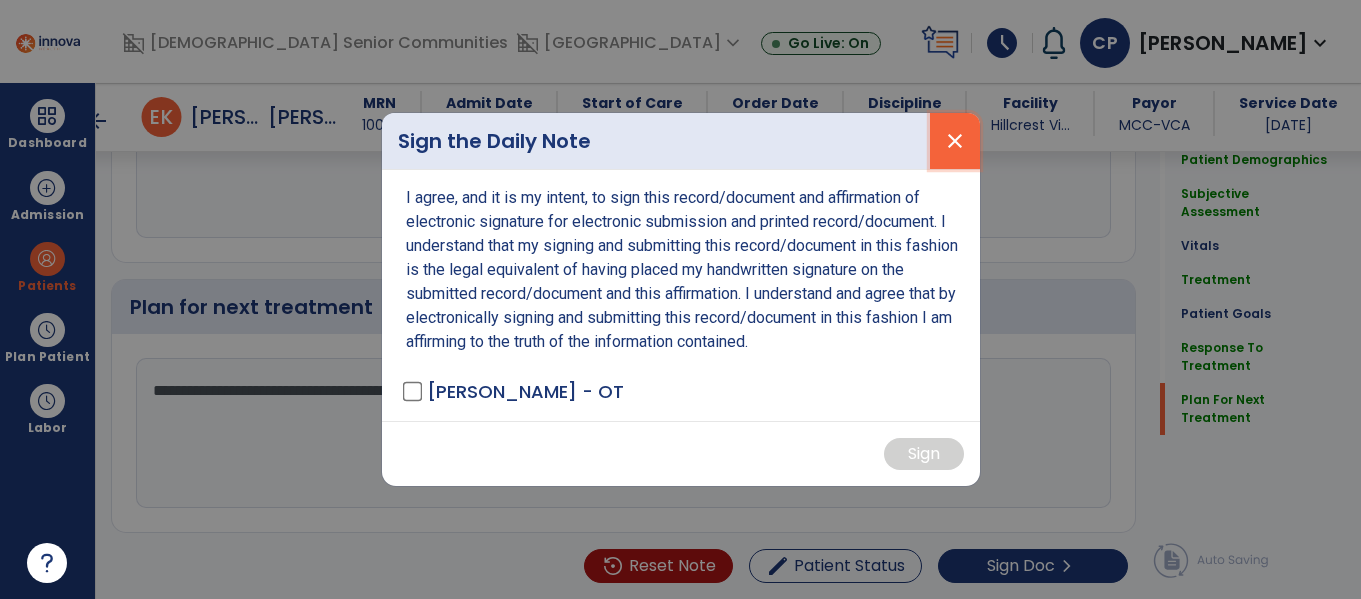 click on "close" at bounding box center [955, 141] 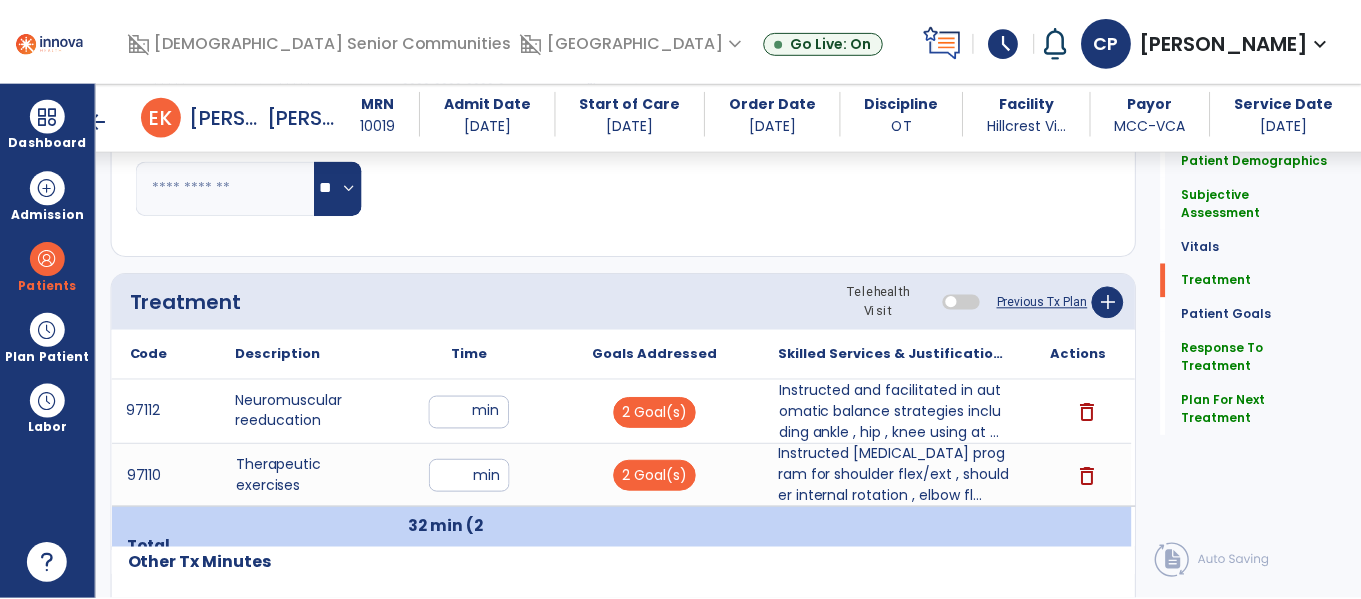 scroll, scrollTop: 1055, scrollLeft: 0, axis: vertical 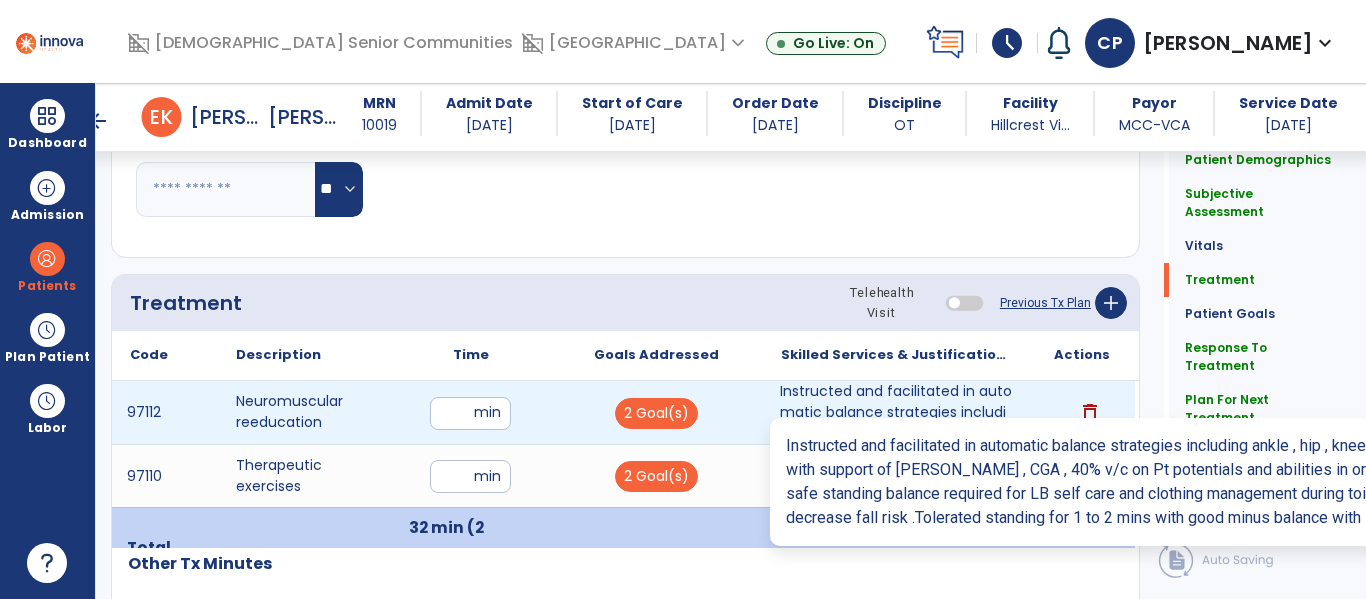 click on "Instructed and facilitated in  automatic balance strategies including  ankle , hip , knee  using at ..." at bounding box center [896, 412] 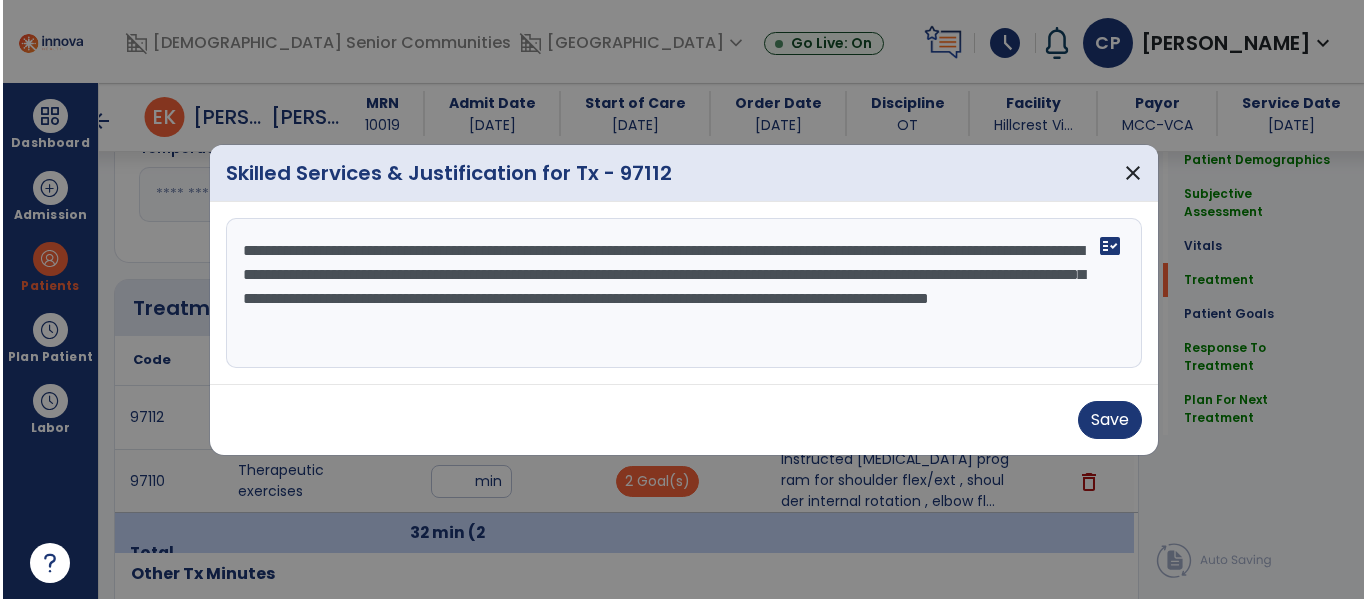 scroll, scrollTop: 1055, scrollLeft: 0, axis: vertical 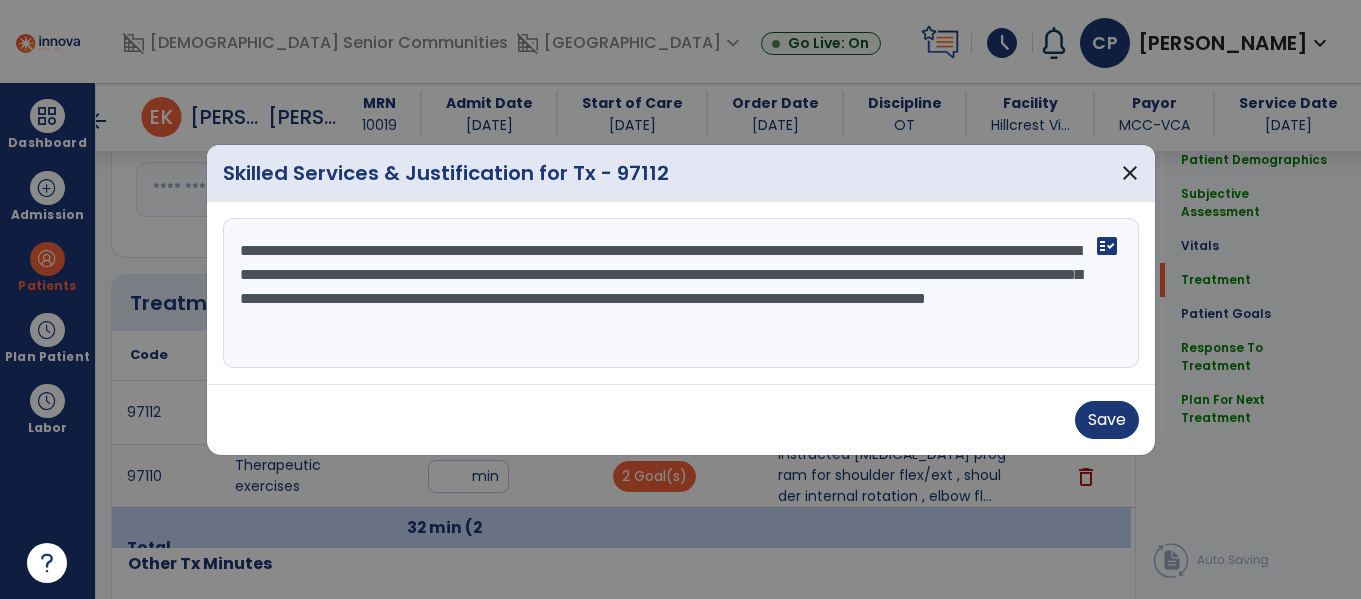 drag, startPoint x: 237, startPoint y: 244, endPoint x: 880, endPoint y: 345, distance: 650.88403 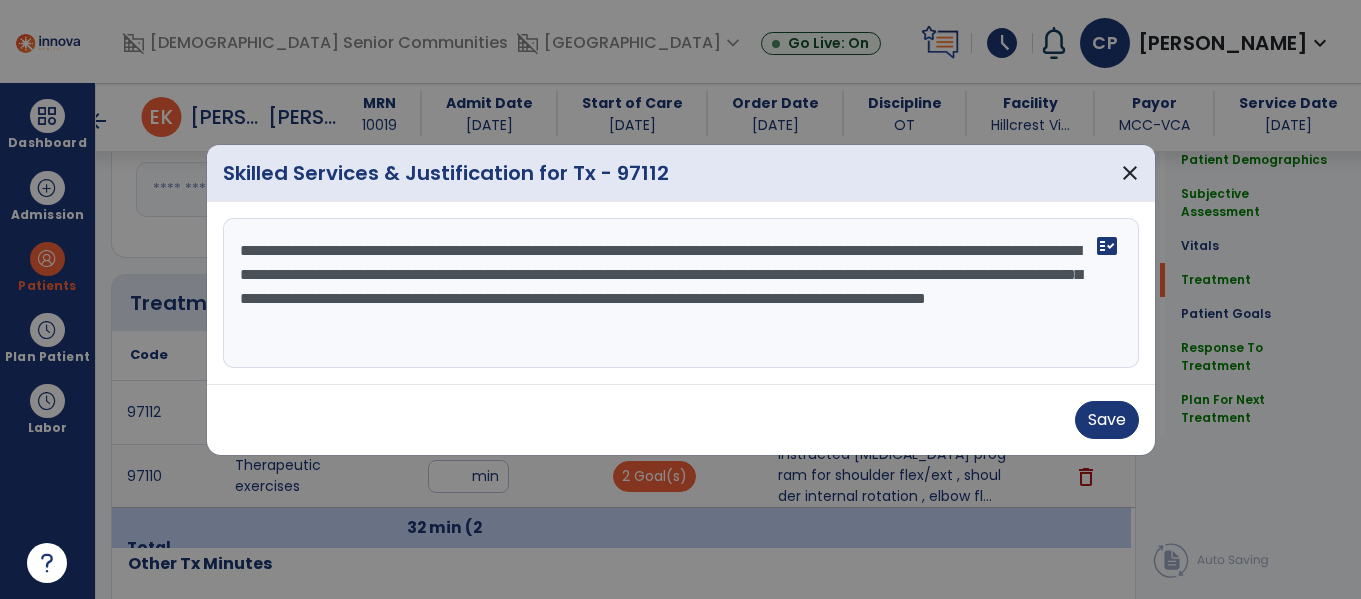 click on "**********" at bounding box center (681, 293) 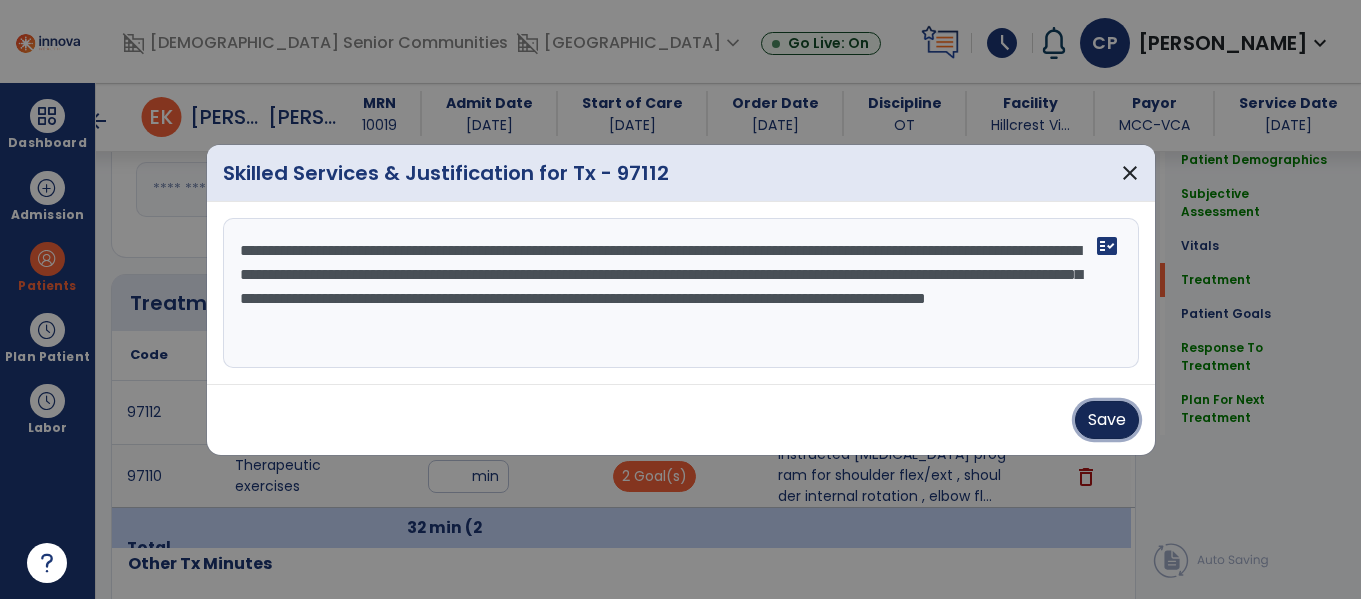 click on "Save" at bounding box center (1107, 420) 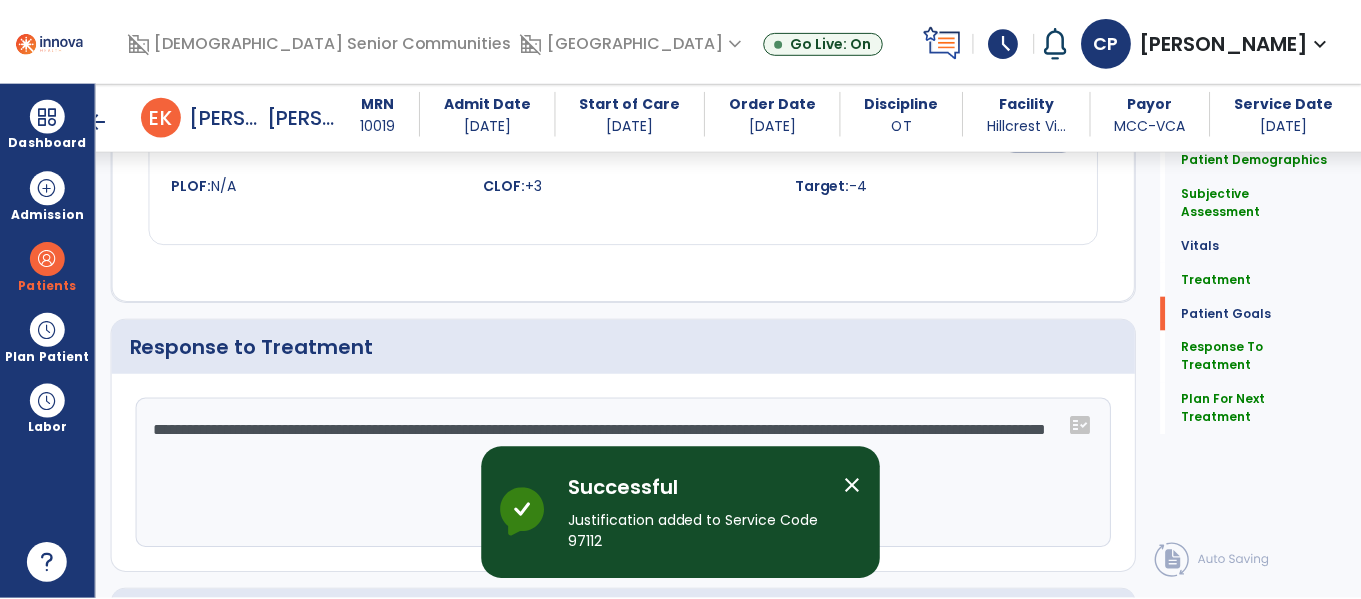 scroll, scrollTop: 3192, scrollLeft: 0, axis: vertical 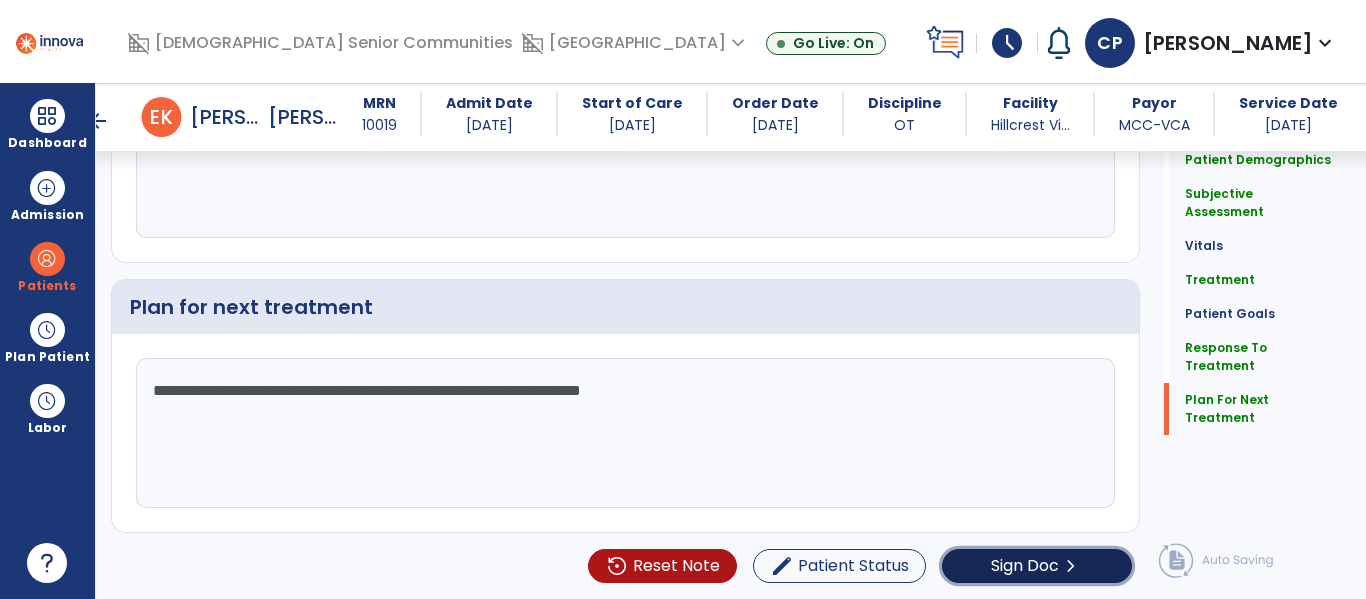 click on "Sign Doc" 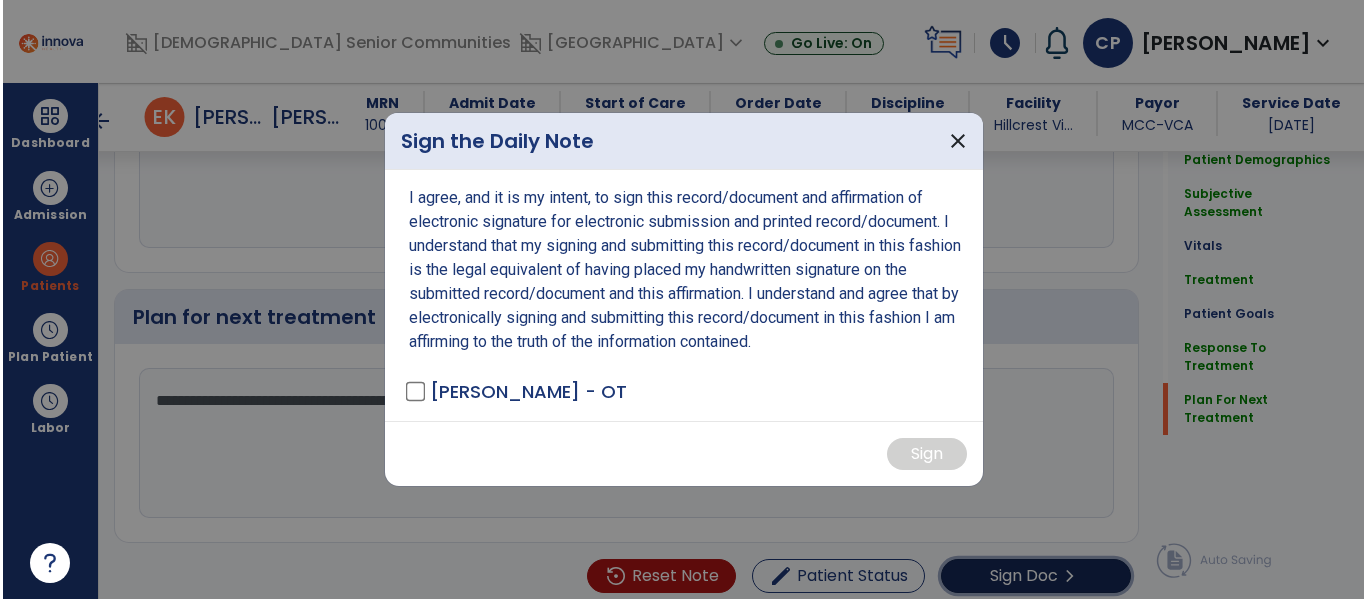 scroll, scrollTop: 3192, scrollLeft: 0, axis: vertical 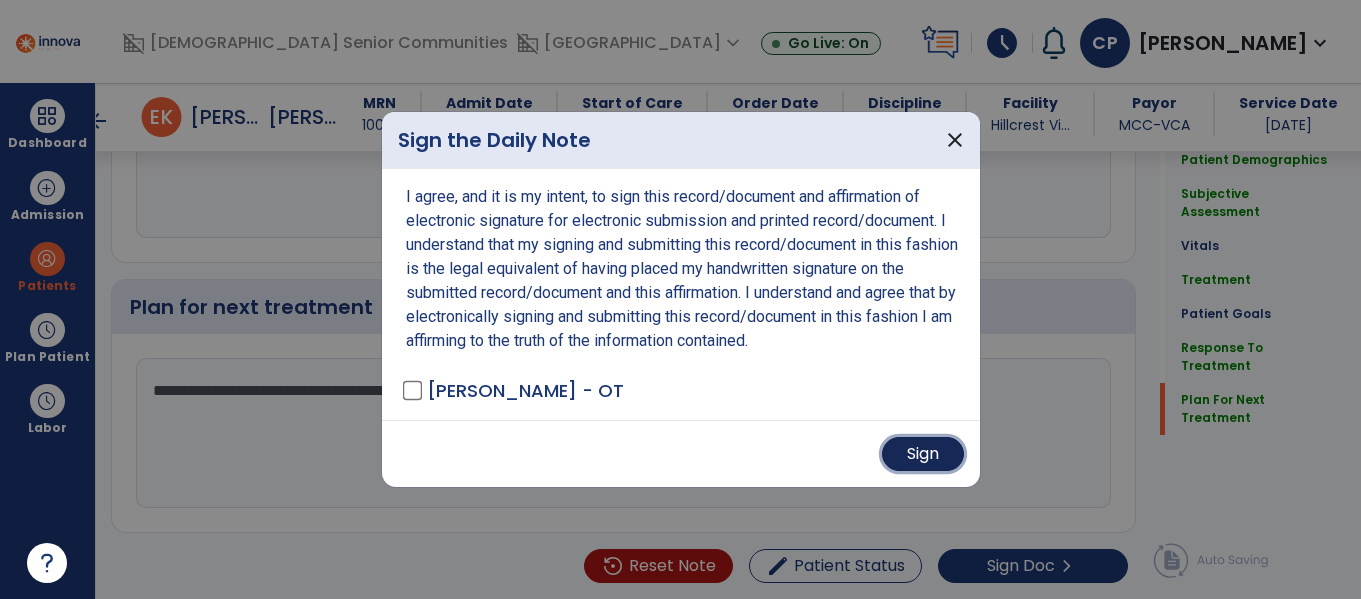 click on "Sign" at bounding box center [923, 454] 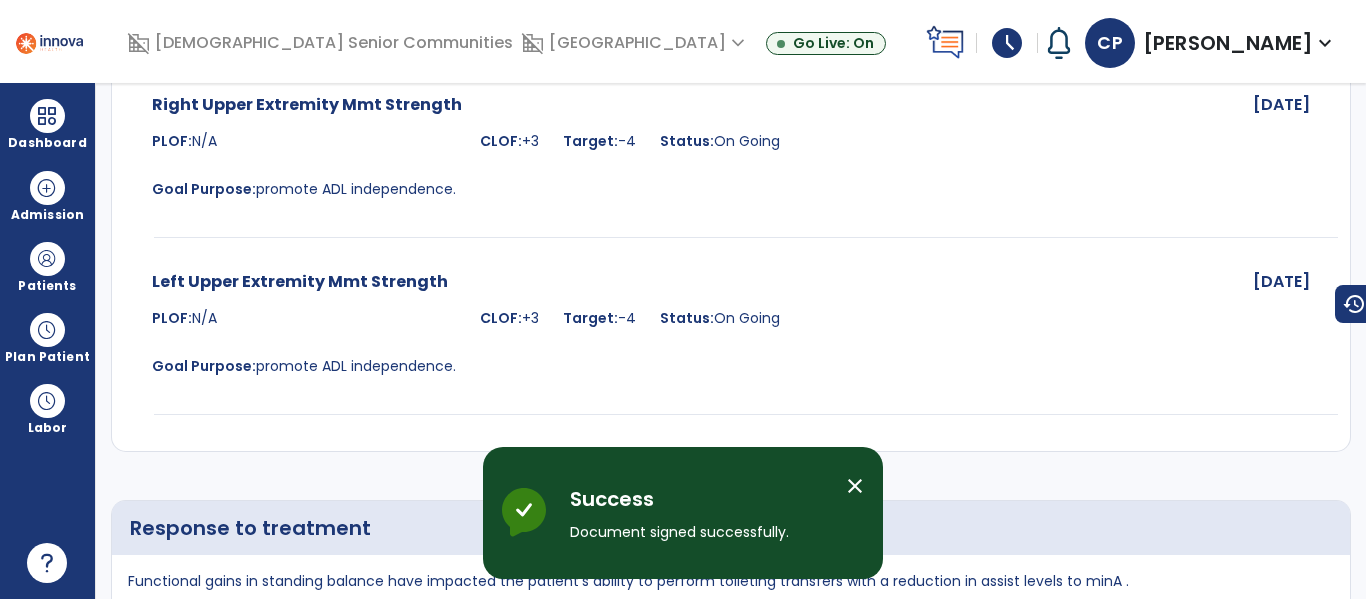 scroll, scrollTop: 0, scrollLeft: 0, axis: both 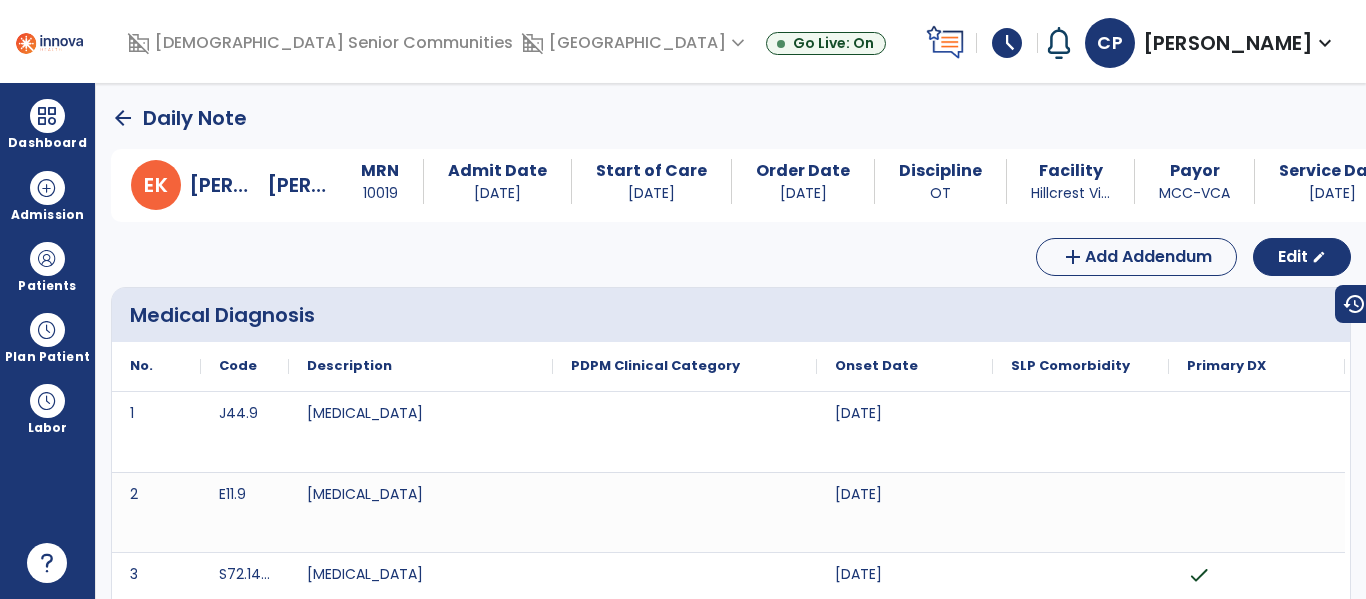click on "arrow_back" 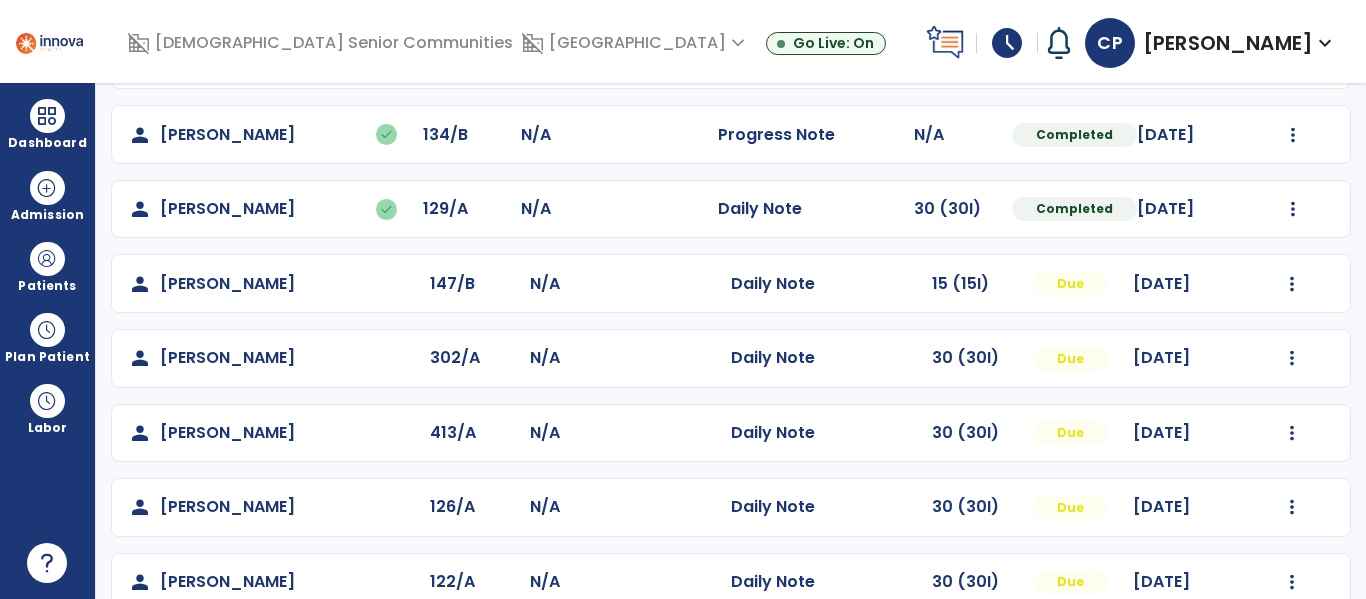 scroll, scrollTop: 300, scrollLeft: 0, axis: vertical 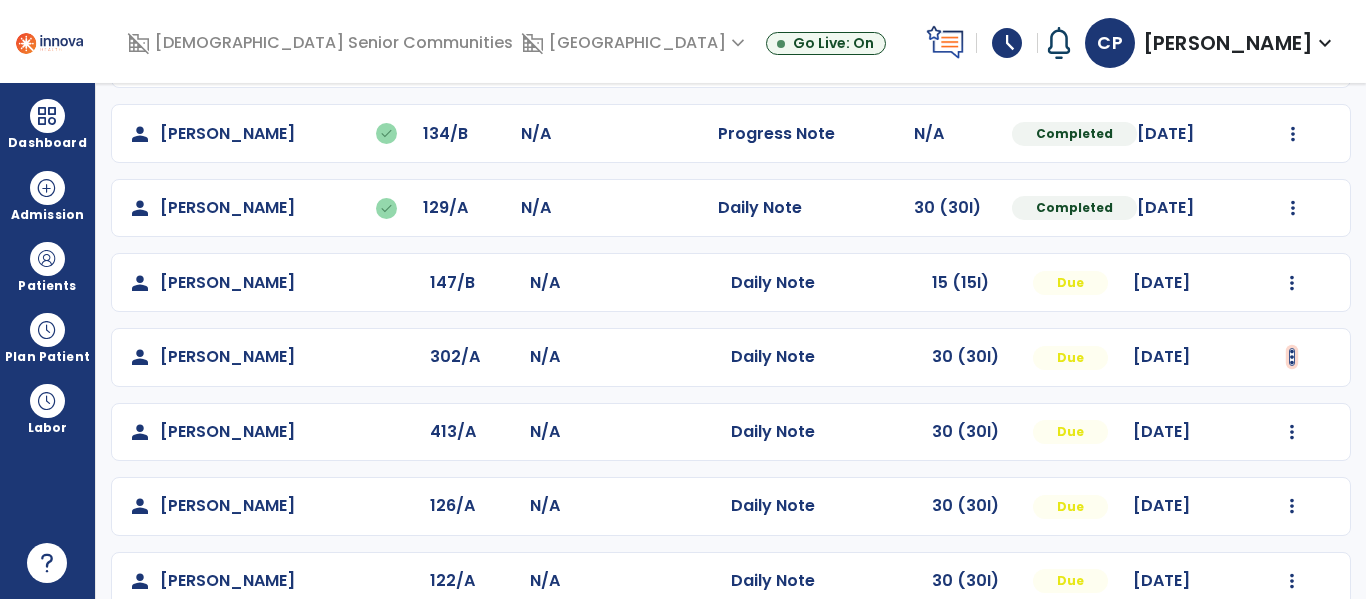click at bounding box center (1292, 59) 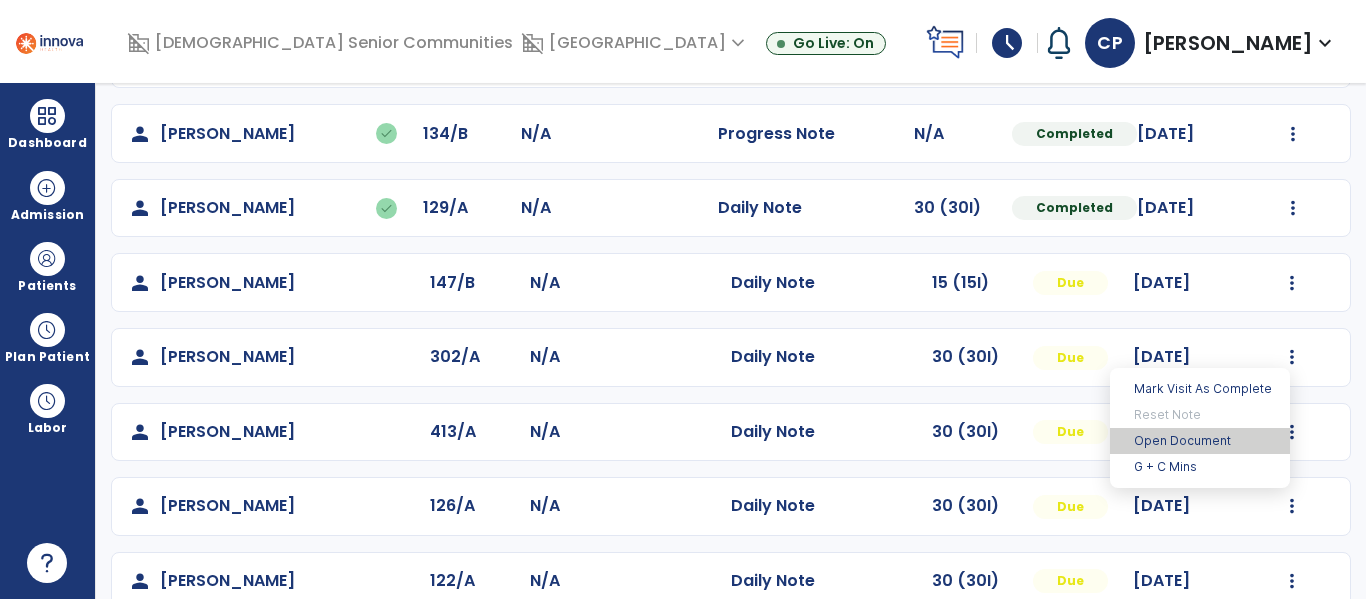 click on "Open Document" at bounding box center (1200, 441) 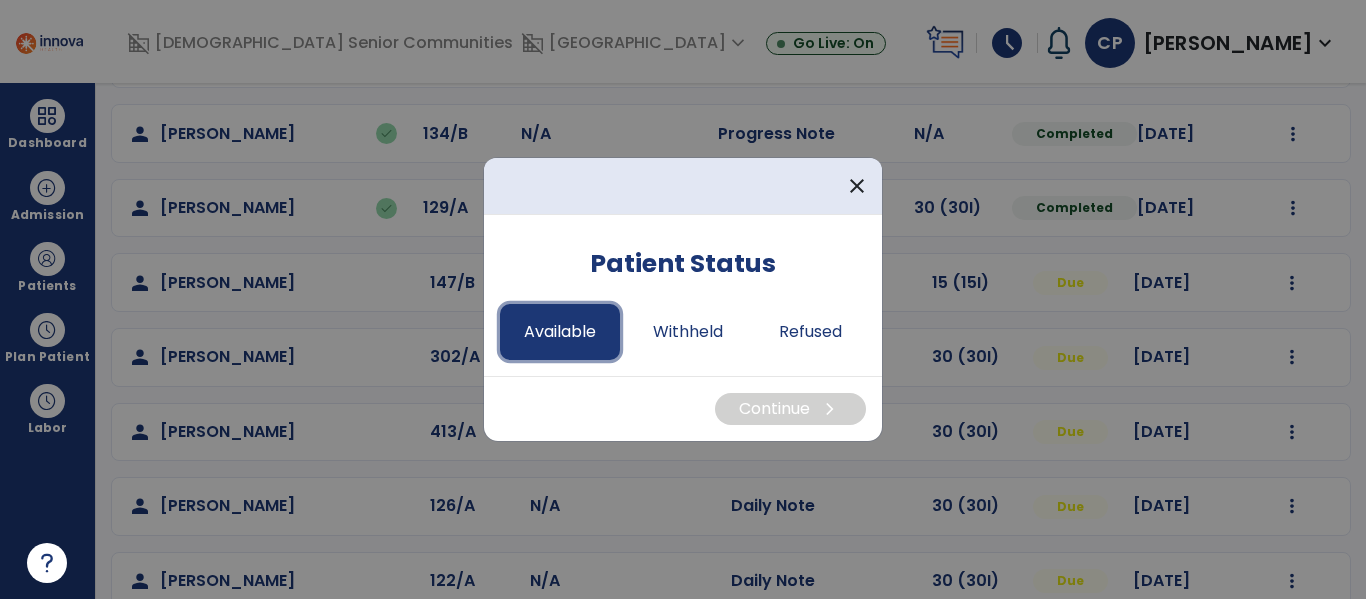 click on "Available" at bounding box center [560, 332] 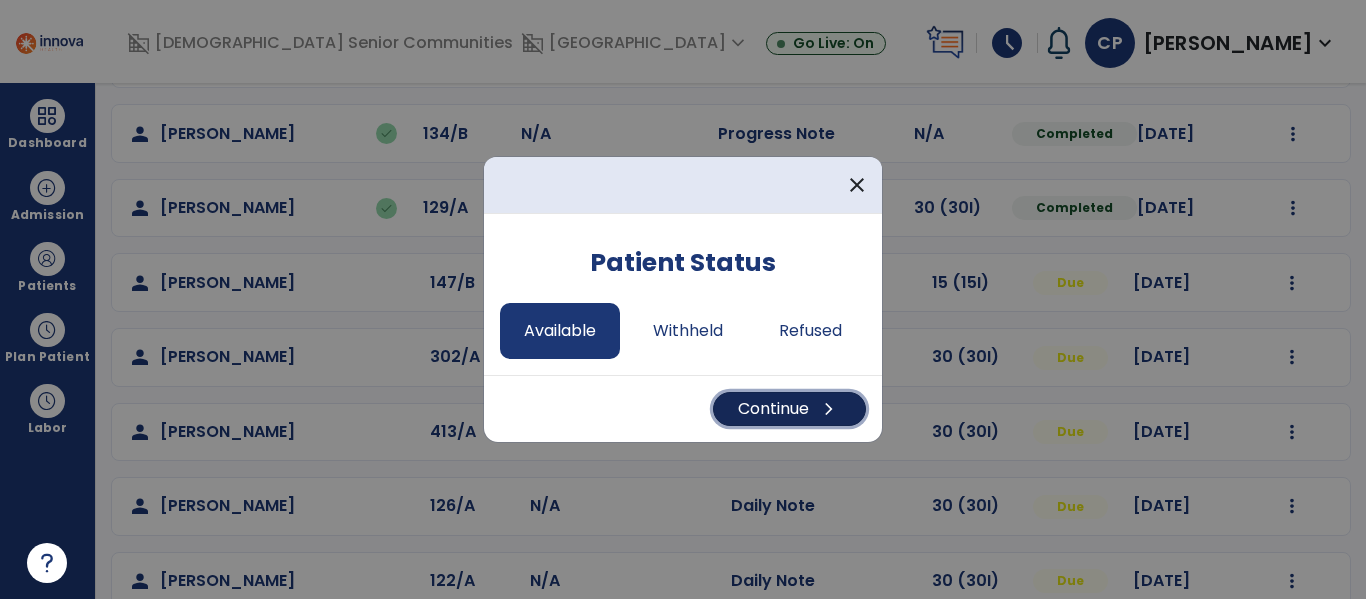 click on "Continue   chevron_right" at bounding box center [789, 409] 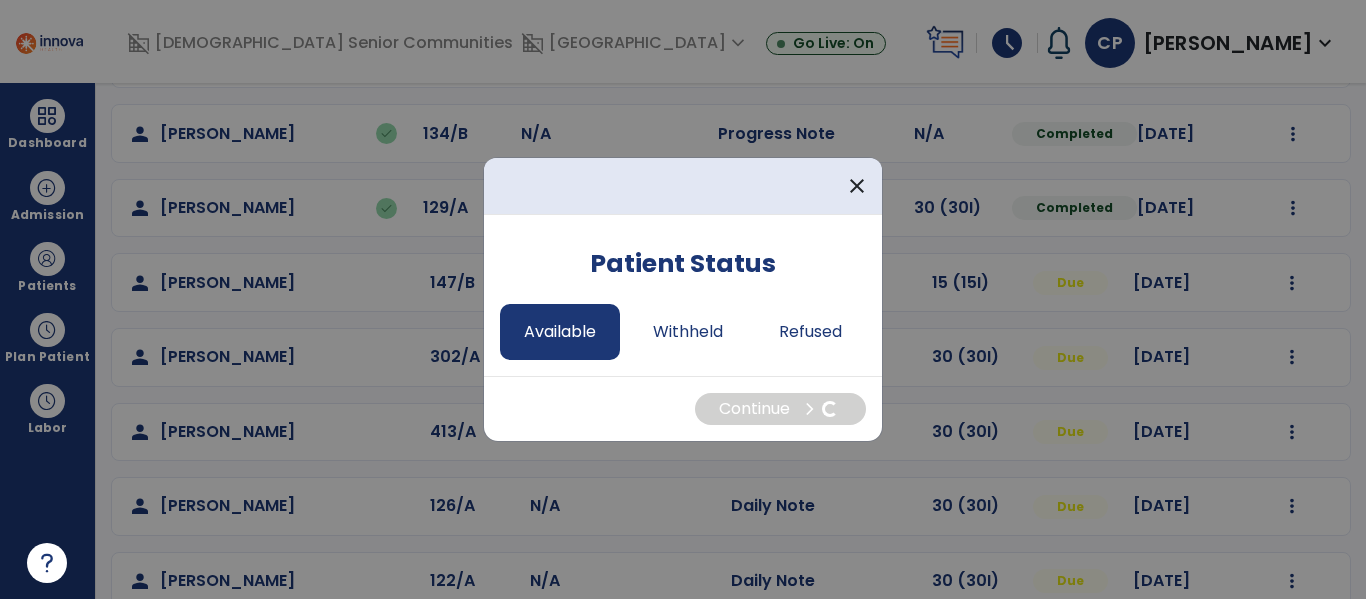 select on "*" 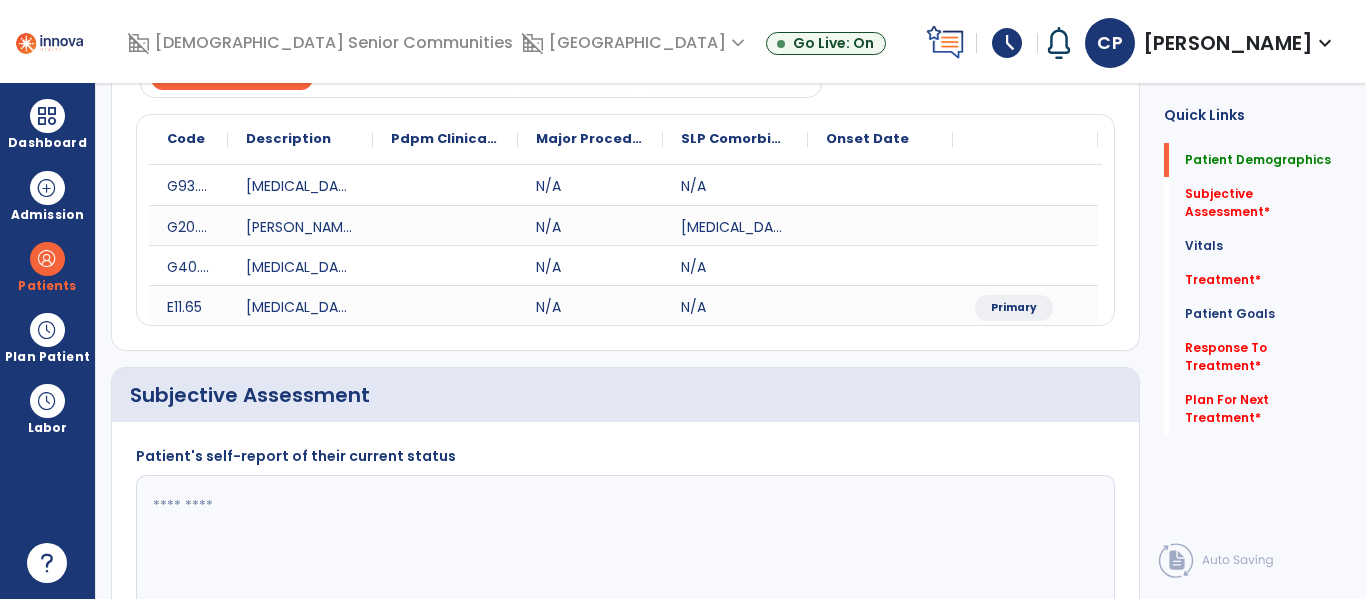 scroll, scrollTop: 0, scrollLeft: 0, axis: both 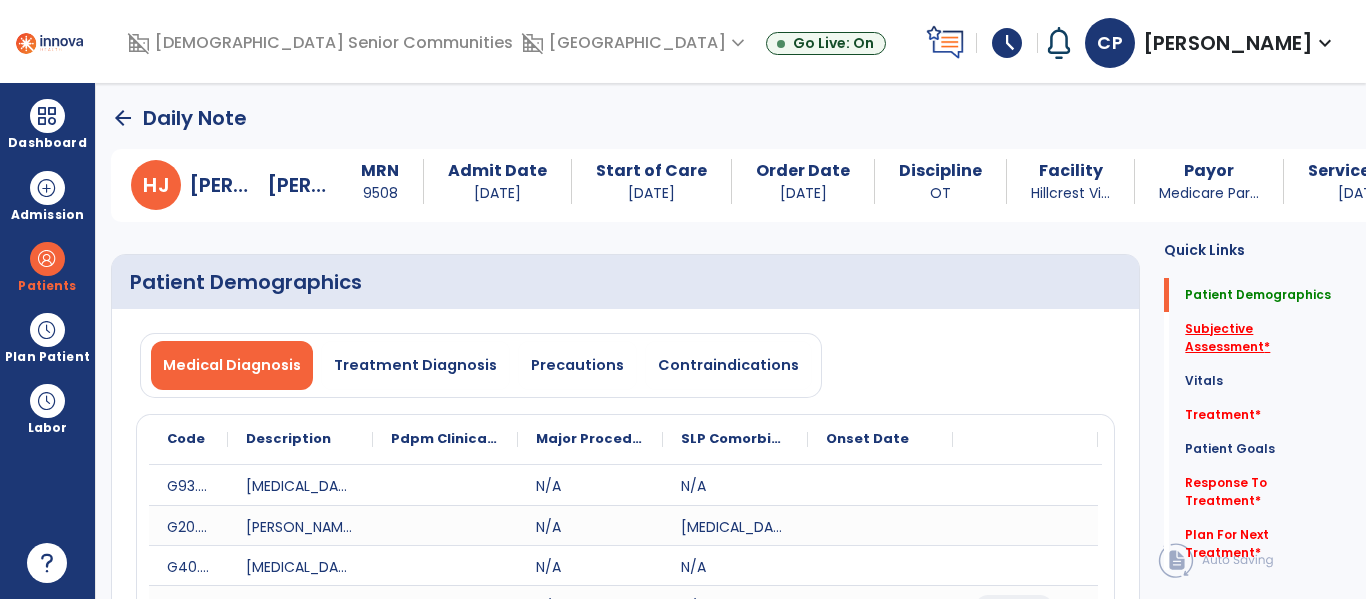 click on "Subjective Assessment   *" 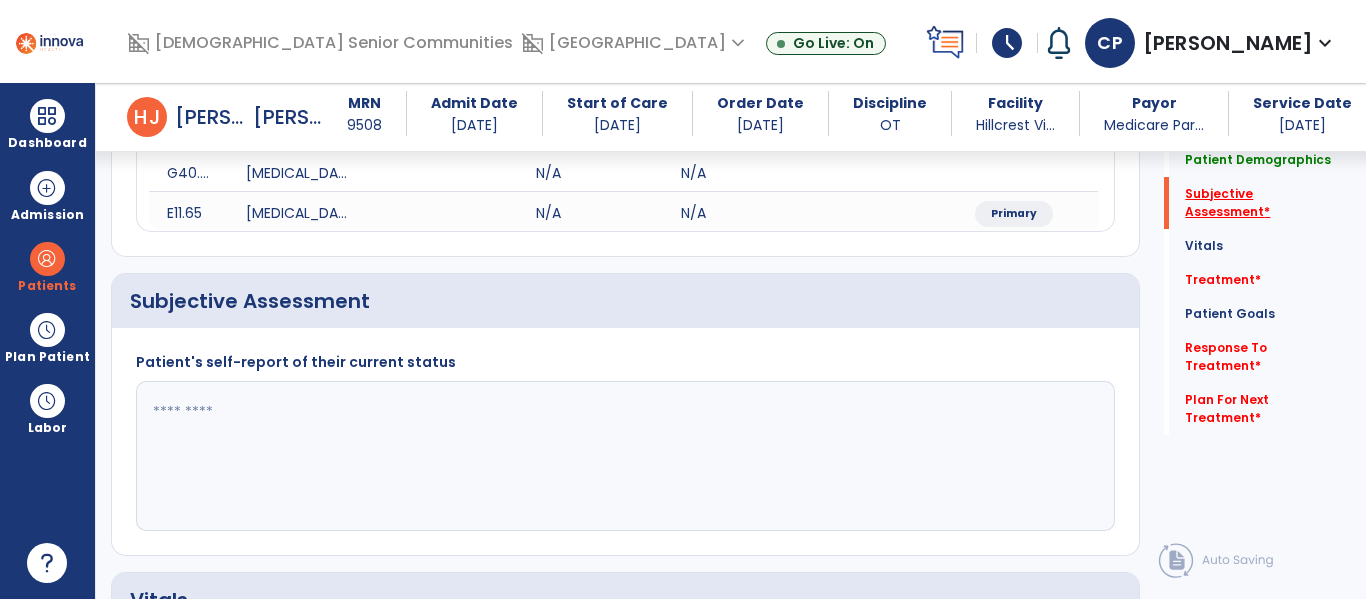 scroll, scrollTop: 467, scrollLeft: 0, axis: vertical 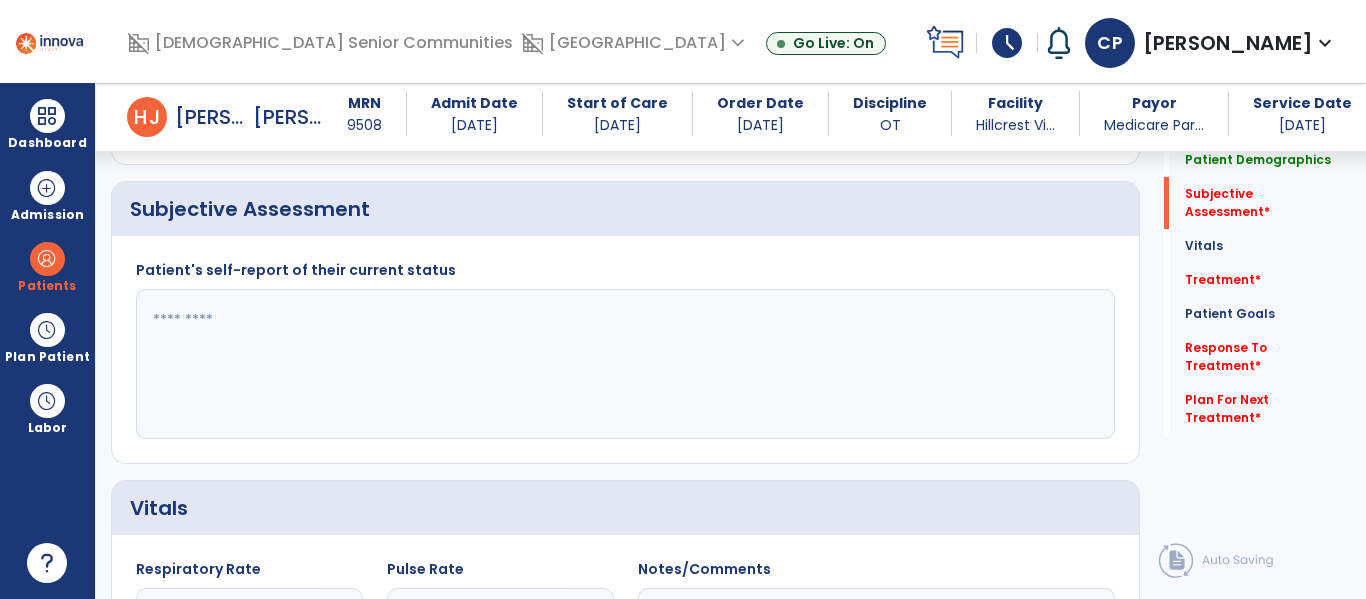 click 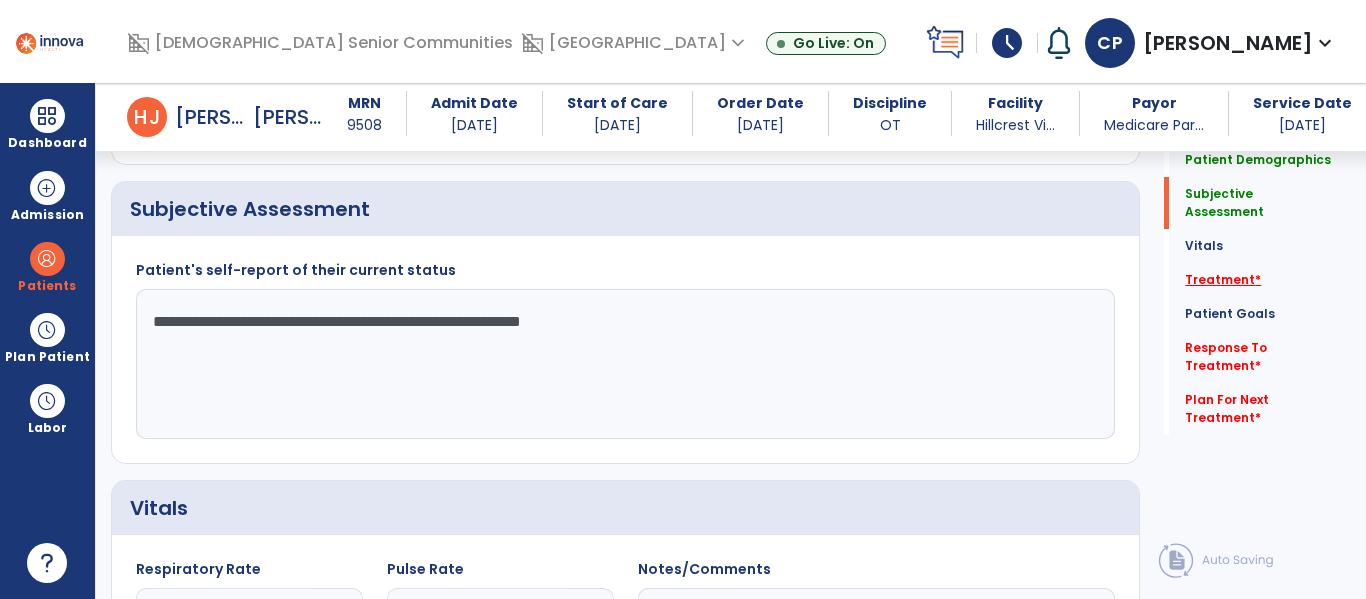 type on "**********" 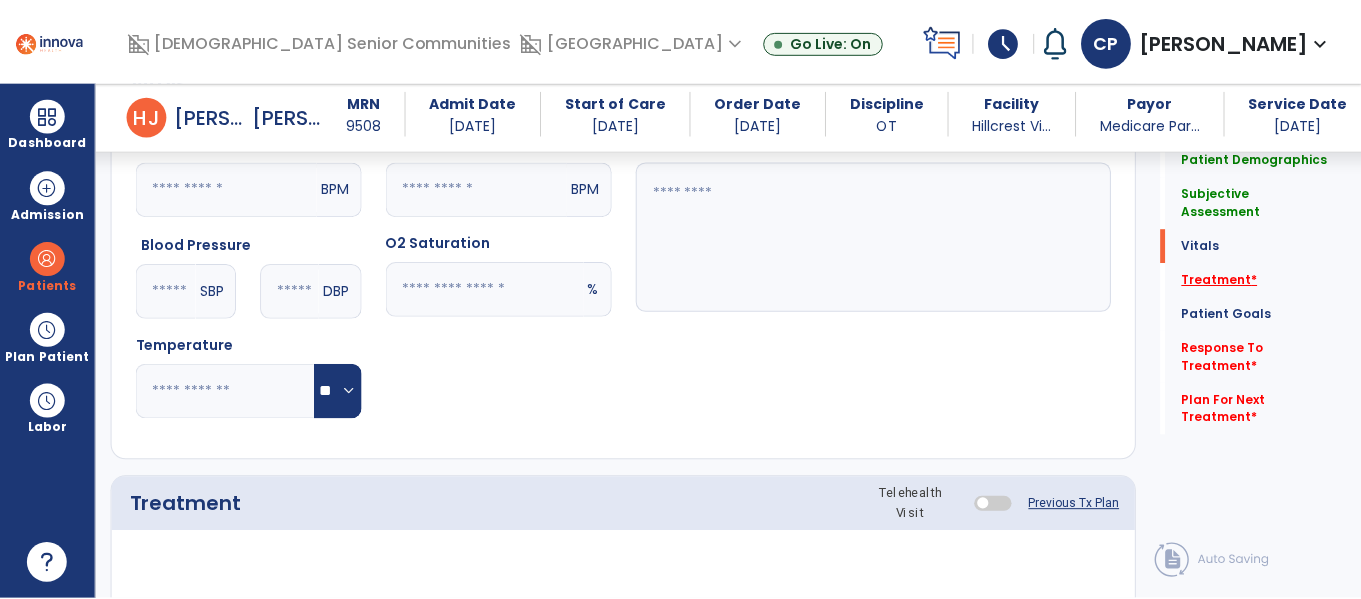 scroll, scrollTop: 1156, scrollLeft: 0, axis: vertical 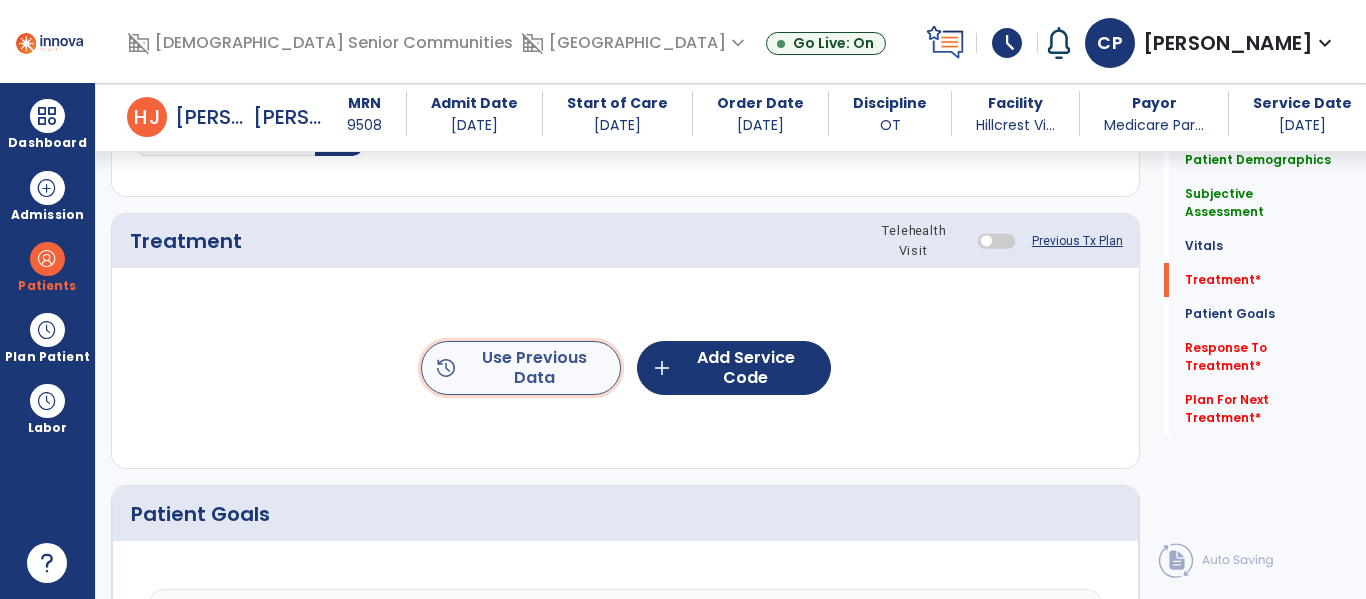 click on "history  Use Previous Data" 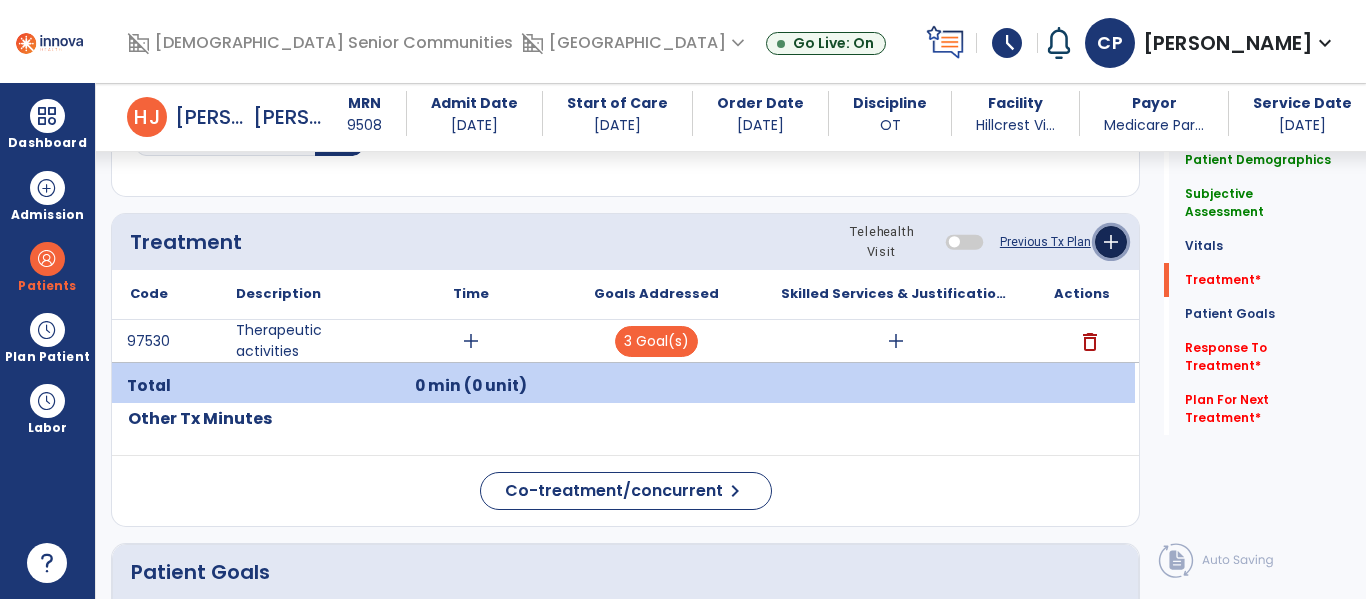 click on "add" 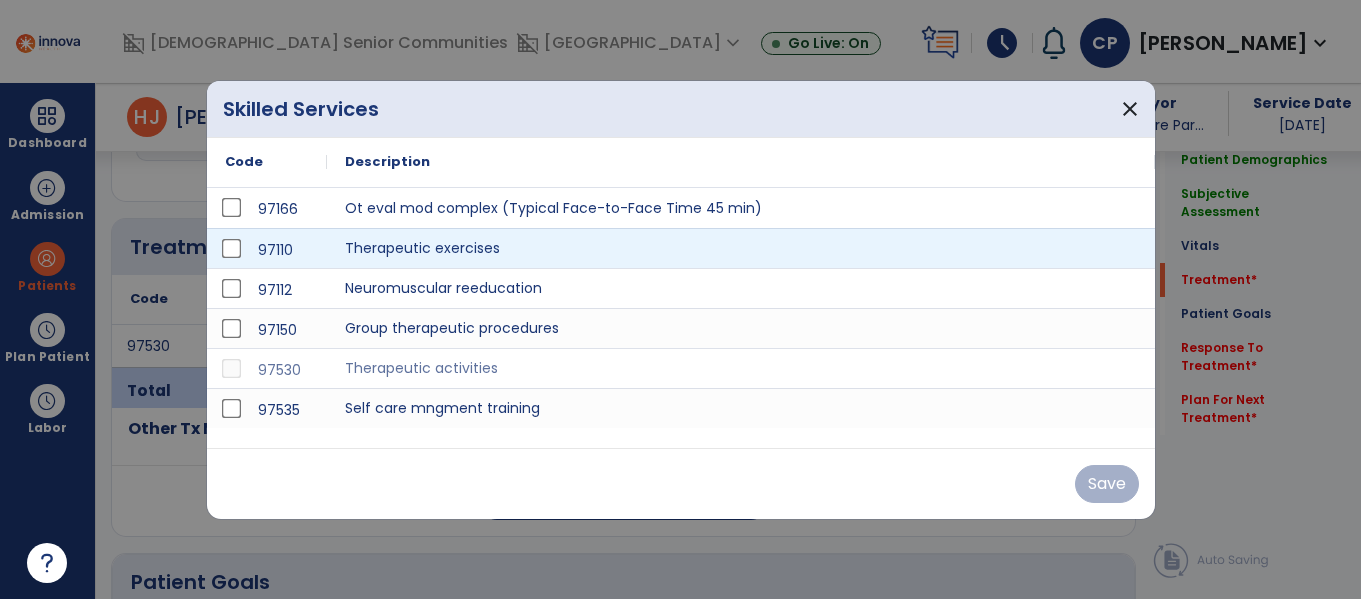 scroll, scrollTop: 1156, scrollLeft: 0, axis: vertical 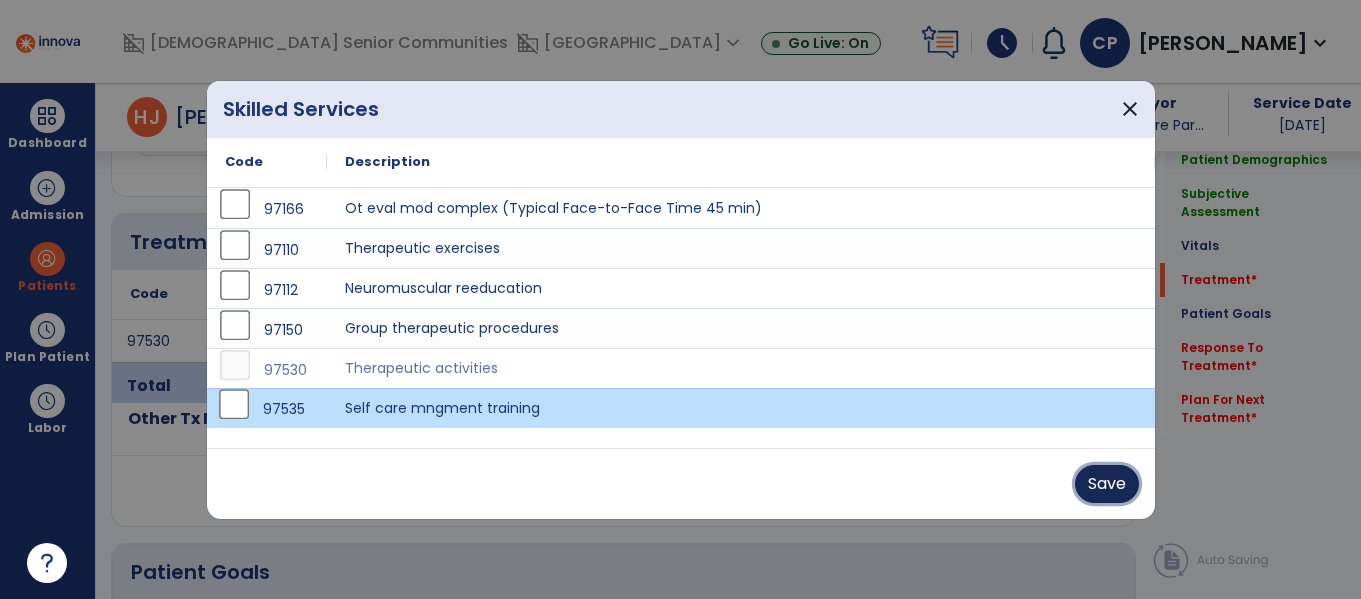 click on "Save" at bounding box center [1107, 484] 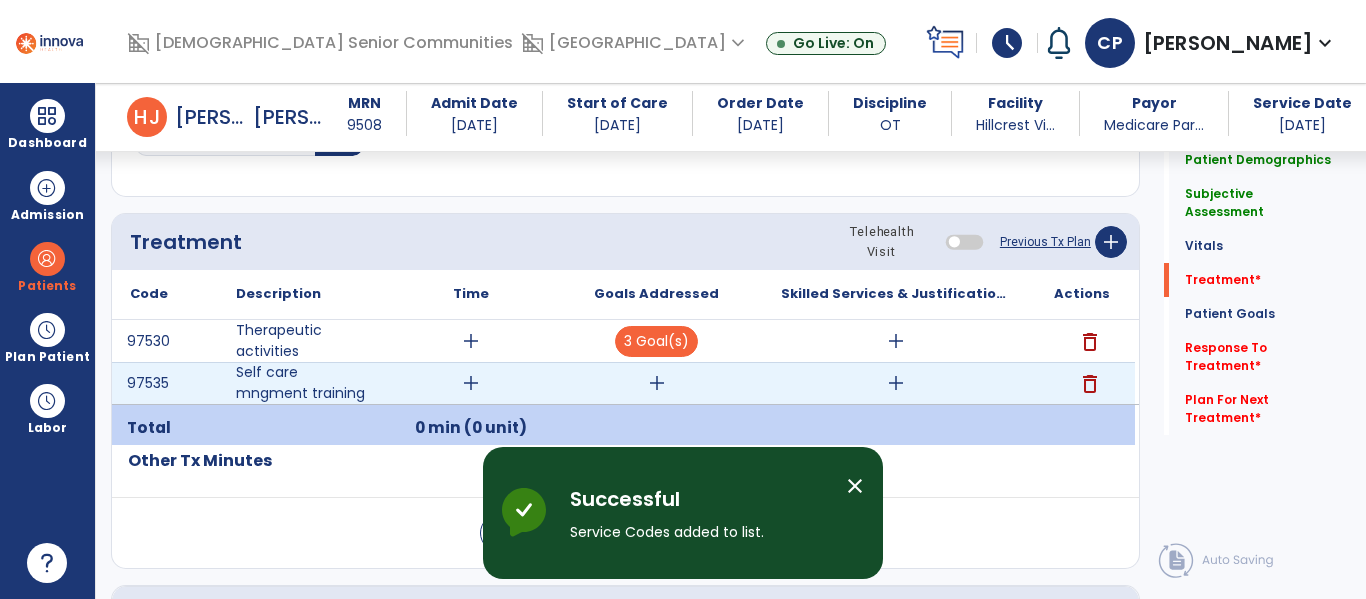 click on "add" at bounding box center [471, 383] 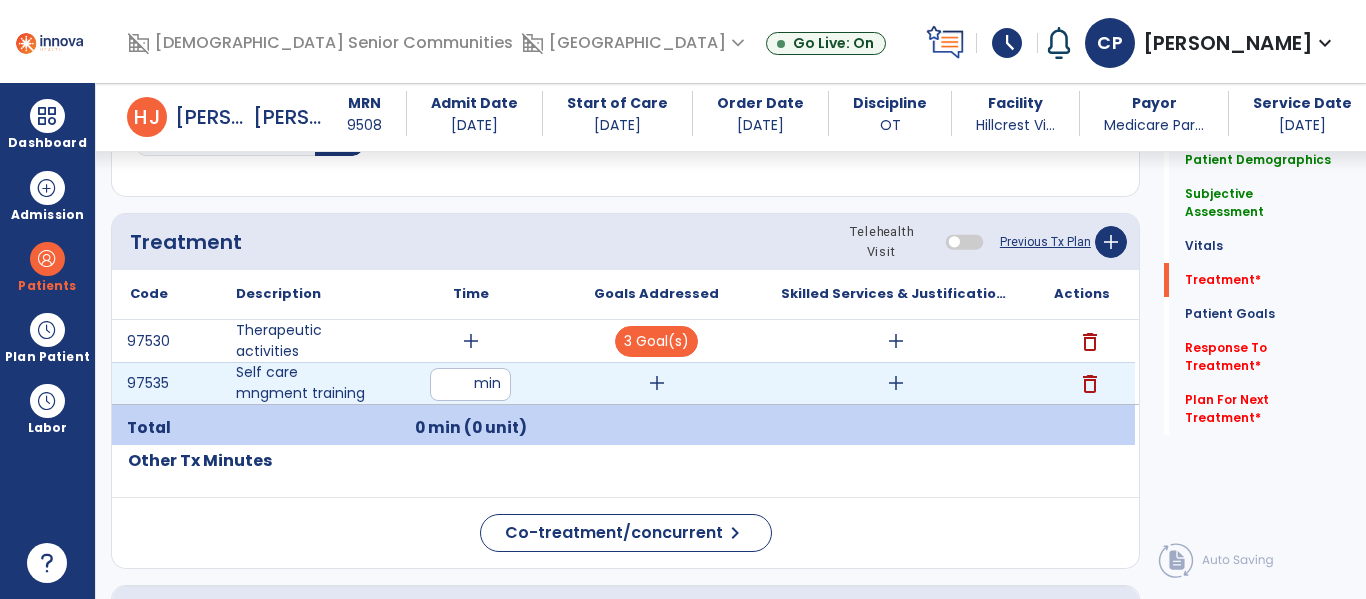 type on "**" 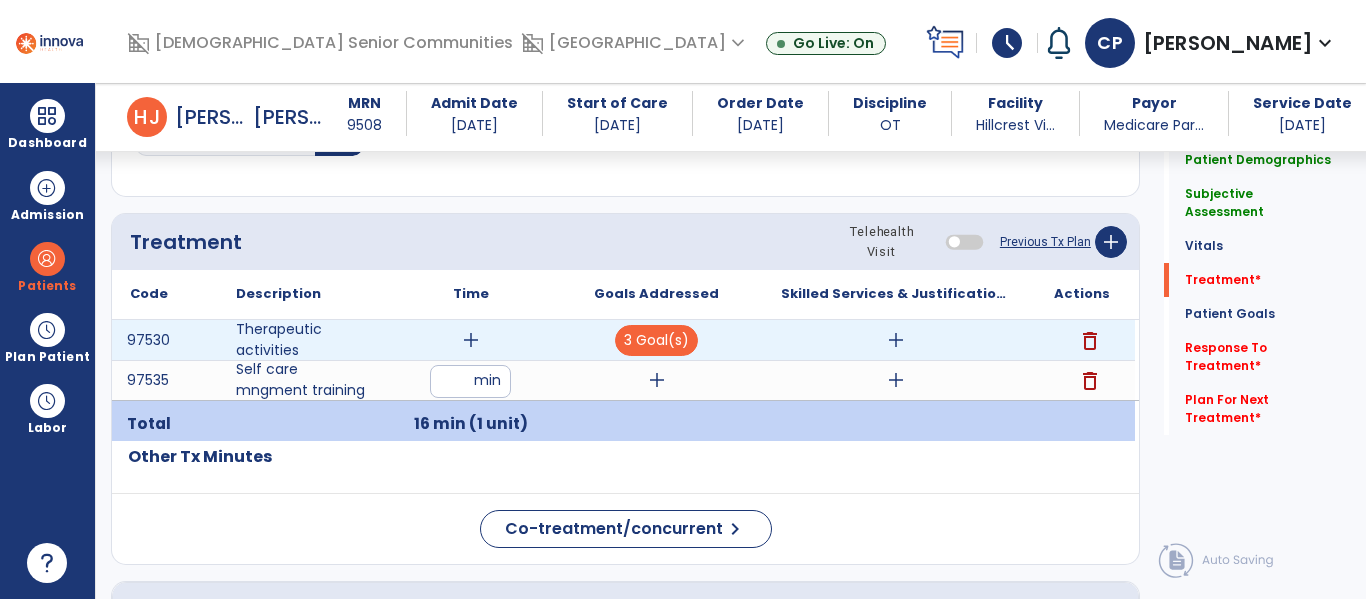 click on "add" at bounding box center (471, 340) 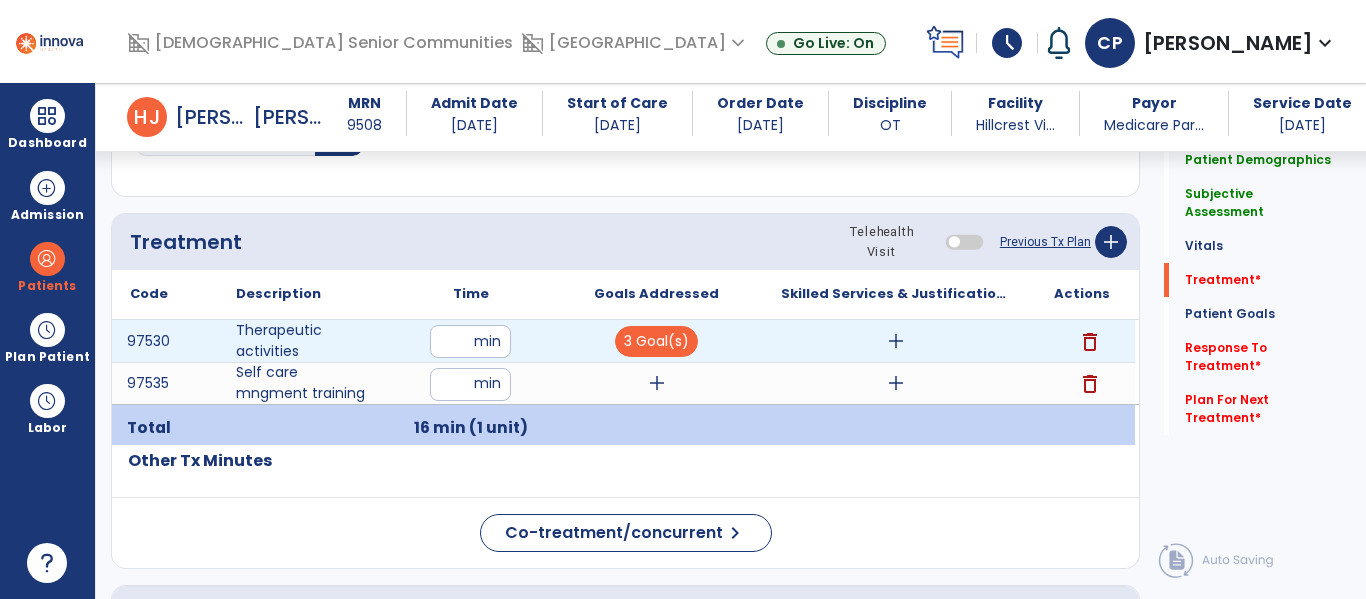 type on "**" 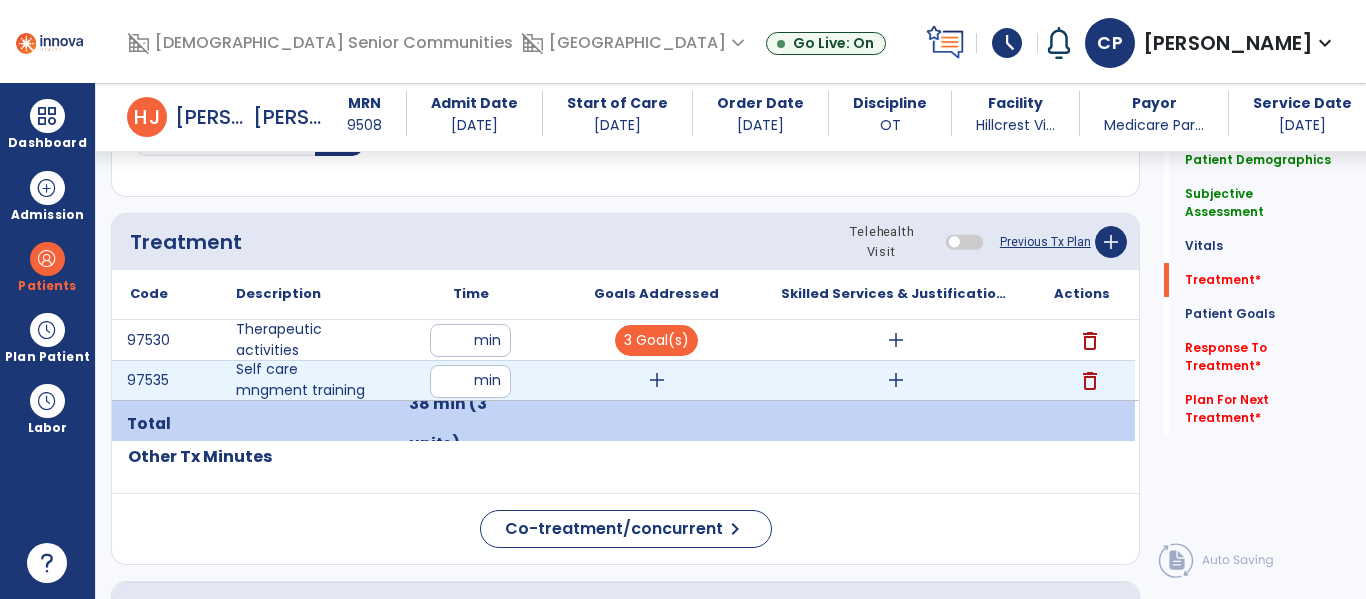 click on "add" at bounding box center (657, 380) 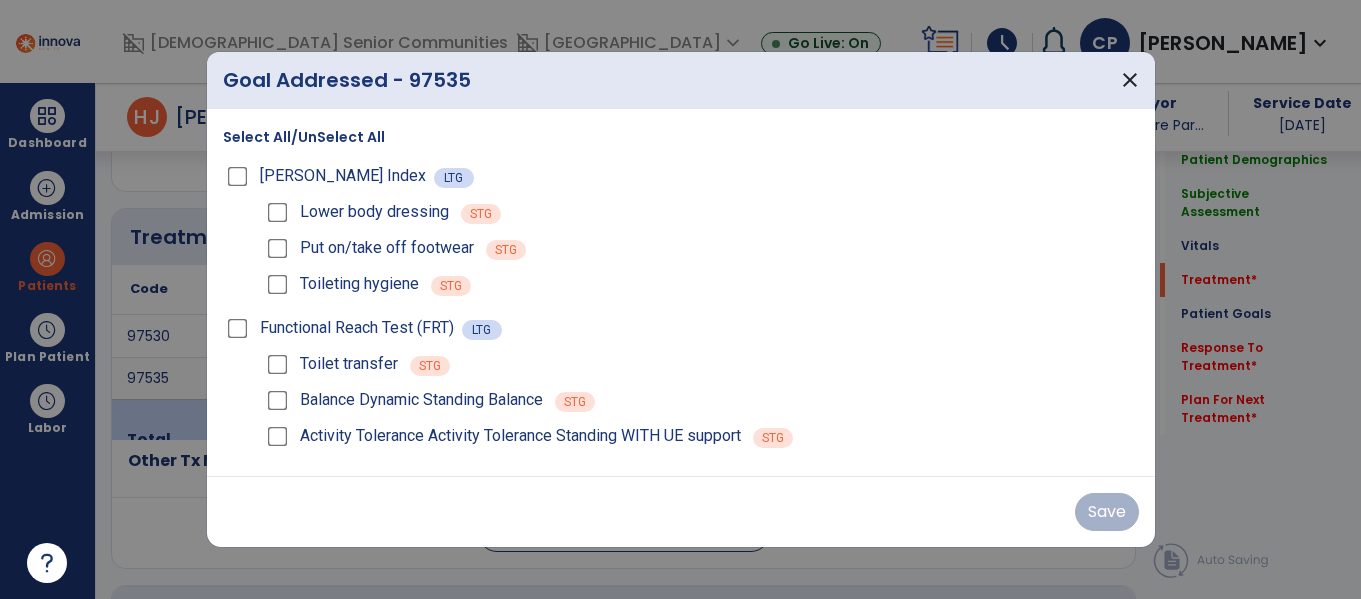 scroll, scrollTop: 1156, scrollLeft: 0, axis: vertical 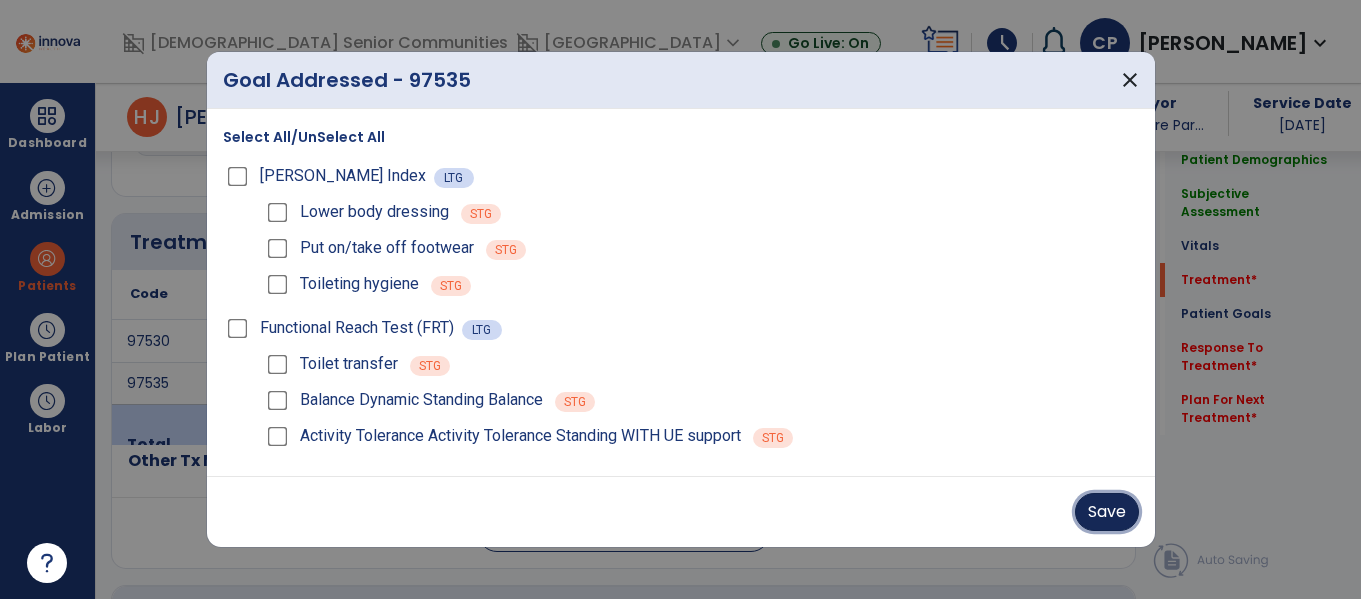 click on "Save" at bounding box center [1107, 512] 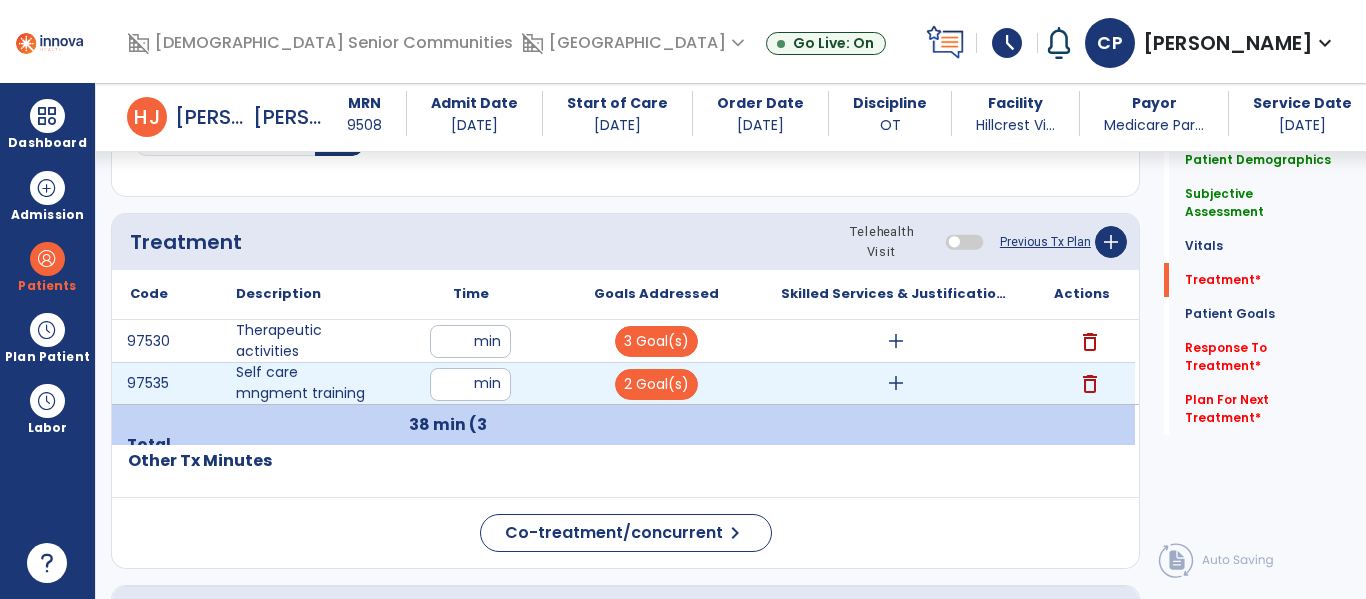 click on "add" at bounding box center (896, 383) 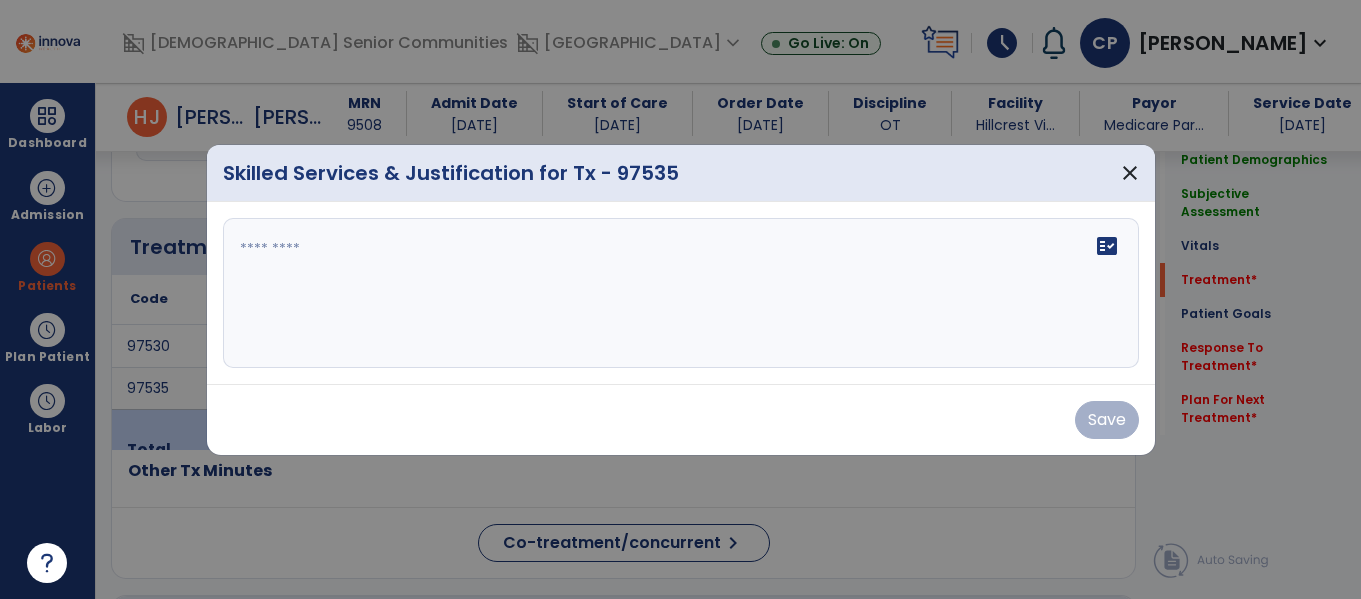 scroll, scrollTop: 1156, scrollLeft: 0, axis: vertical 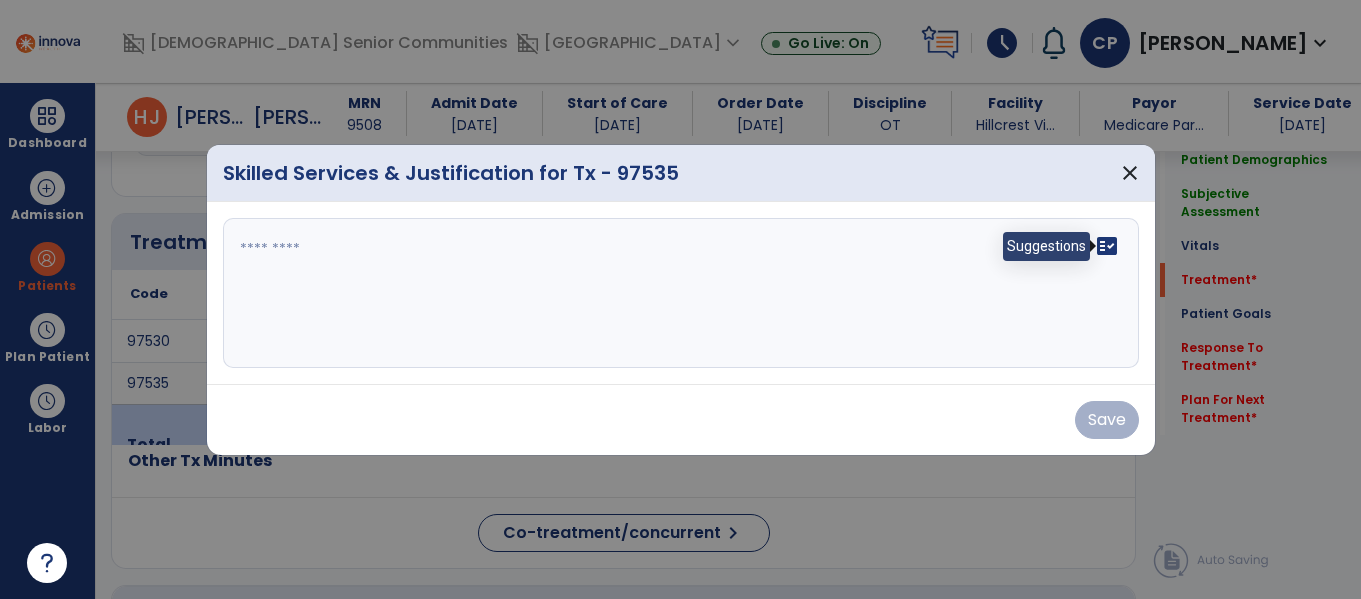 click on "fact_check" at bounding box center (1107, 246) 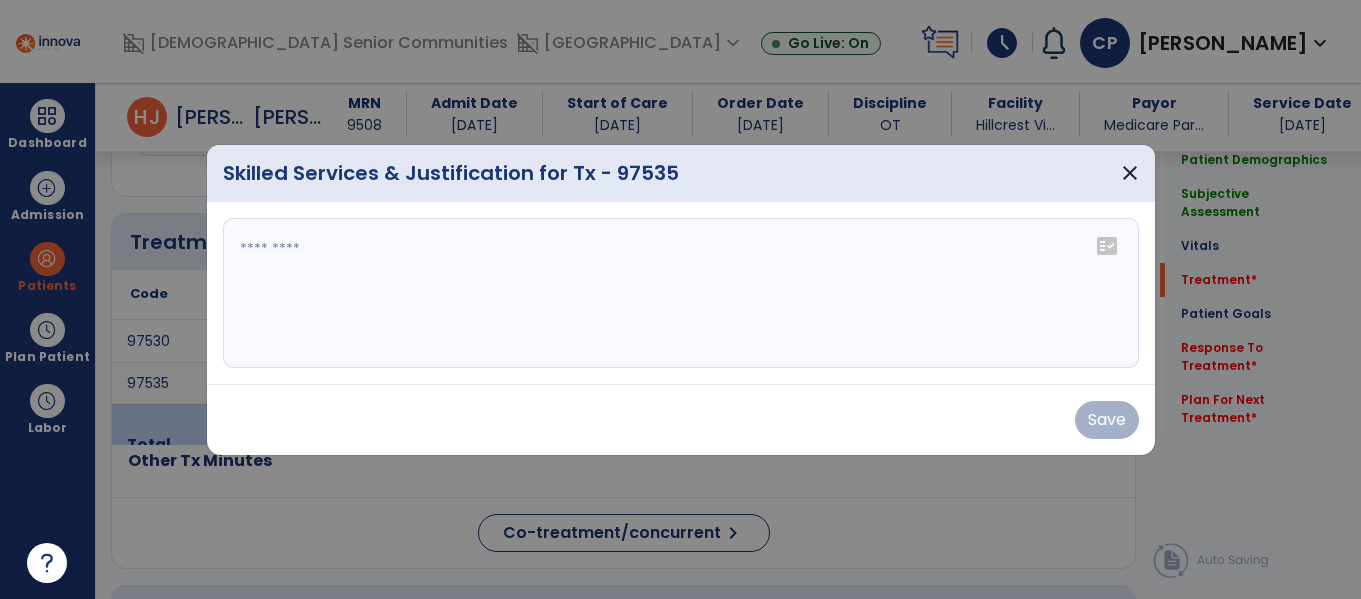 click at bounding box center [681, 293] 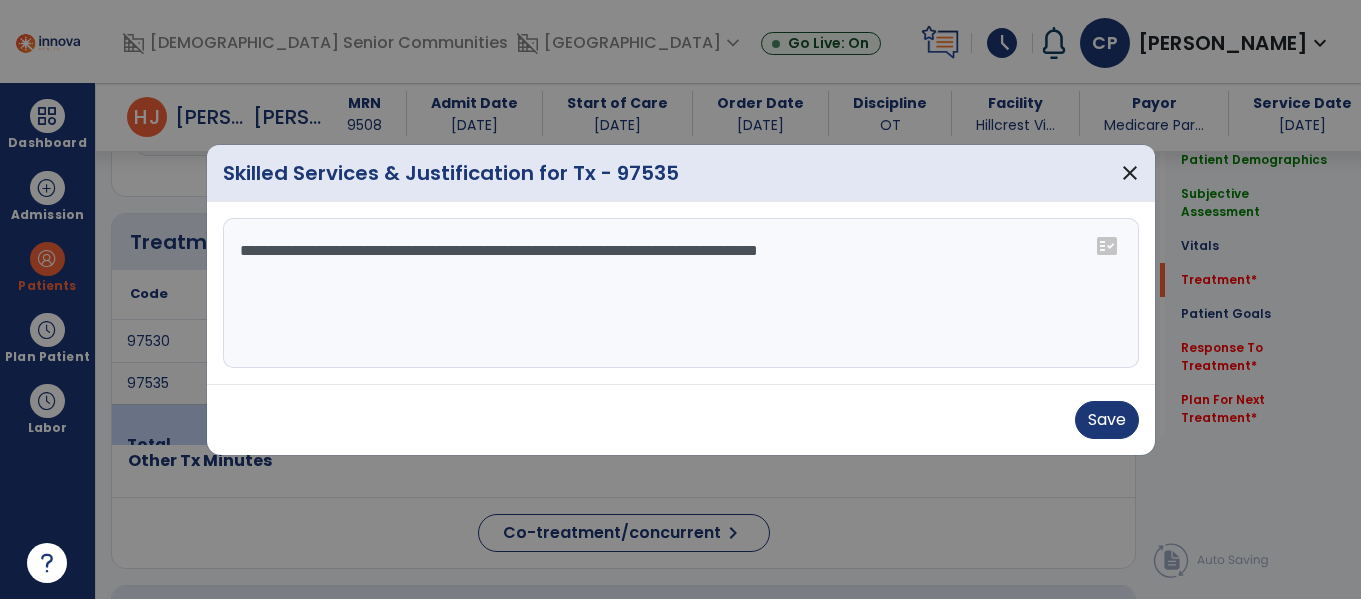 click on "**********" at bounding box center [681, 293] 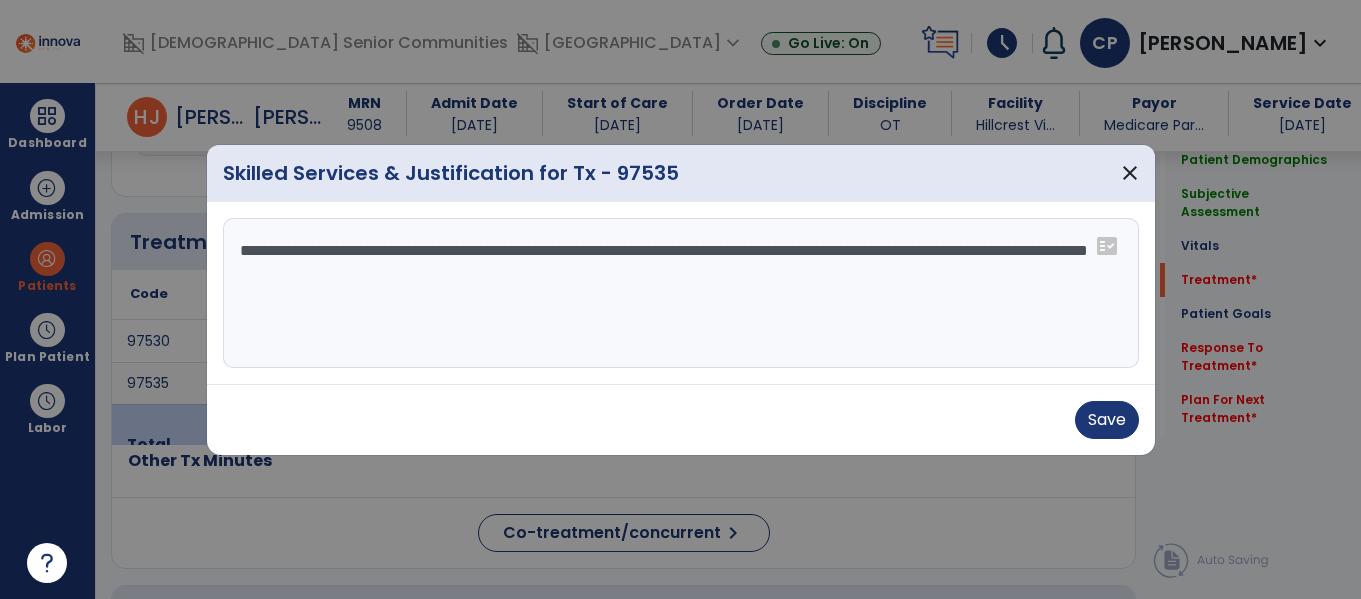 click on "**********" at bounding box center [681, 293] 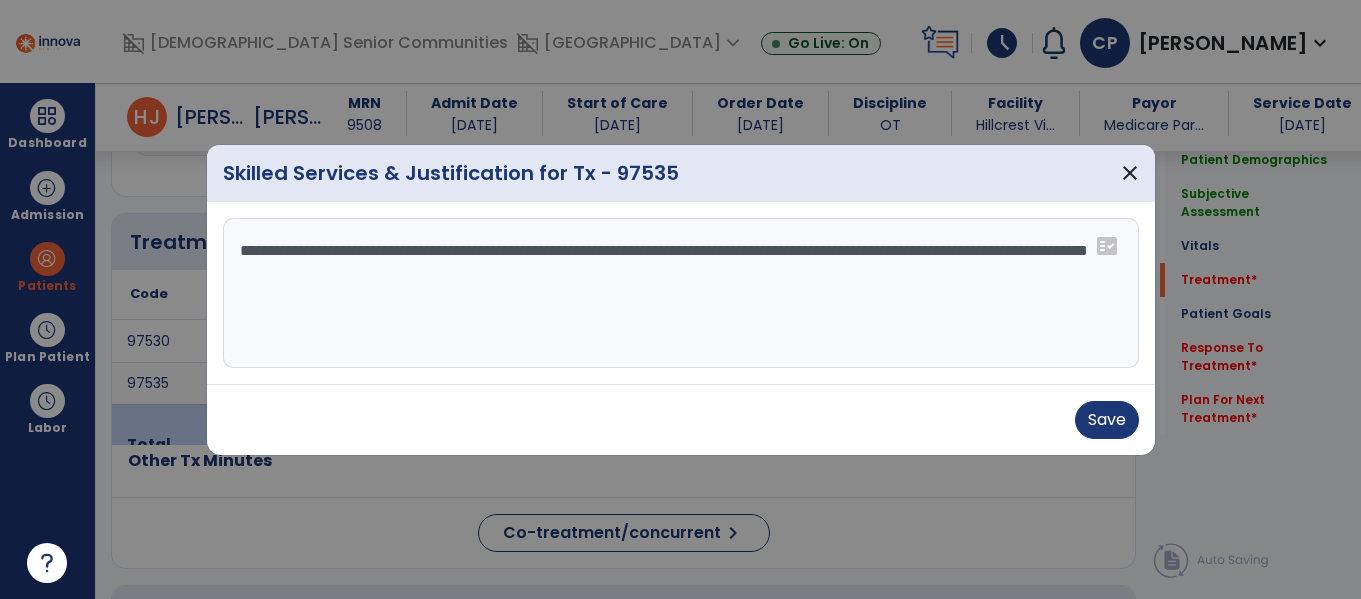 click on "**********" at bounding box center [681, 293] 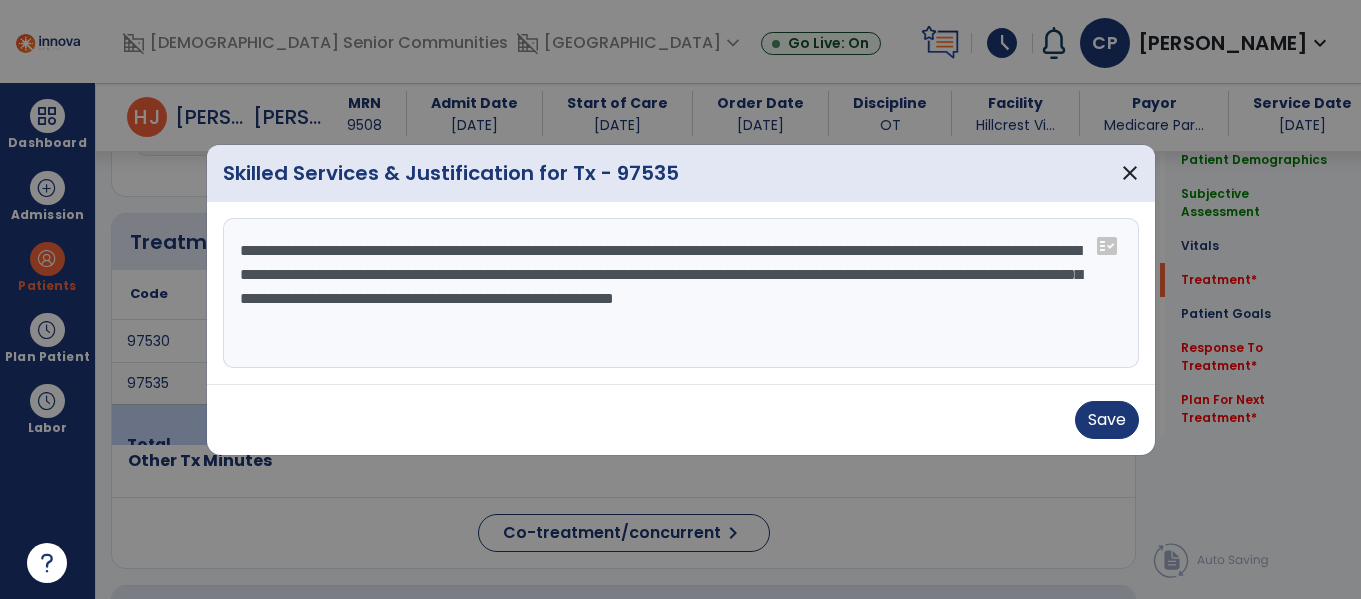 click on "**********" at bounding box center [681, 293] 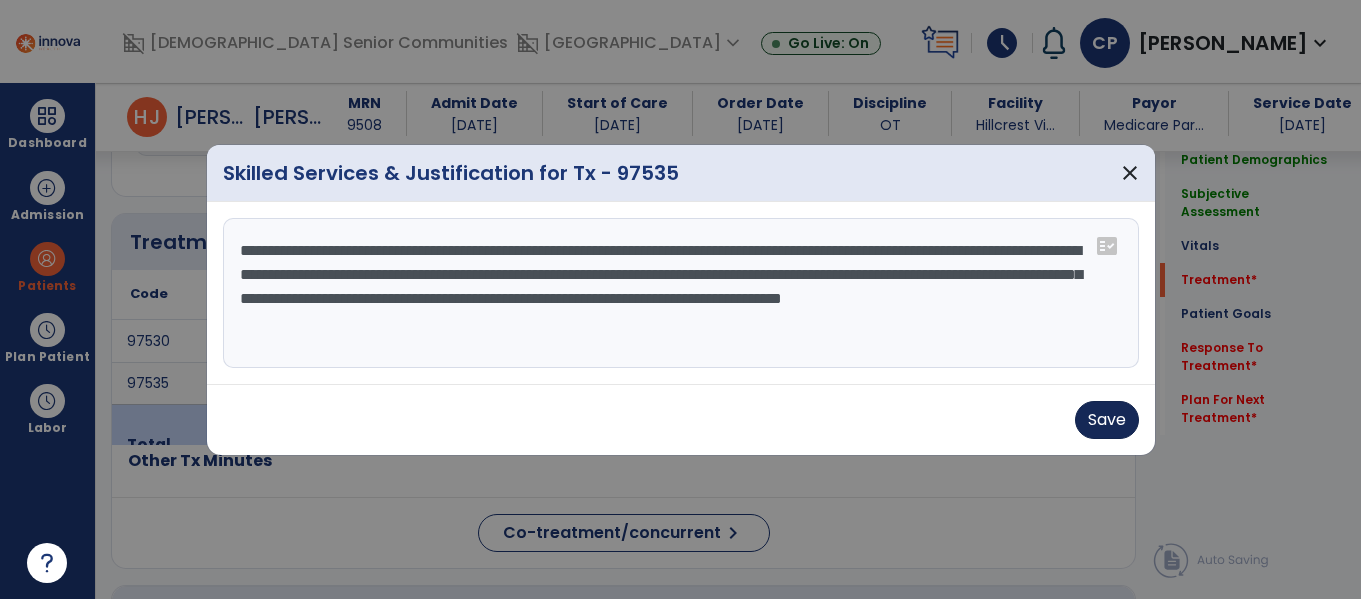 type on "**********" 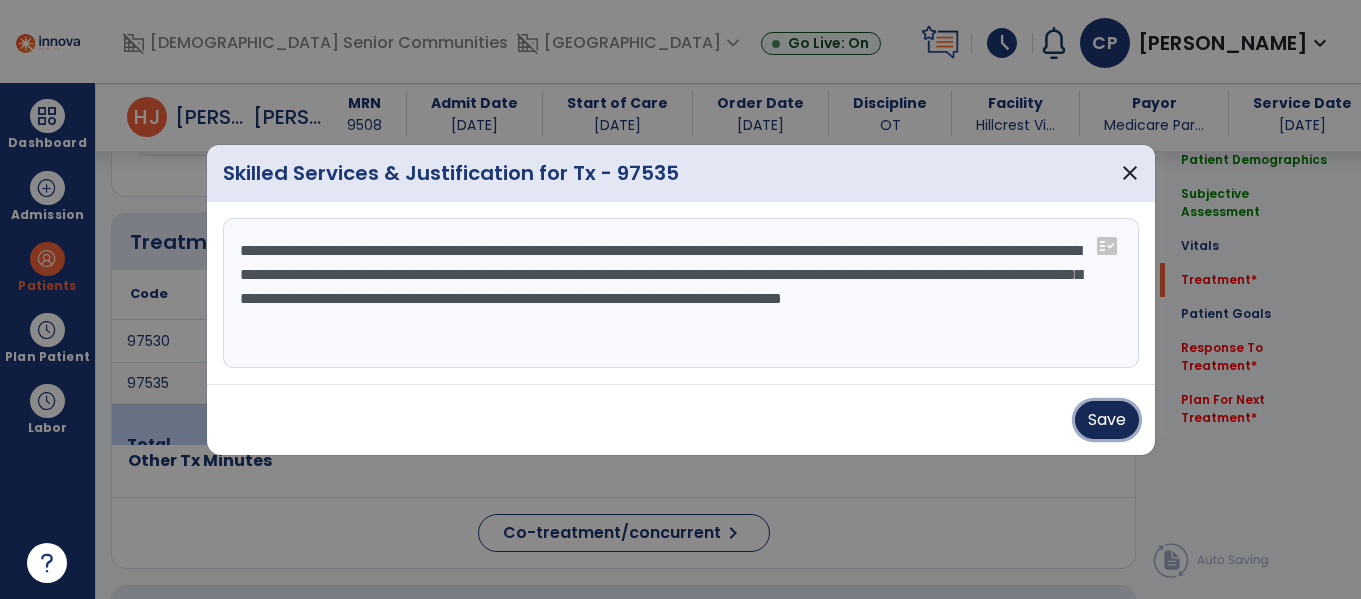 click on "Save" at bounding box center [1107, 420] 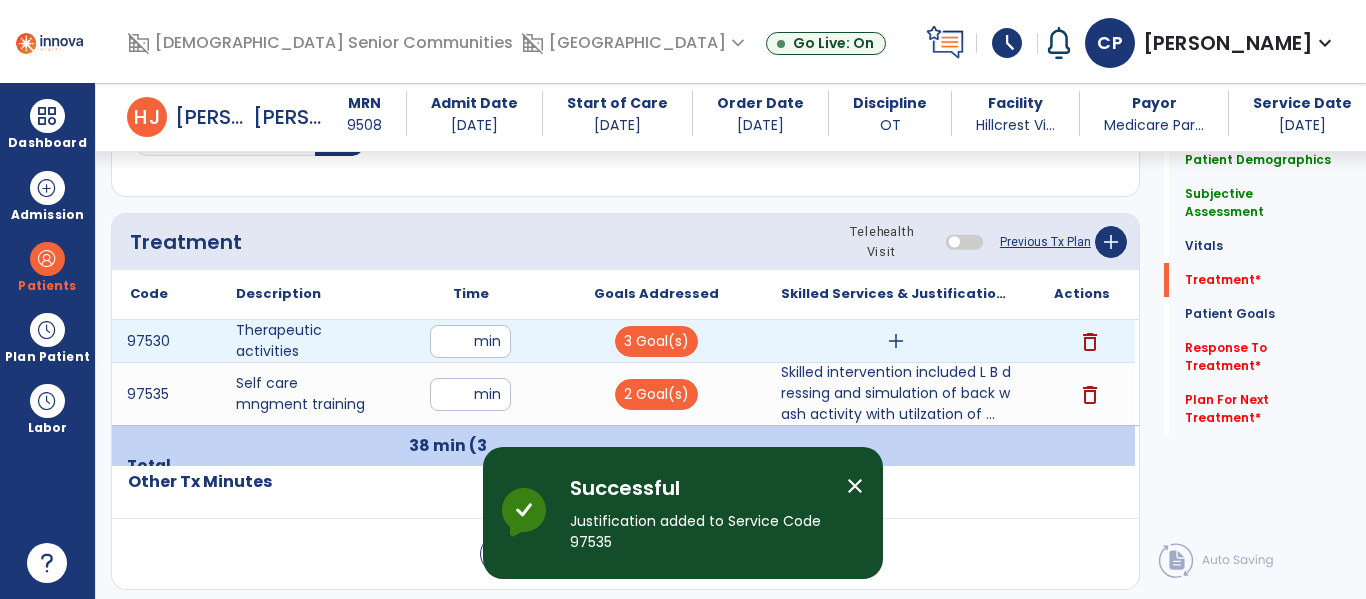 click on "add" at bounding box center (896, 341) 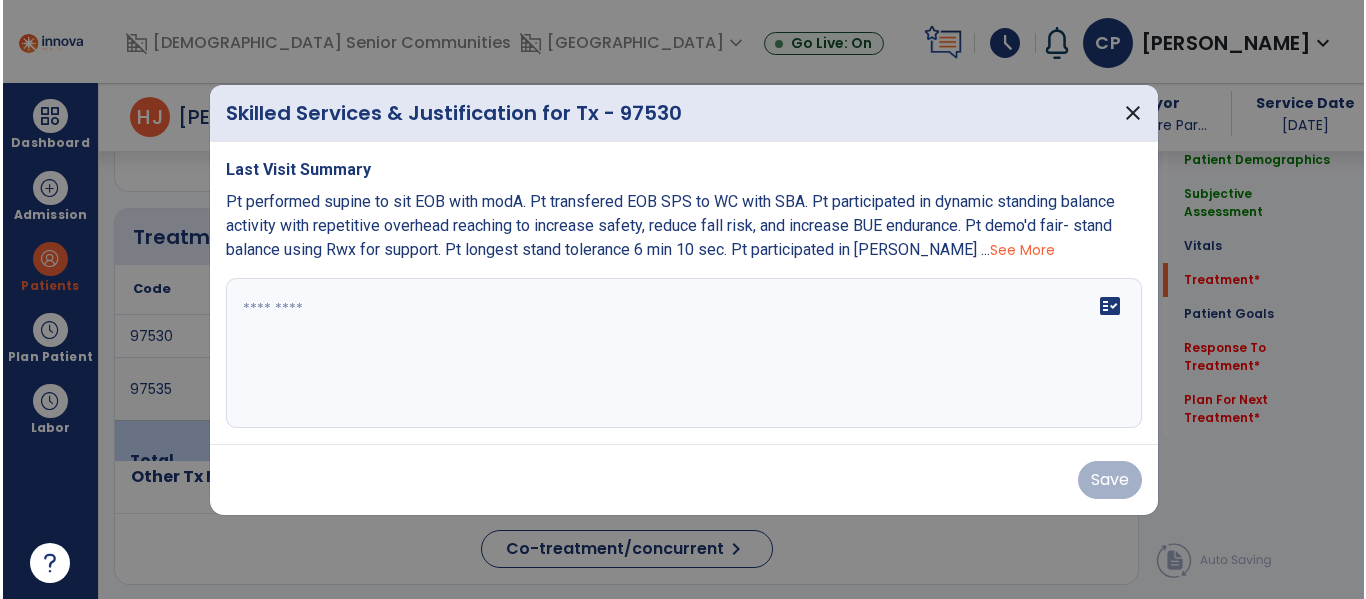 scroll, scrollTop: 1156, scrollLeft: 0, axis: vertical 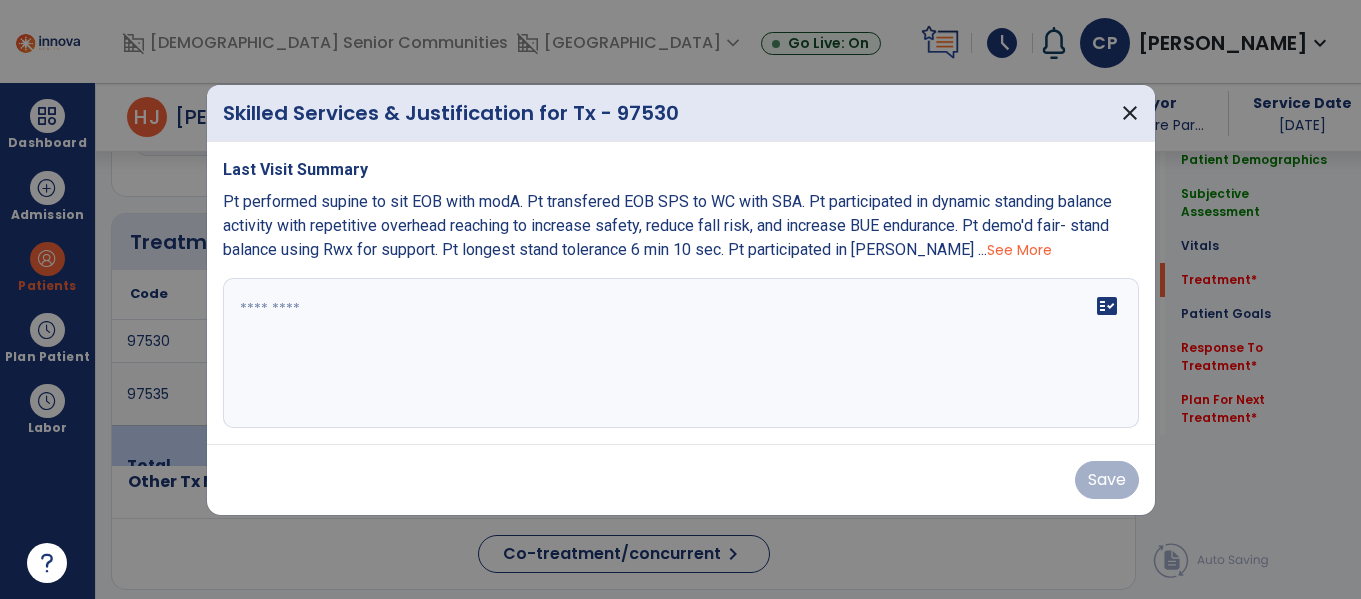 click at bounding box center (681, 353) 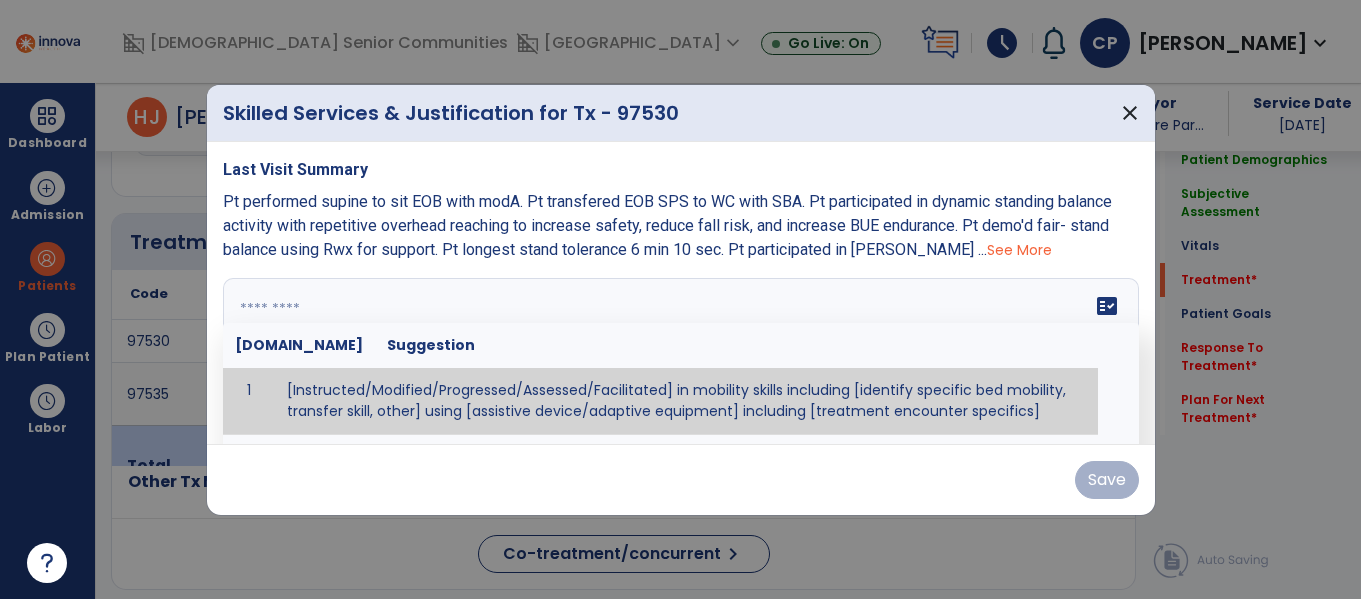 paste on "**********" 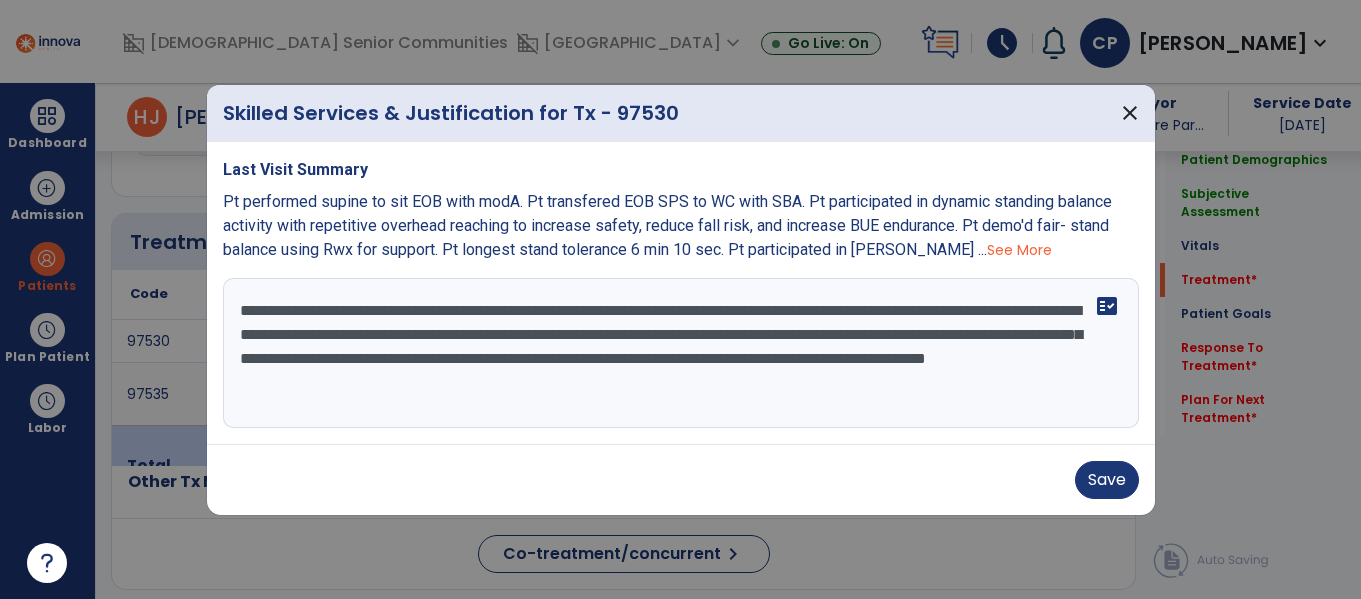 click on "**********" at bounding box center [681, 353] 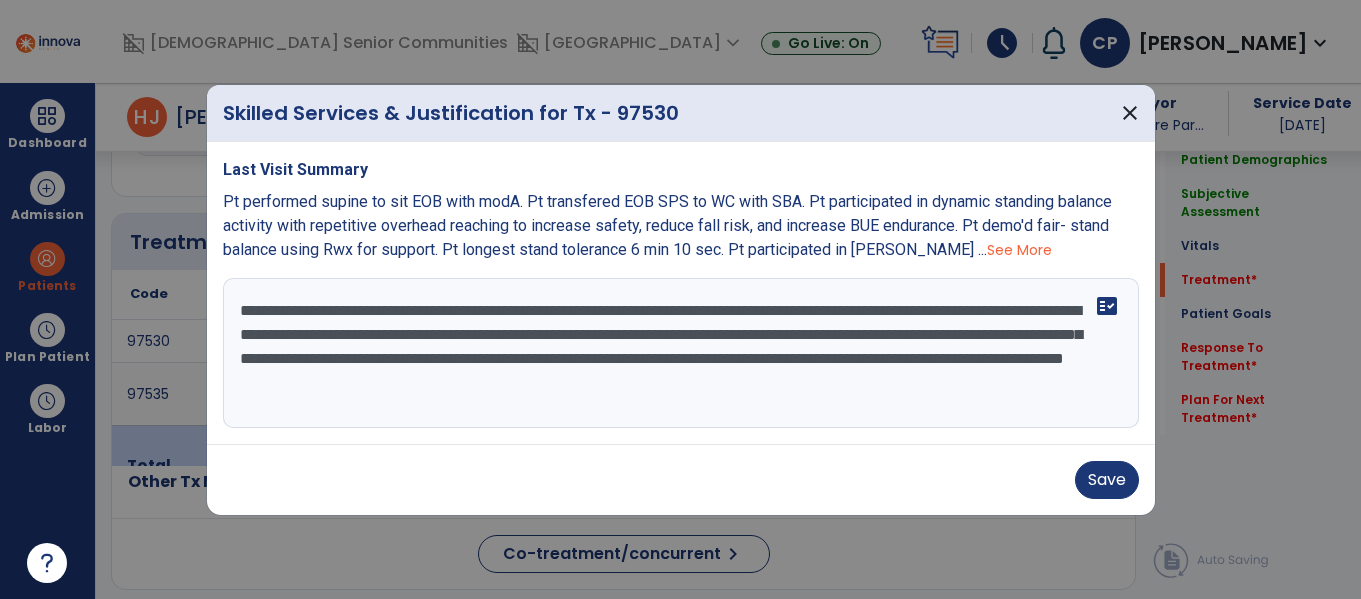 click on "**********" at bounding box center [681, 353] 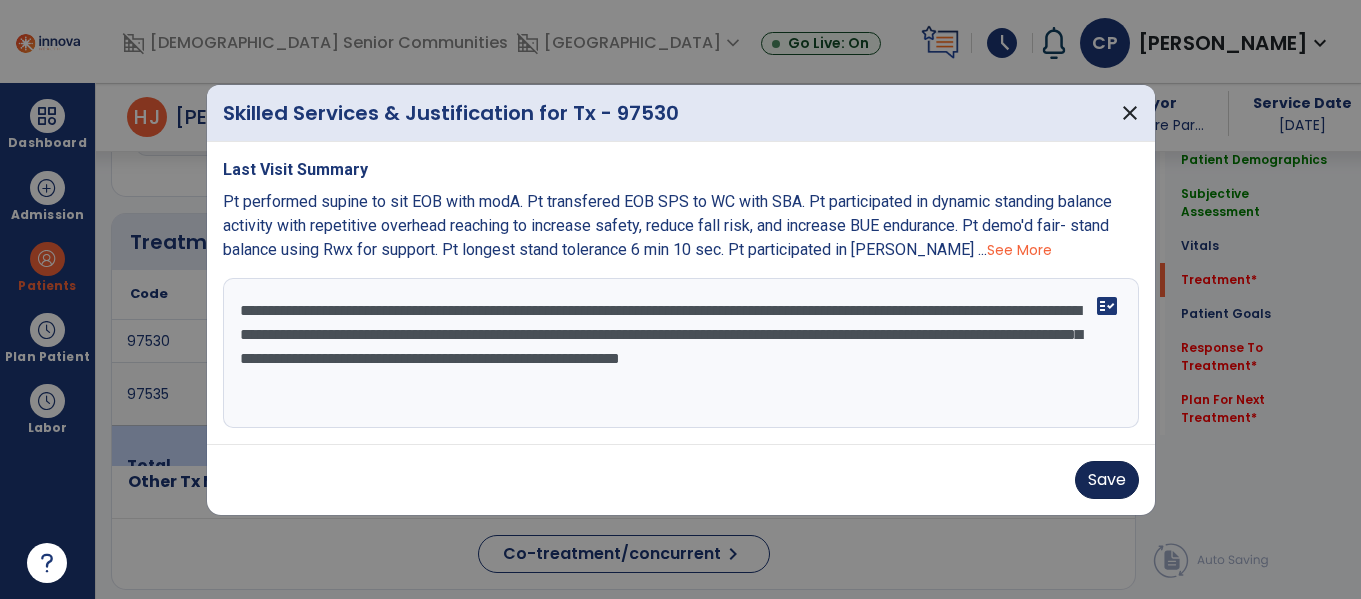 type on "**********" 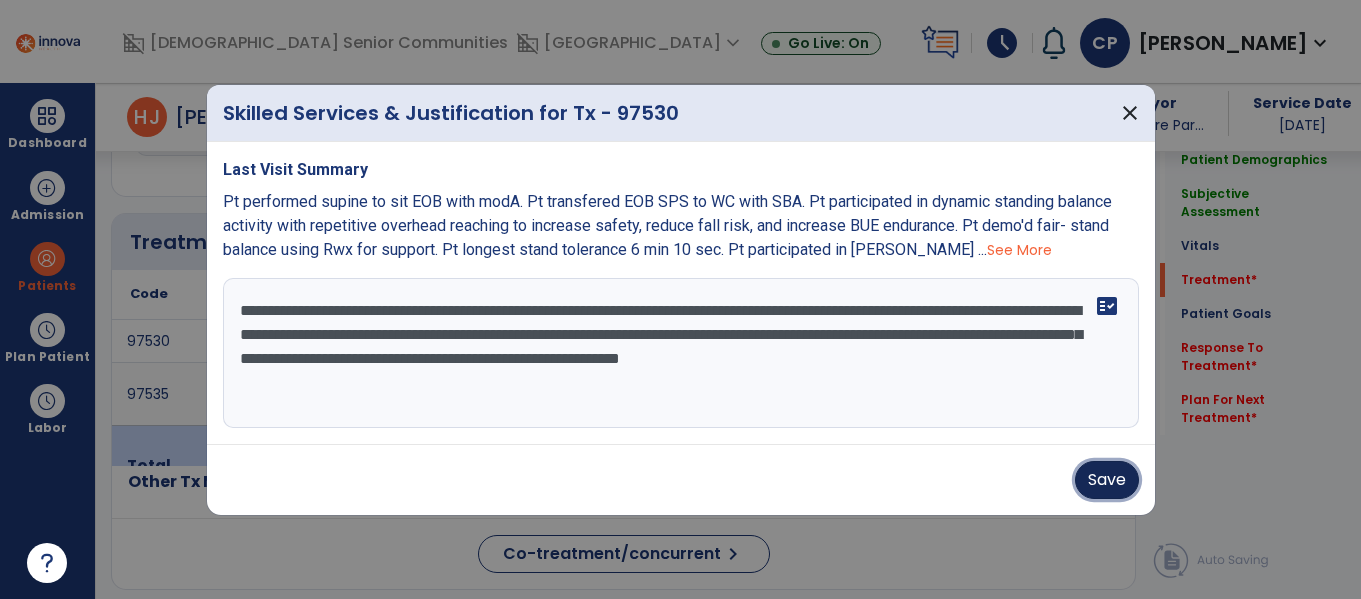 click on "Save" at bounding box center (1107, 480) 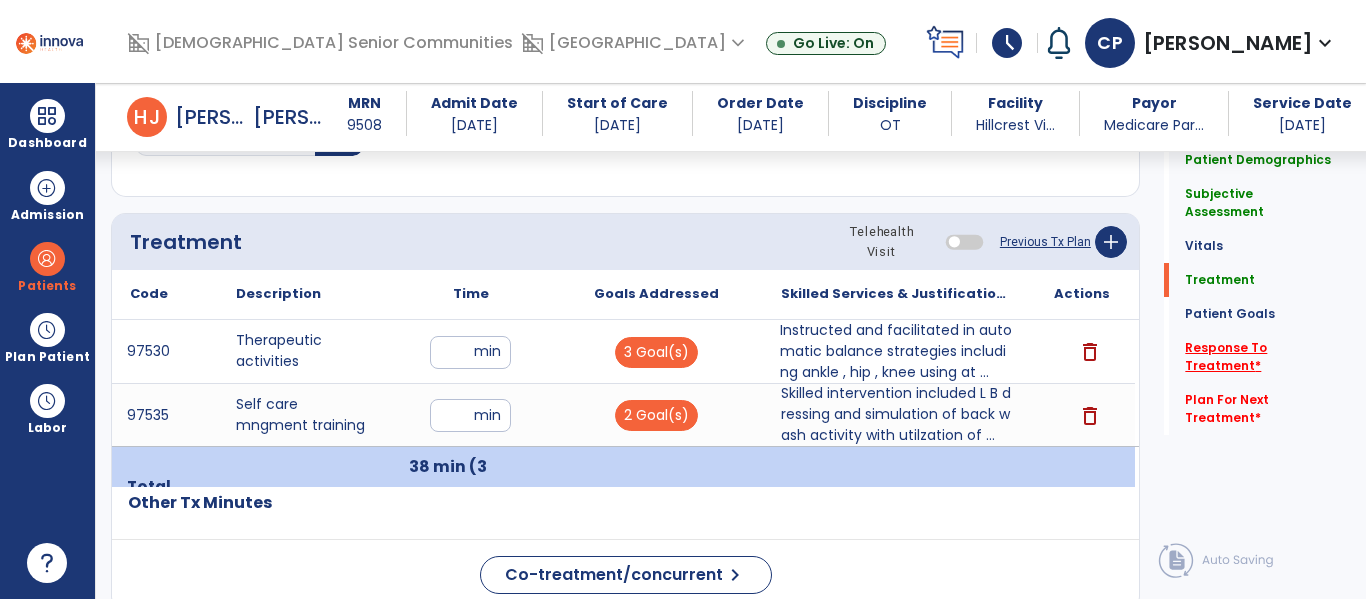click on "Response To Treatment   *" 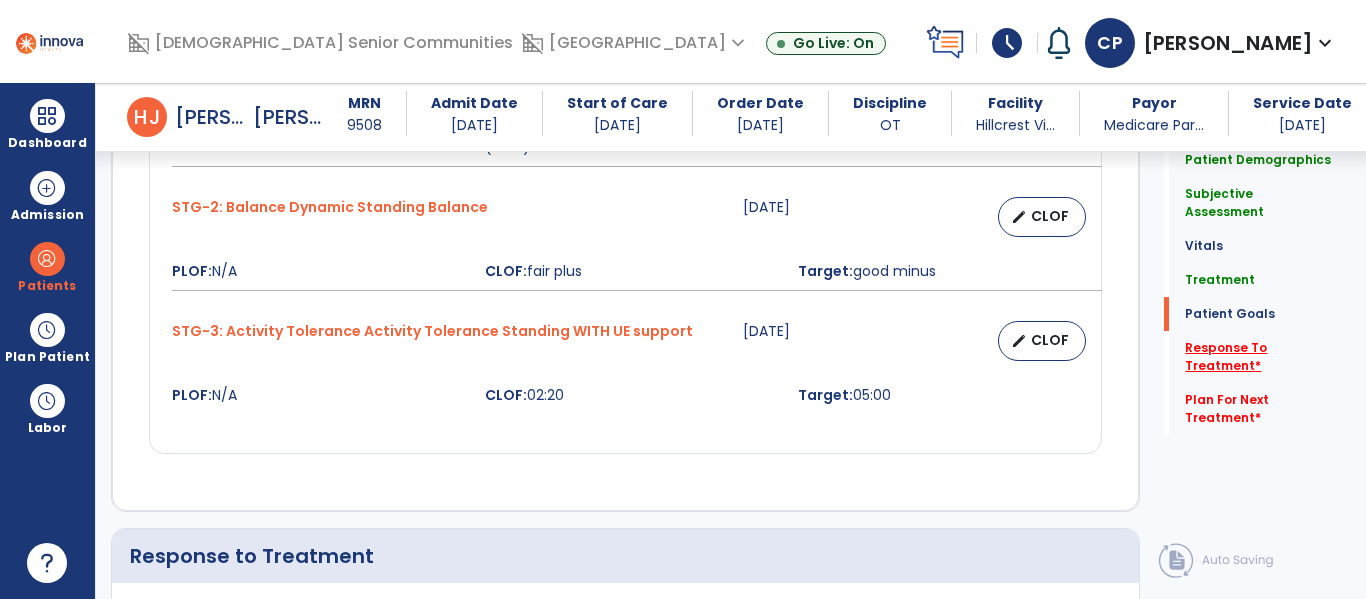 scroll, scrollTop: 2987, scrollLeft: 0, axis: vertical 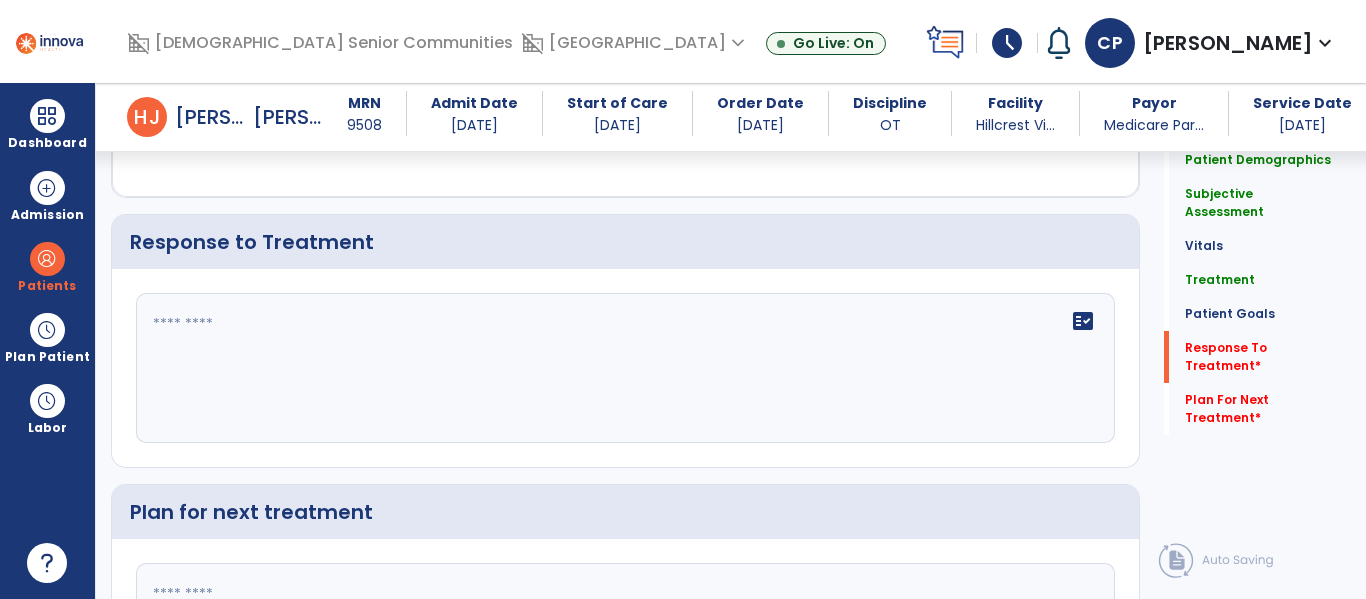 click on "fact_check" 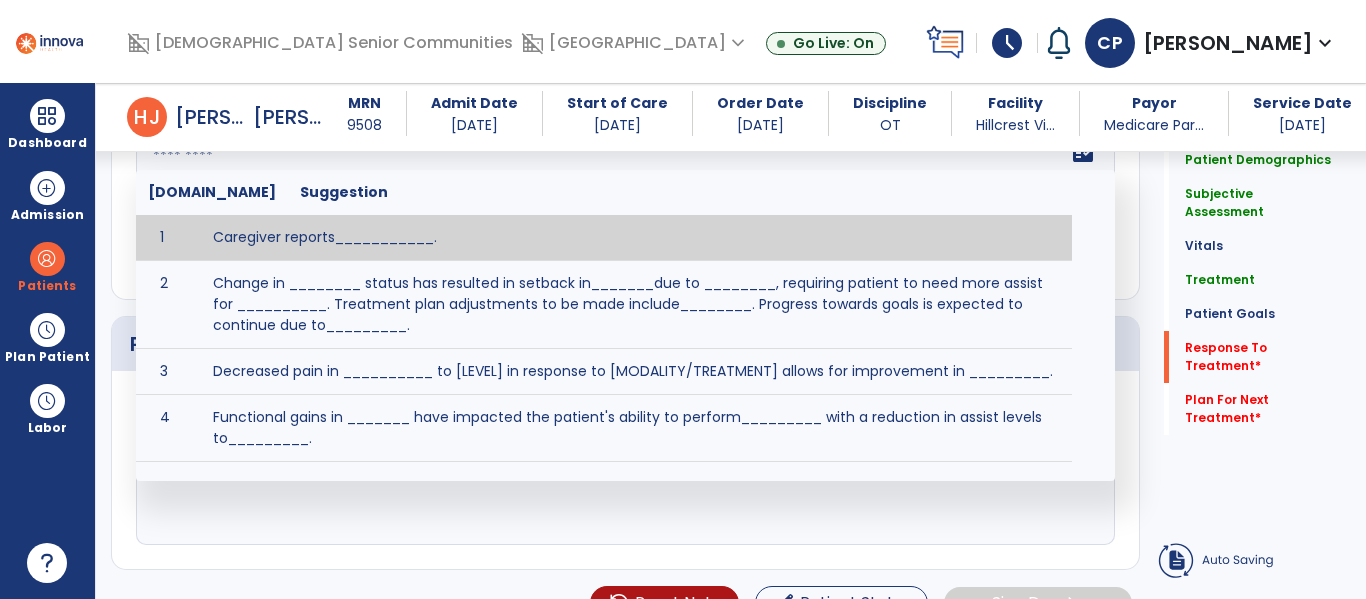 scroll, scrollTop: 3065, scrollLeft: 0, axis: vertical 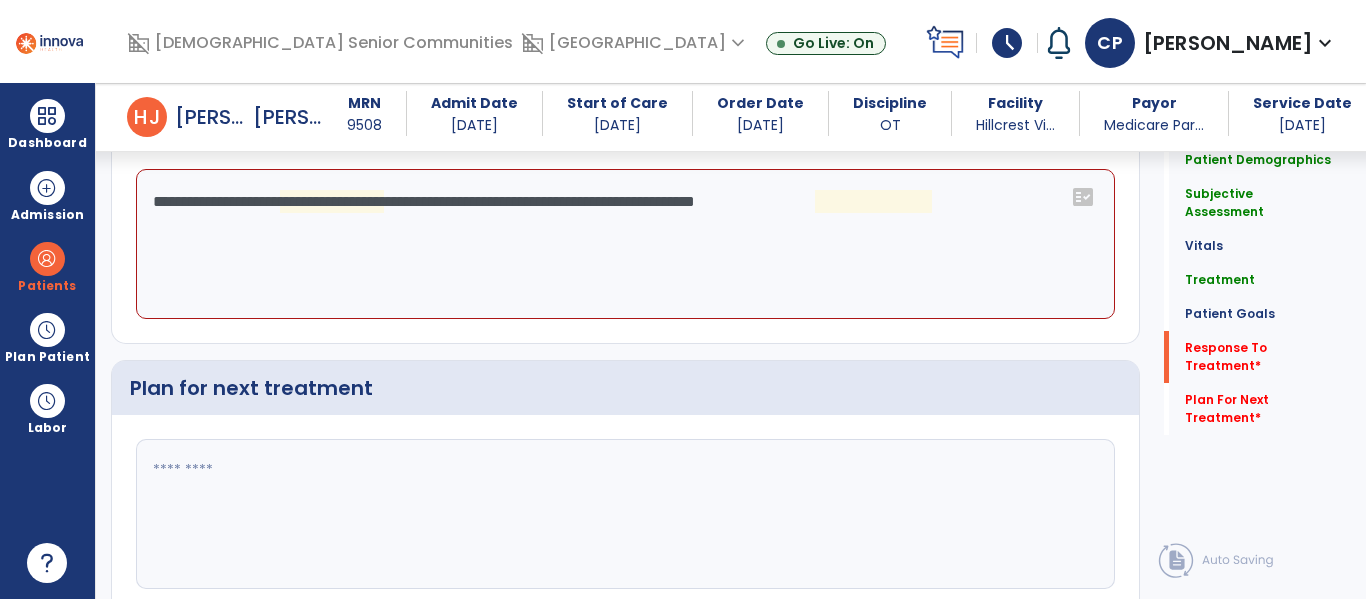 click on "**********" 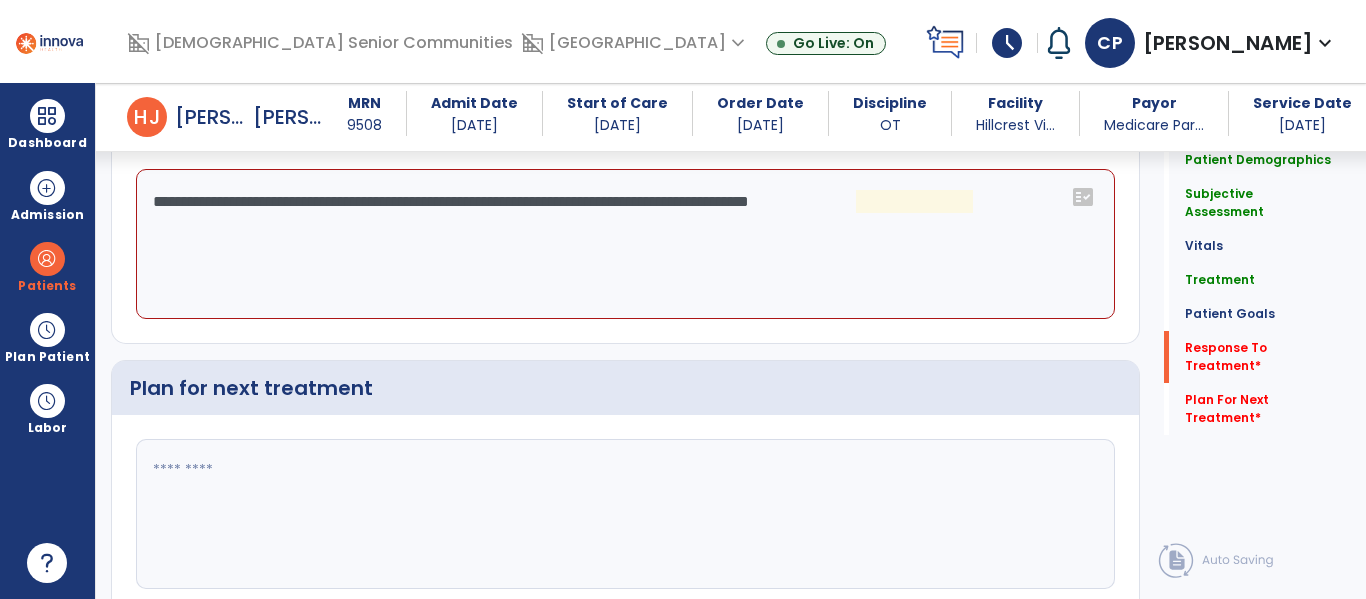 click on "**********" 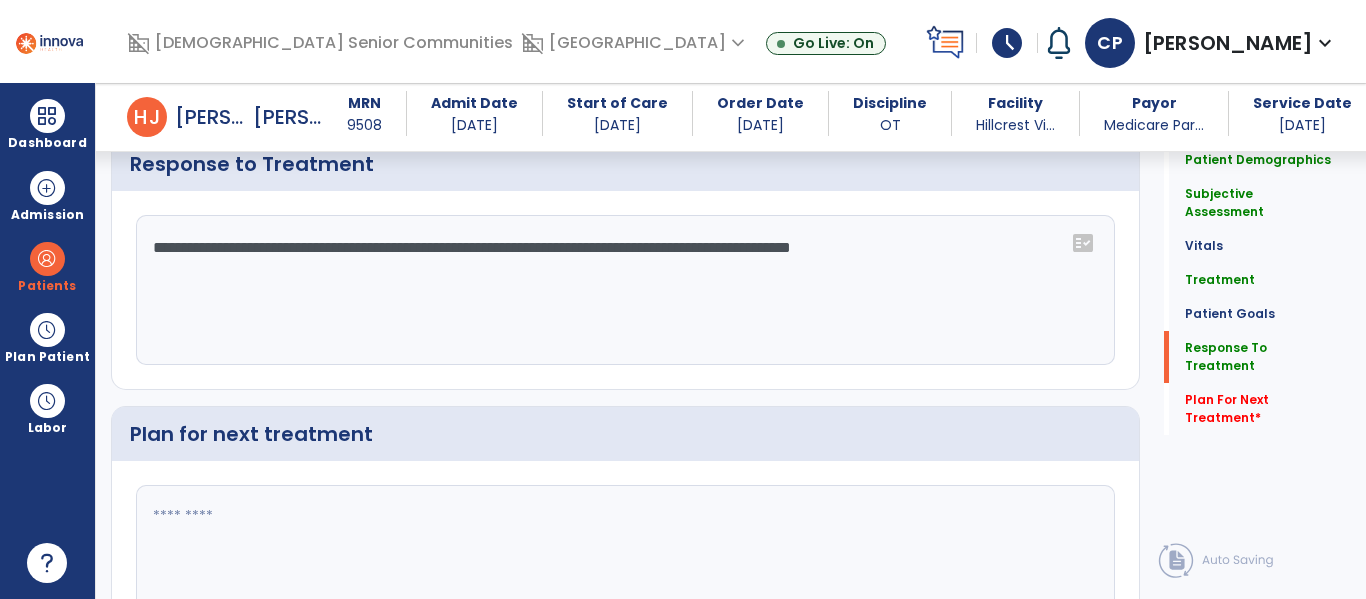 scroll, scrollTop: 3111, scrollLeft: 0, axis: vertical 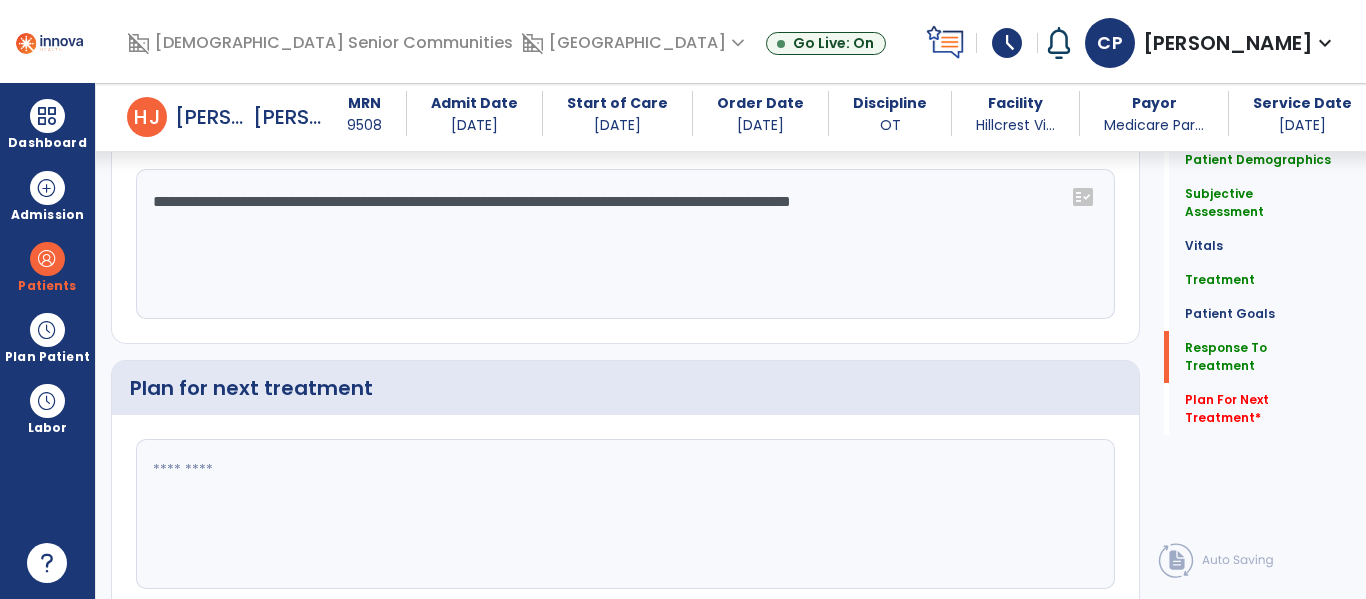 click on "**********" 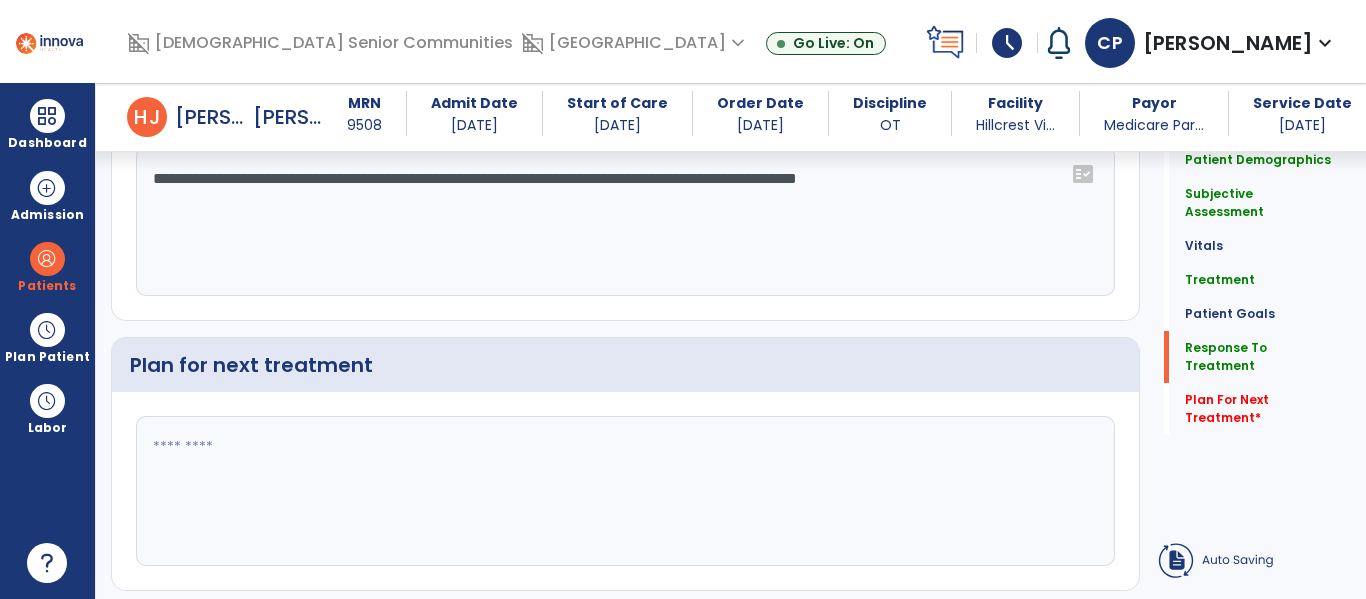 click on "**********" 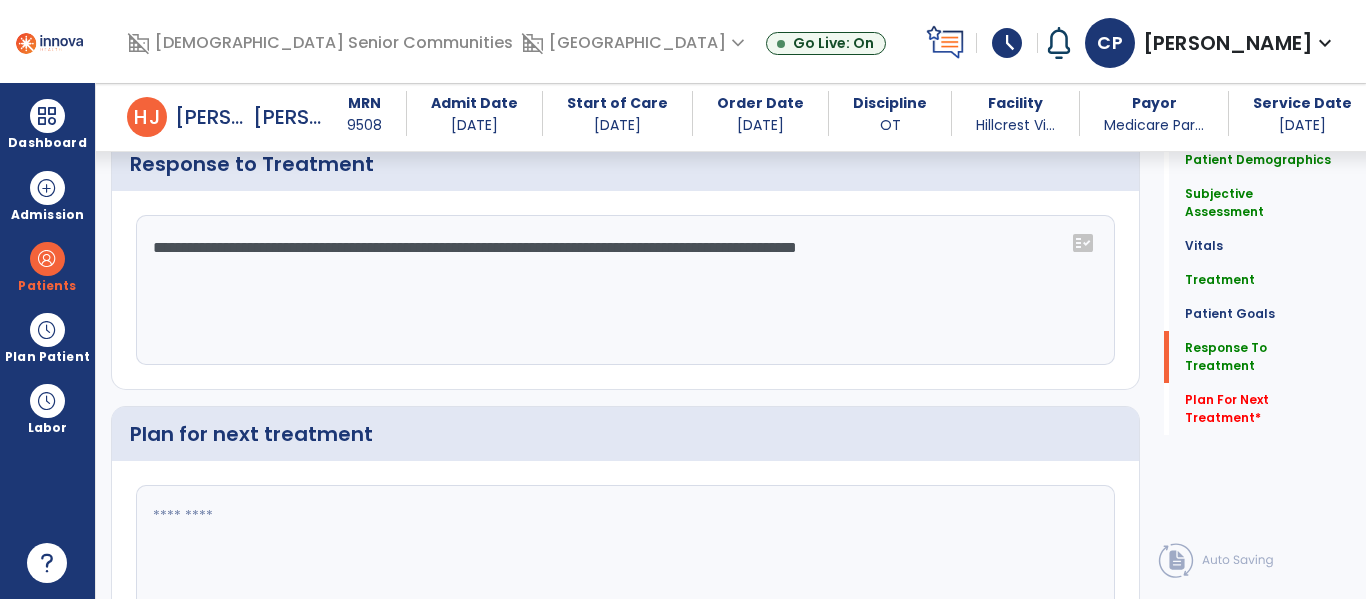 scroll, scrollTop: 3111, scrollLeft: 0, axis: vertical 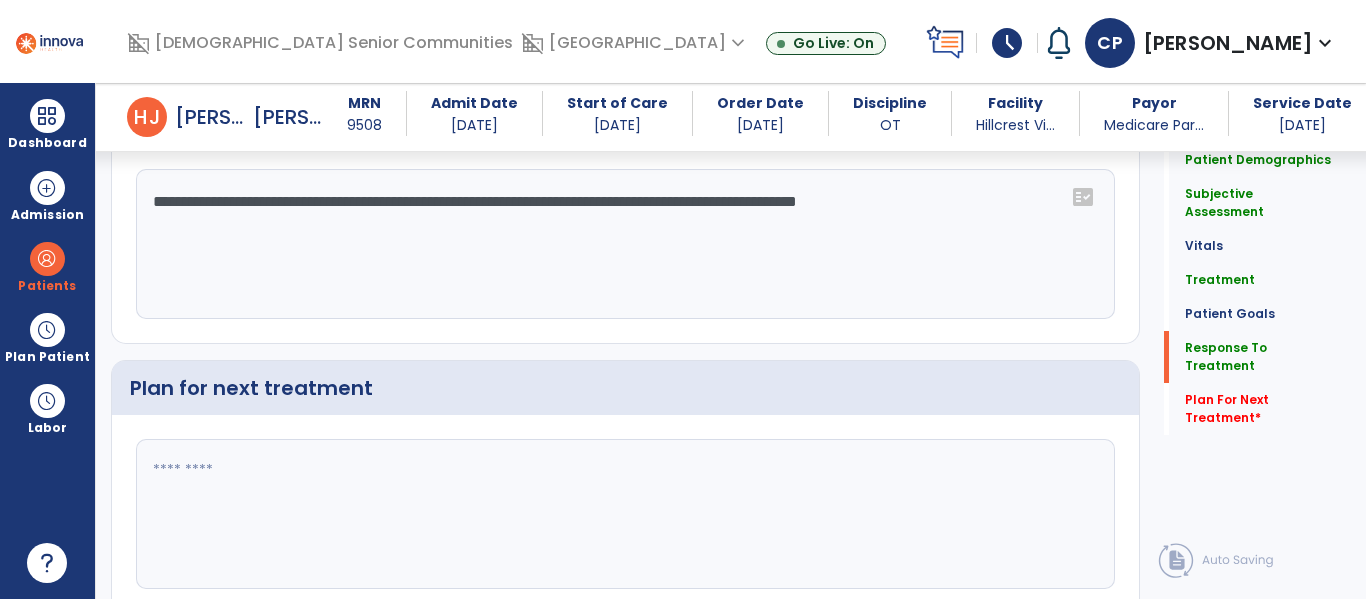 click on "**********" 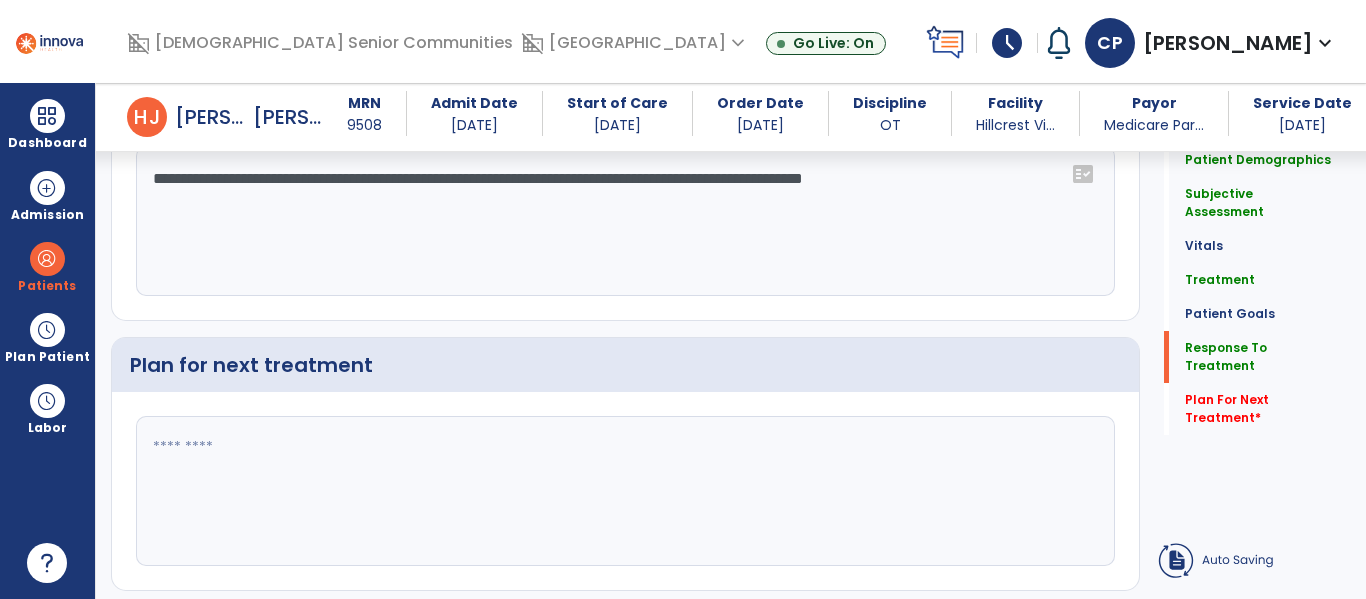 scroll, scrollTop: 3088, scrollLeft: 0, axis: vertical 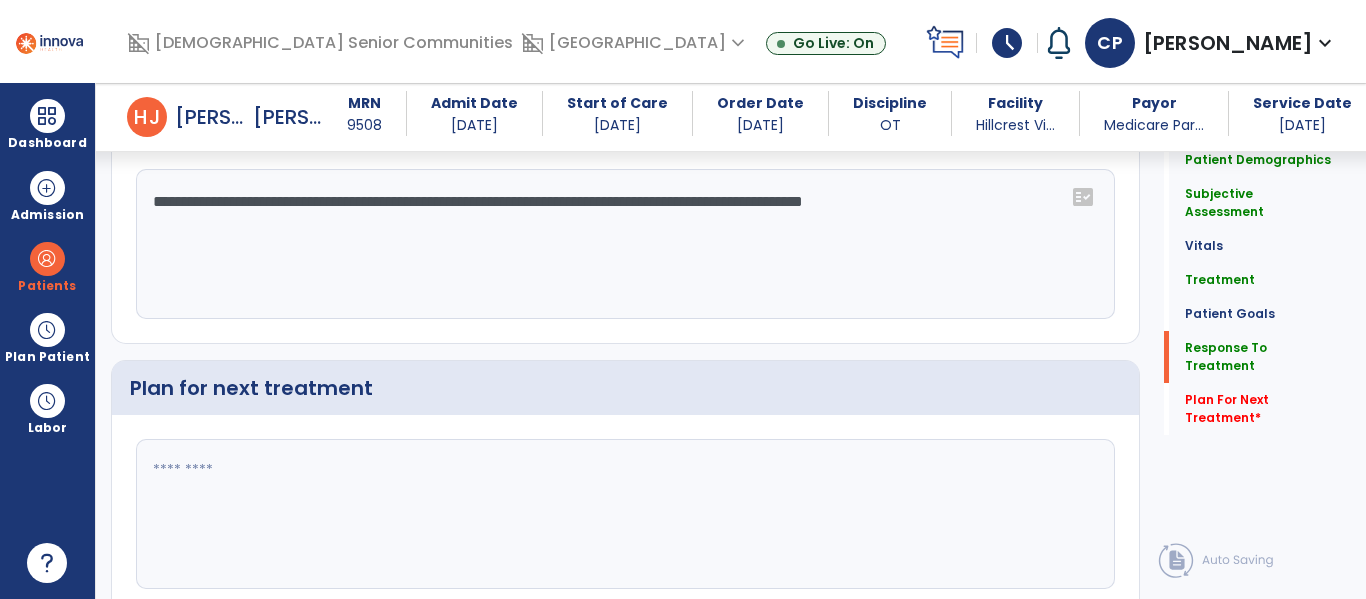 type on "**********" 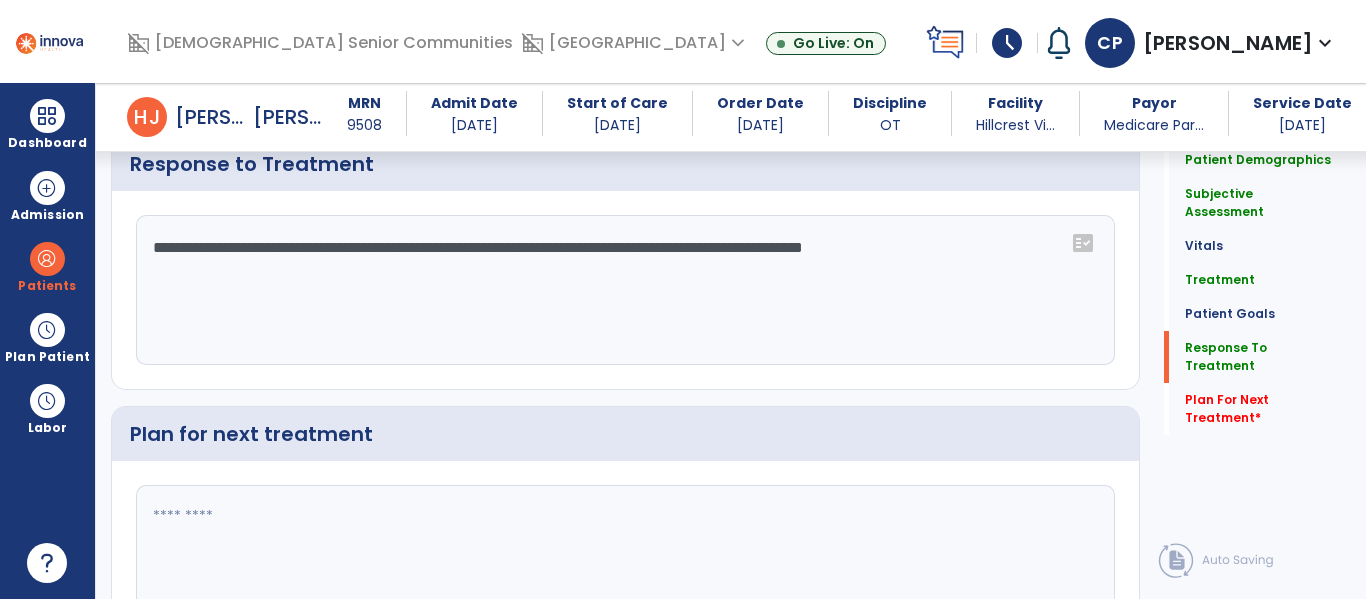 scroll, scrollTop: 3111, scrollLeft: 0, axis: vertical 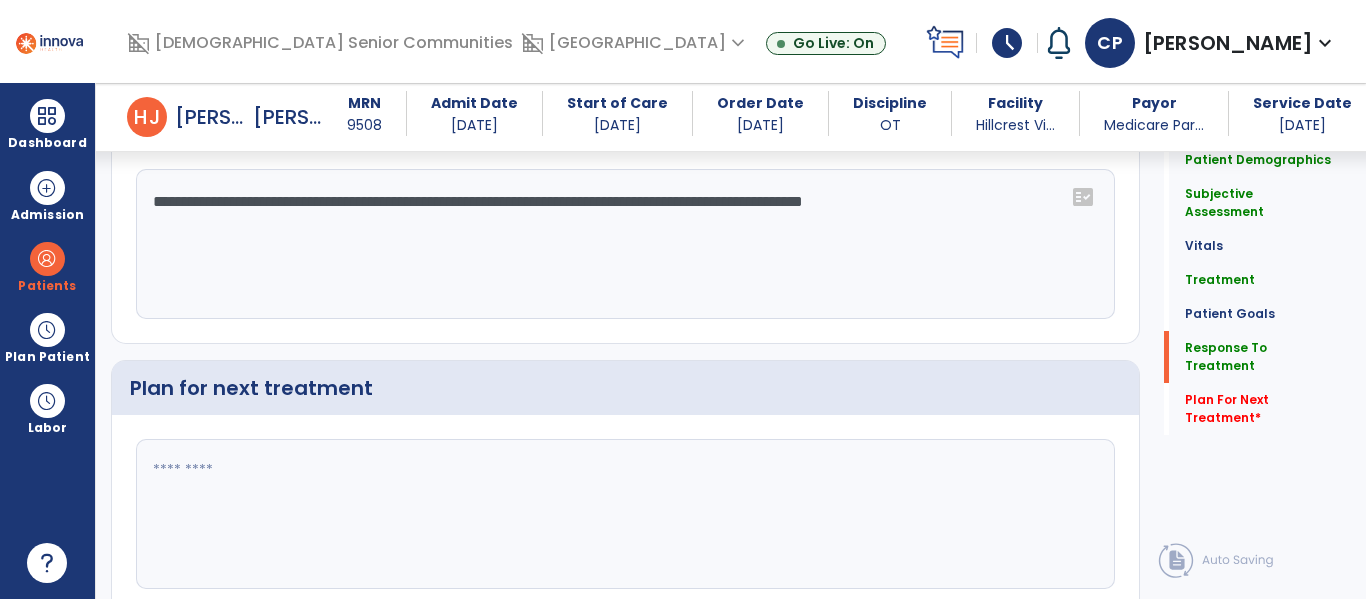 click 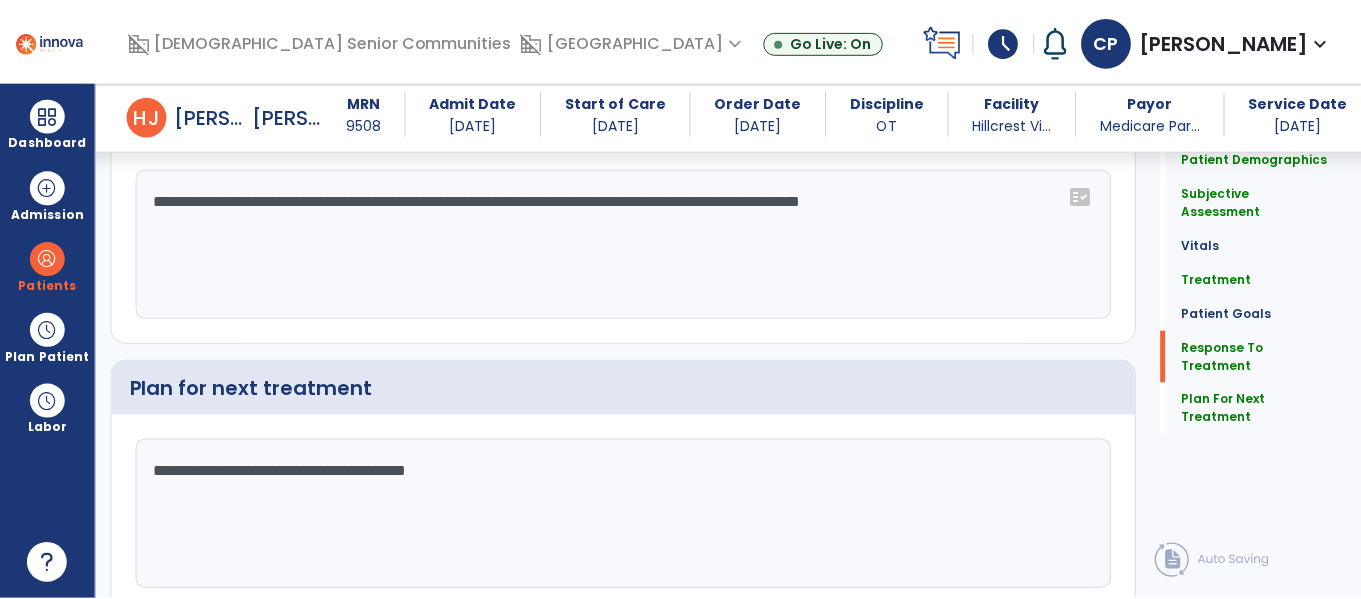 scroll, scrollTop: 3192, scrollLeft: 0, axis: vertical 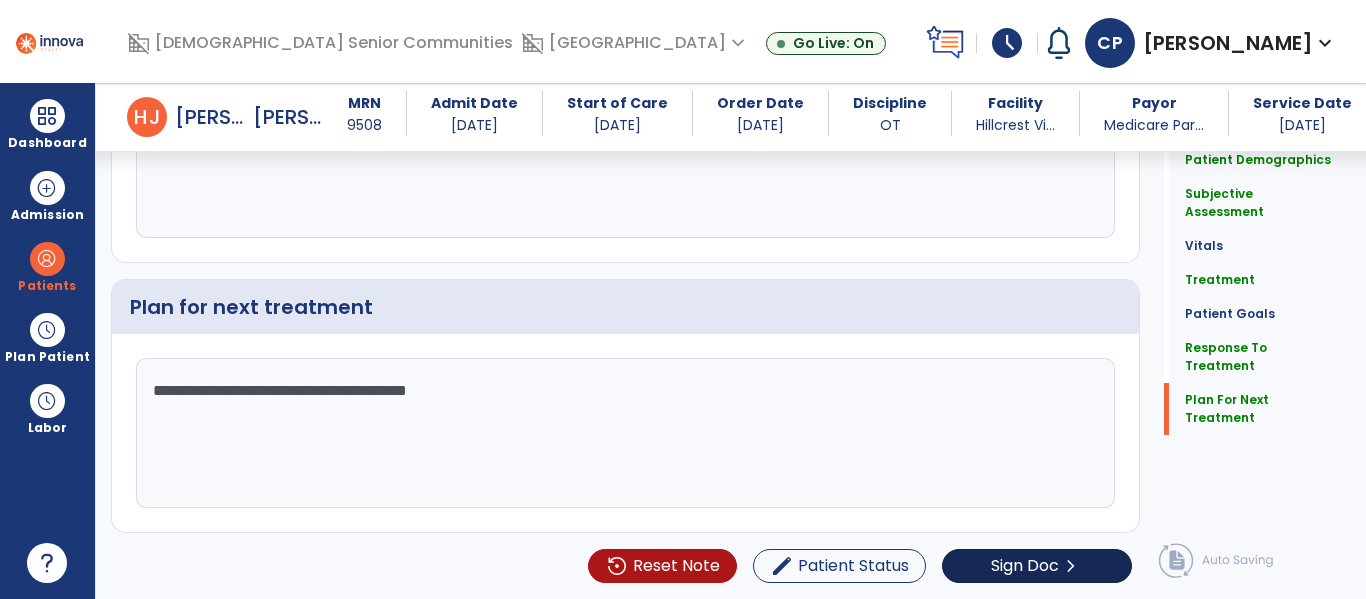 type on "**********" 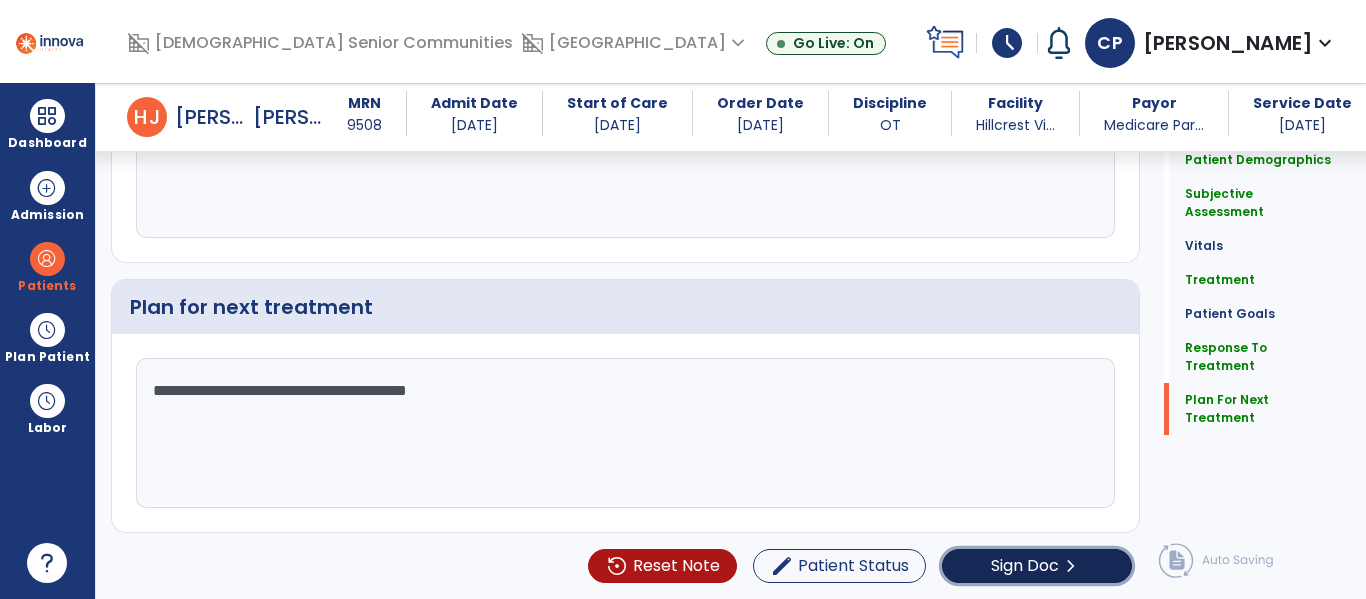 click on "Sign Doc" 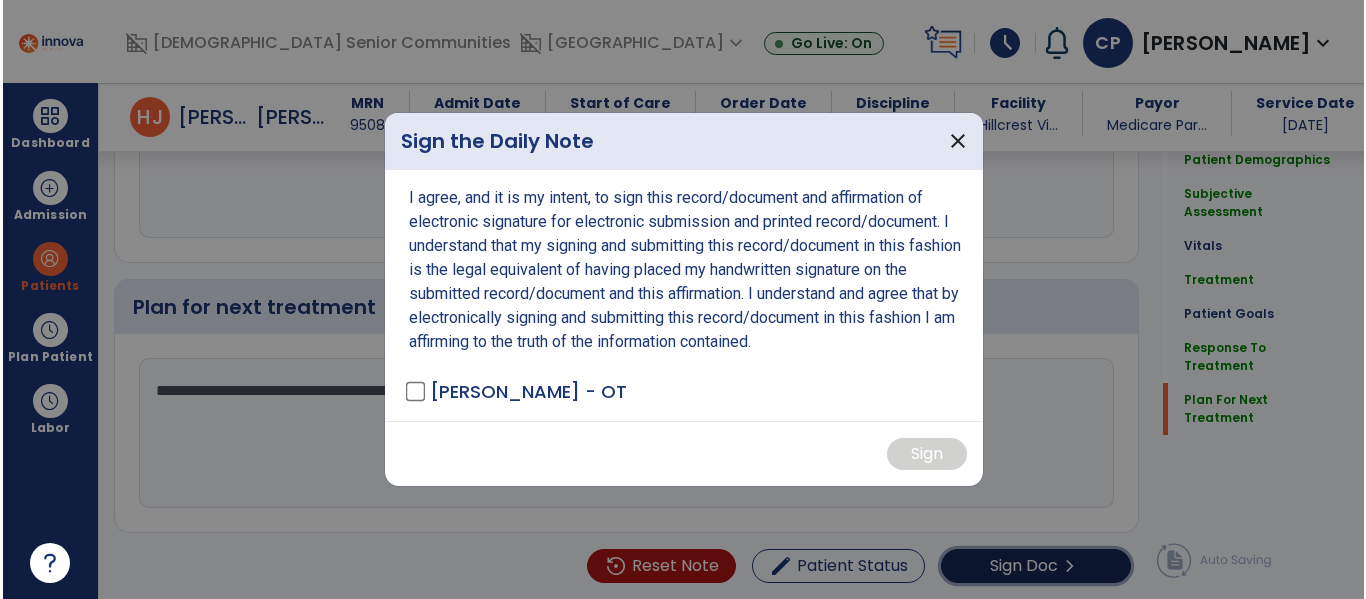 scroll, scrollTop: 3192, scrollLeft: 0, axis: vertical 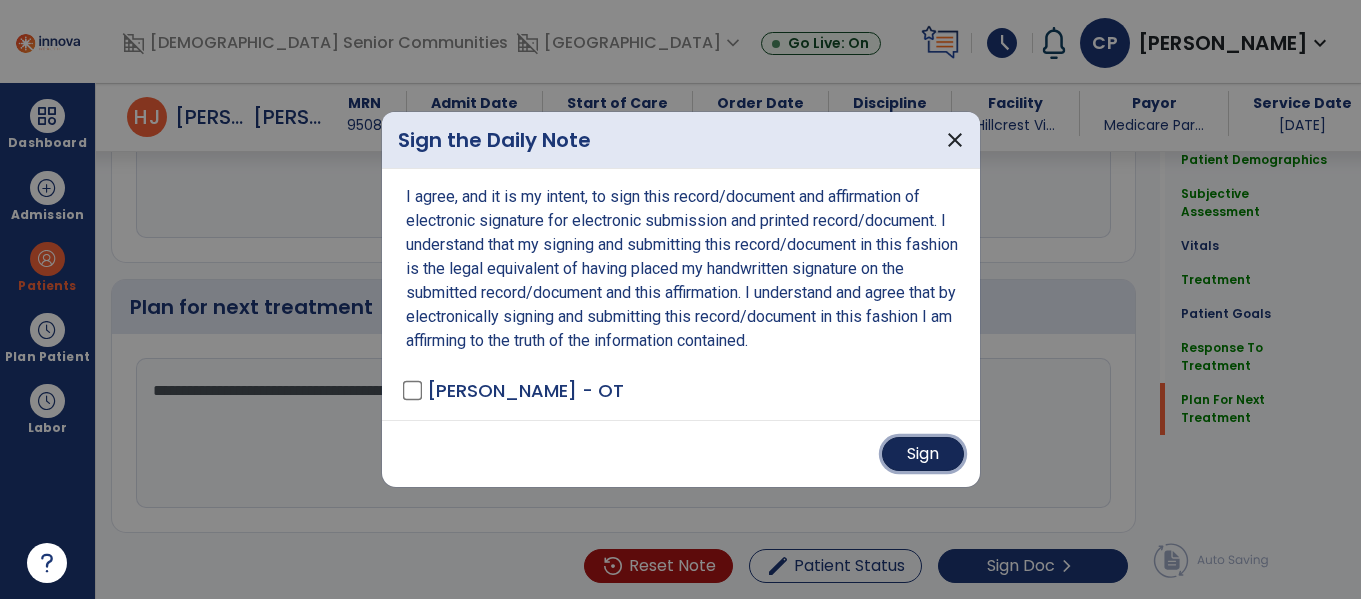 click on "Sign" at bounding box center (923, 454) 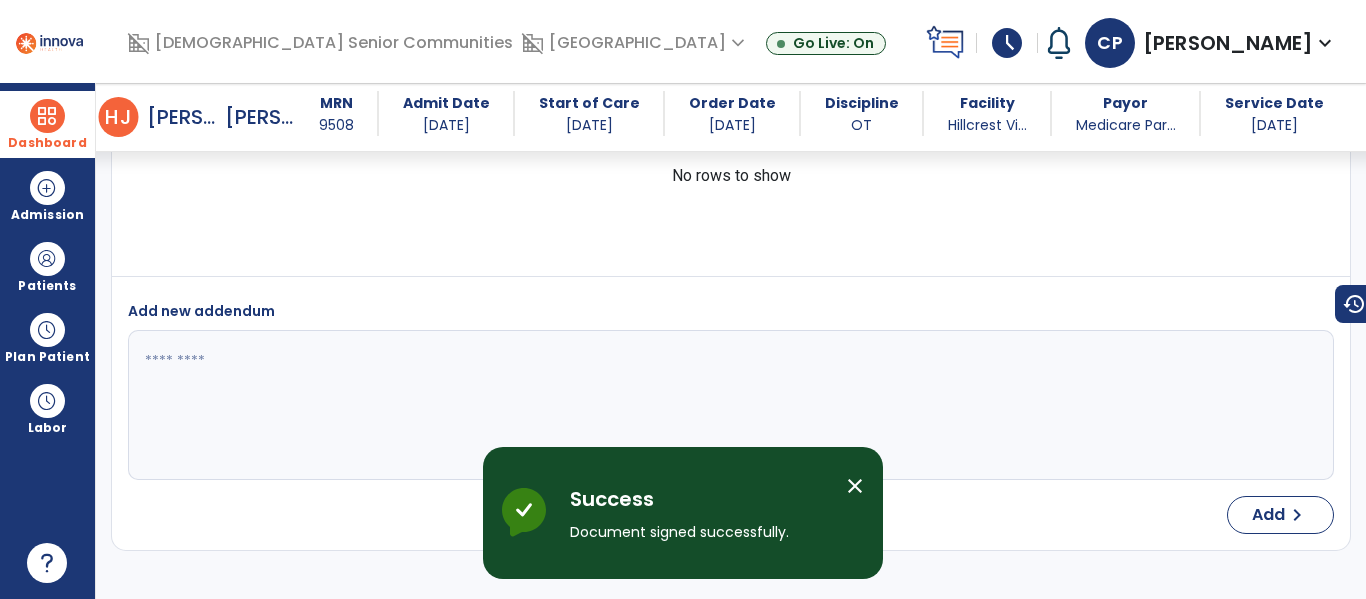 scroll, scrollTop: 4841, scrollLeft: 0, axis: vertical 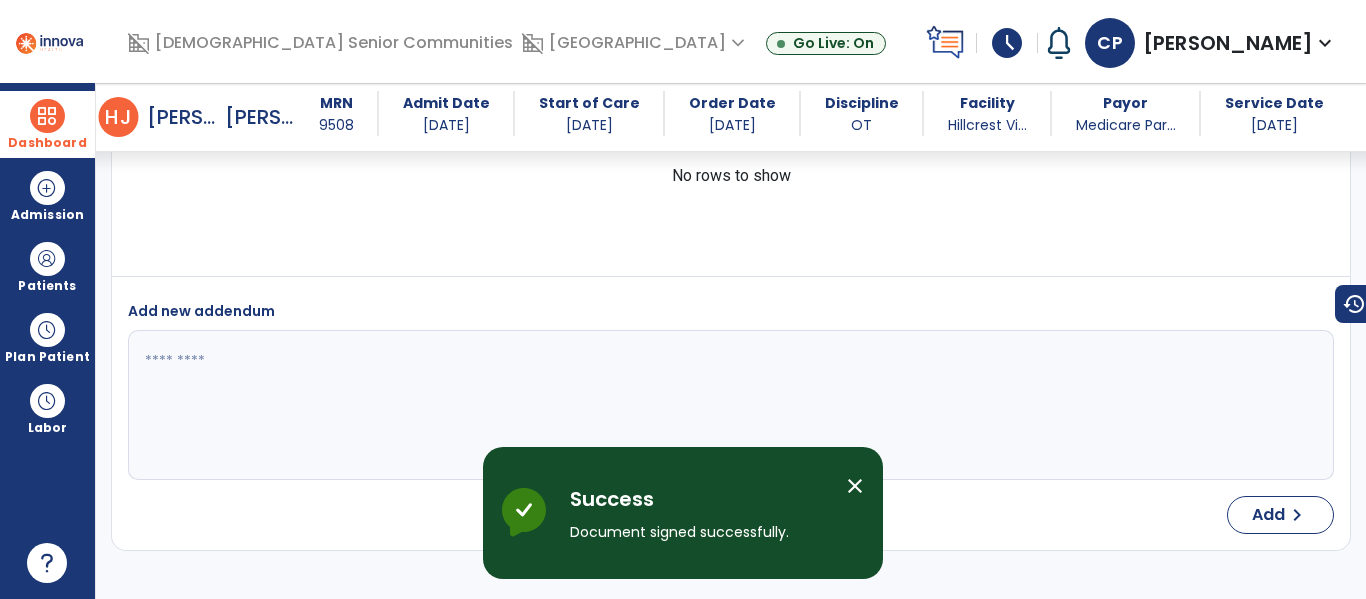 click at bounding box center (47, 116) 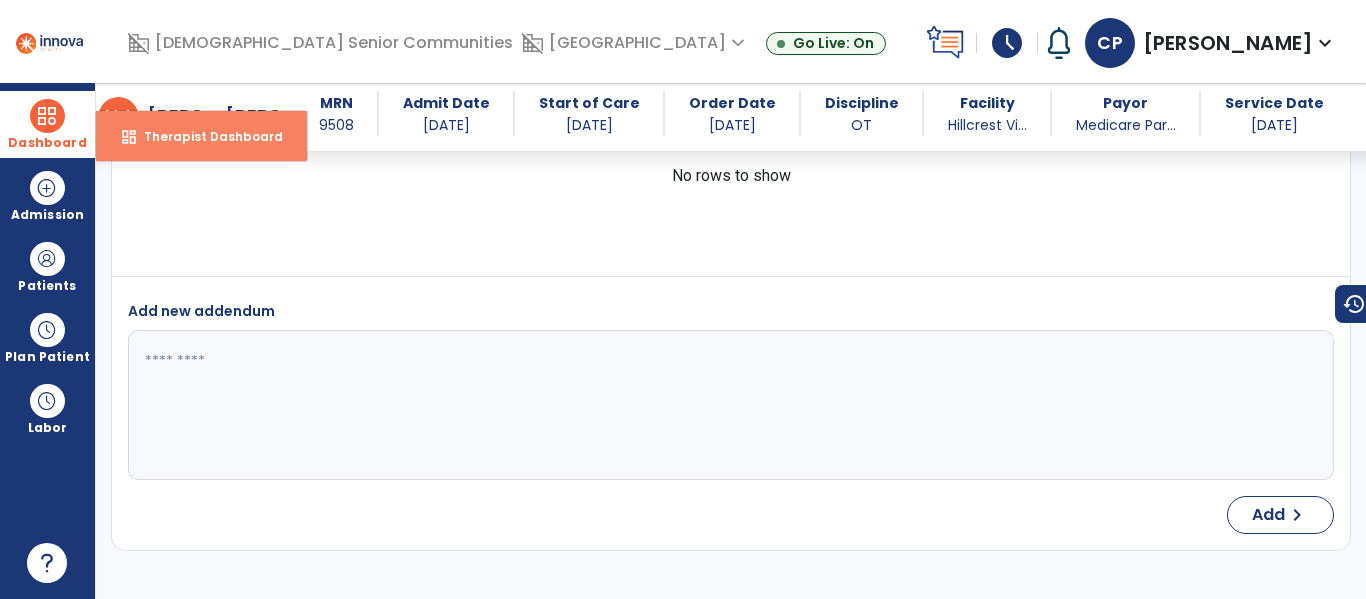 click on "dashboard" at bounding box center (129, 137) 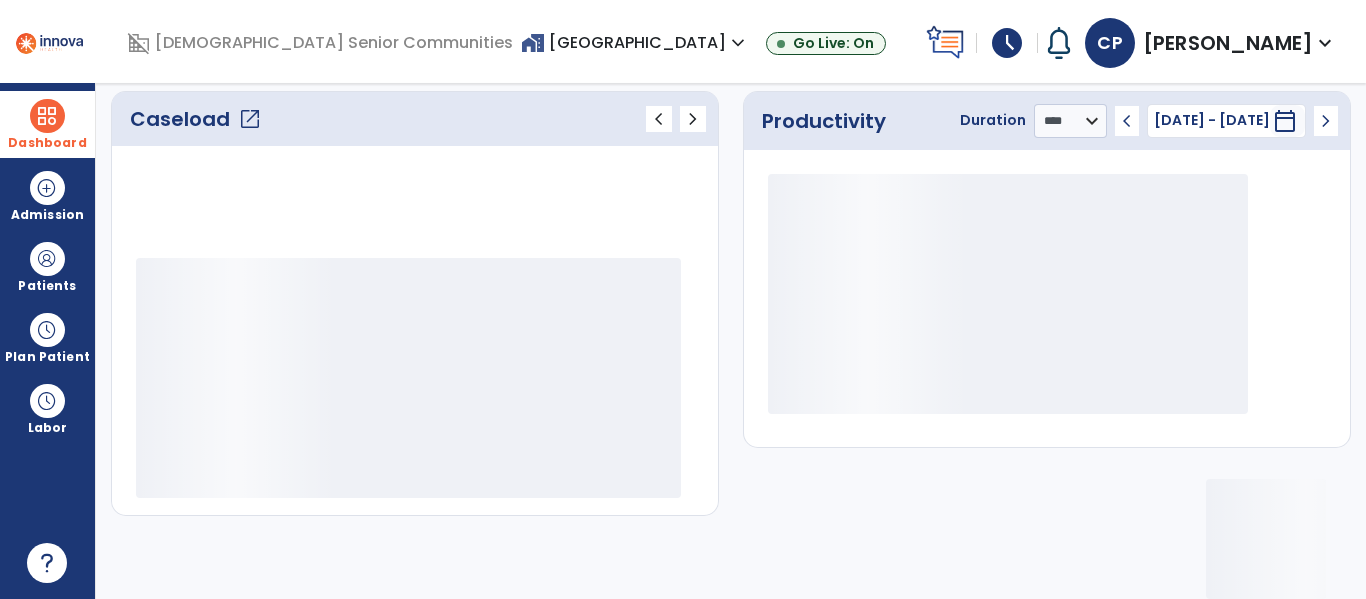 scroll, scrollTop: 278, scrollLeft: 0, axis: vertical 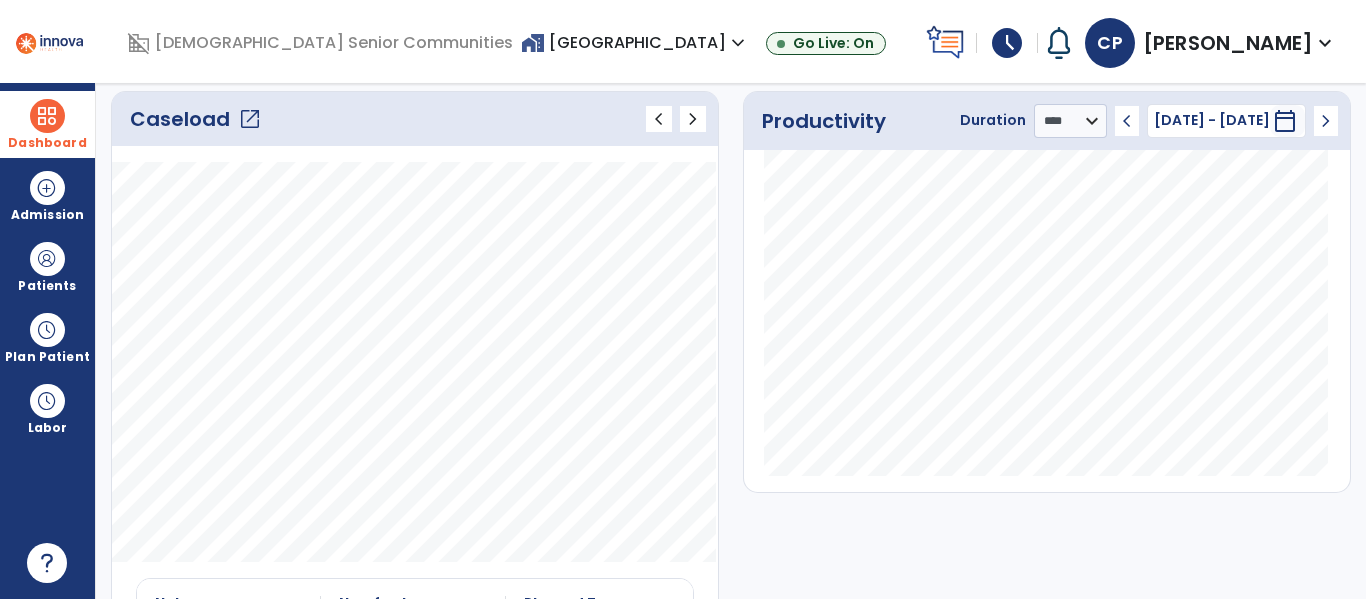 click on "open_in_new" 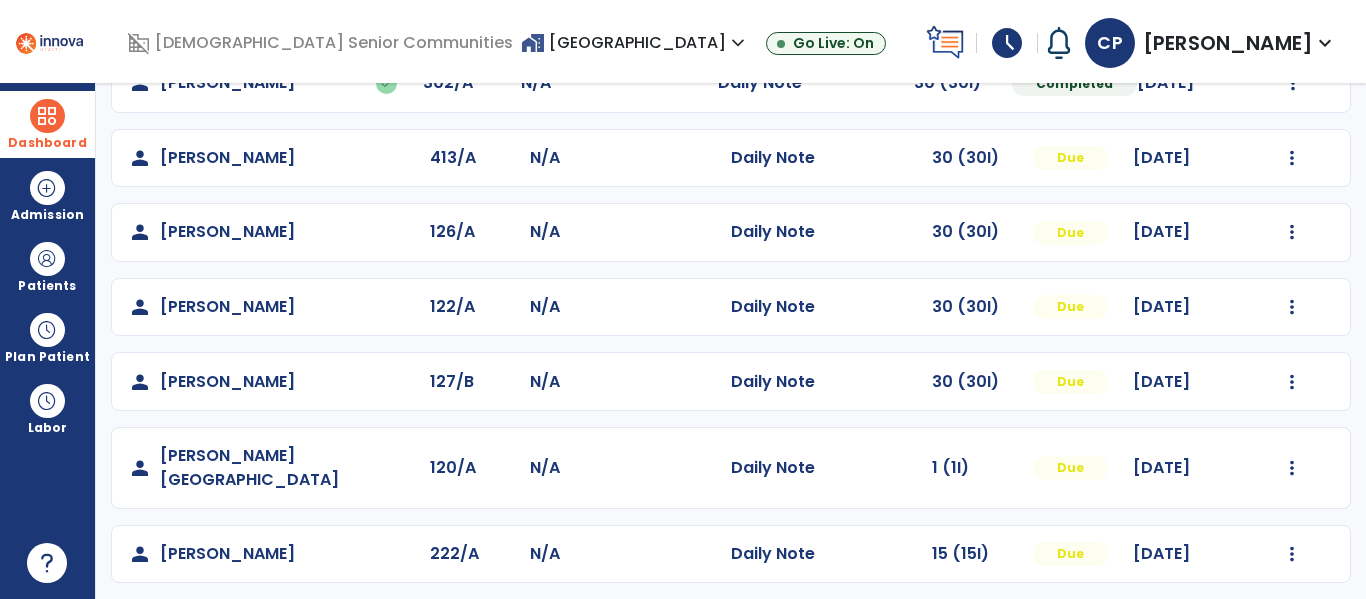 scroll, scrollTop: 579, scrollLeft: 0, axis: vertical 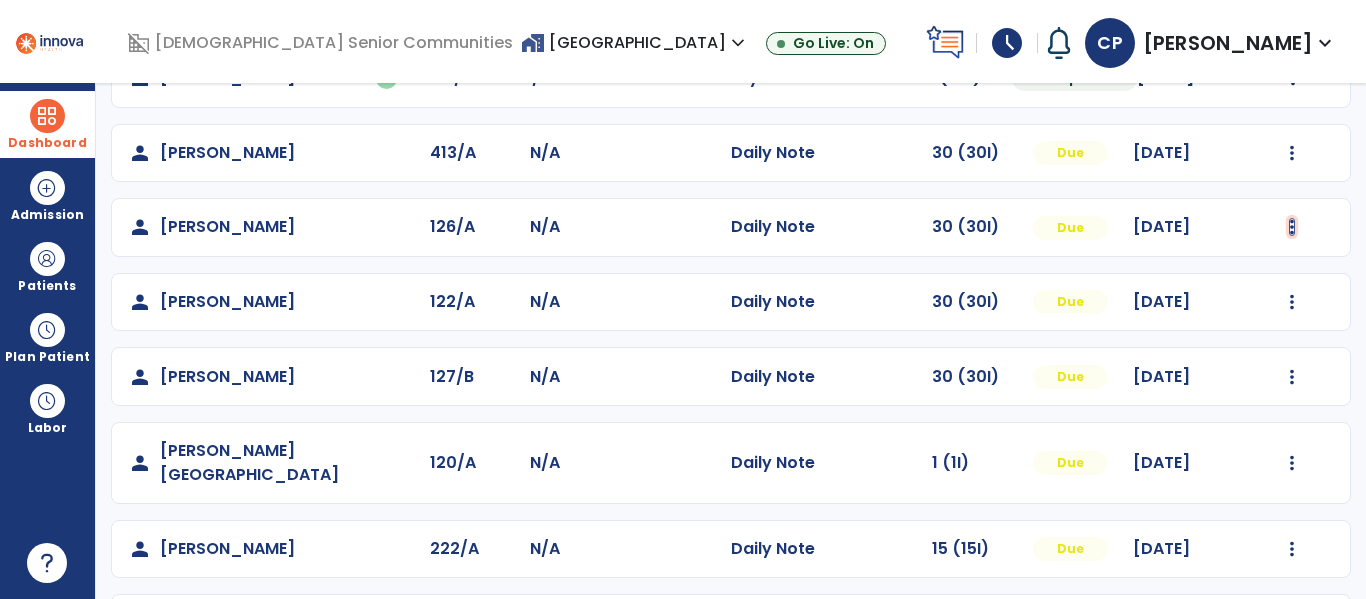 click at bounding box center (1292, -220) 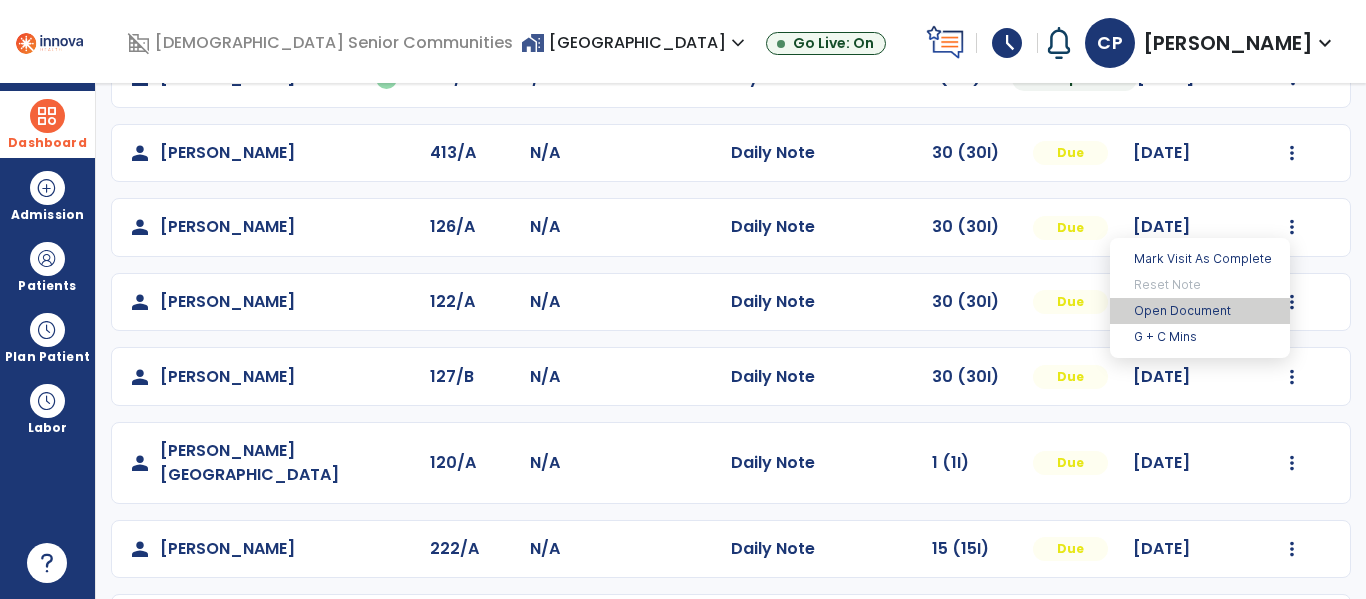 click on "Open Document" at bounding box center [1200, 311] 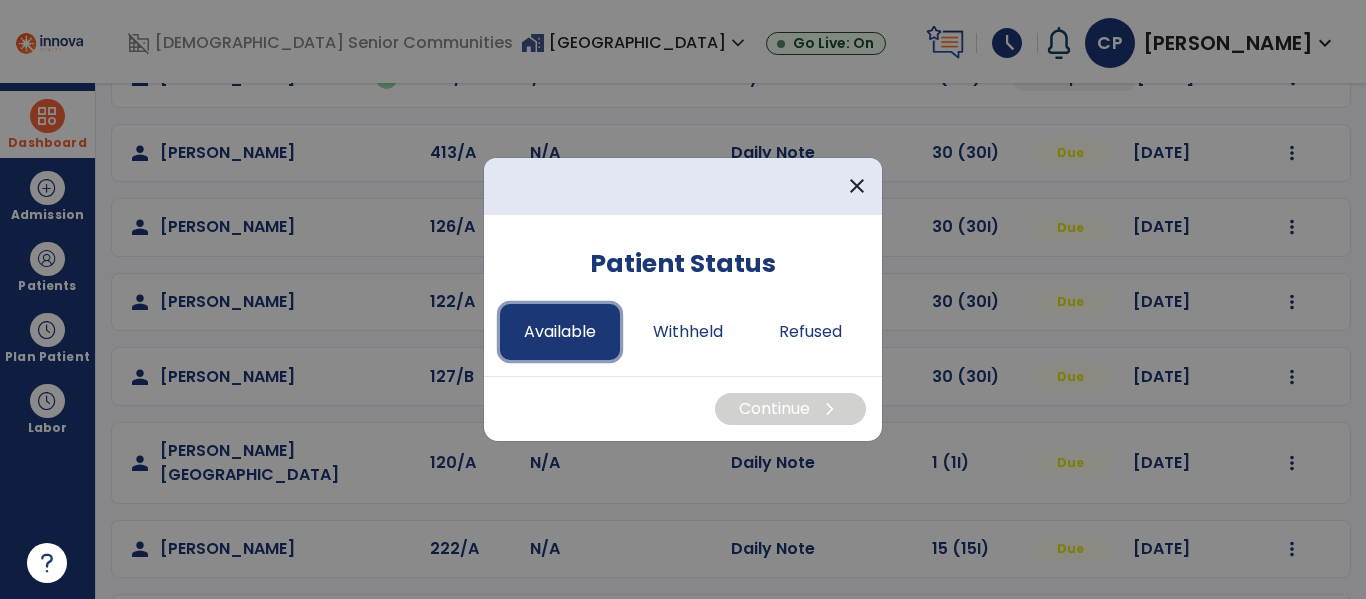 click on "Available" at bounding box center [560, 332] 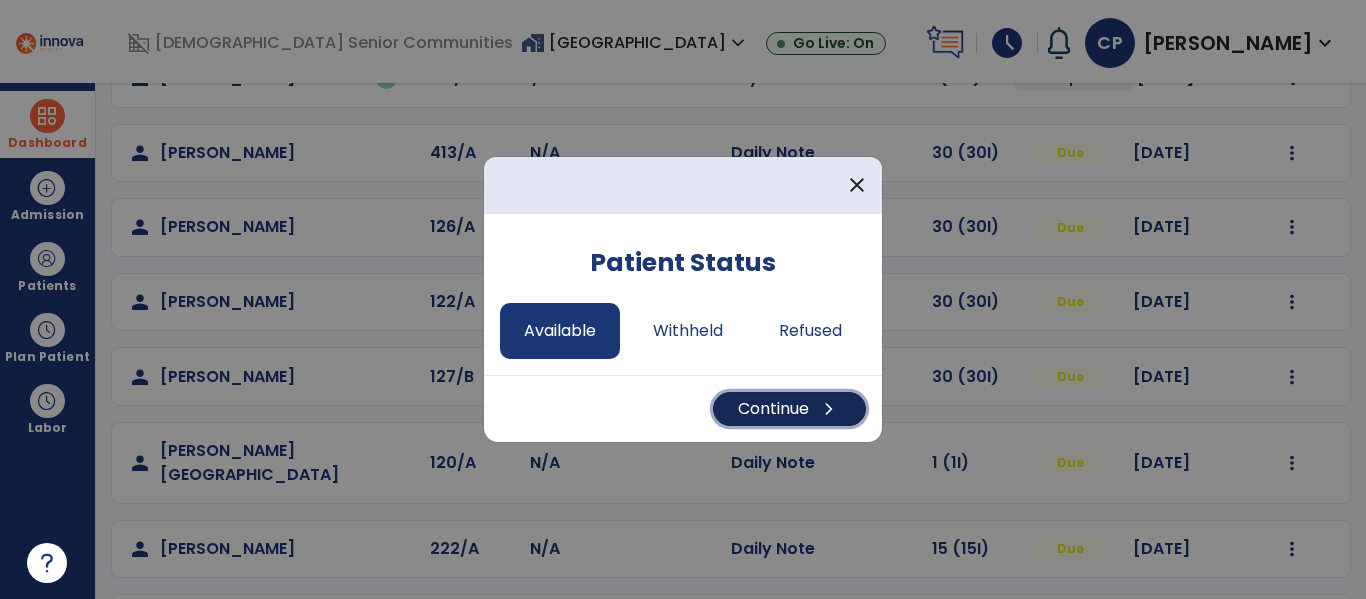 click on "Continue   chevron_right" at bounding box center (789, 409) 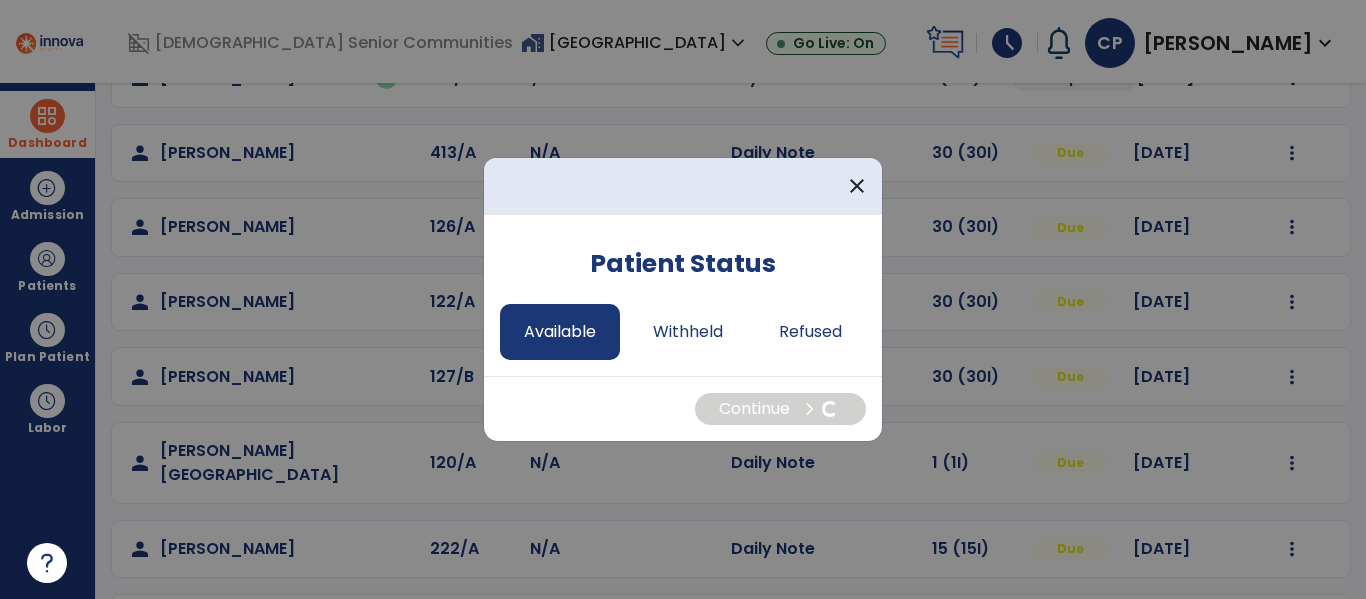 select on "*" 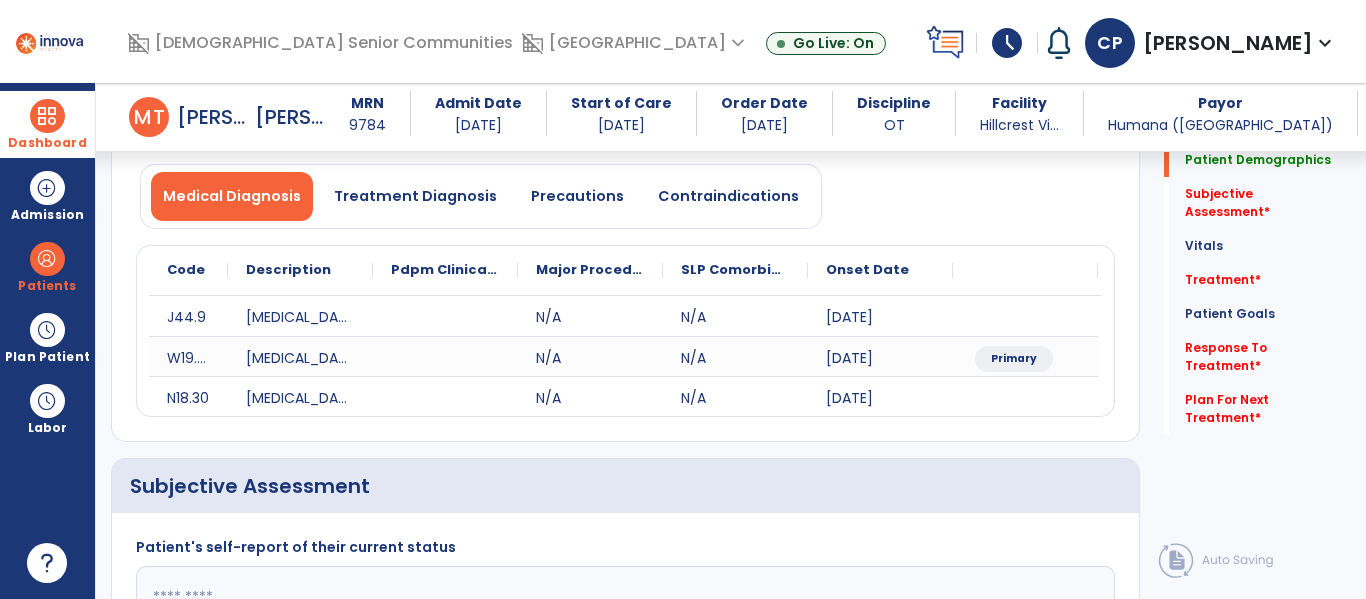 scroll, scrollTop: 0, scrollLeft: 0, axis: both 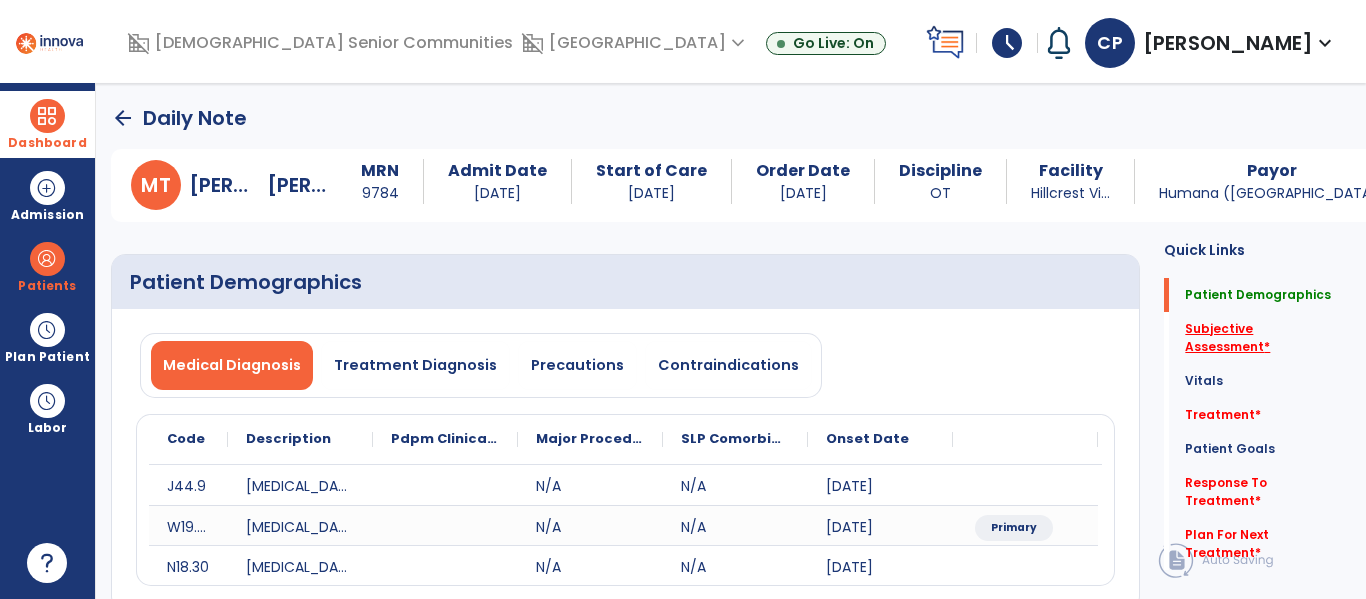 click on "Subjective Assessment   *" 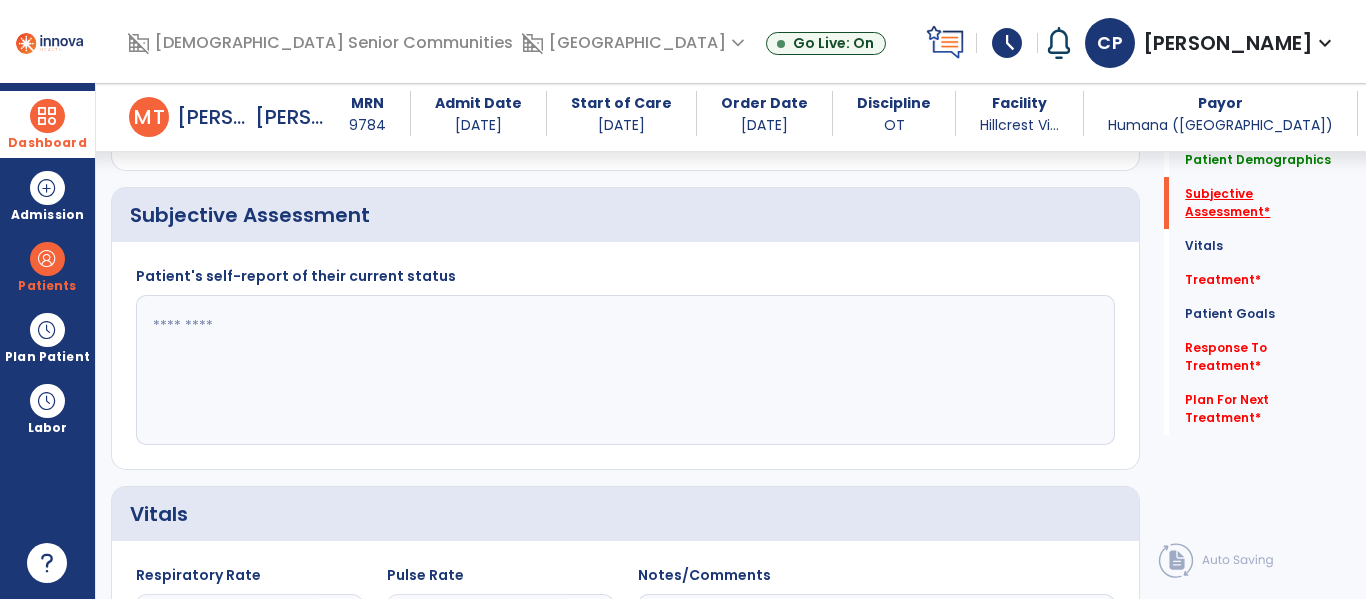 scroll, scrollTop: 427, scrollLeft: 0, axis: vertical 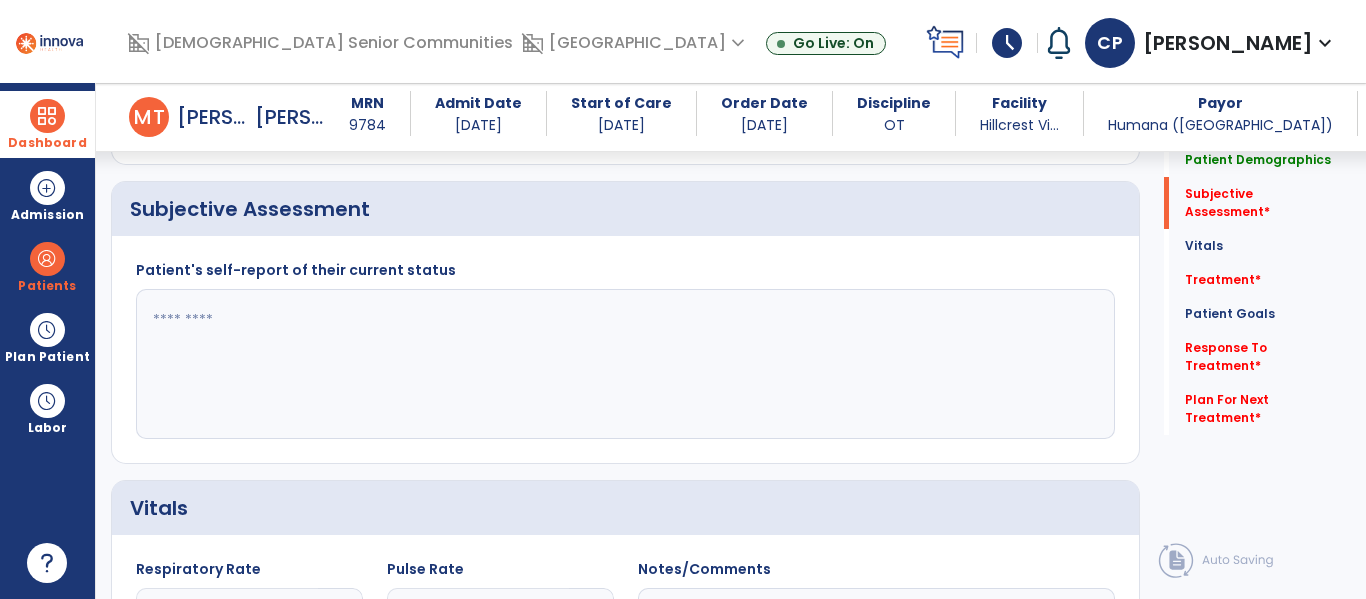 click 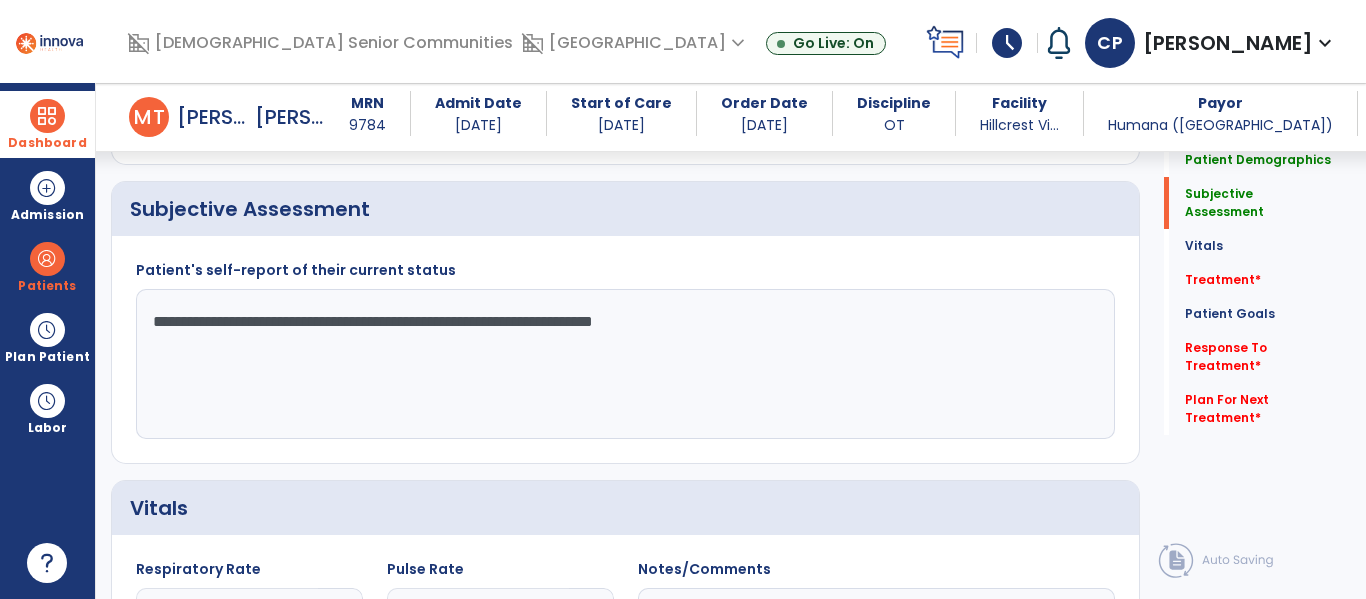 click on "**********" 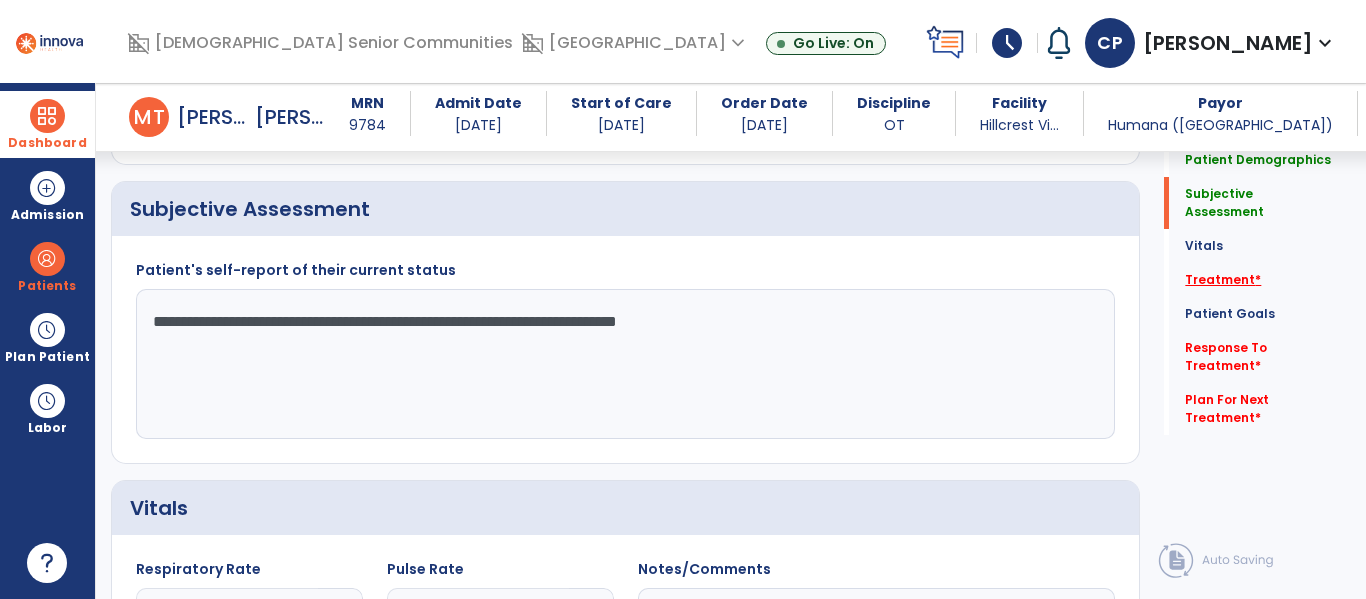 type on "**********" 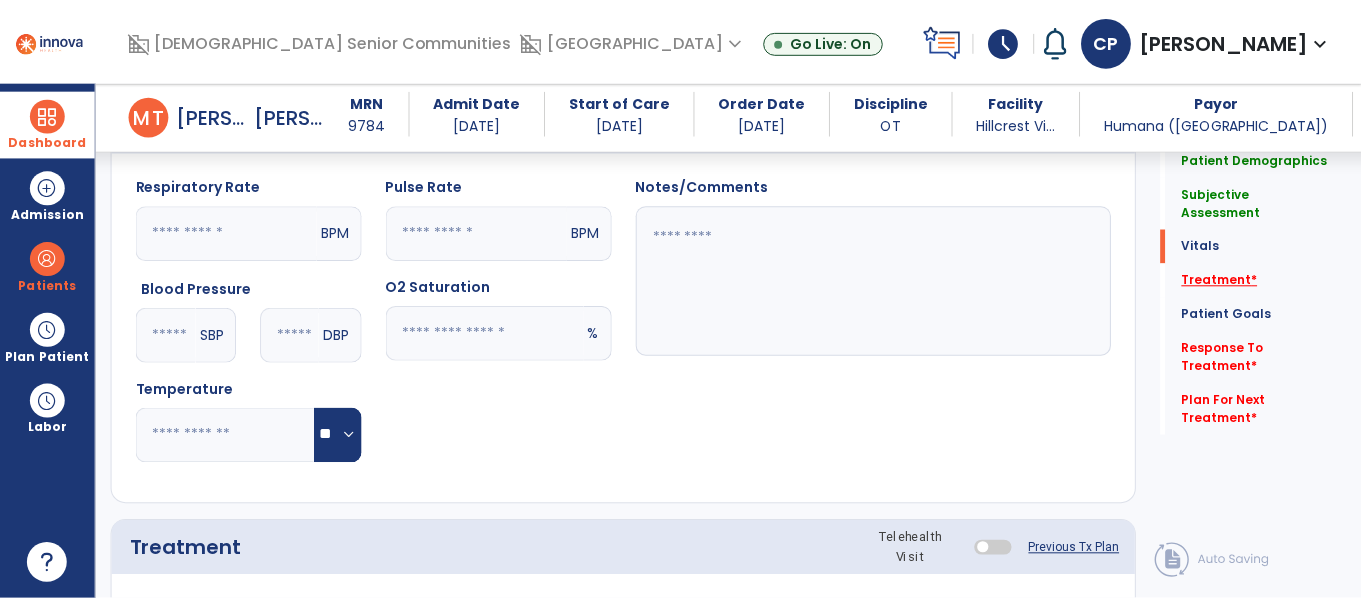 scroll, scrollTop: 1116, scrollLeft: 0, axis: vertical 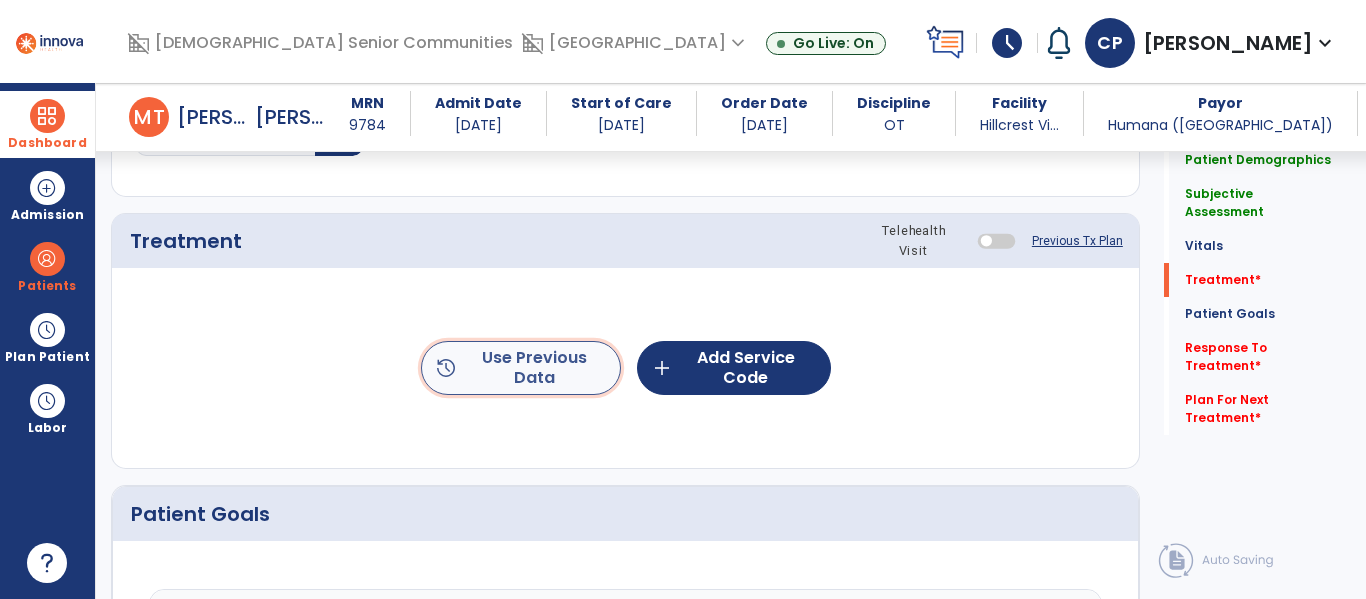 click on "history  Use Previous Data" 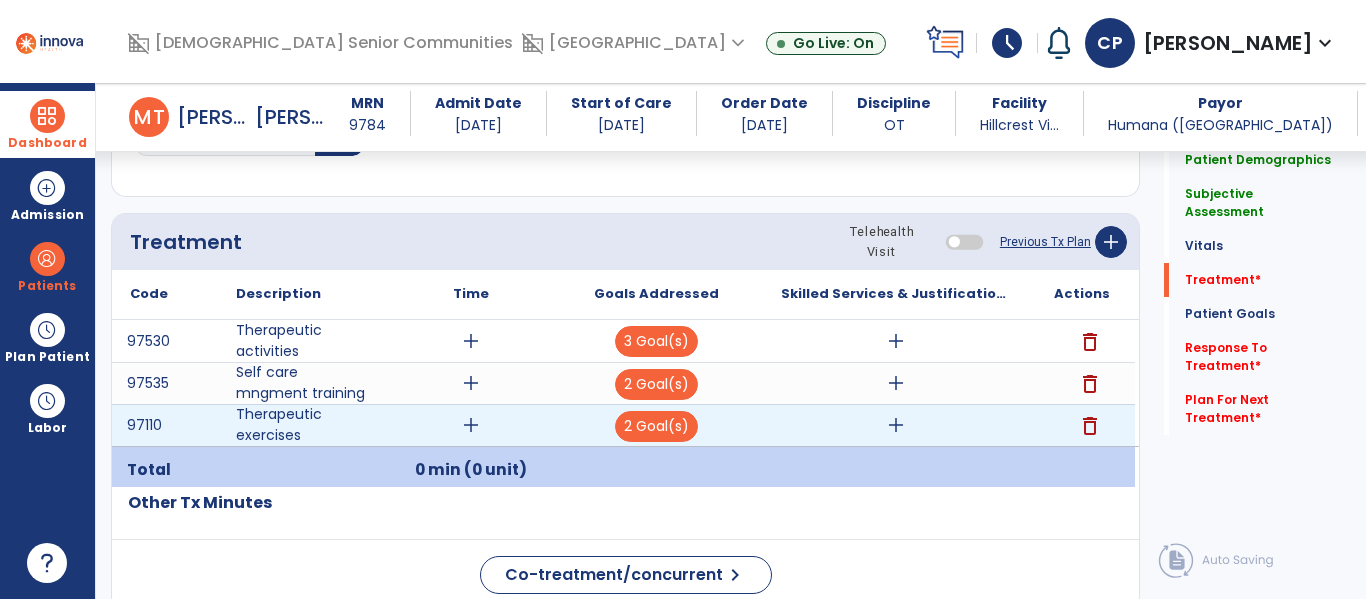 click on "delete" at bounding box center [1090, 426] 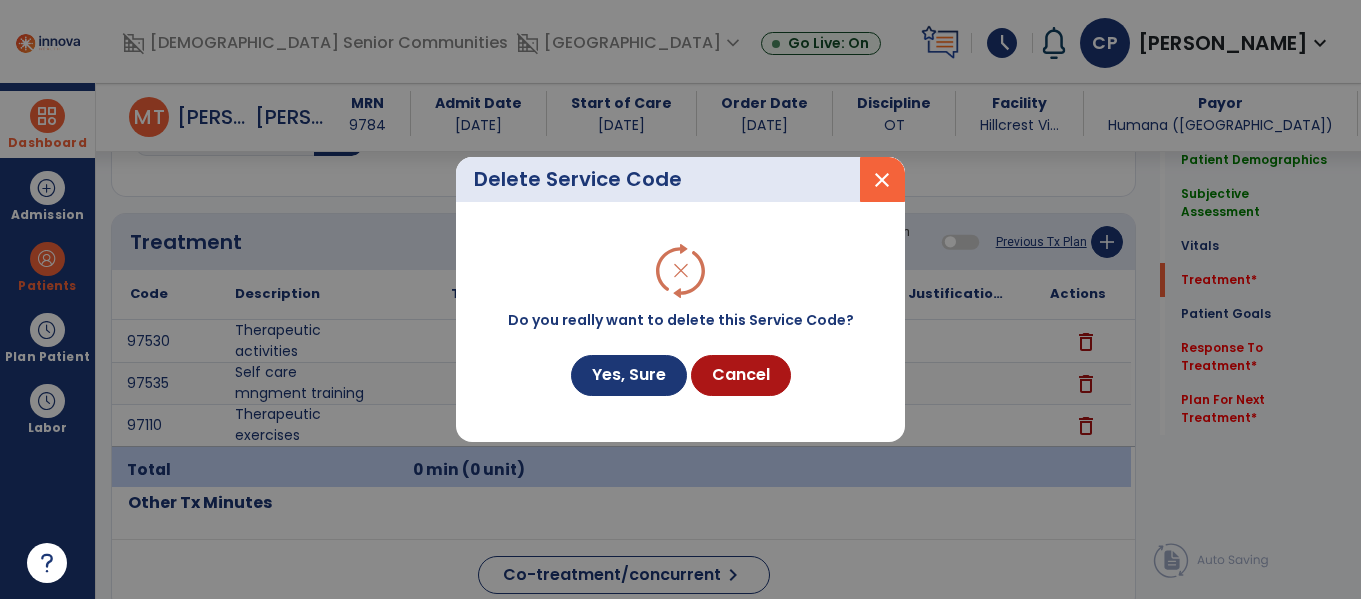 scroll, scrollTop: 1116, scrollLeft: 0, axis: vertical 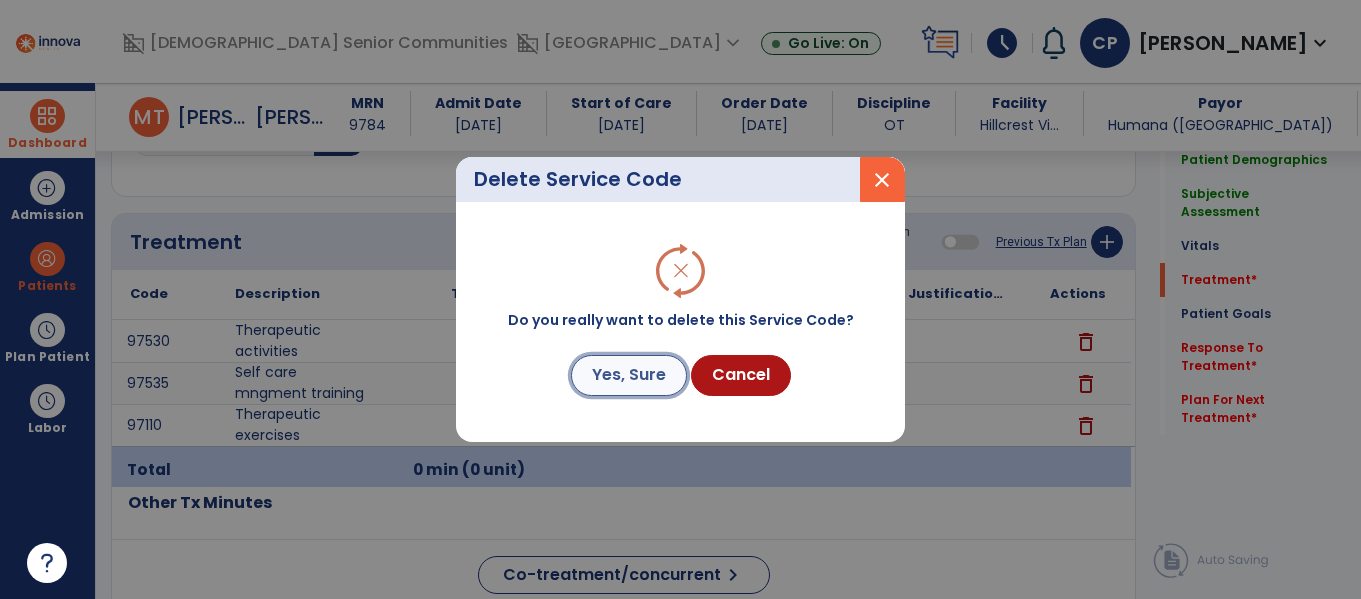 click on "Yes, Sure" at bounding box center [629, 375] 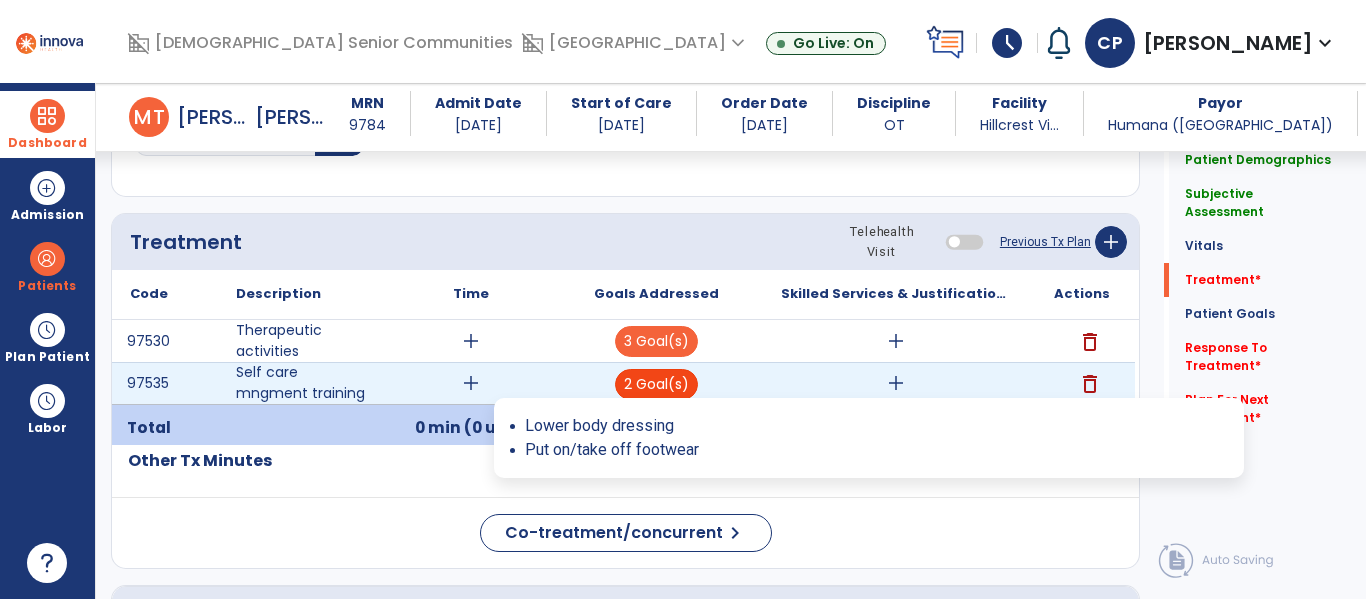 click on "2 Goal(s)" at bounding box center (656, 384) 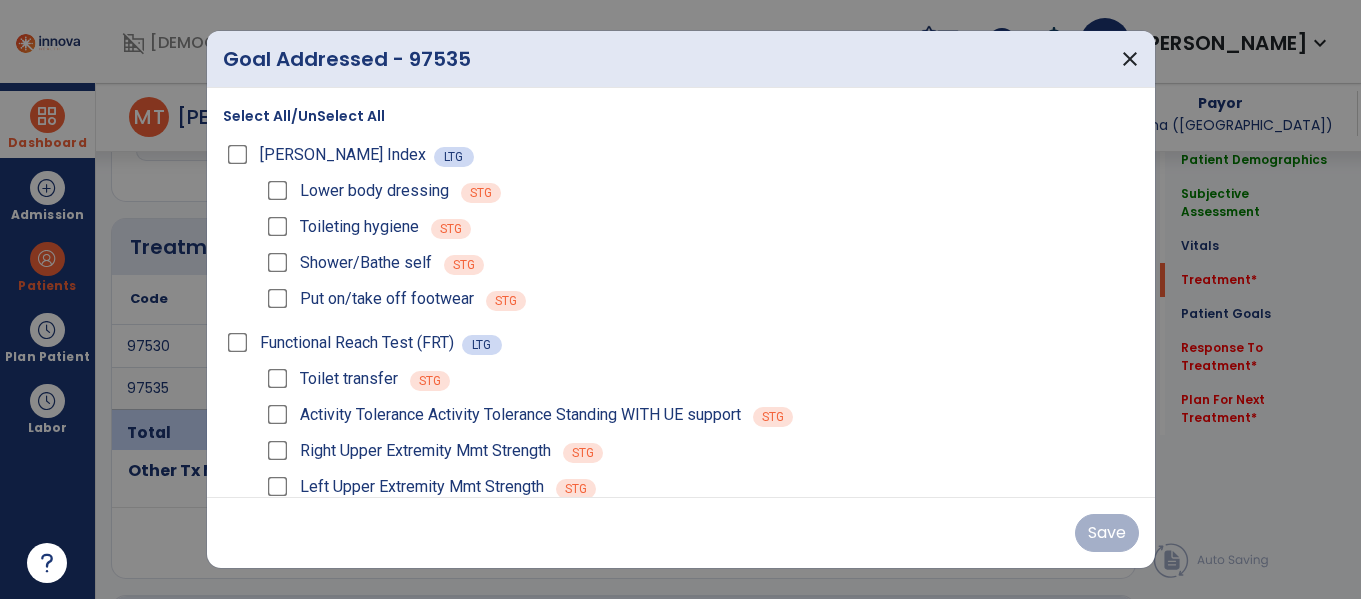 scroll, scrollTop: 1116, scrollLeft: 0, axis: vertical 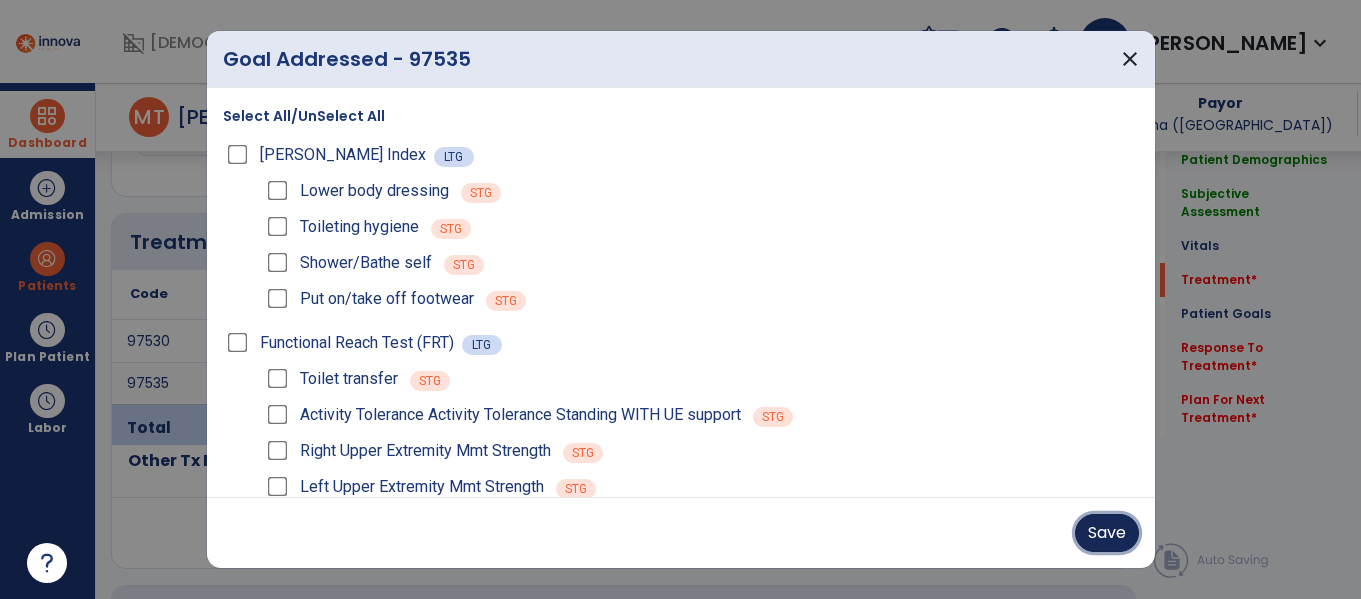 click on "Save" at bounding box center (1107, 533) 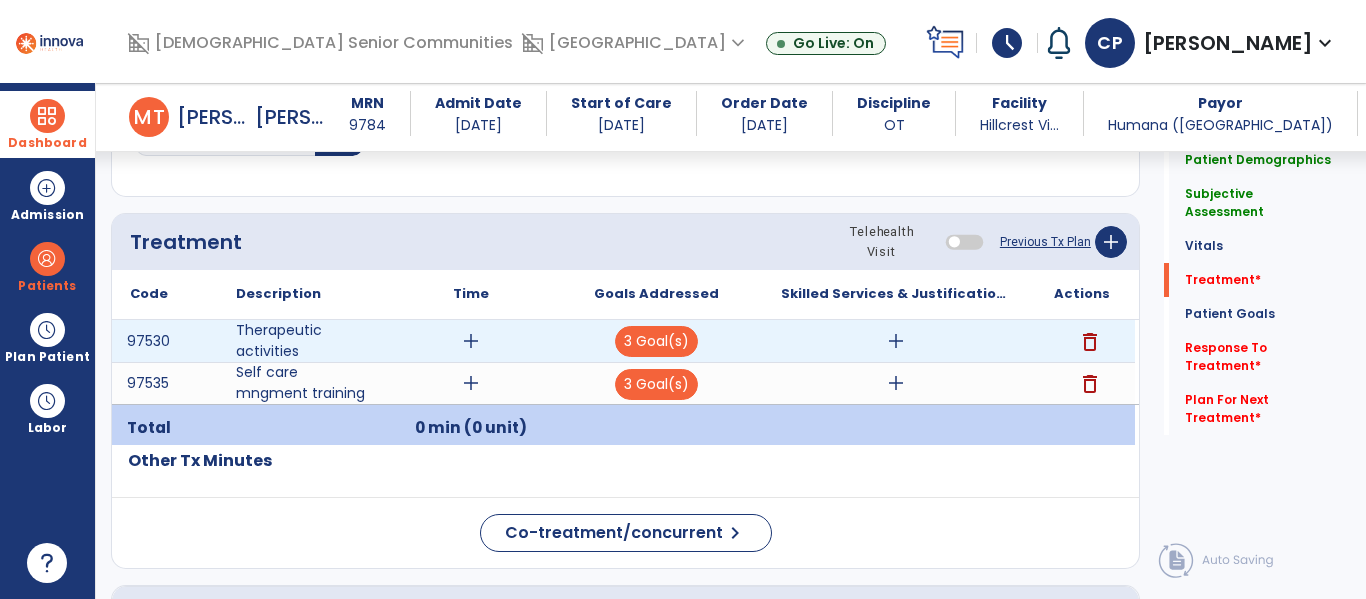 click on "add" at bounding box center [471, 341] 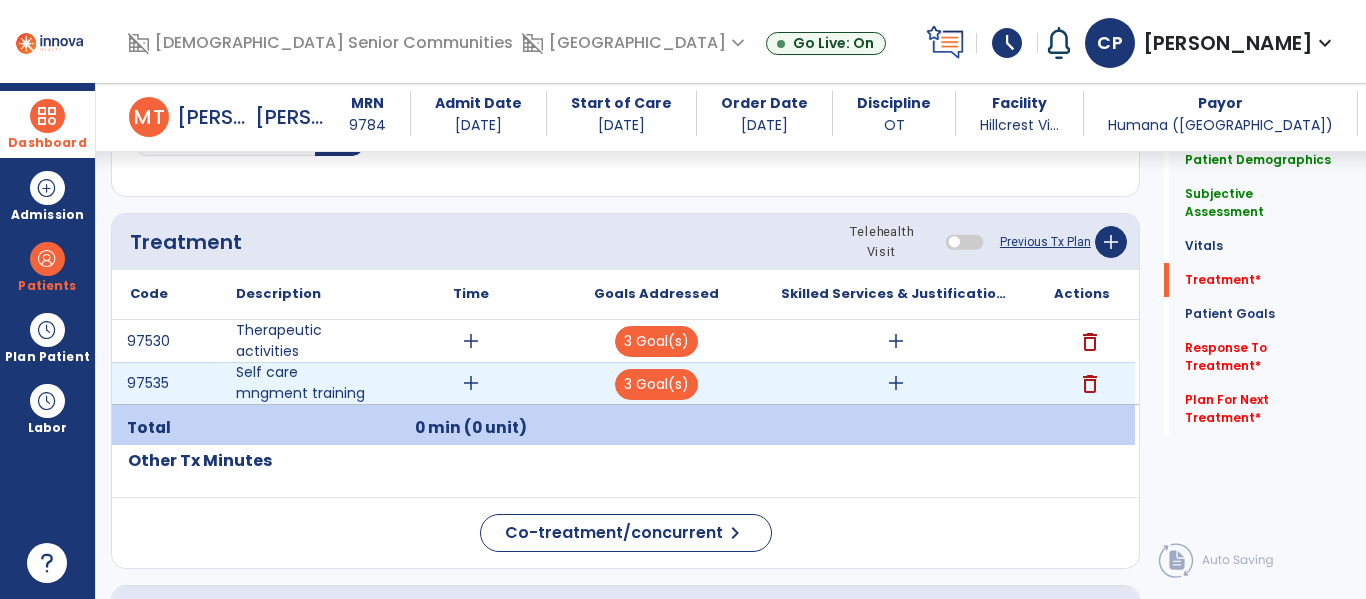click on "add" at bounding box center [471, 383] 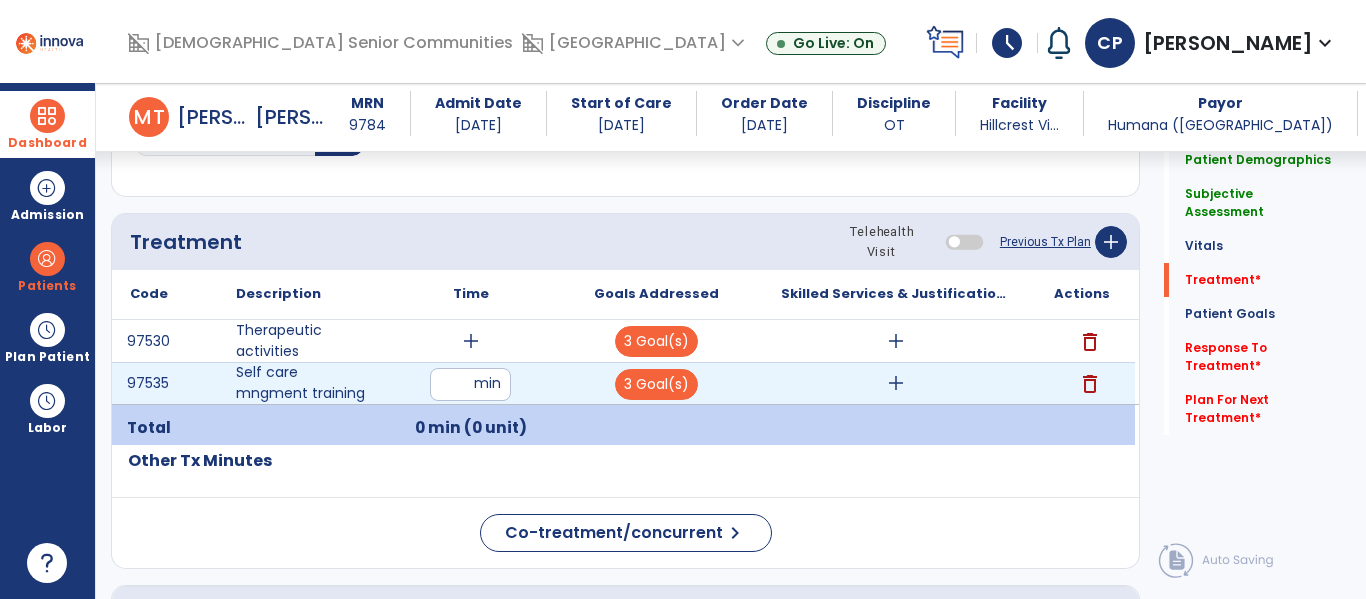 type on "**" 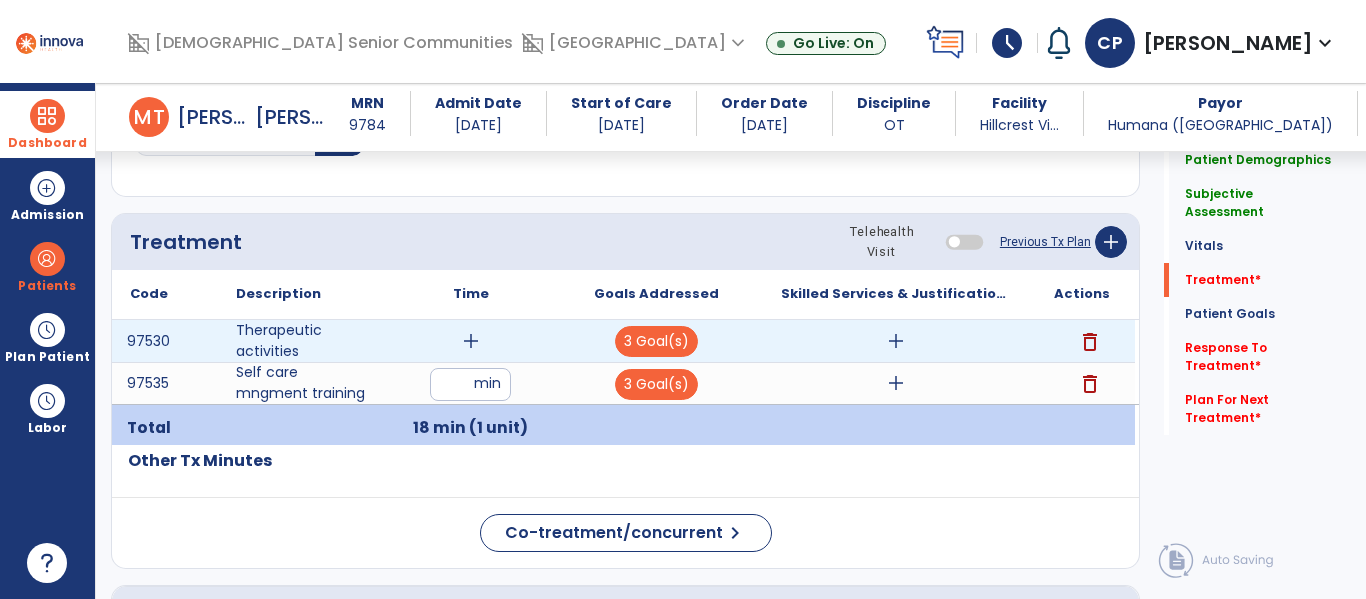 click on "add" at bounding box center (471, 341) 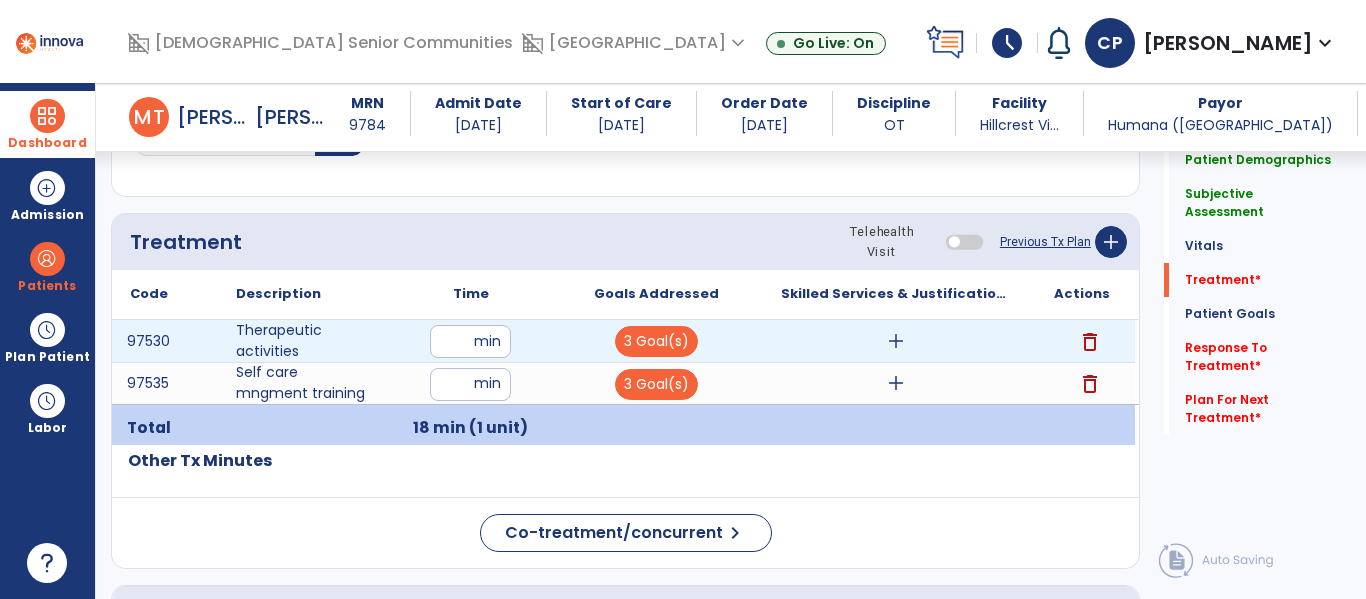 type on "**" 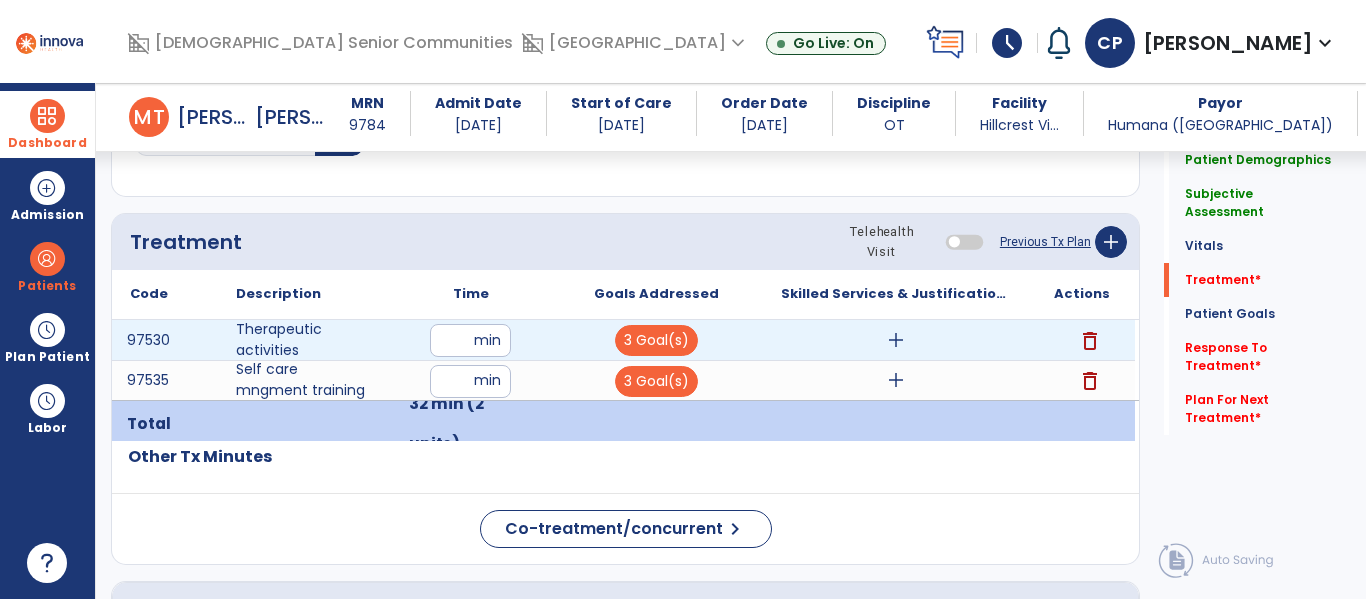 click on "add" at bounding box center (896, 340) 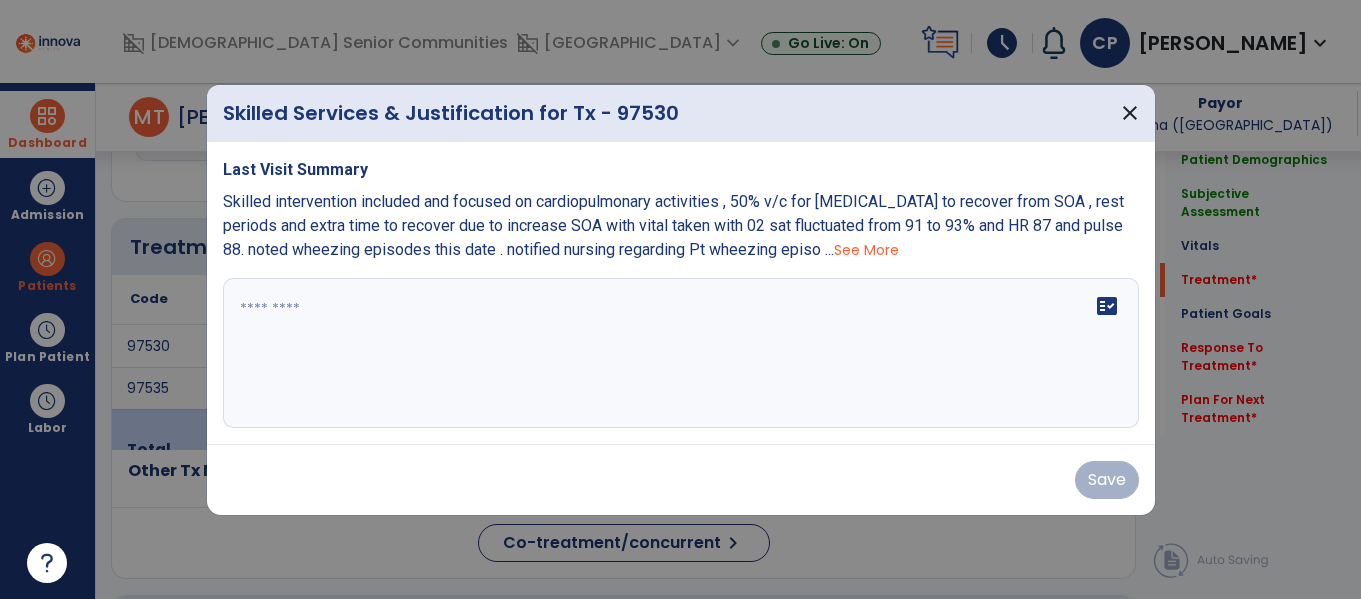 scroll, scrollTop: 1116, scrollLeft: 0, axis: vertical 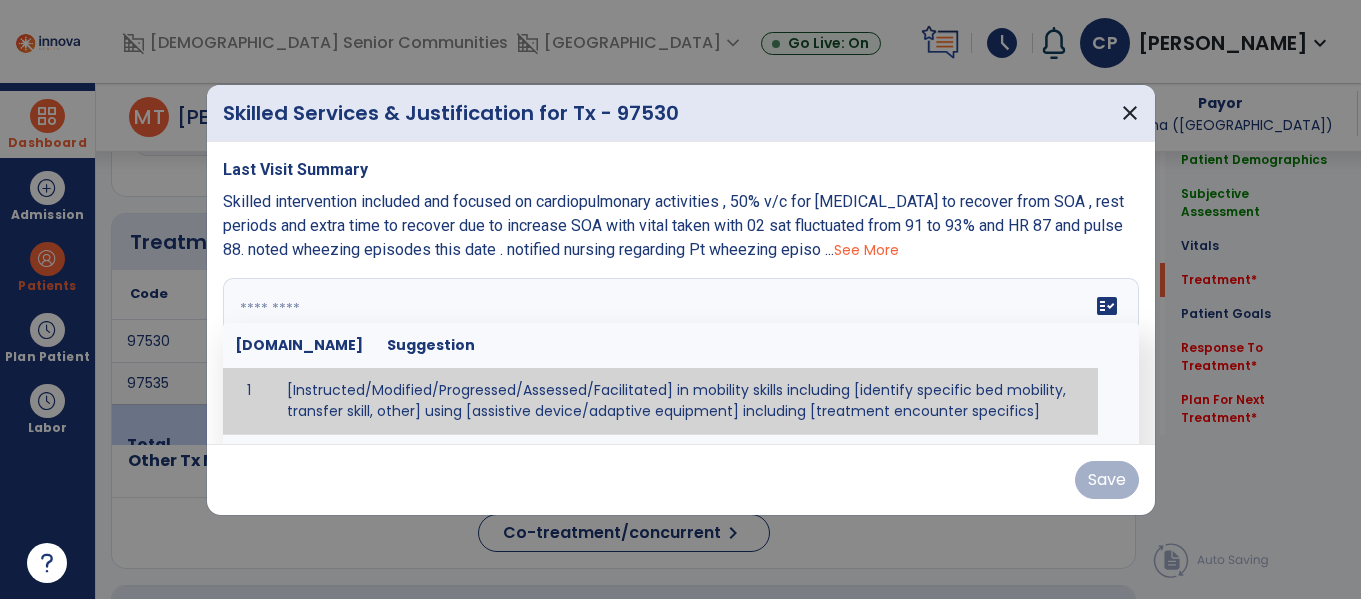 click at bounding box center [681, 353] 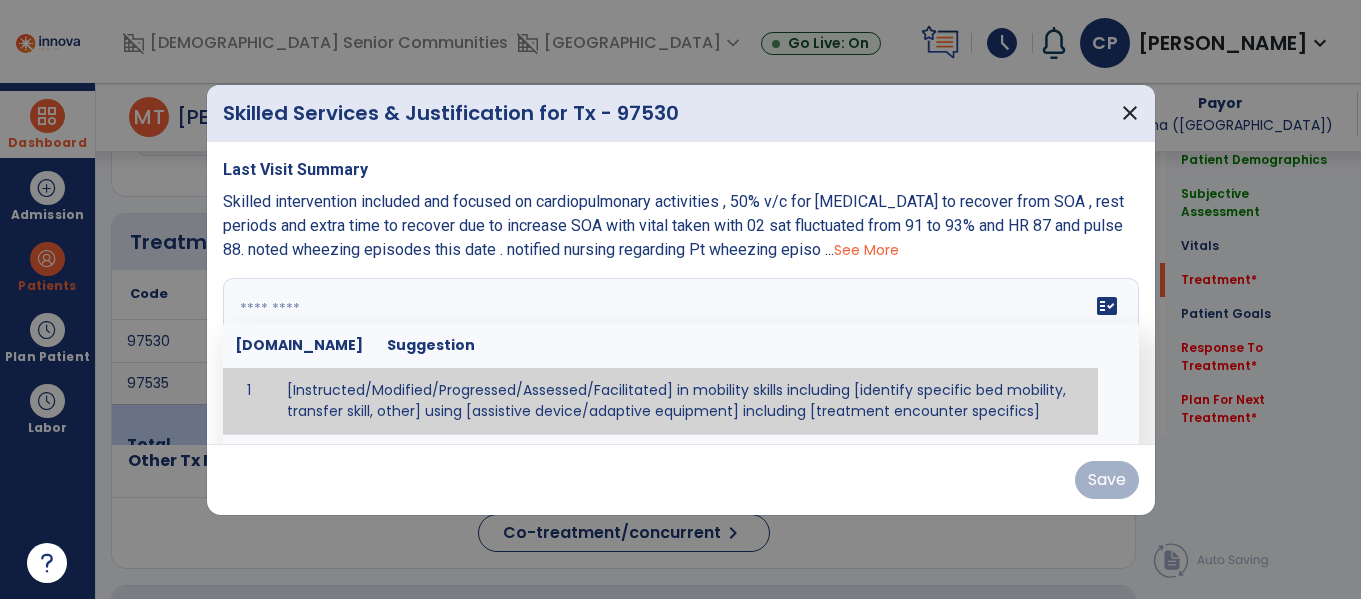 paste on "**********" 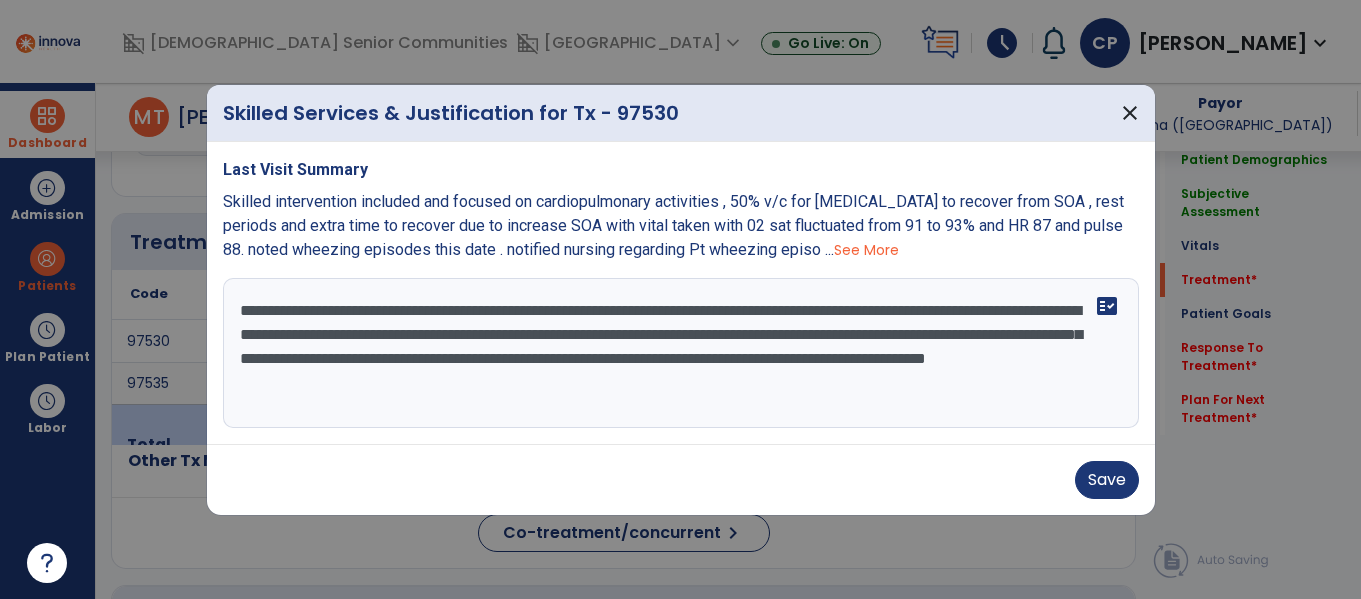 click on "**********" at bounding box center [681, 353] 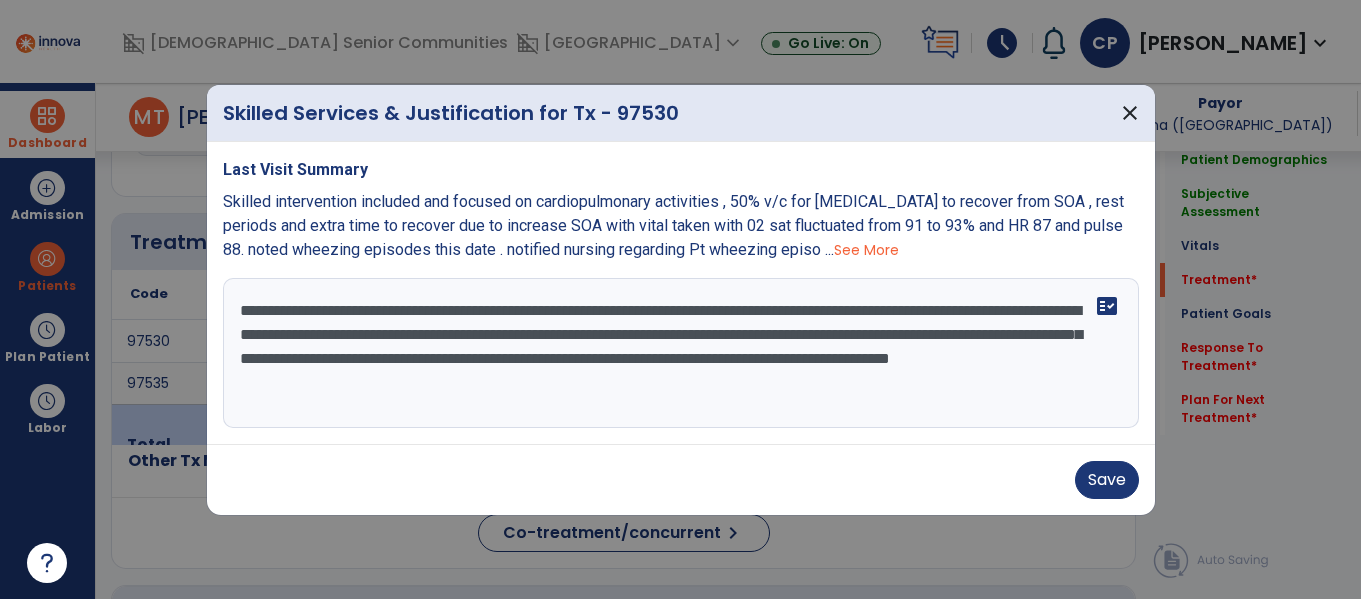 click on "**********" at bounding box center (681, 353) 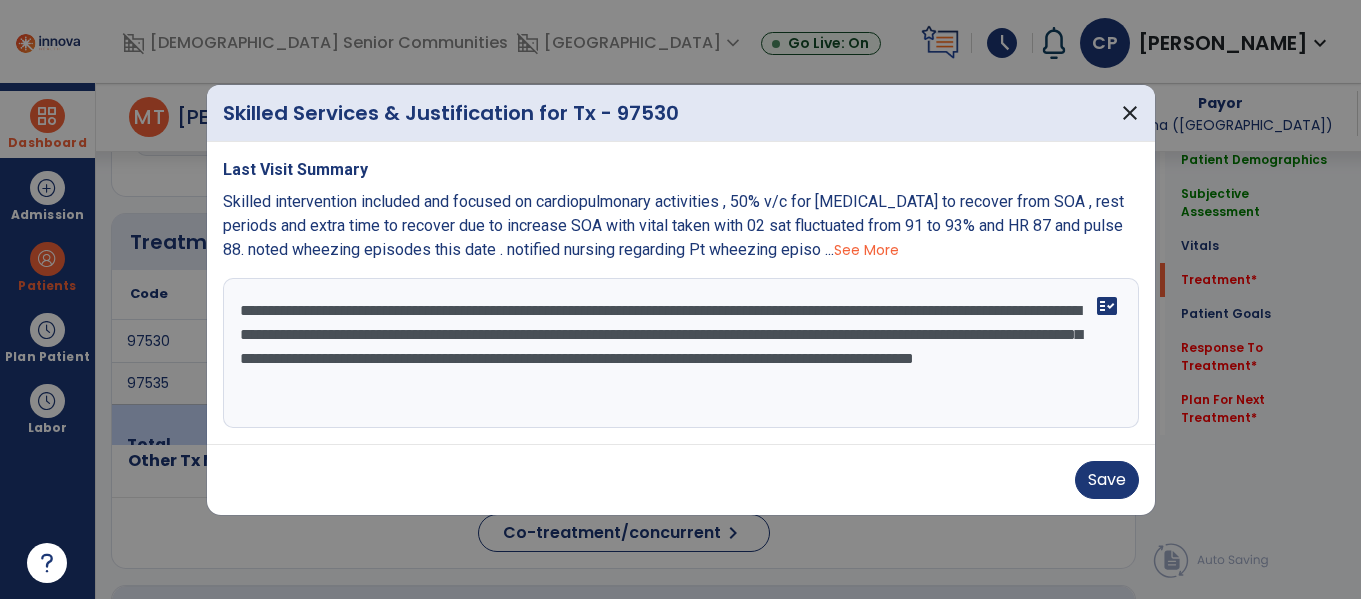 click on "**********" at bounding box center (681, 353) 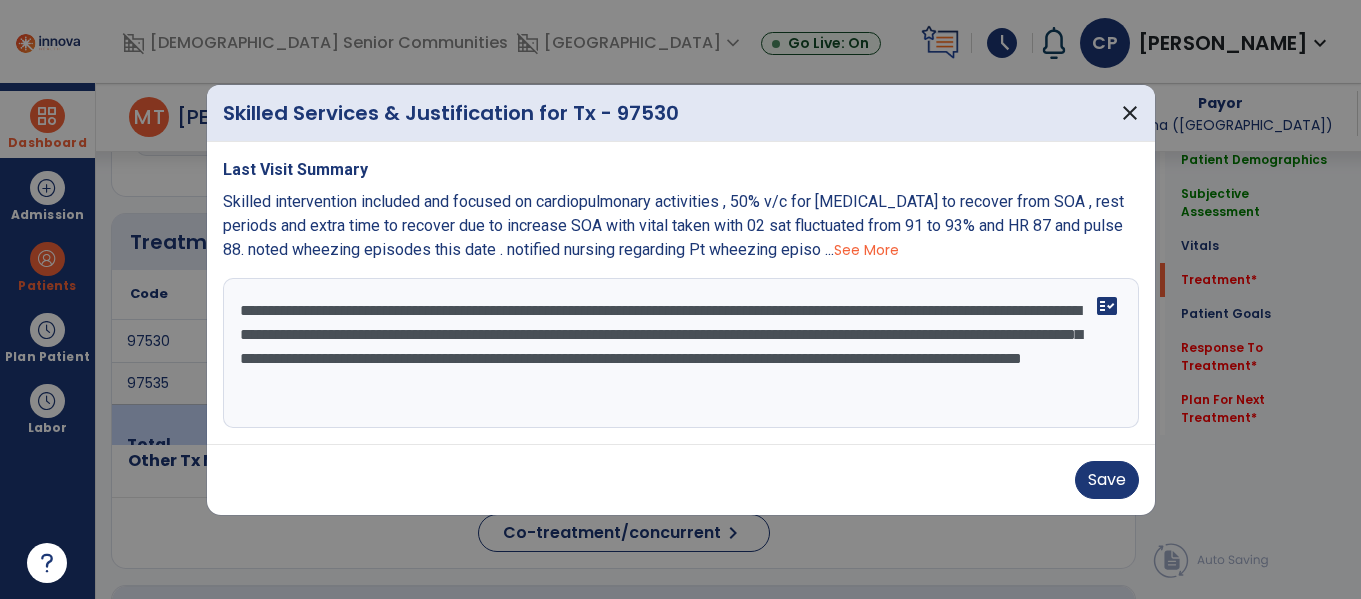click on "**********" at bounding box center (681, 353) 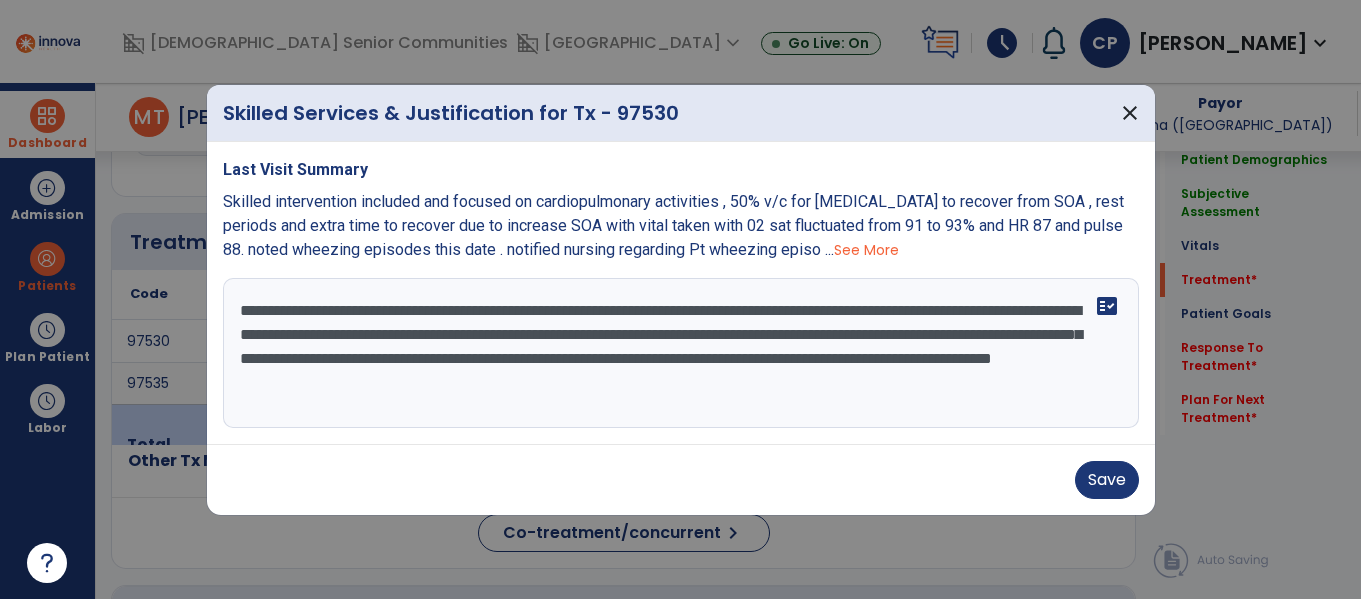 click on "**********" at bounding box center [681, 353] 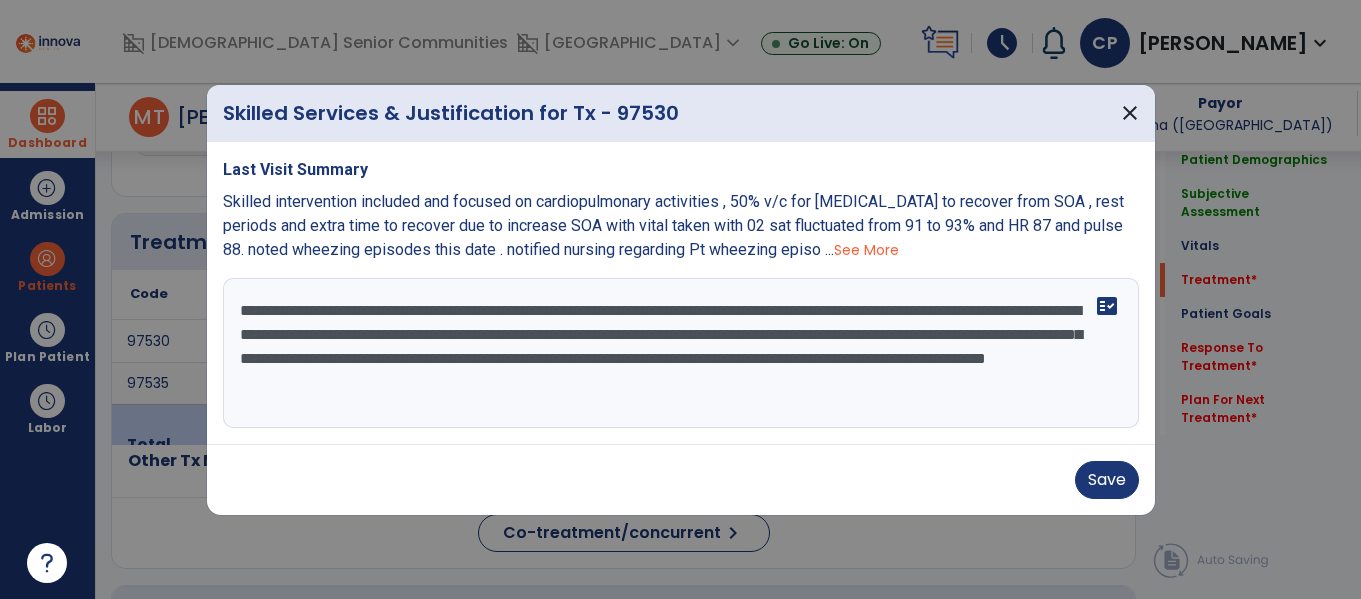 click on "**********" at bounding box center (681, 353) 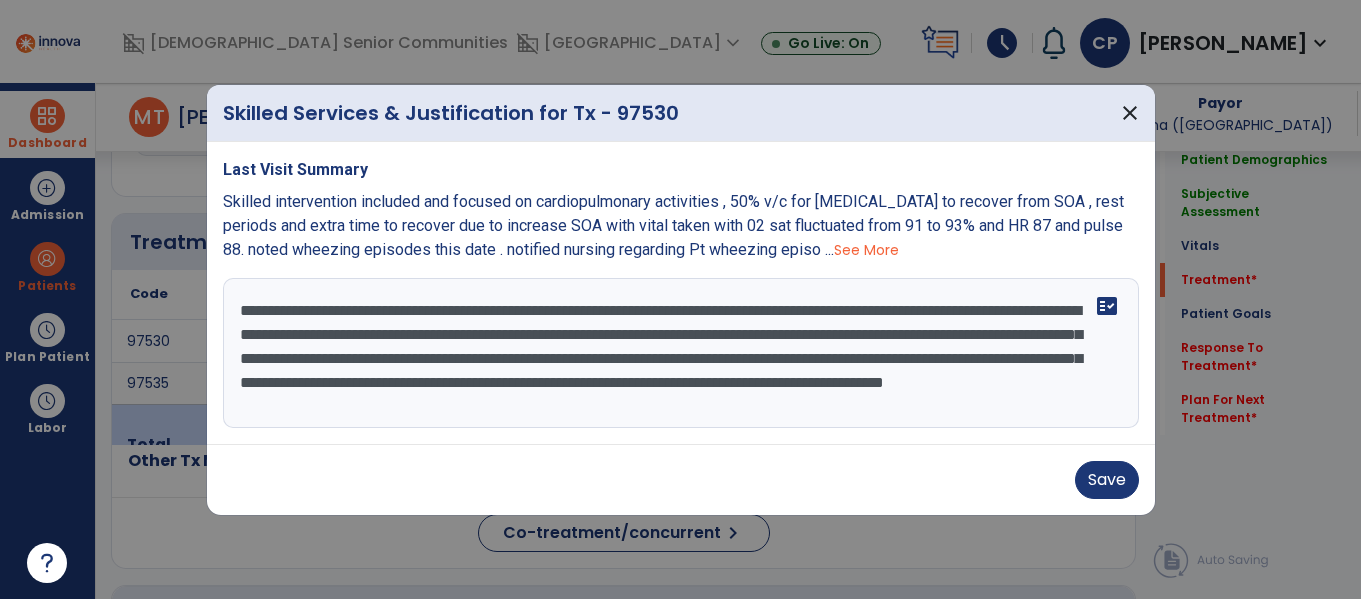 click on "**********" at bounding box center [681, 353] 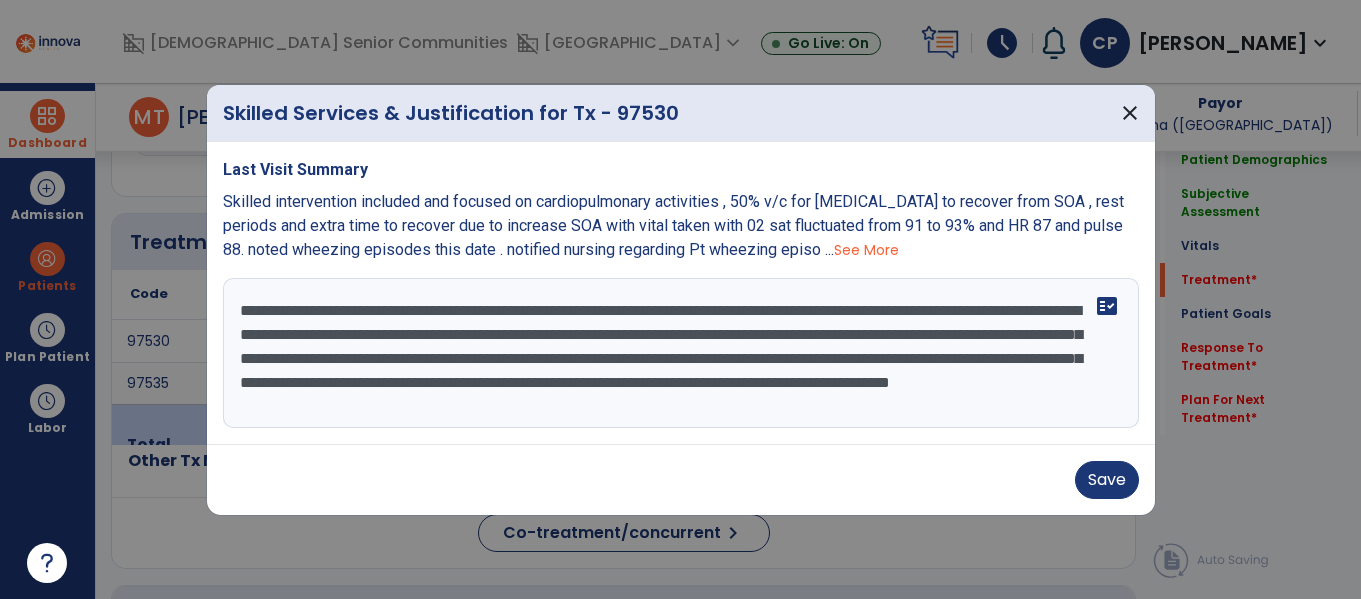 scroll, scrollTop: 24, scrollLeft: 0, axis: vertical 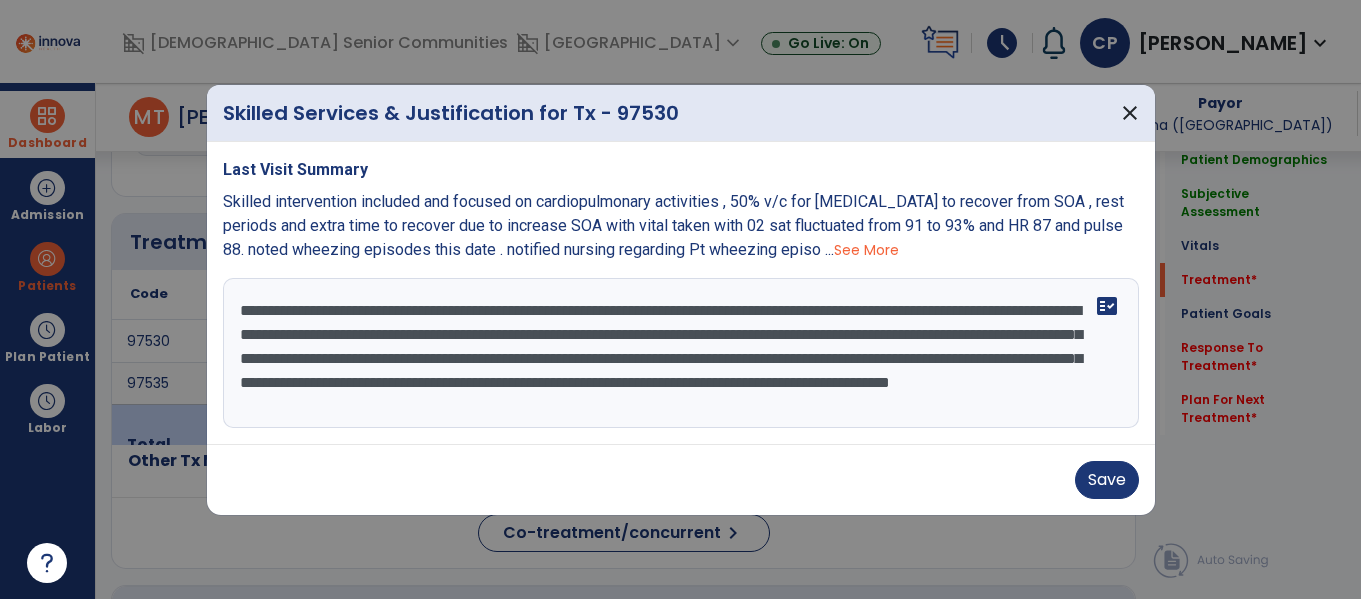 click on "**********" at bounding box center [681, 353] 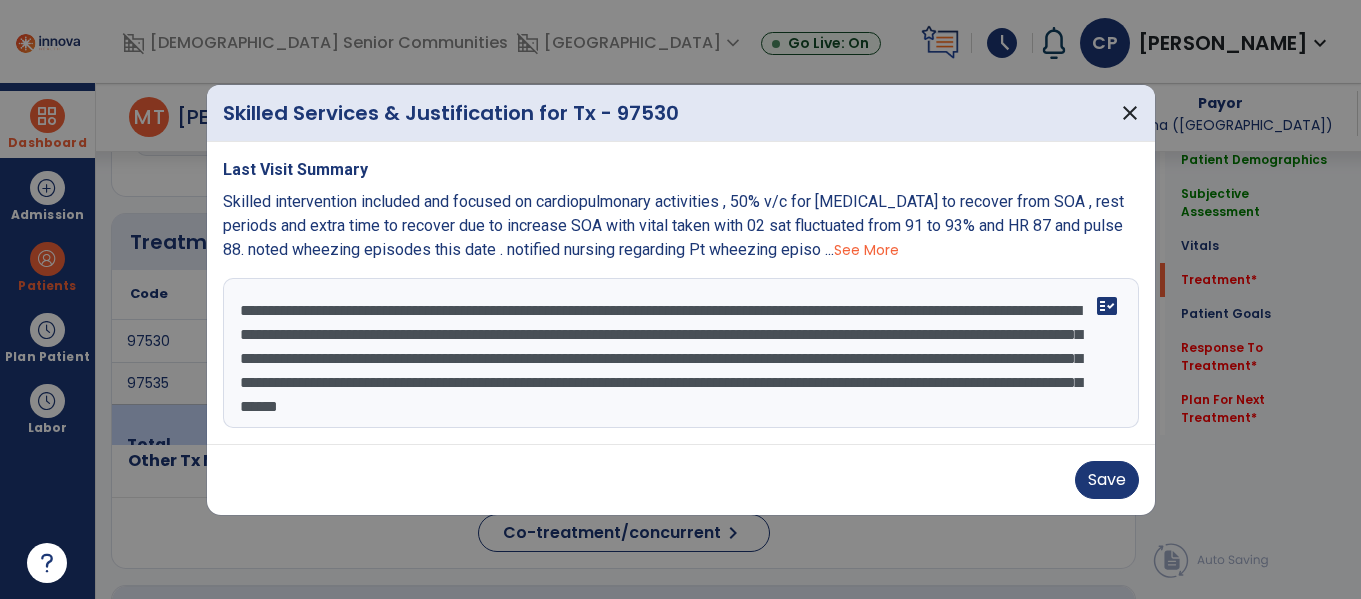 click on "**********" at bounding box center [681, 353] 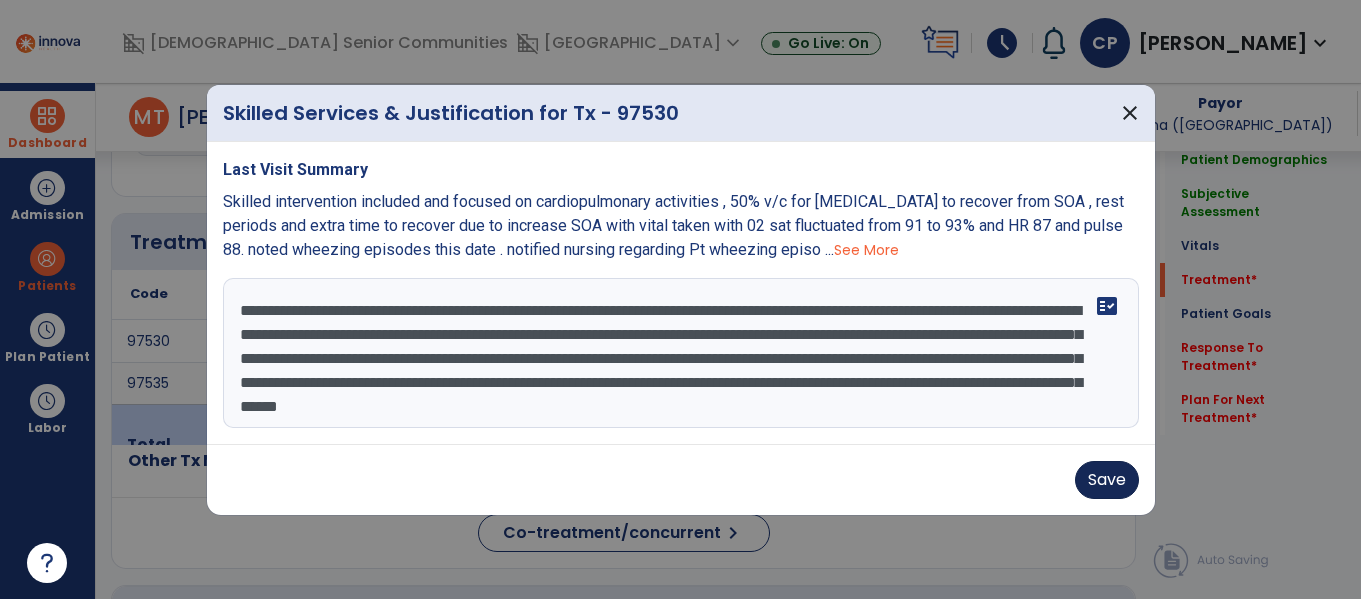type on "**********" 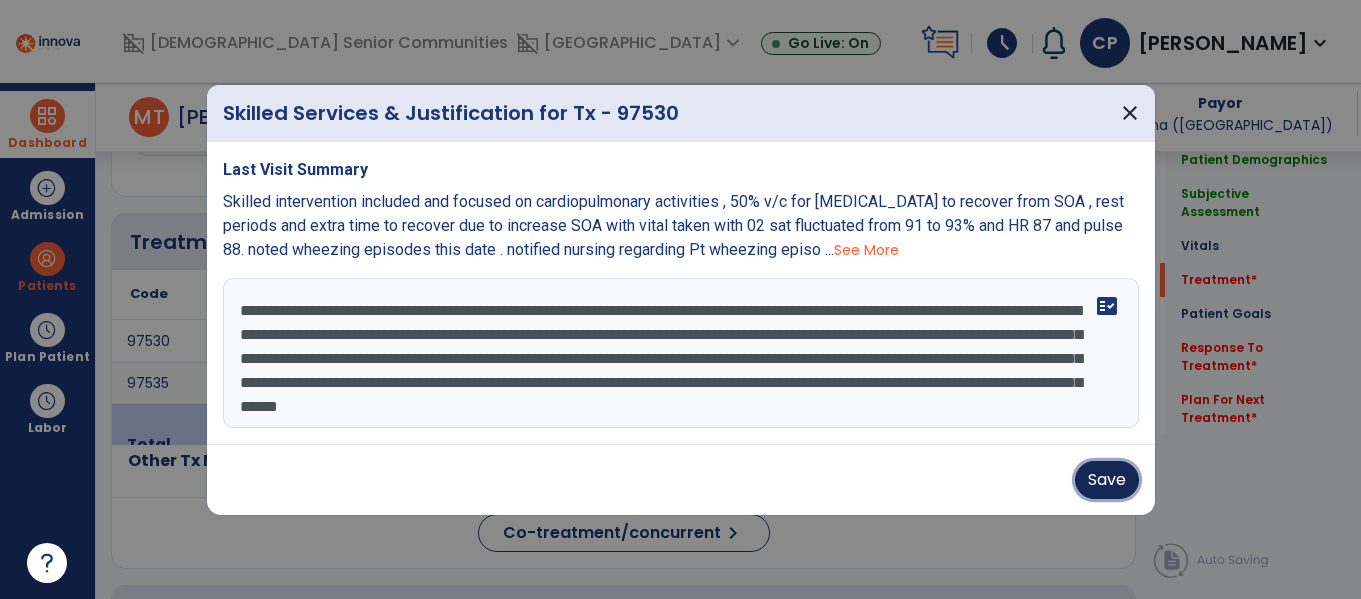 click on "Save" at bounding box center [1107, 480] 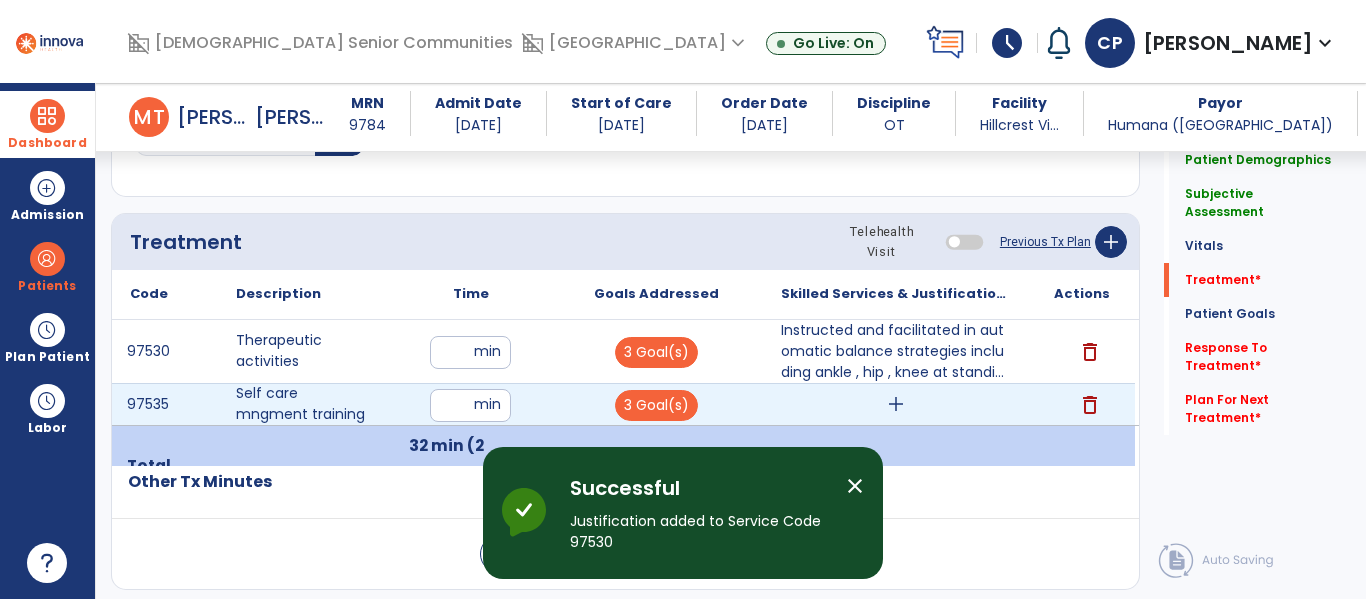 click on "add" at bounding box center (896, 404) 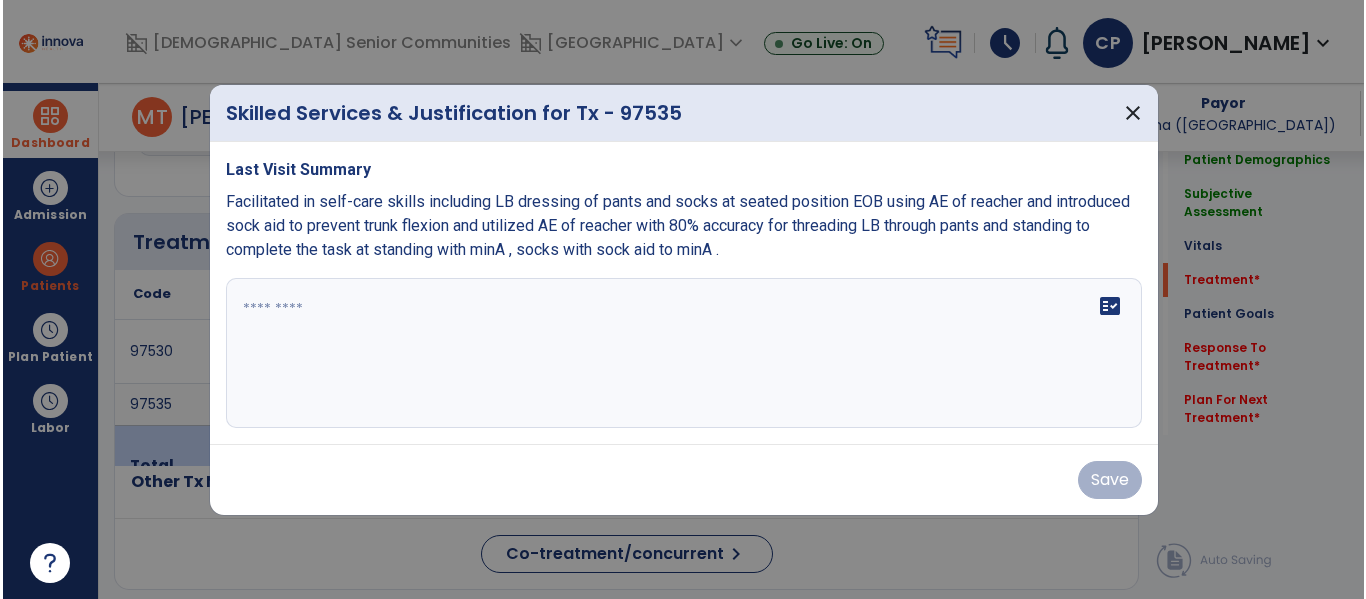 scroll, scrollTop: 1116, scrollLeft: 0, axis: vertical 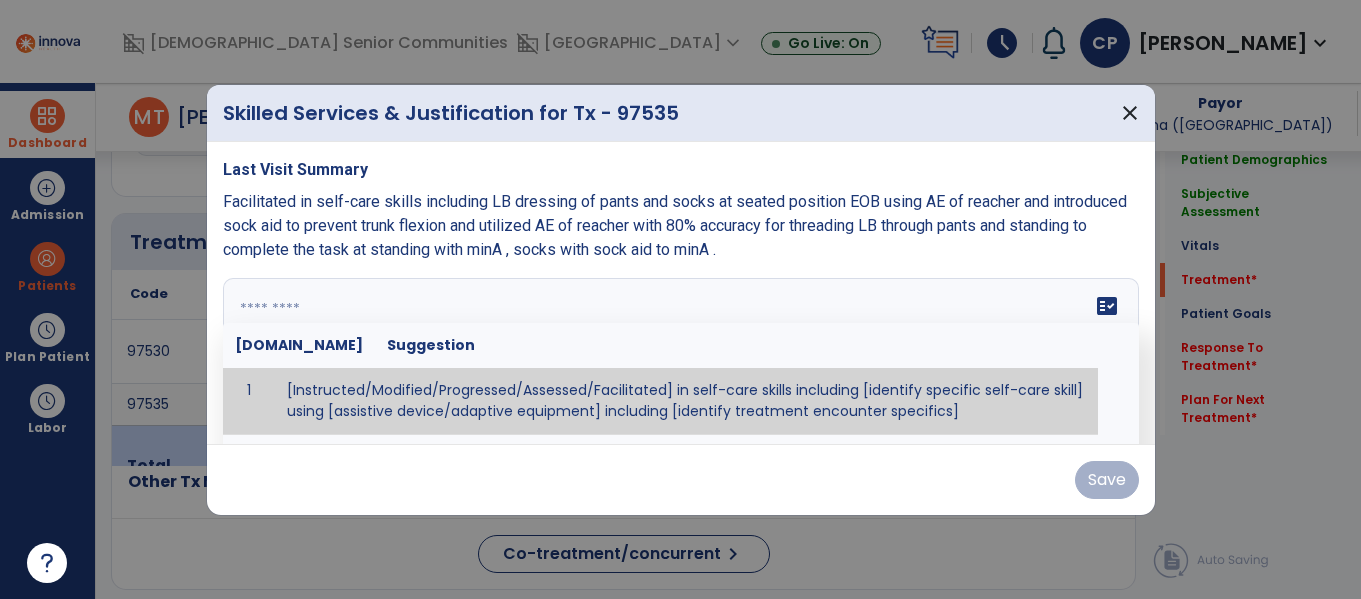 click at bounding box center (681, 353) 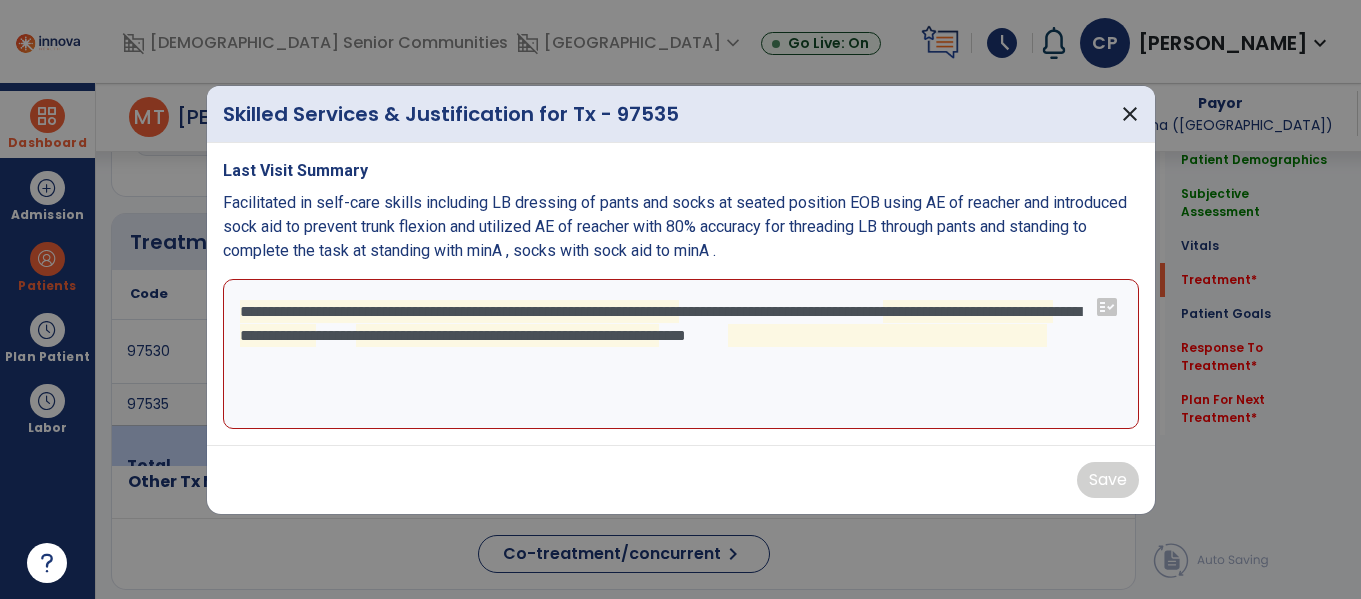 click on "**********" at bounding box center [681, 354] 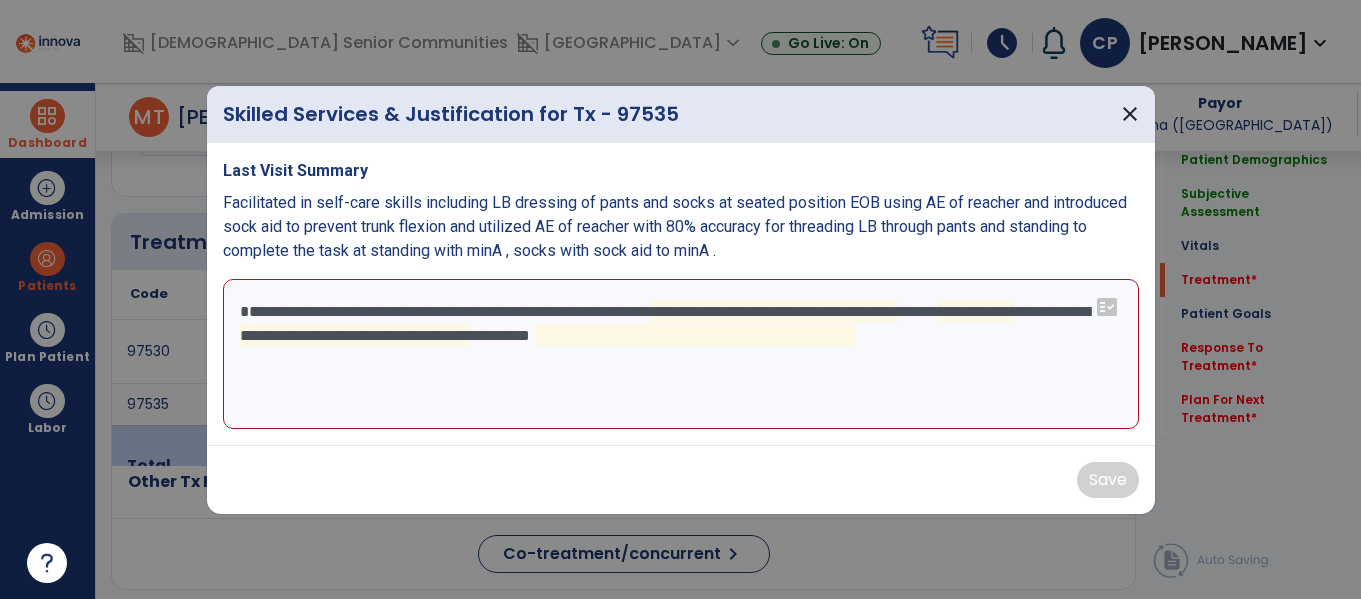 click on "**********" at bounding box center [681, 354] 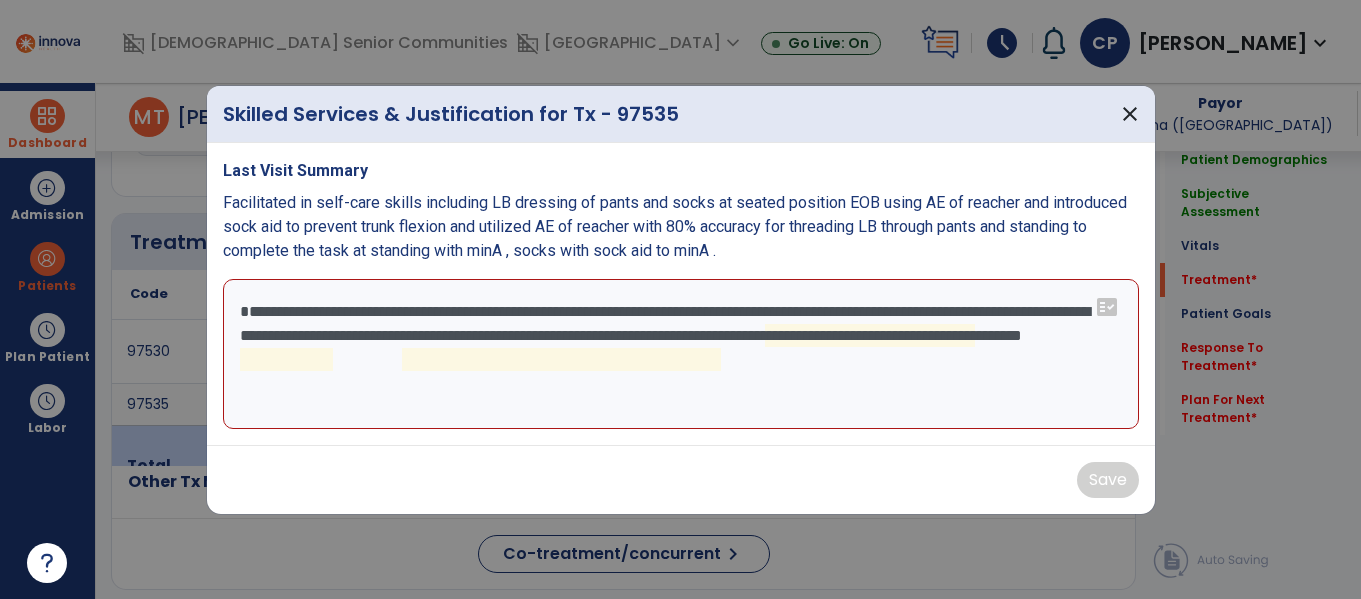 click on "**********" at bounding box center (681, 354) 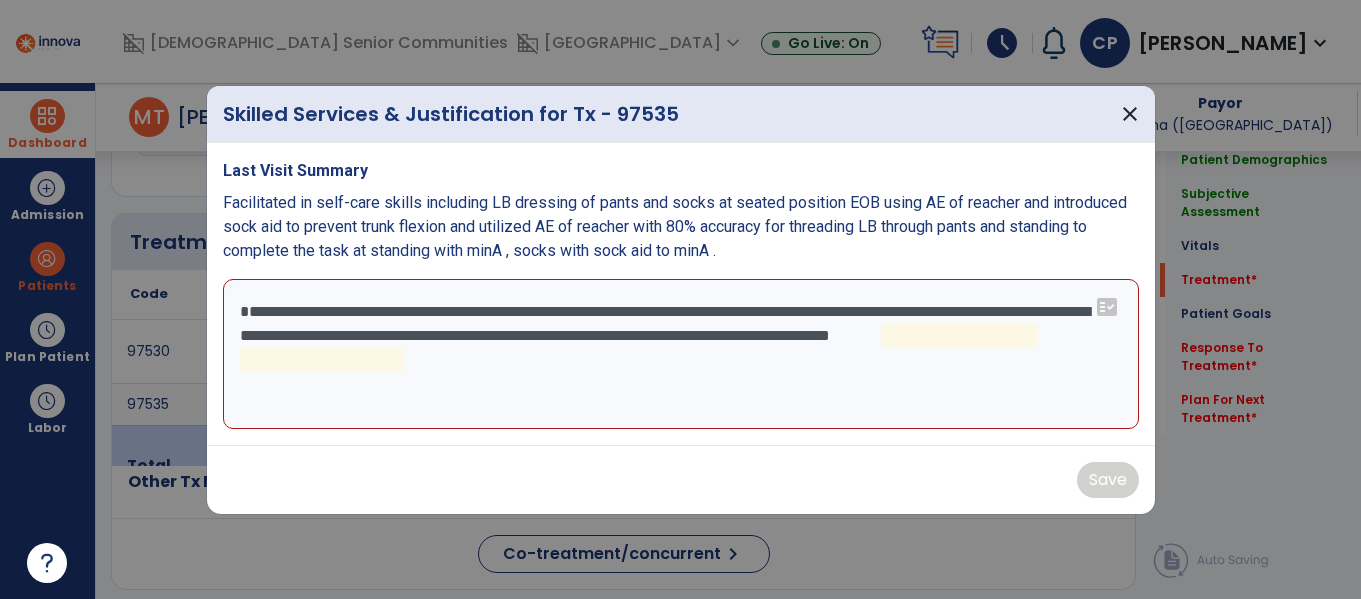 click on "**********" at bounding box center [681, 354] 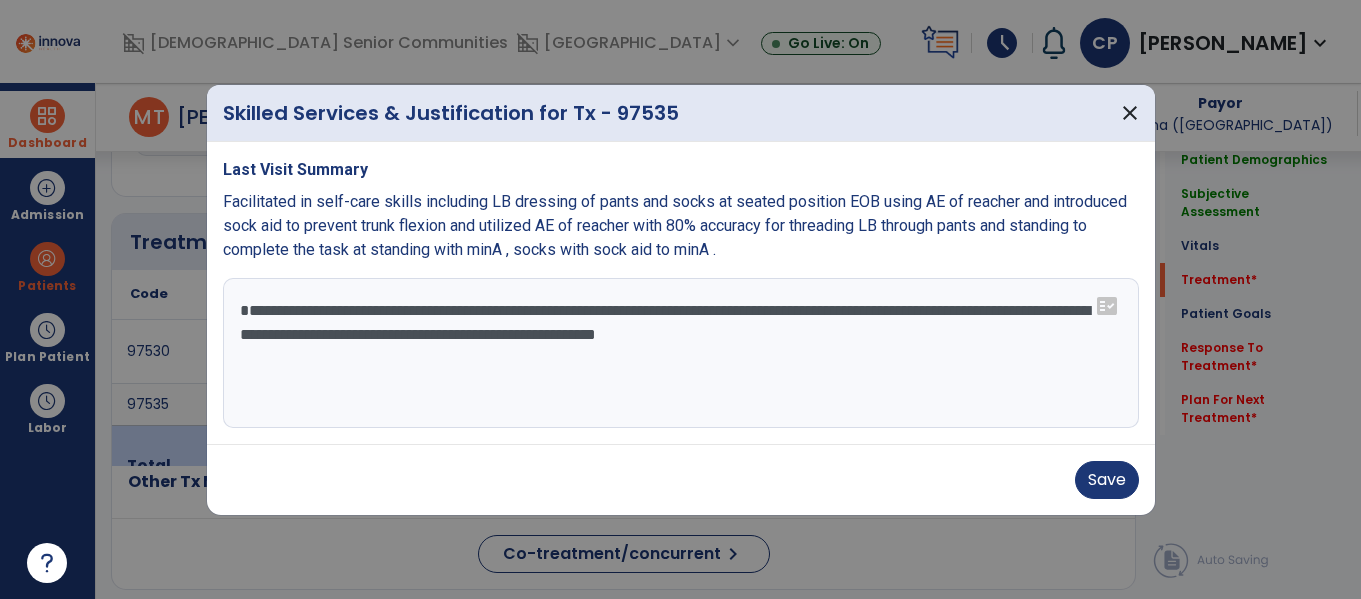 click on "**********" at bounding box center (681, 353) 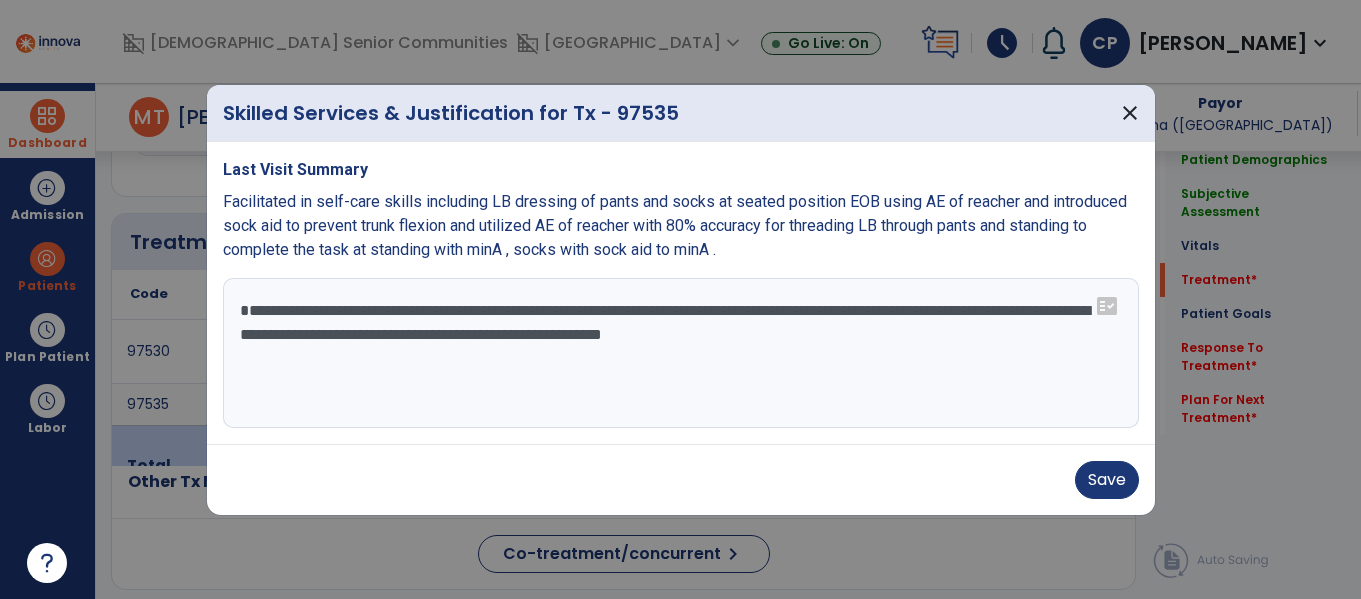 click on "**********" at bounding box center (681, 353) 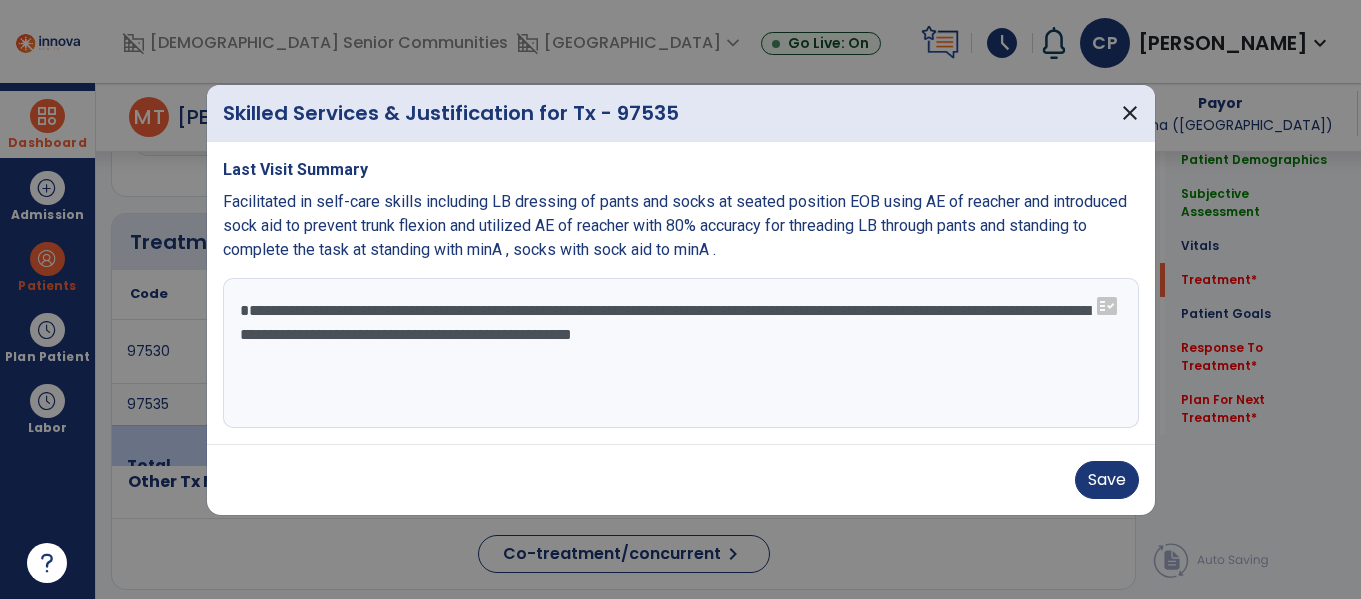 click on "**********" at bounding box center [681, 353] 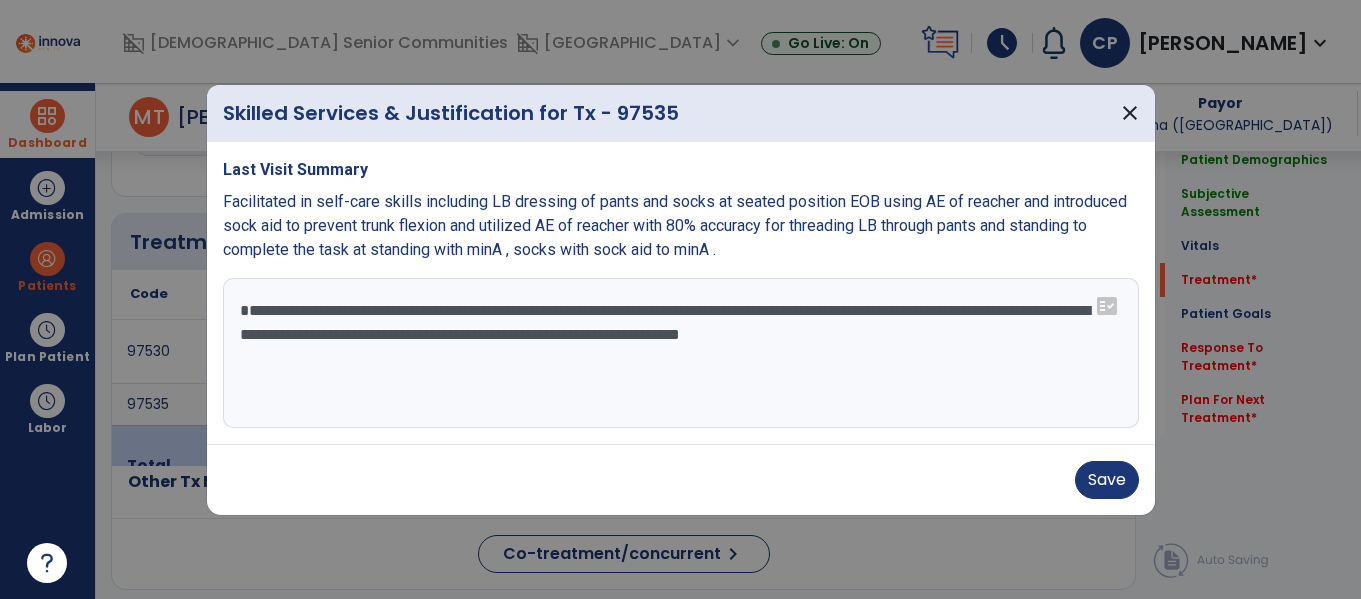 click on "**********" at bounding box center [681, 353] 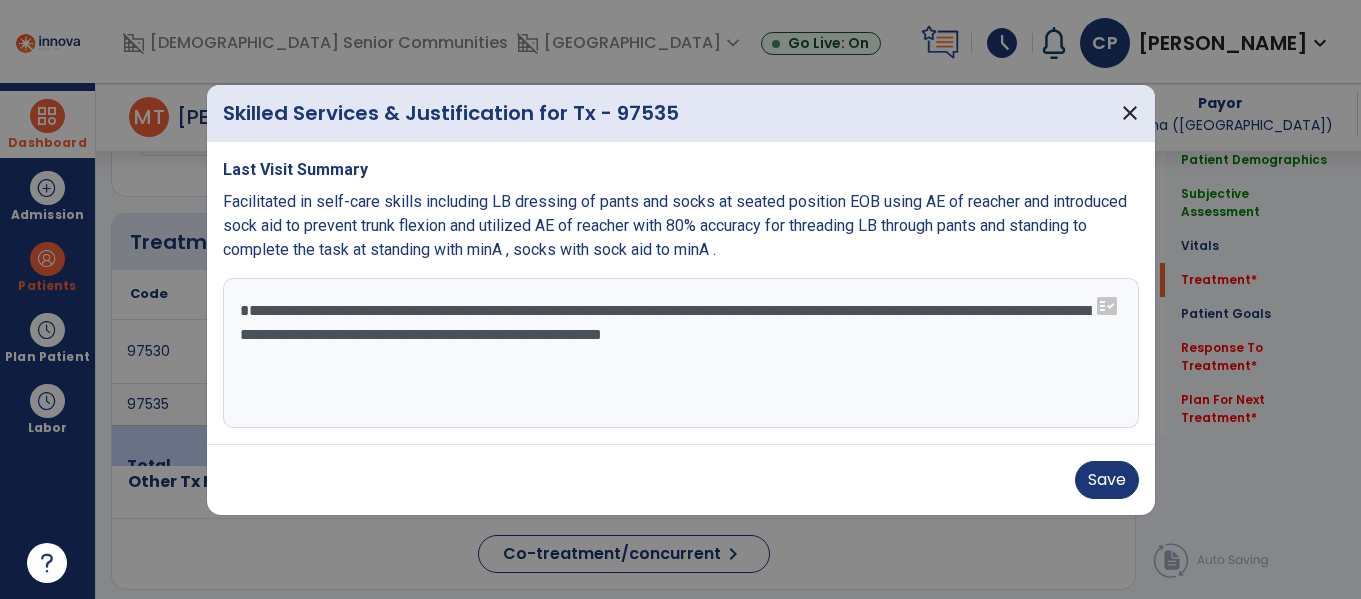 click on "**********" at bounding box center [681, 353] 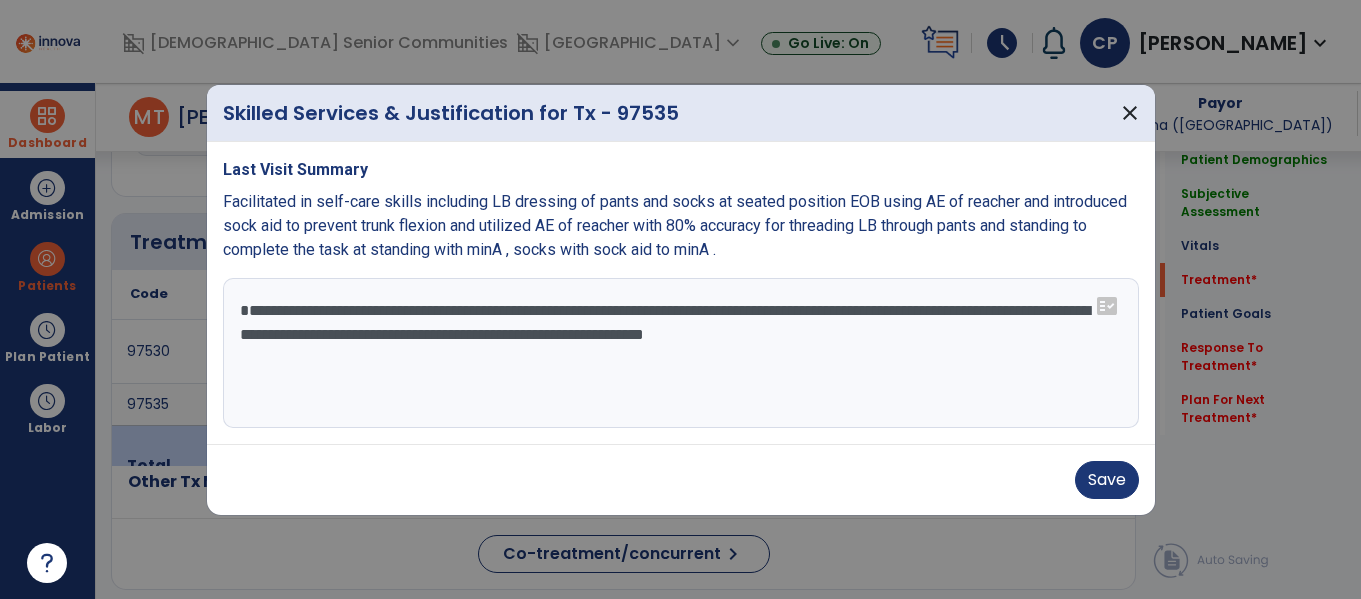 click on "**********" at bounding box center (681, 353) 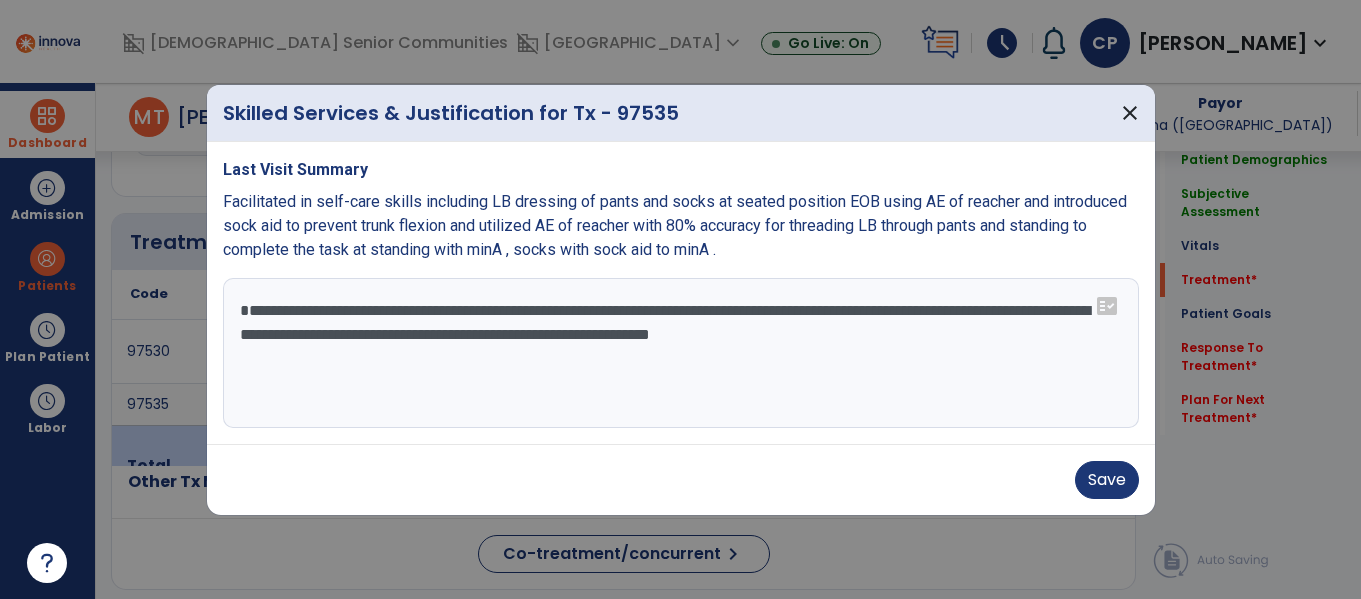 click on "**********" at bounding box center (681, 353) 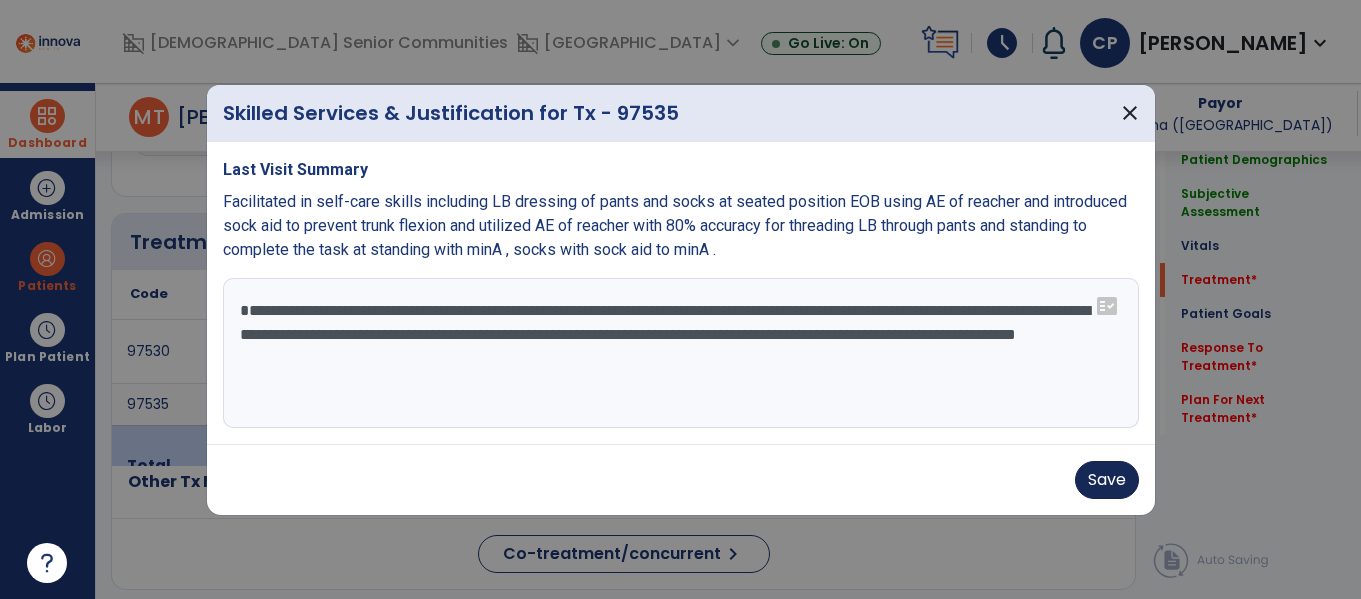 type on "**********" 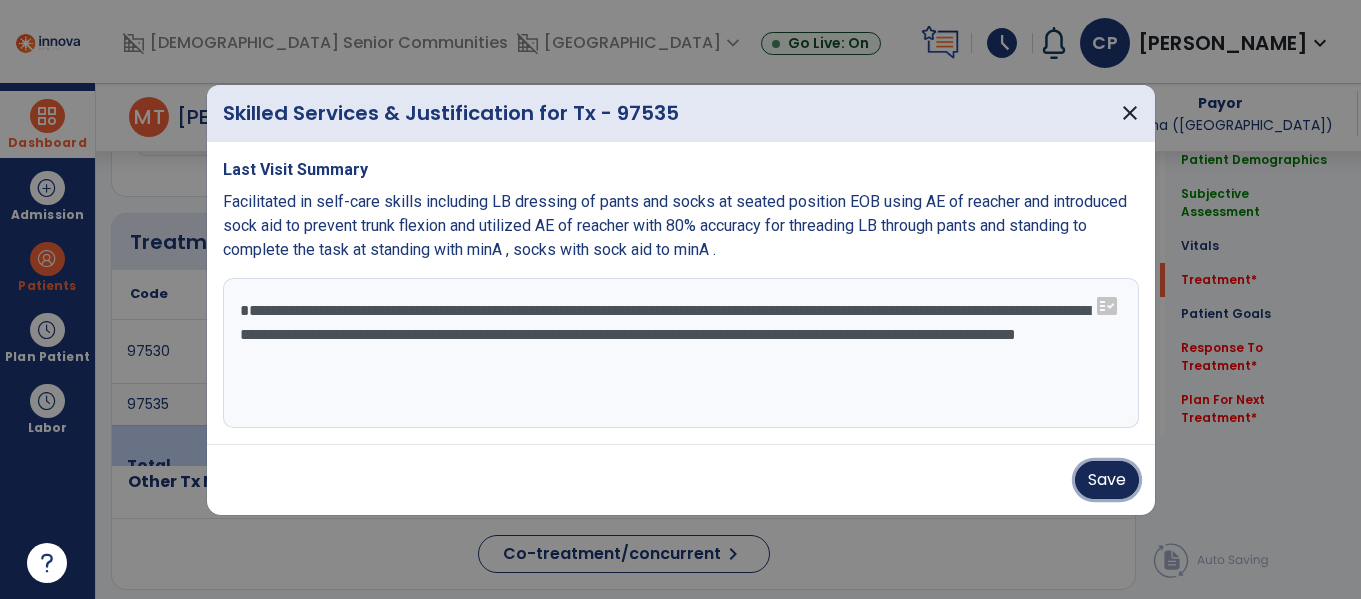 click on "Save" at bounding box center (1107, 480) 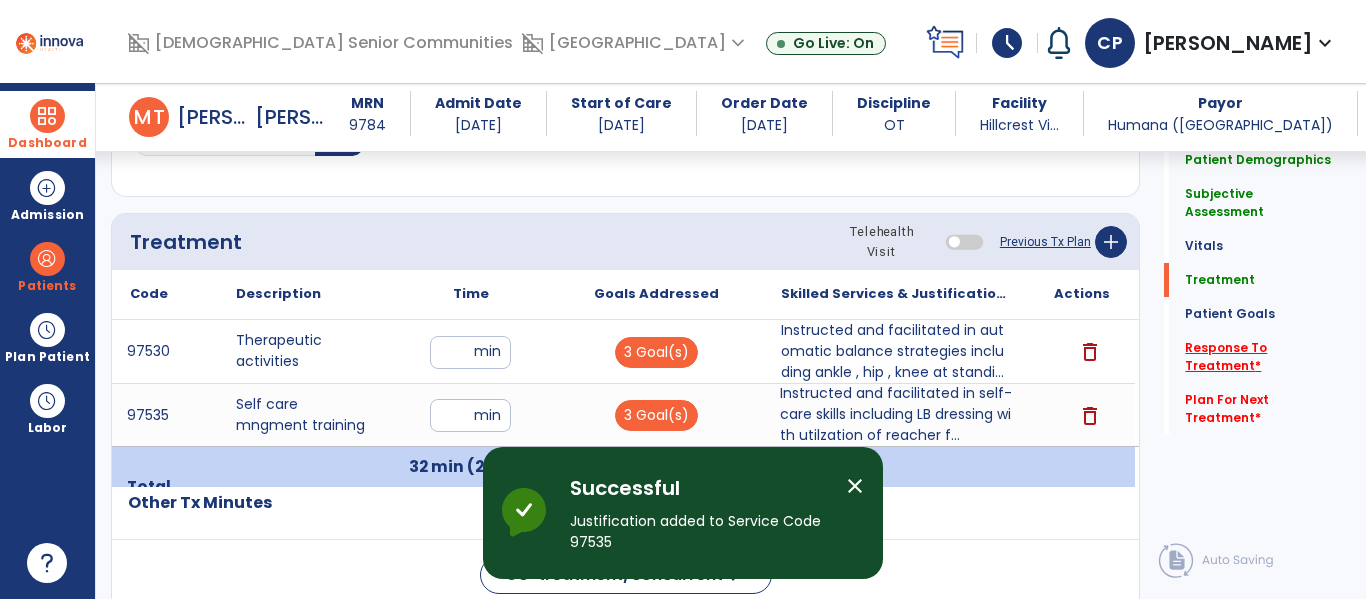 click on "Response To Treatment   *" 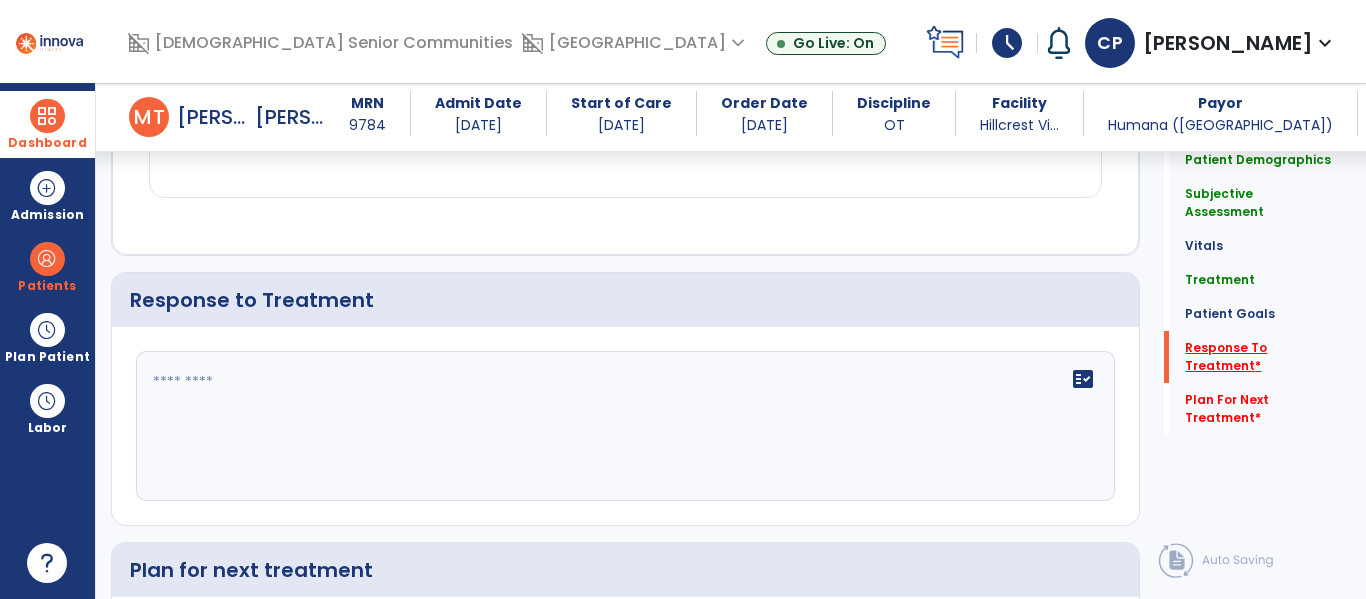 scroll, scrollTop: 3111, scrollLeft: 0, axis: vertical 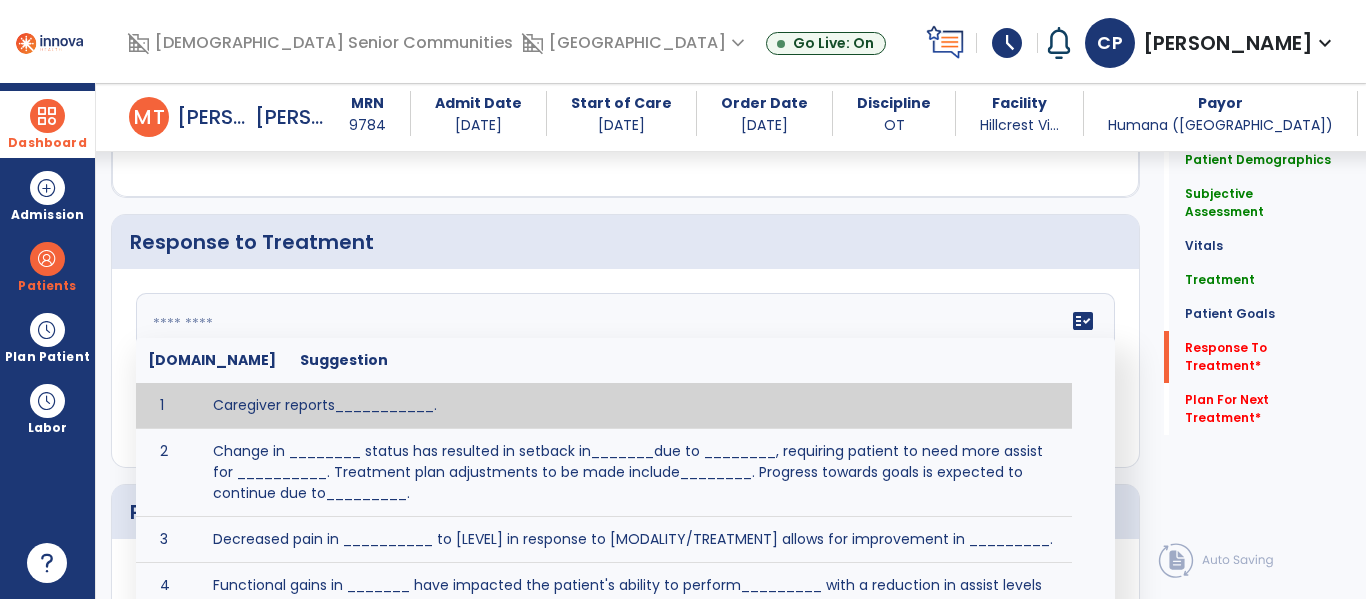 click 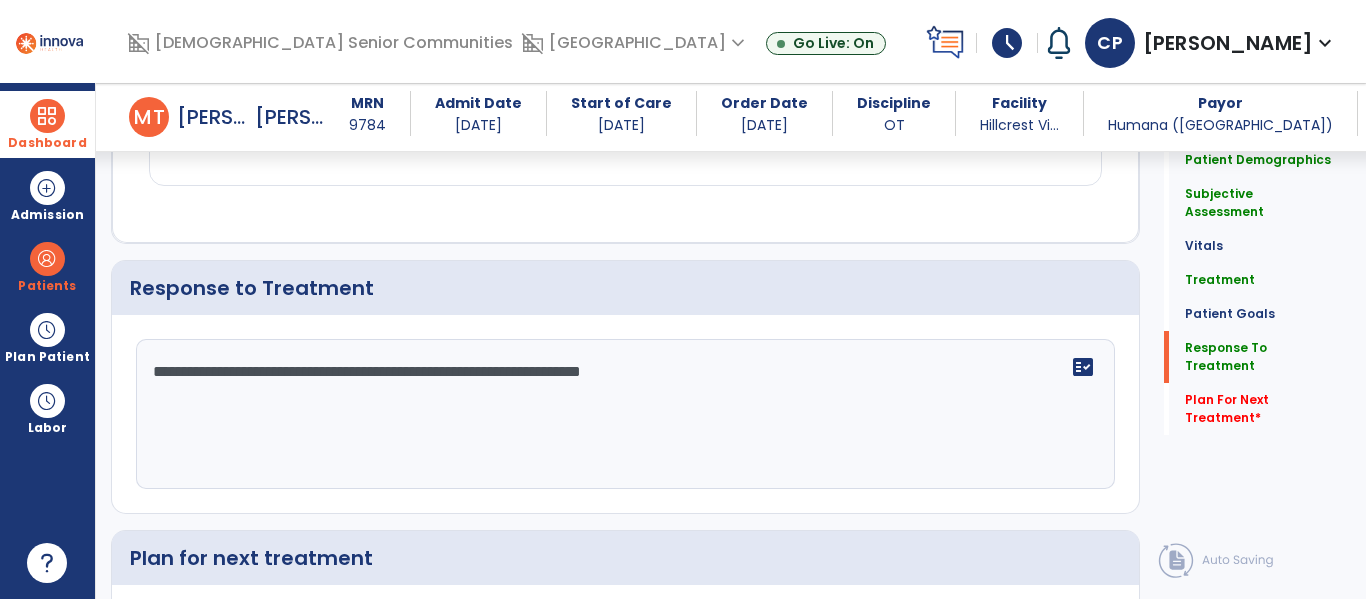 scroll, scrollTop: 3111, scrollLeft: 0, axis: vertical 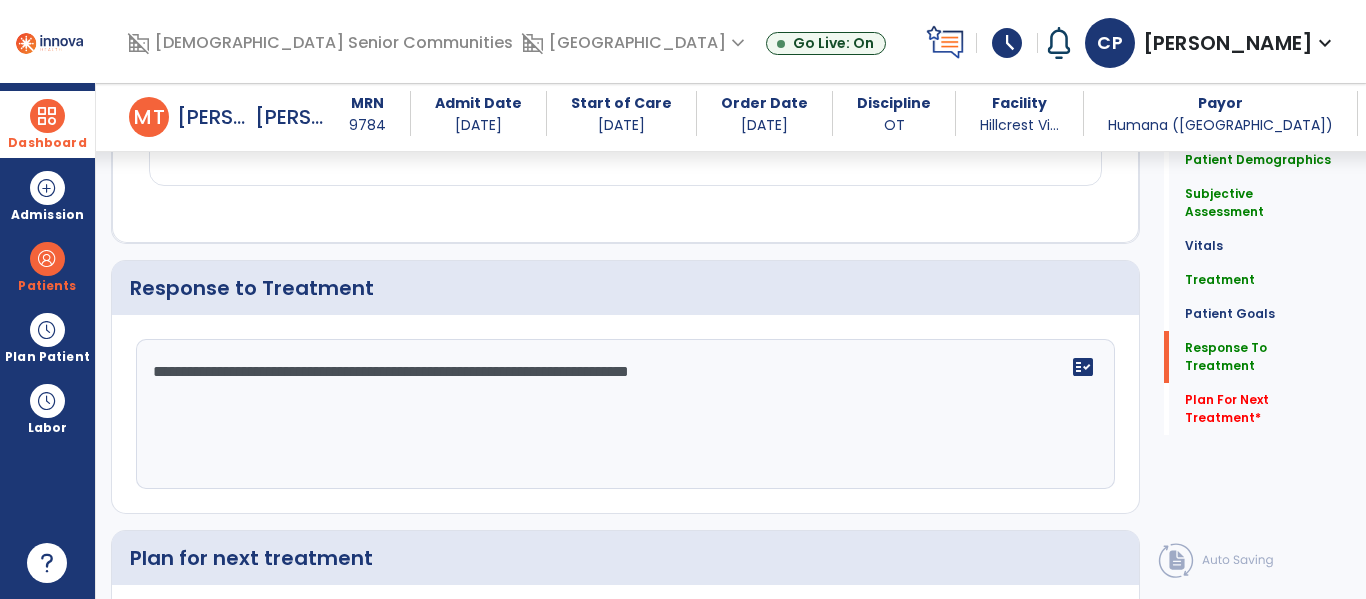 click on "**********" 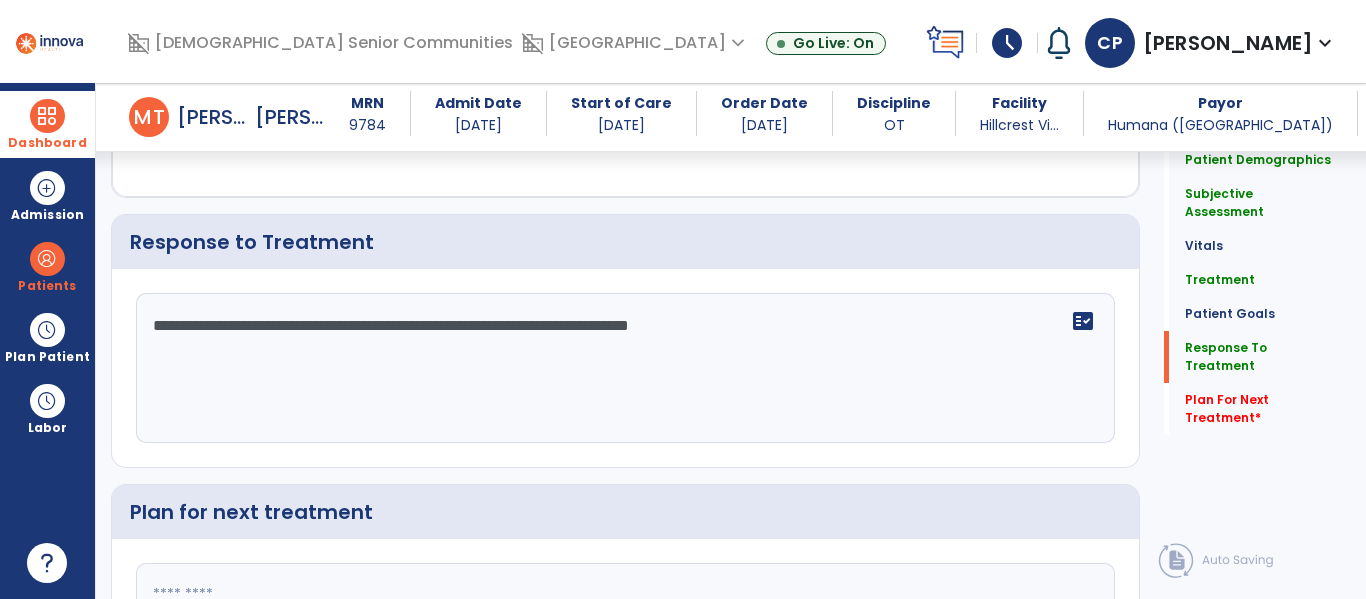 scroll, scrollTop: 3316, scrollLeft: 0, axis: vertical 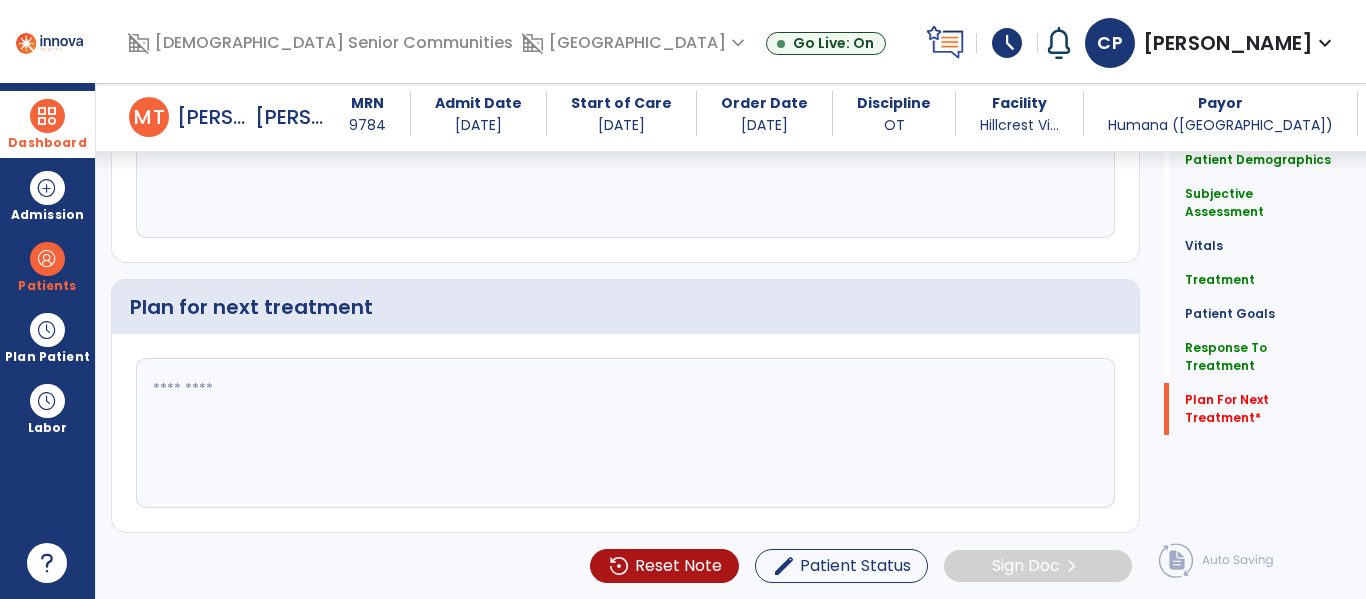 type on "**********" 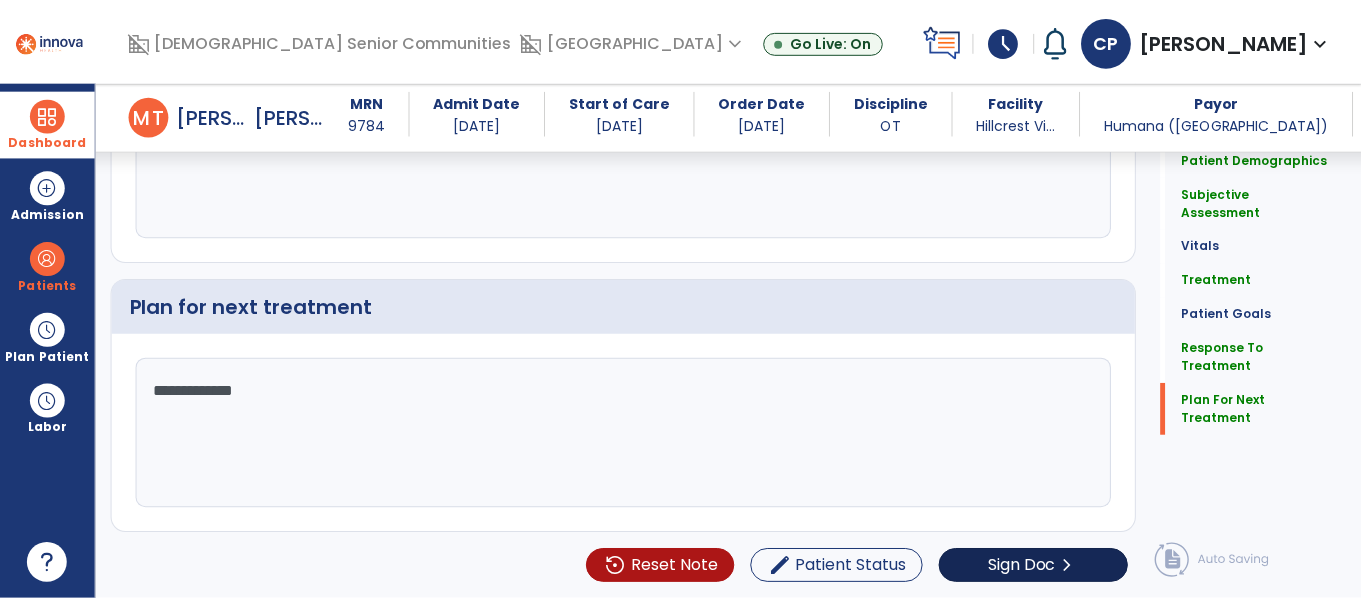 scroll, scrollTop: 3316, scrollLeft: 0, axis: vertical 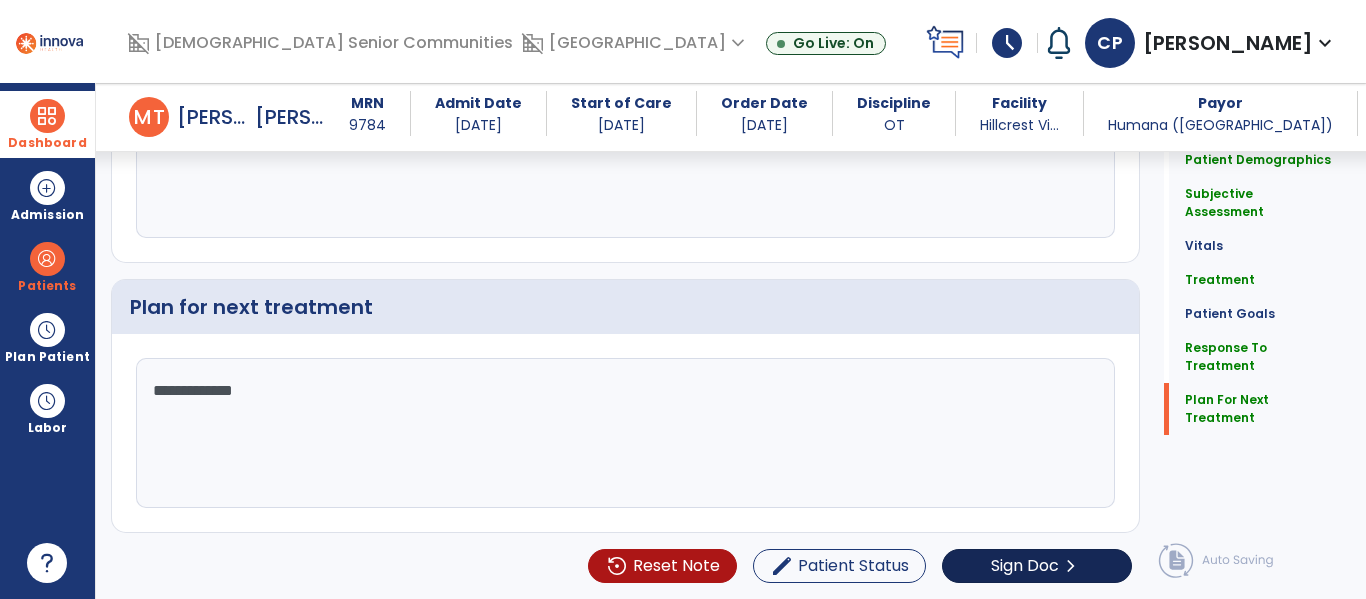 type on "**********" 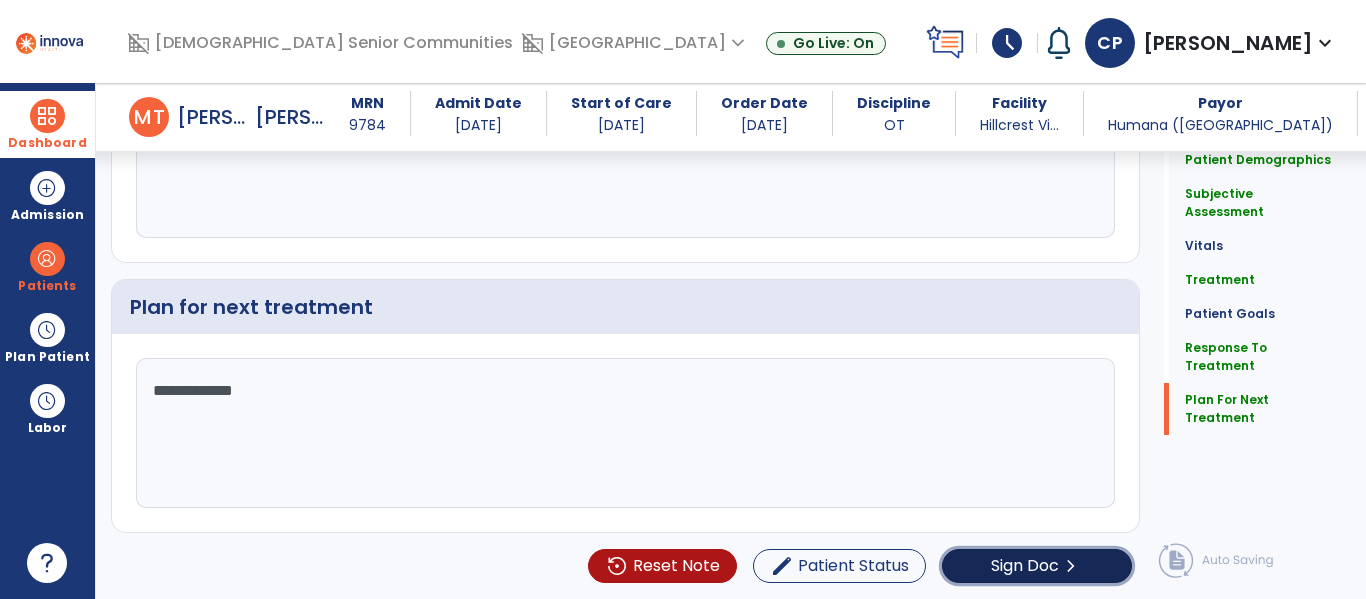 click on "Sign Doc  chevron_right" 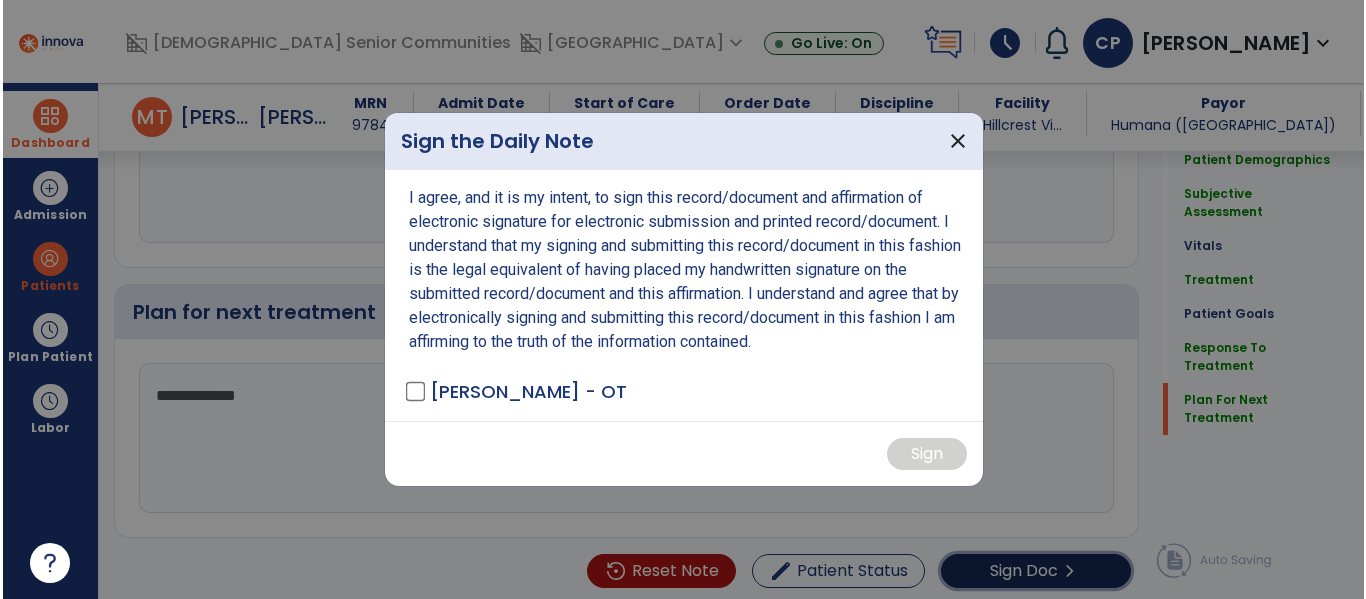 scroll, scrollTop: 3316, scrollLeft: 0, axis: vertical 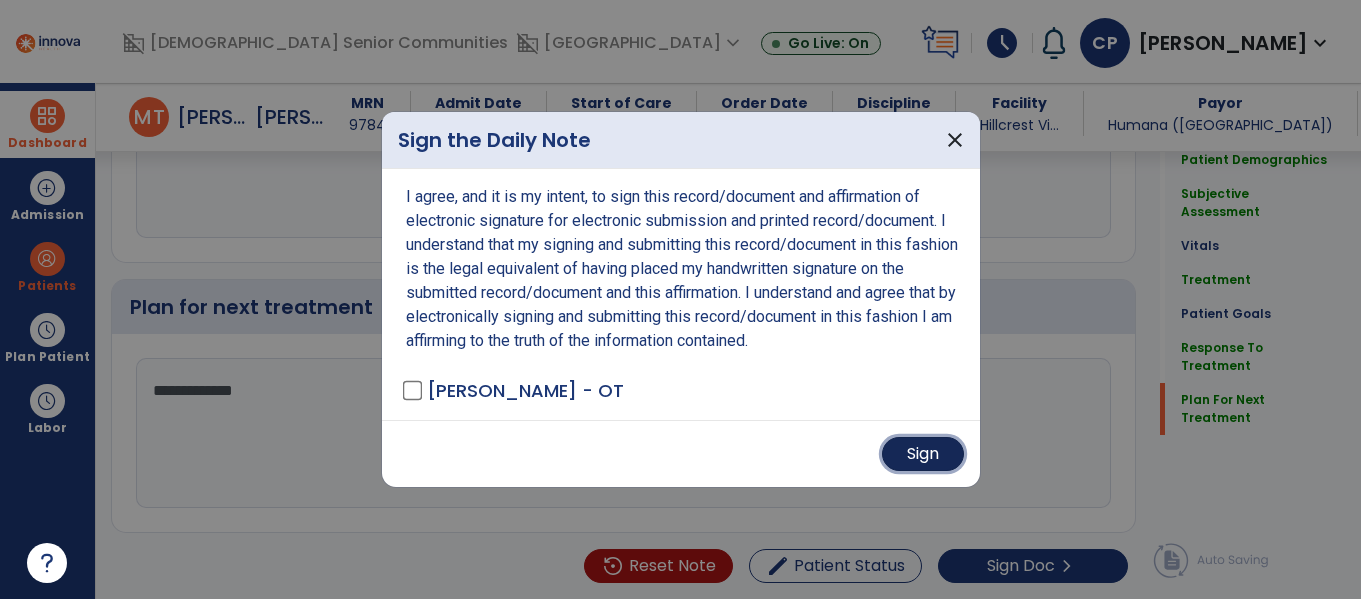 click on "Sign" at bounding box center [923, 454] 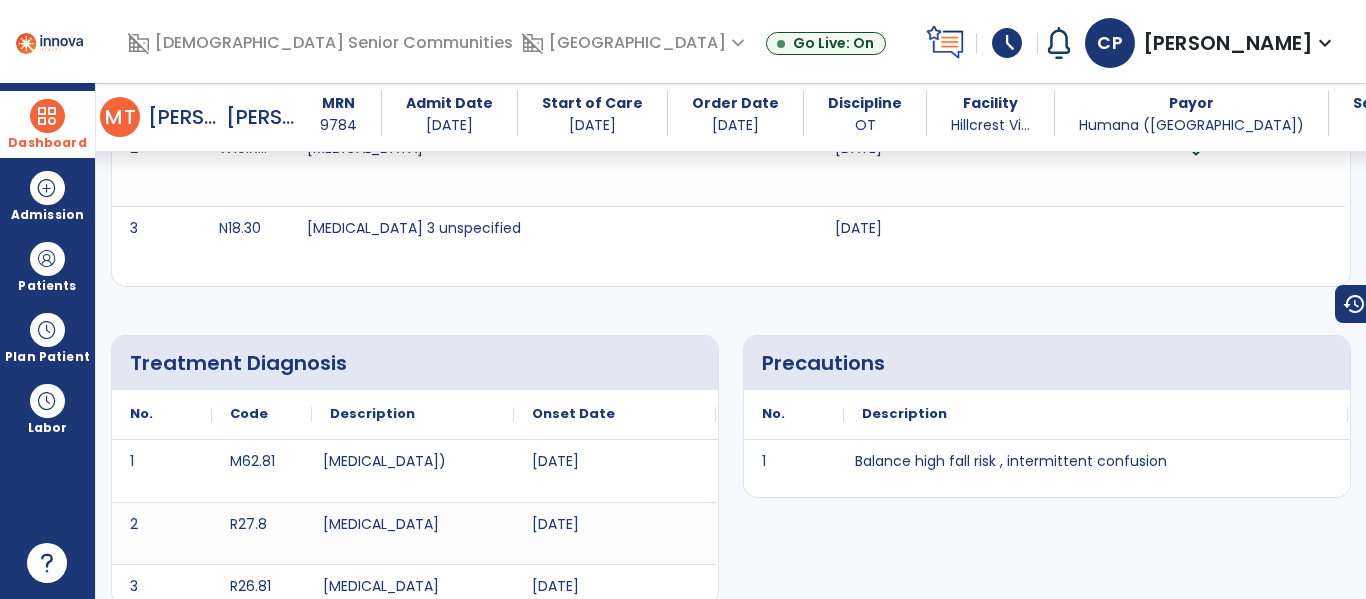 scroll, scrollTop: 0, scrollLeft: 0, axis: both 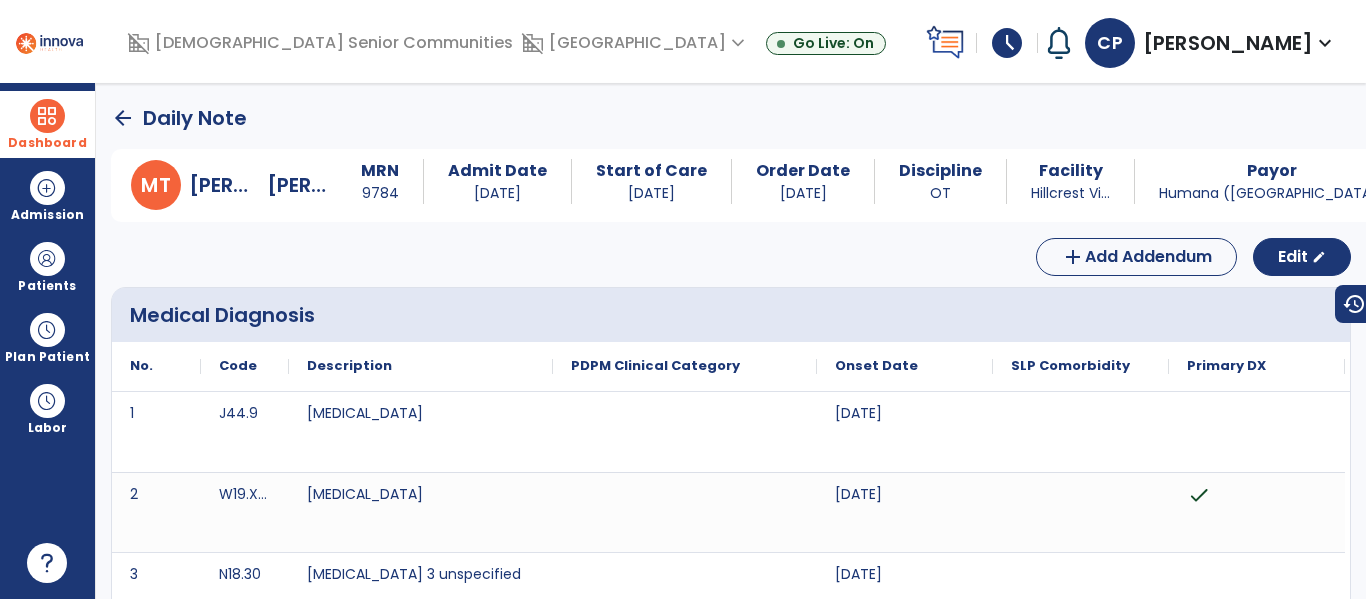 click on "arrow_back" 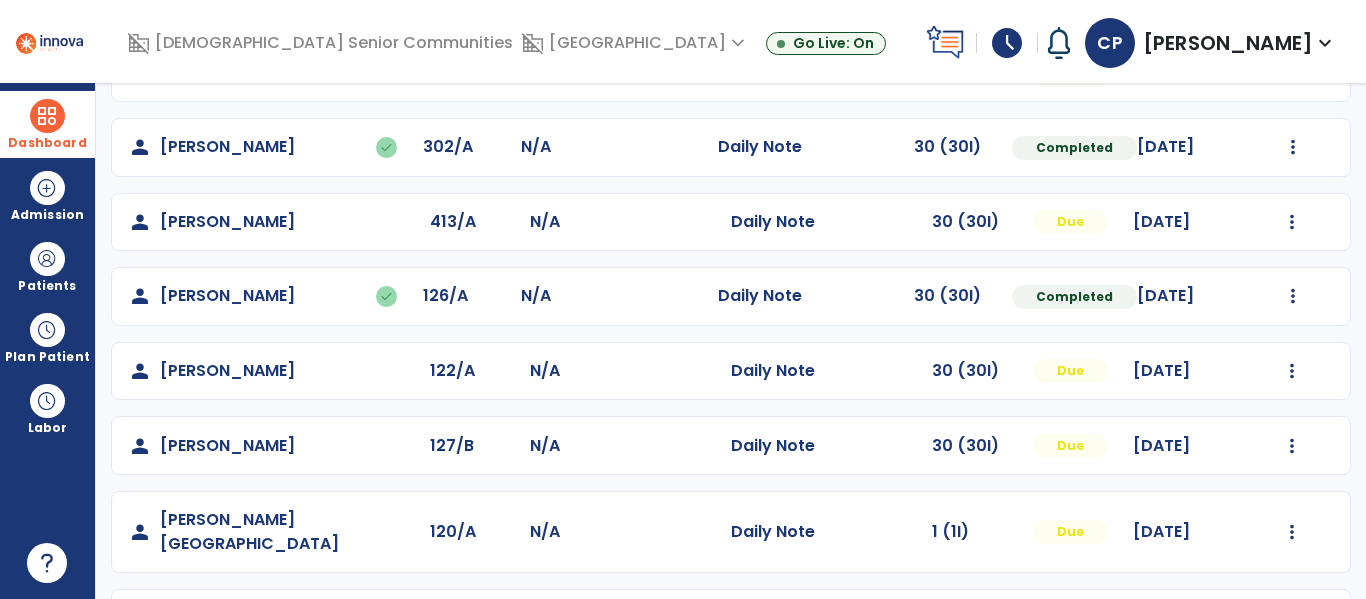 scroll, scrollTop: 499, scrollLeft: 0, axis: vertical 